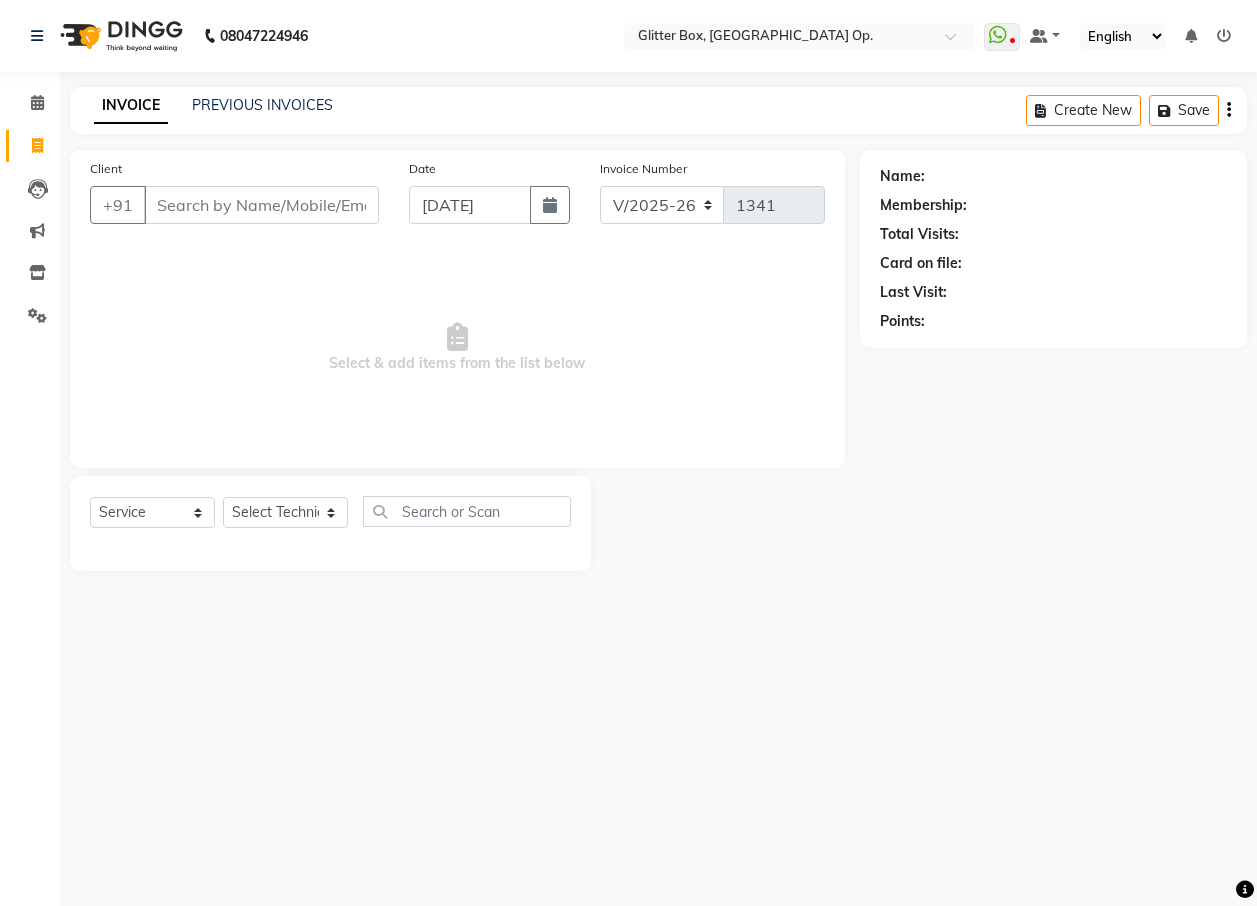 select on "service" 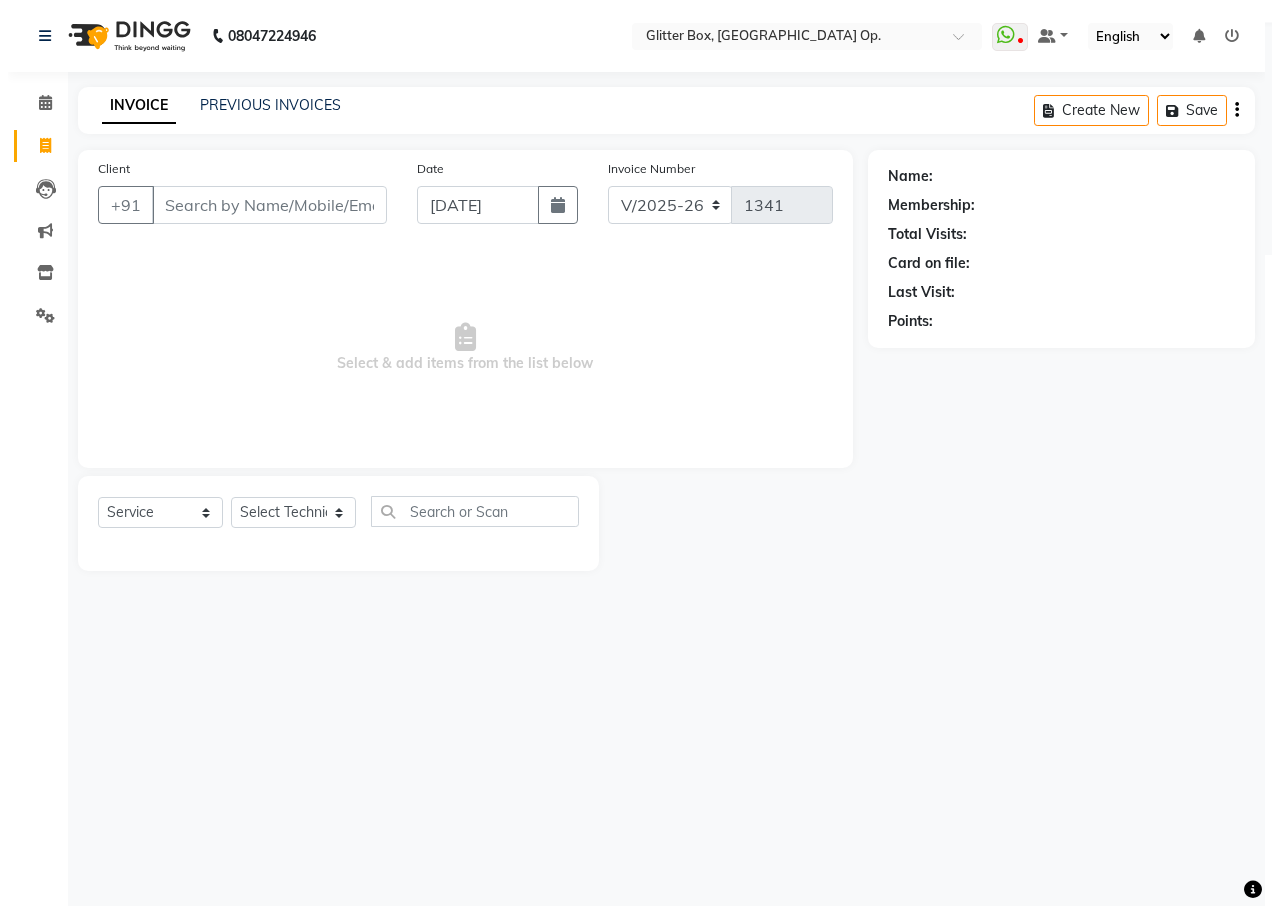 scroll, scrollTop: 0, scrollLeft: 0, axis: both 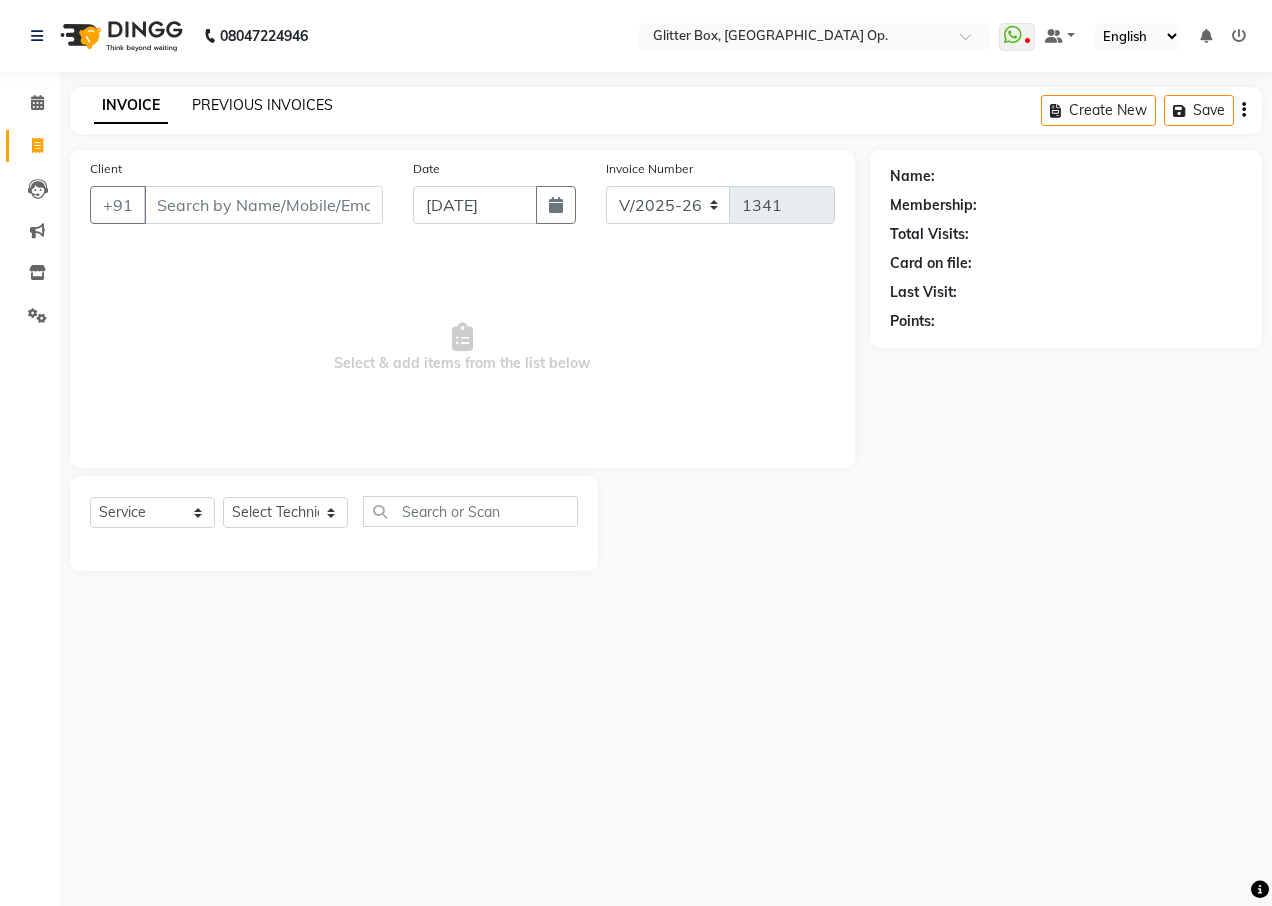 click on "PREVIOUS INVOICES" 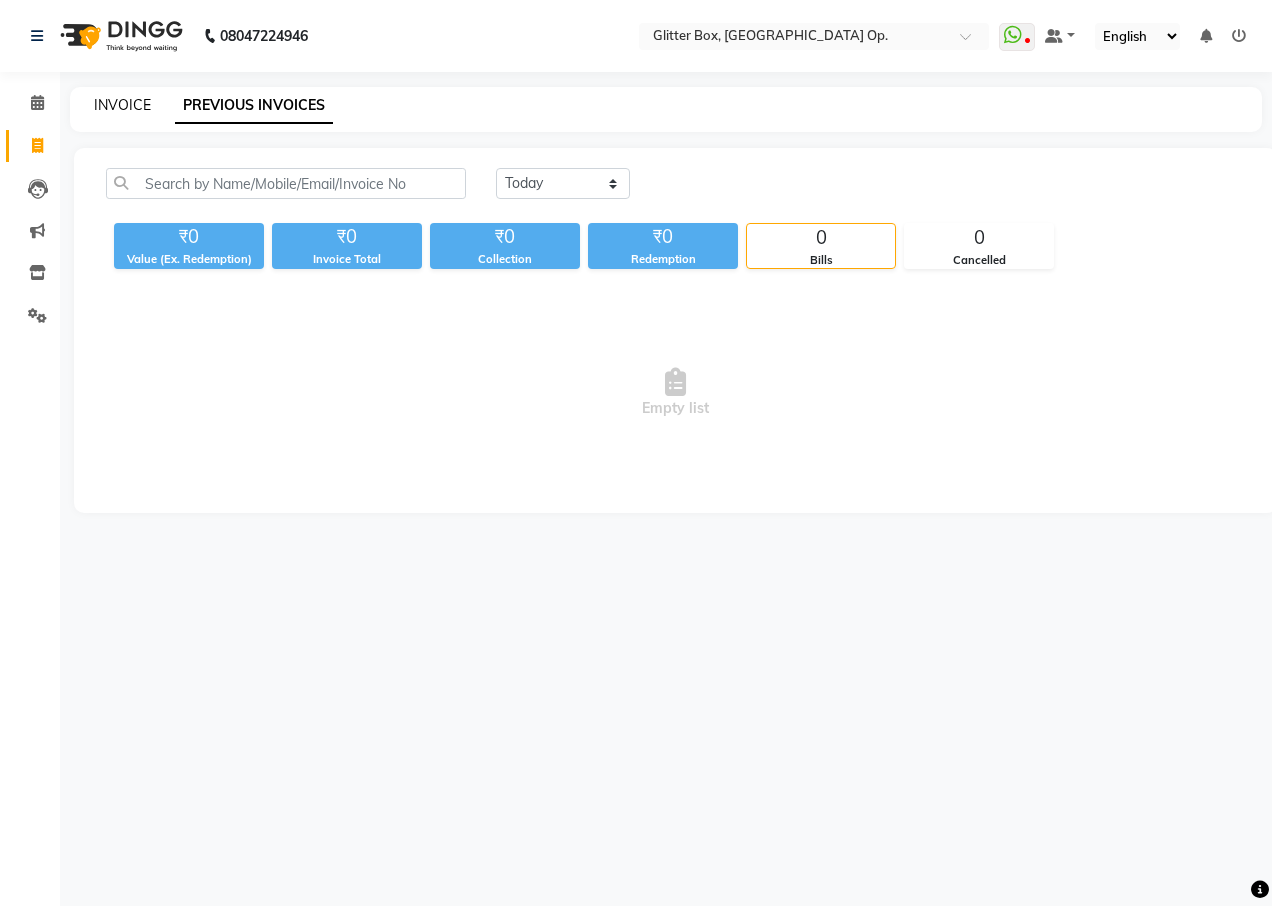 click on "INVOICE" 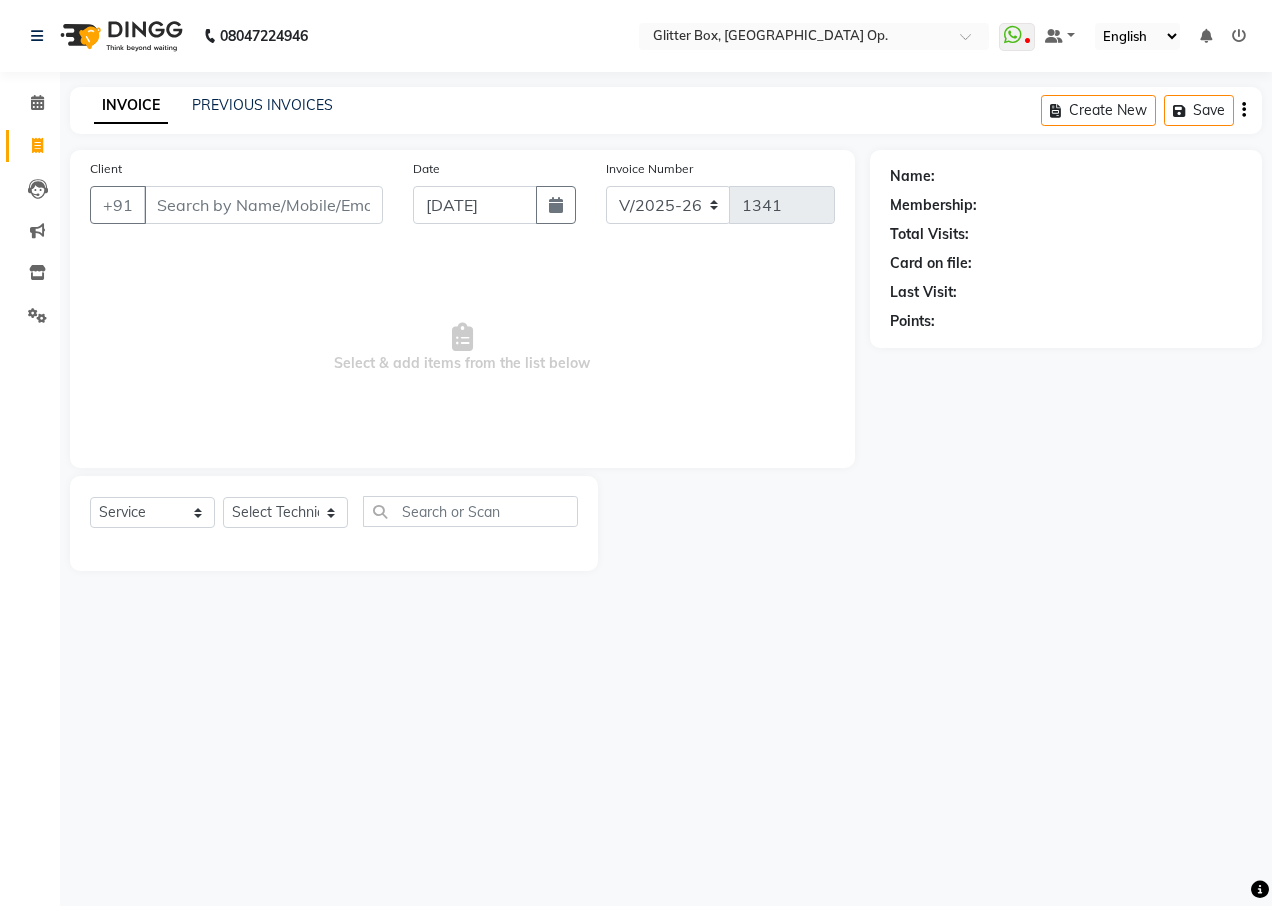 click on "Client" at bounding box center [263, 205] 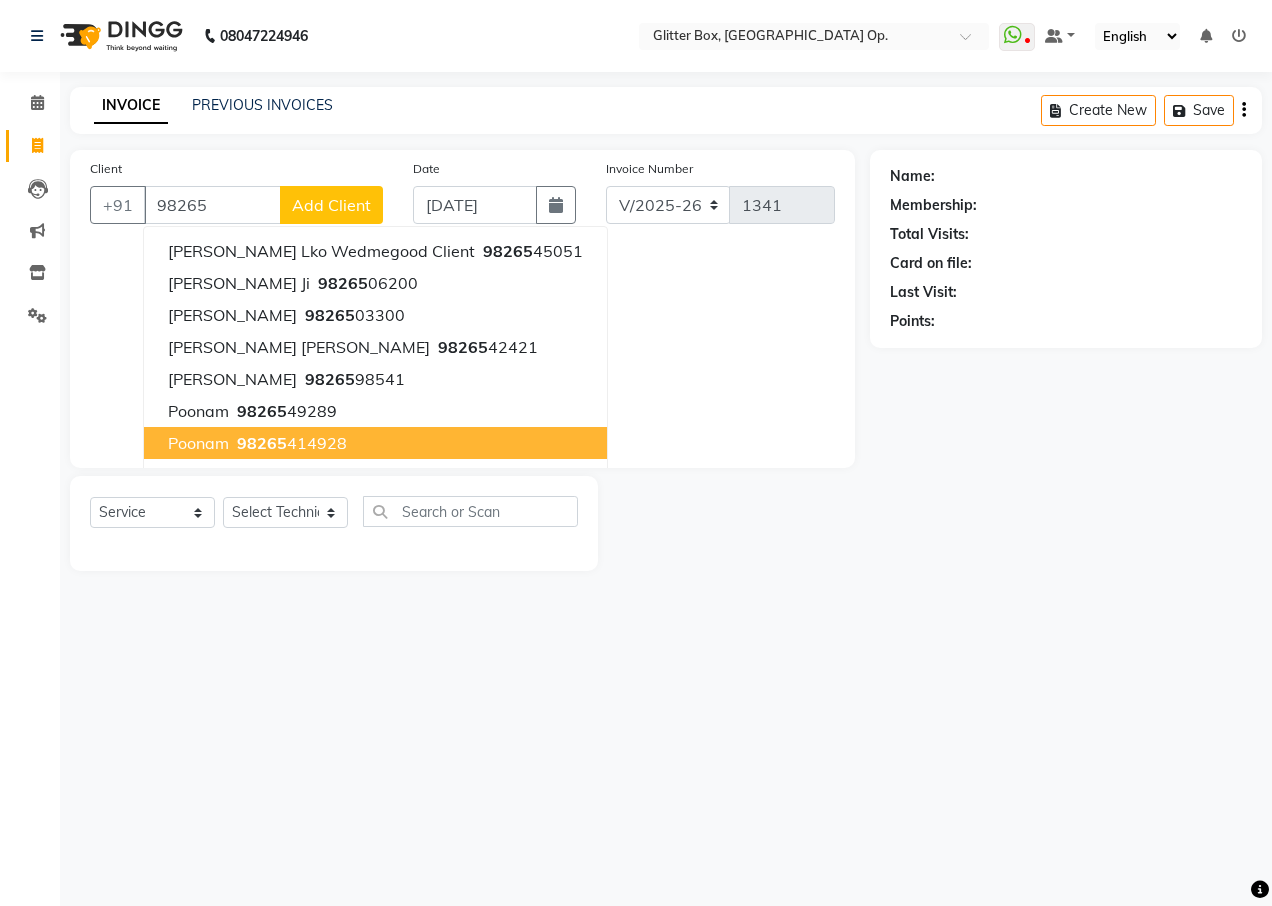 click on "98265 414928" at bounding box center (290, 443) 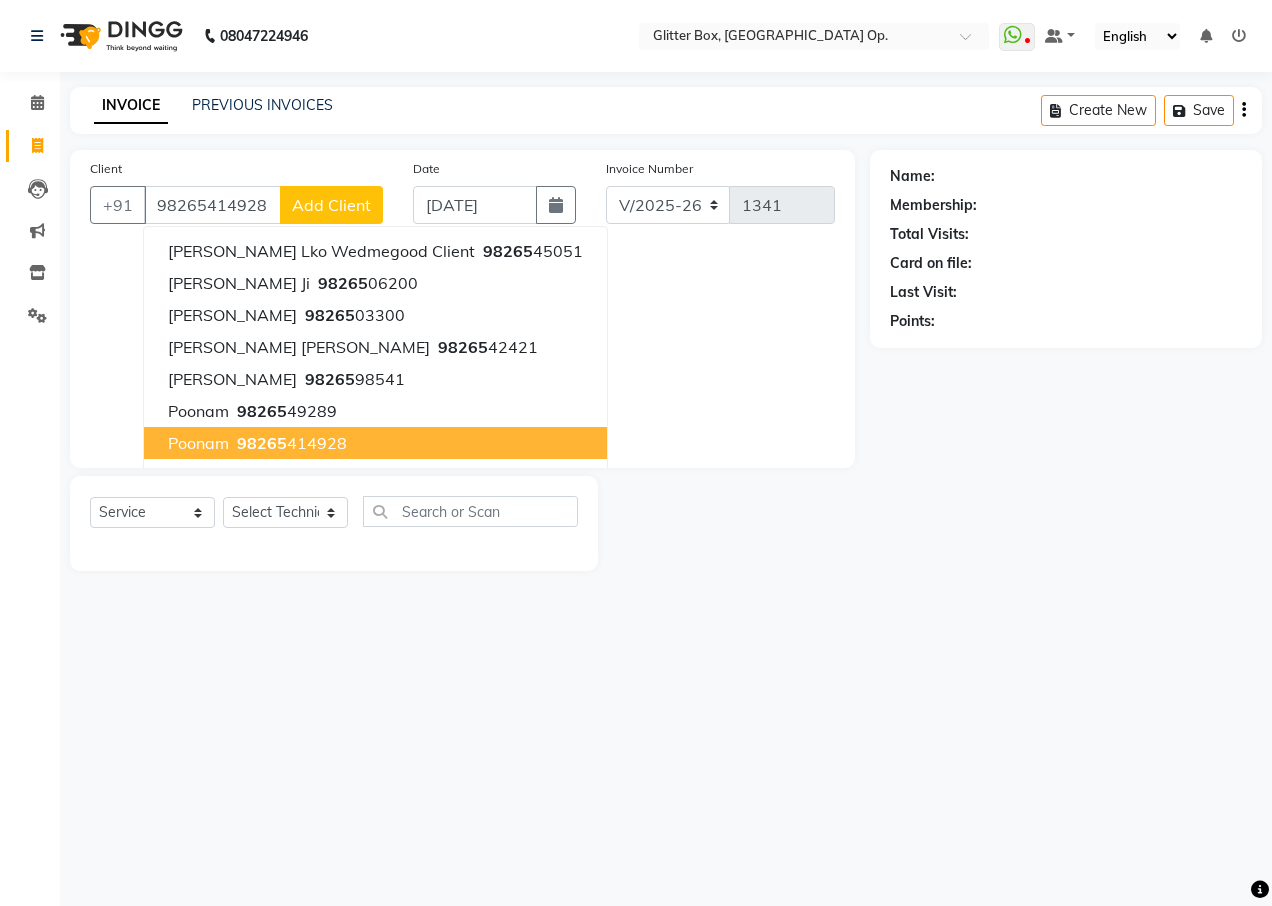 type on "98265414928" 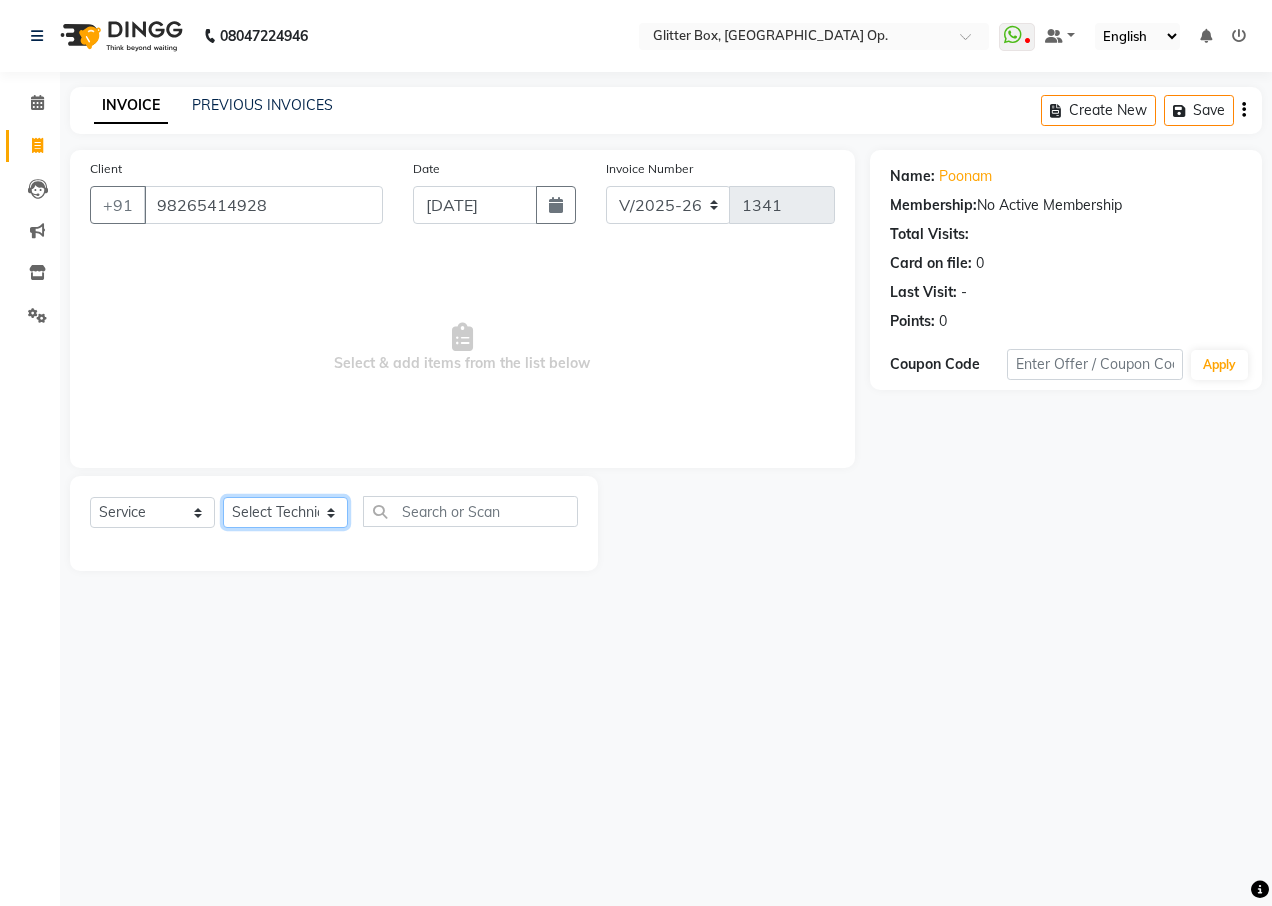 click on "Select Technician [PERSON_NAME] [PERSON_NAME] [PERSON_NAME] [PERSON_NAME] [PERSON_NAME] [PERSON_NAME] [PERSON_NAME] [PERSON_NAME] Das owner [PERSON_NAME] pooja Preeti makore Rupa [PERSON_NAME] [PERSON_NAME]" 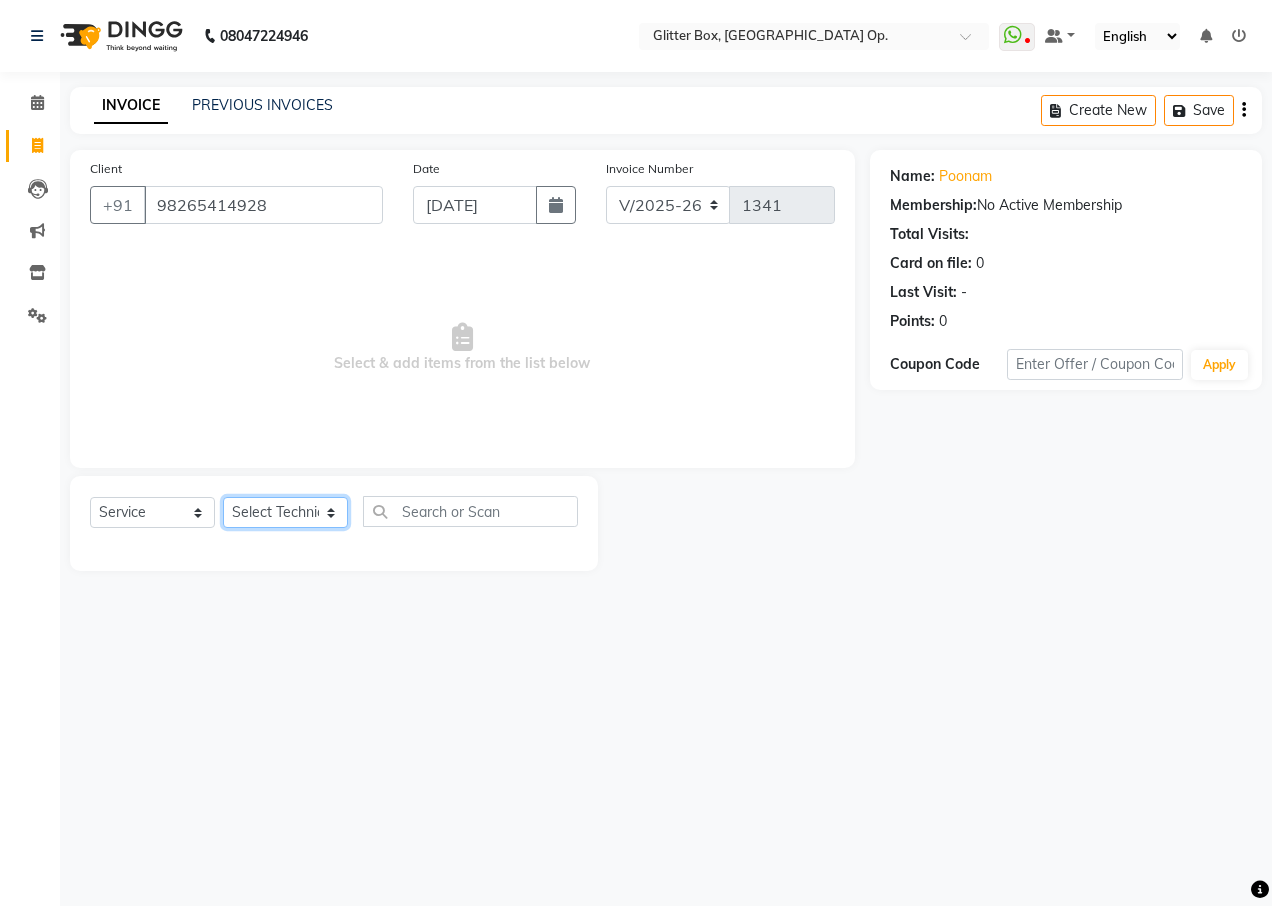 select on "38314" 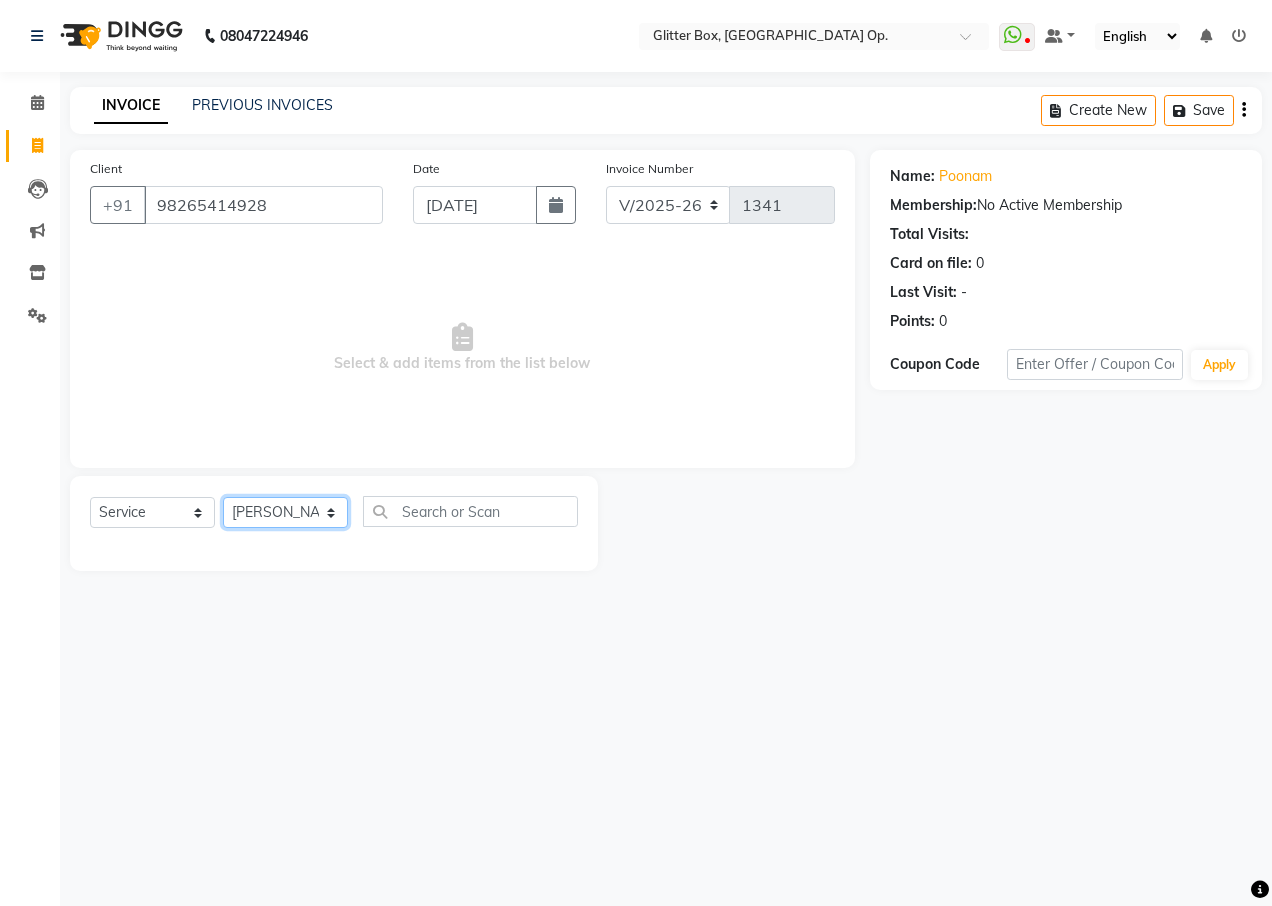 click on "Select Technician [PERSON_NAME] [PERSON_NAME] [PERSON_NAME] [PERSON_NAME] [PERSON_NAME] [PERSON_NAME] [PERSON_NAME] [PERSON_NAME] Das owner [PERSON_NAME] pooja Preeti makore Rupa [PERSON_NAME] [PERSON_NAME]" 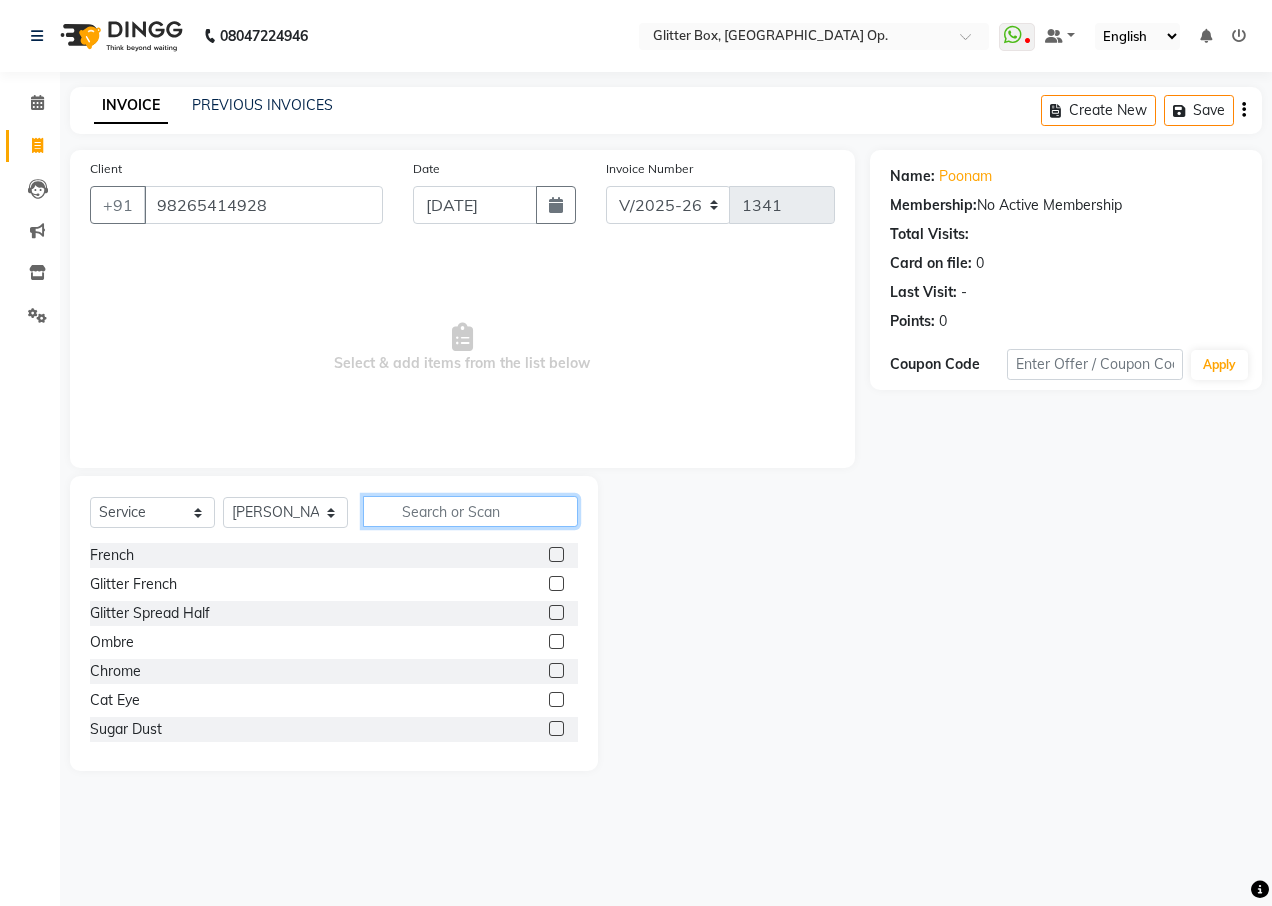 click 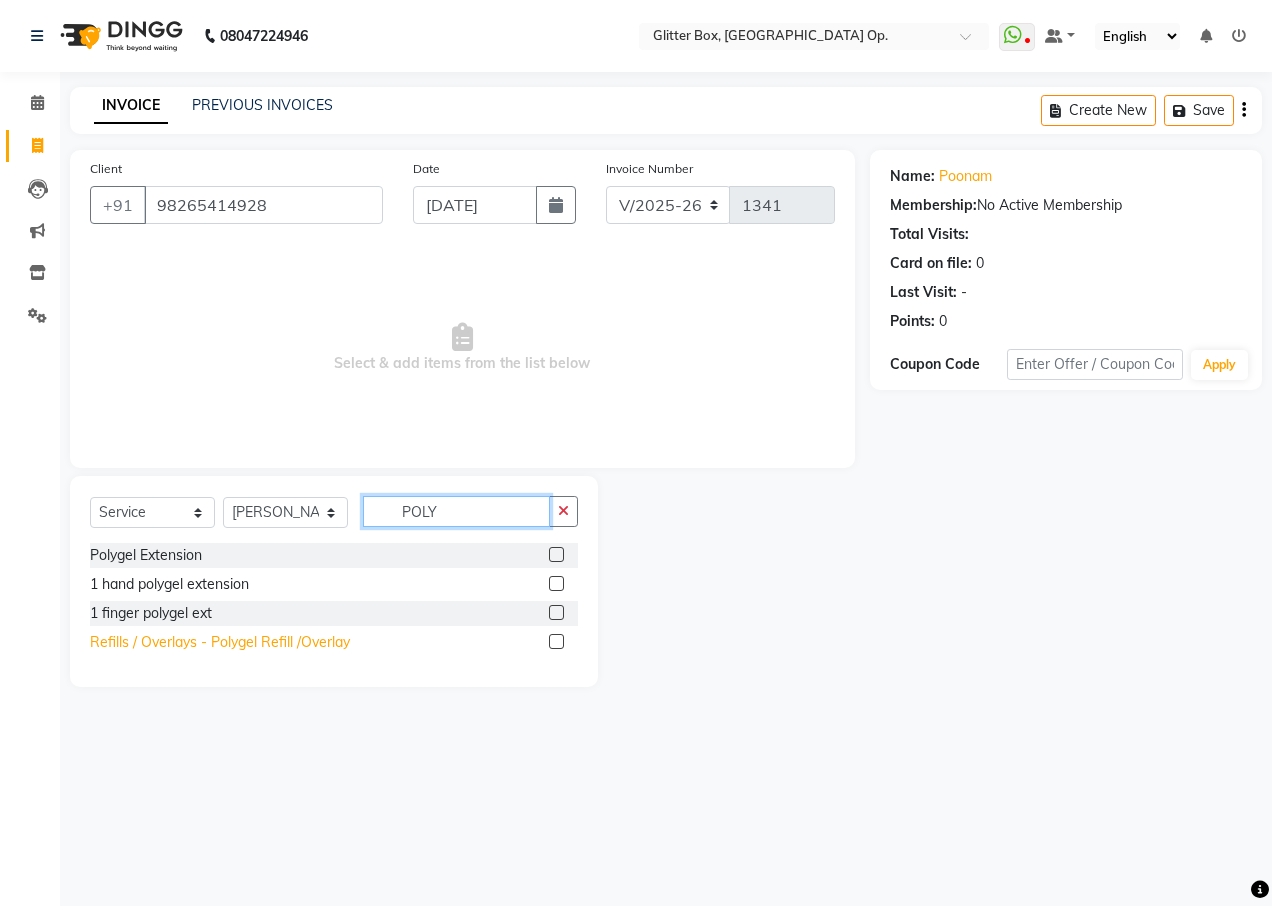 type on "POLY" 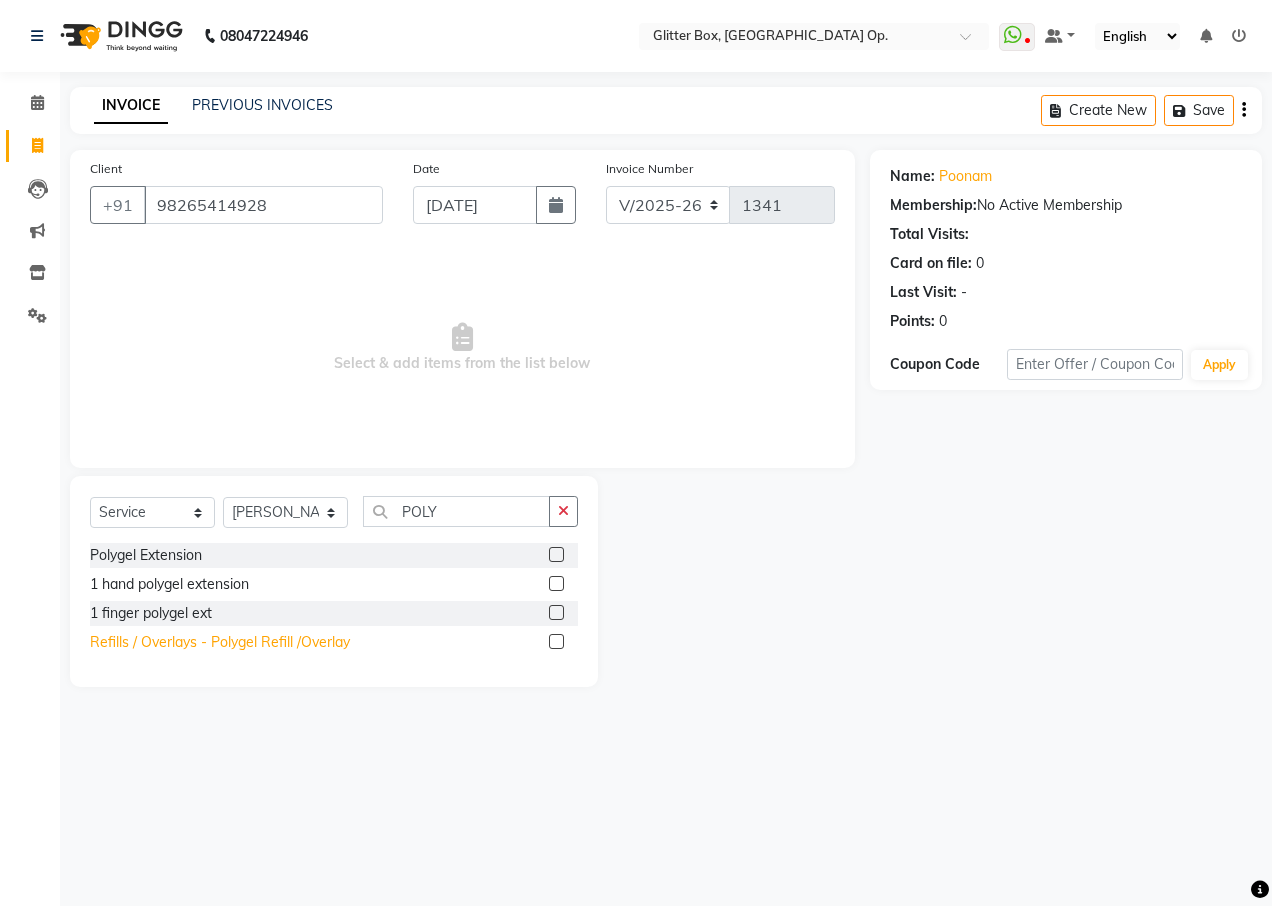 click on "Refills / Overlays - Polygel Refill /Overlay" 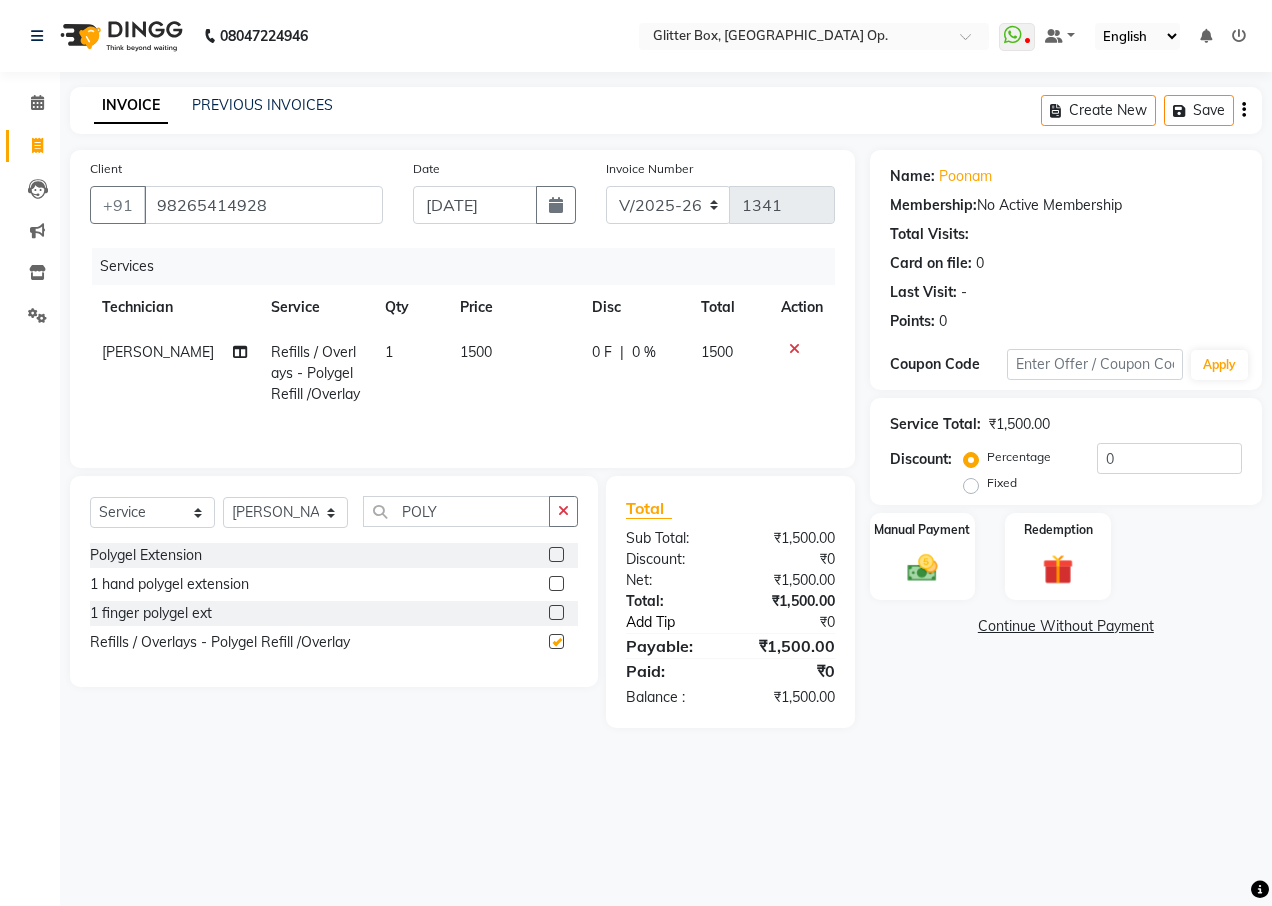checkbox on "false" 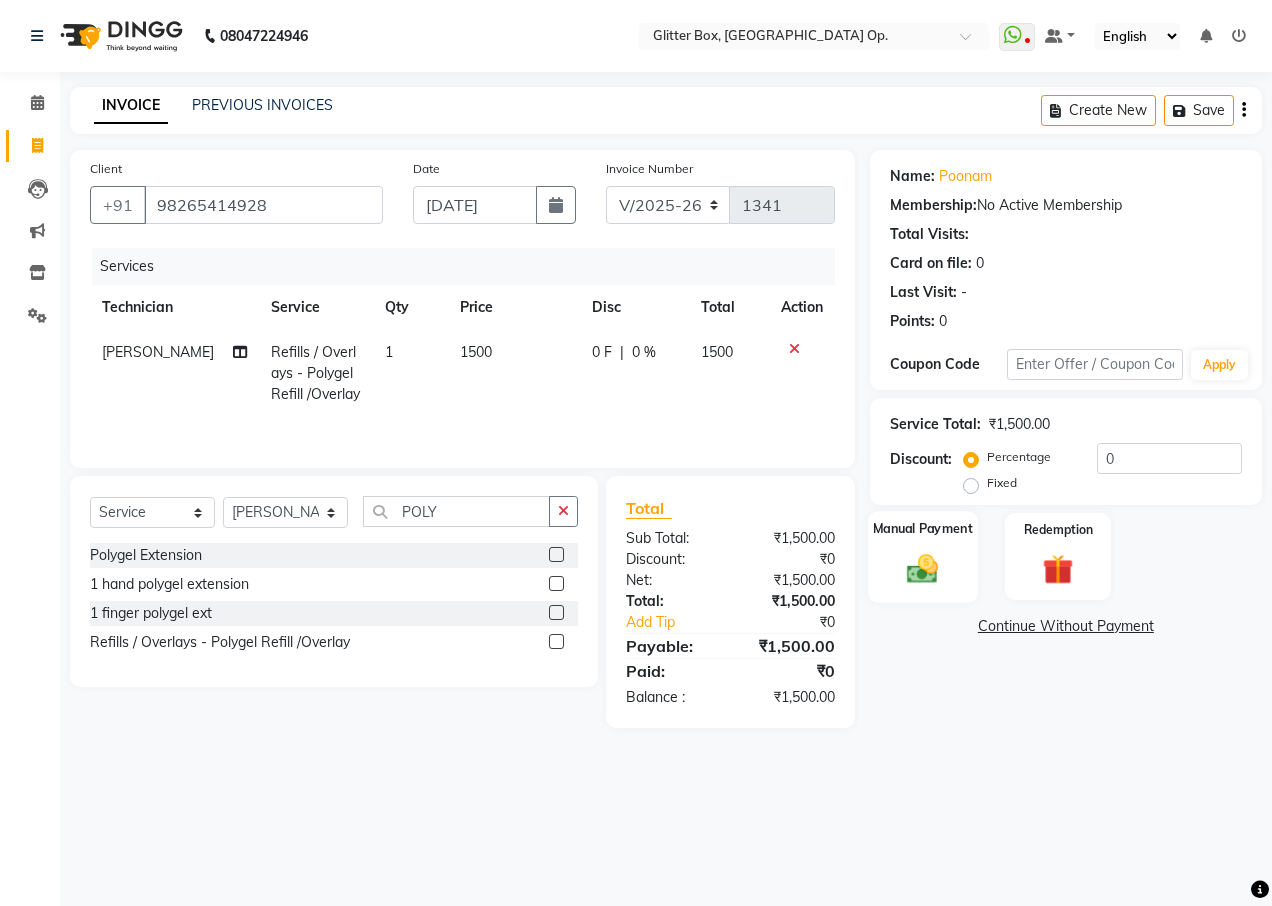 click on "Manual Payment" 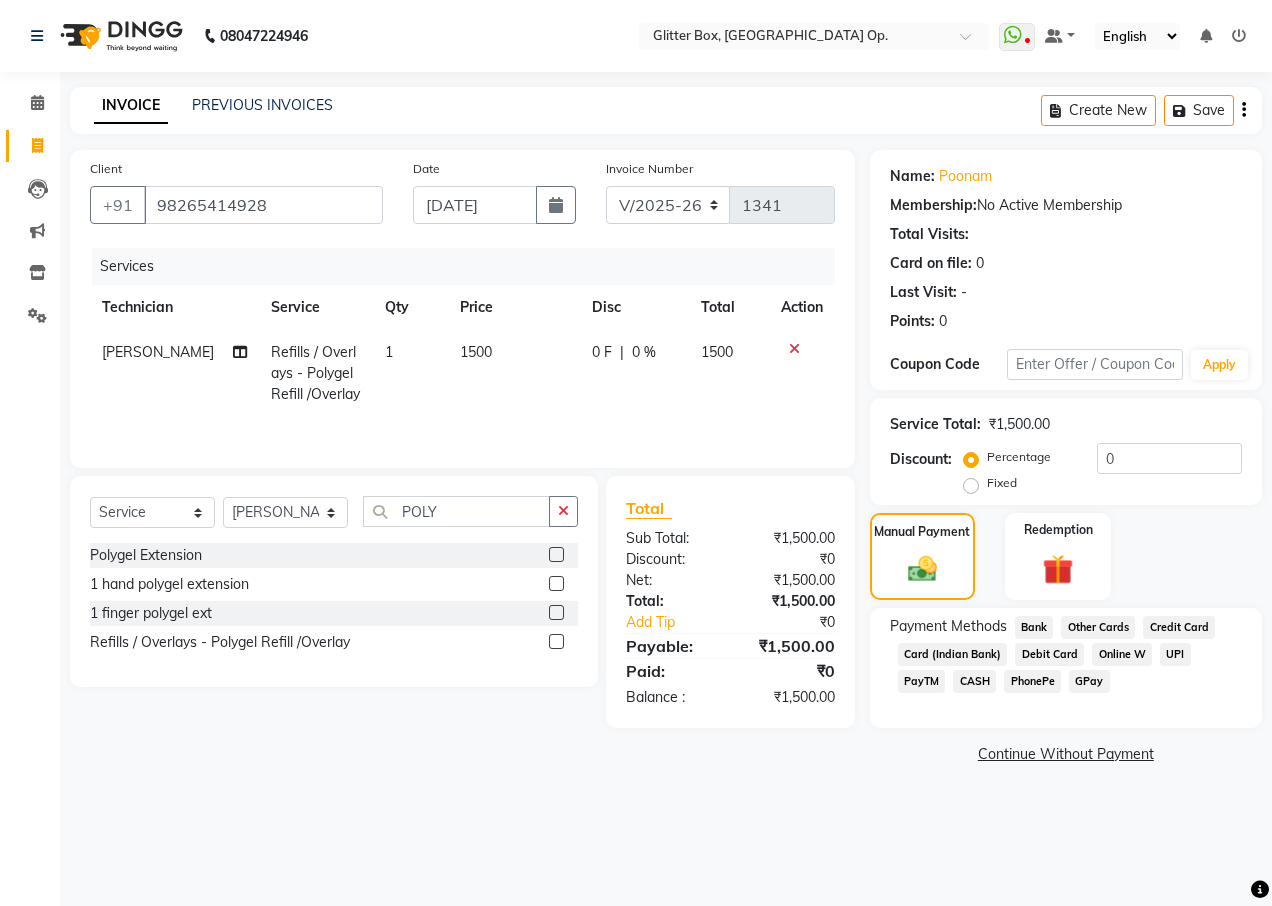 drag, startPoint x: 956, startPoint y: 536, endPoint x: 927, endPoint y: 688, distance: 154.74171 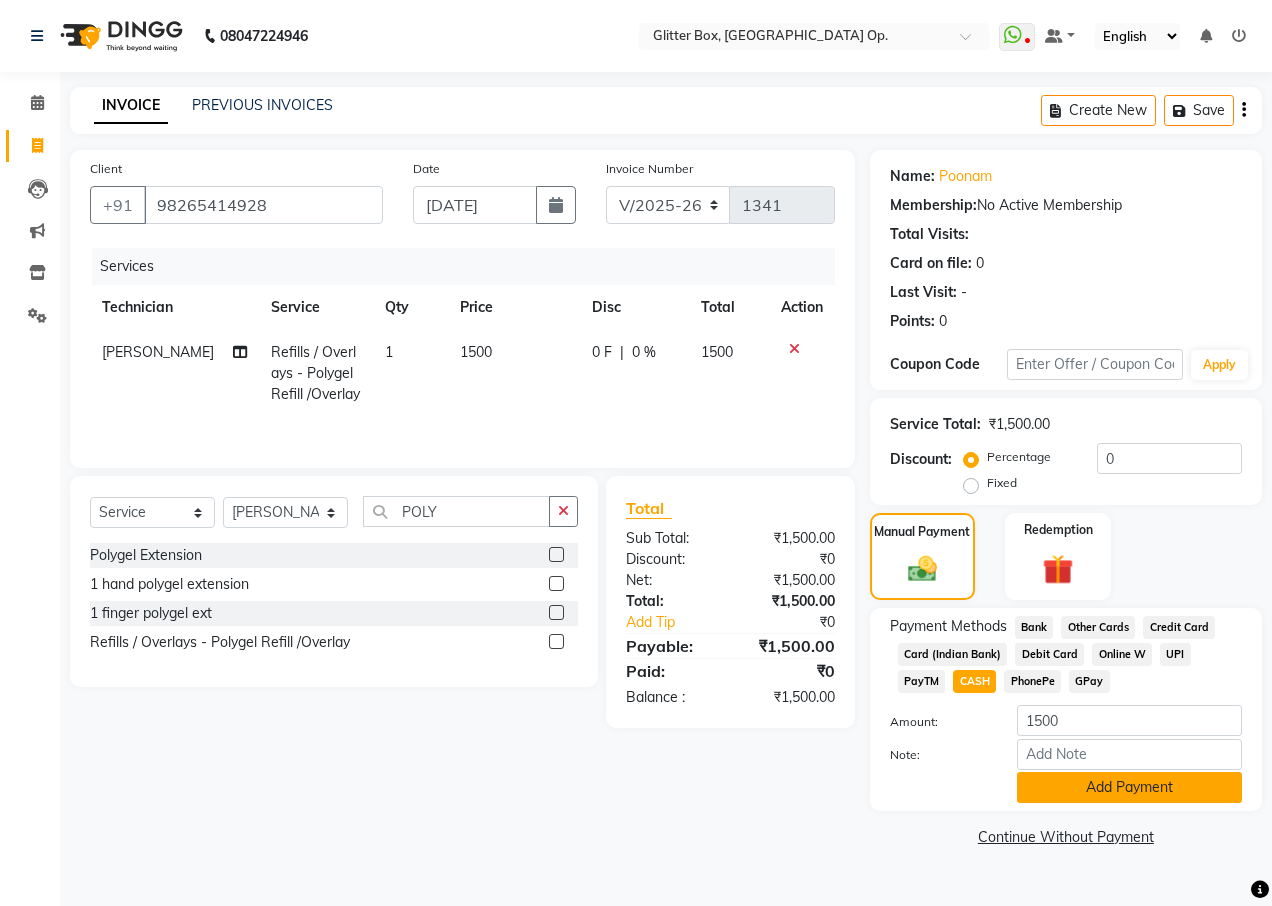 click on "Add Payment" 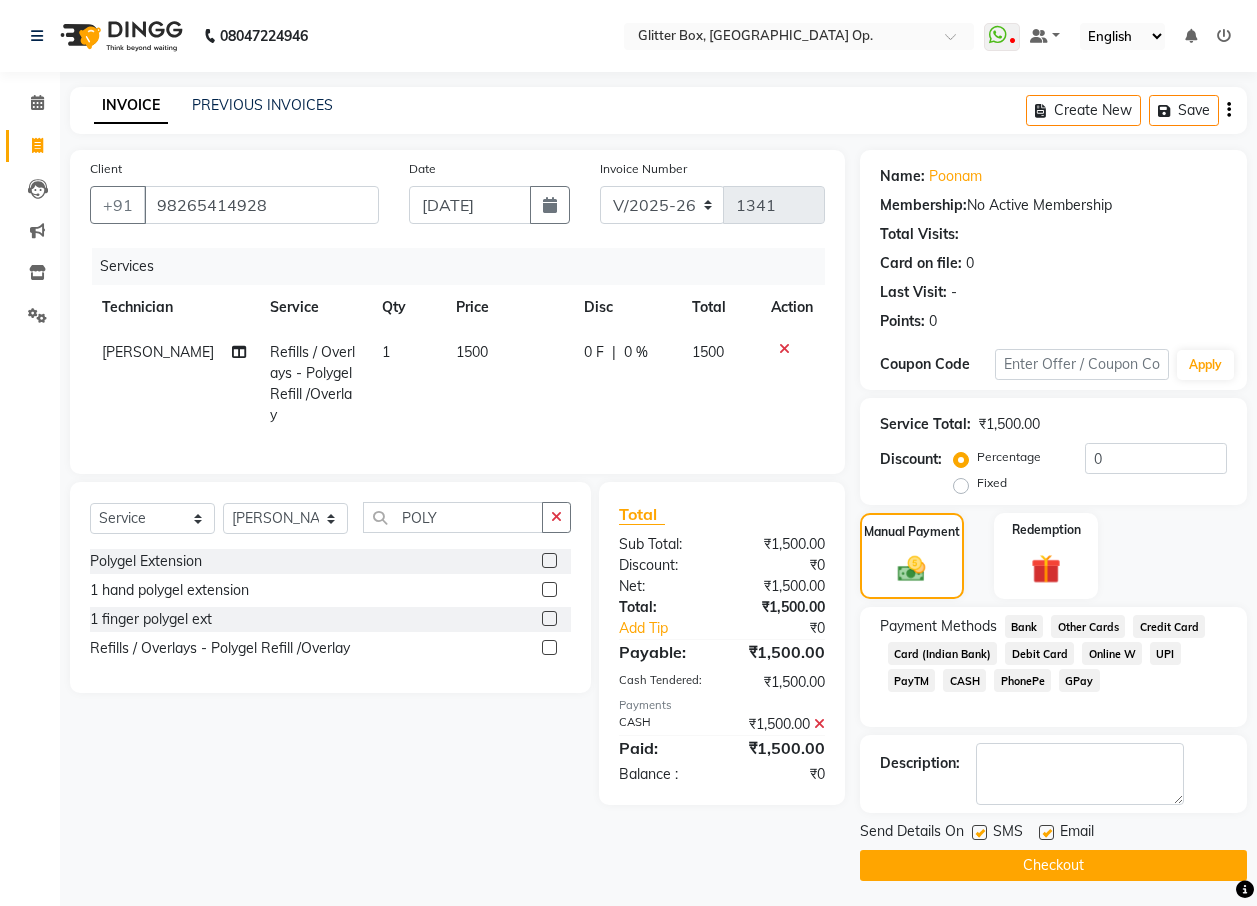 click on "Checkout" 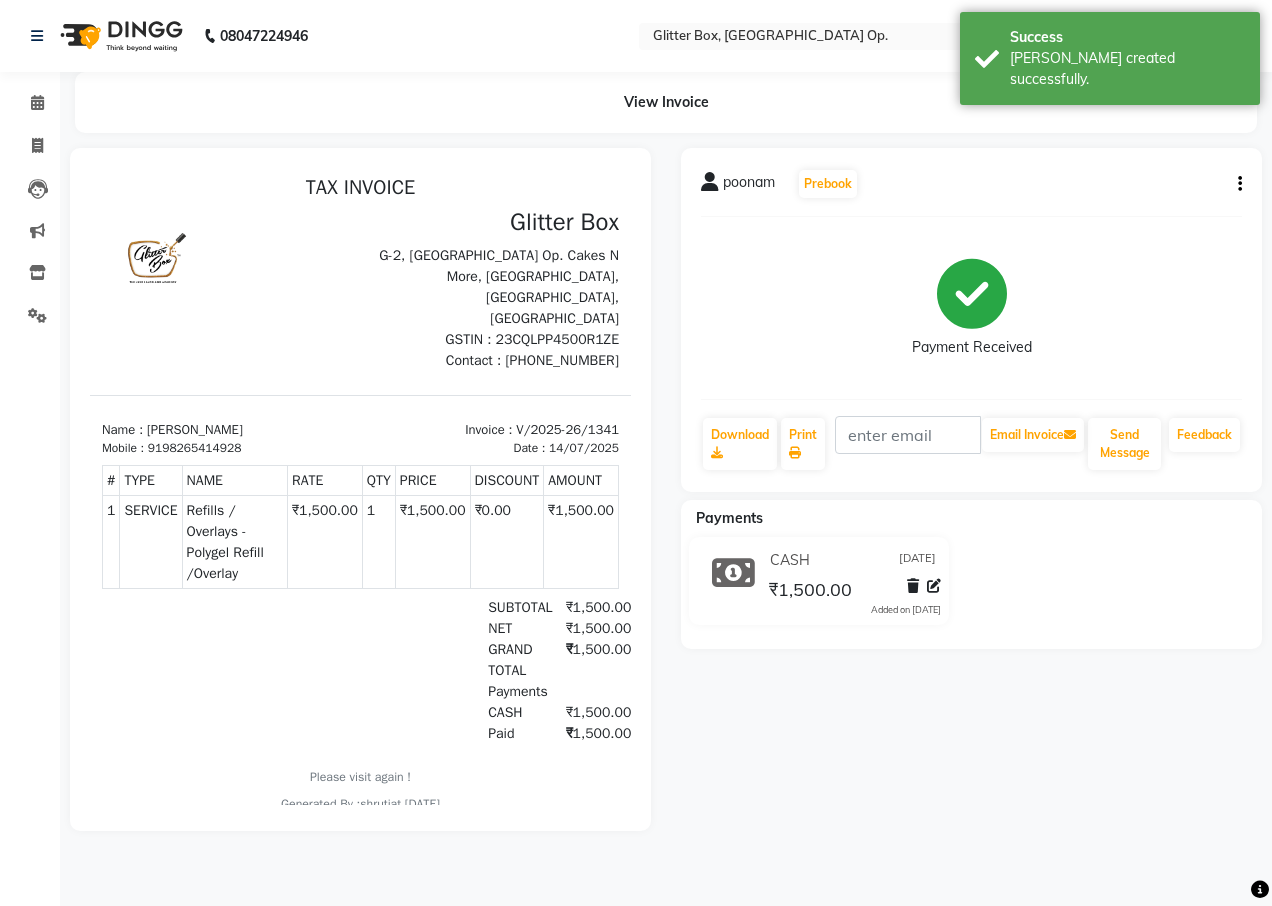 scroll, scrollTop: 0, scrollLeft: 0, axis: both 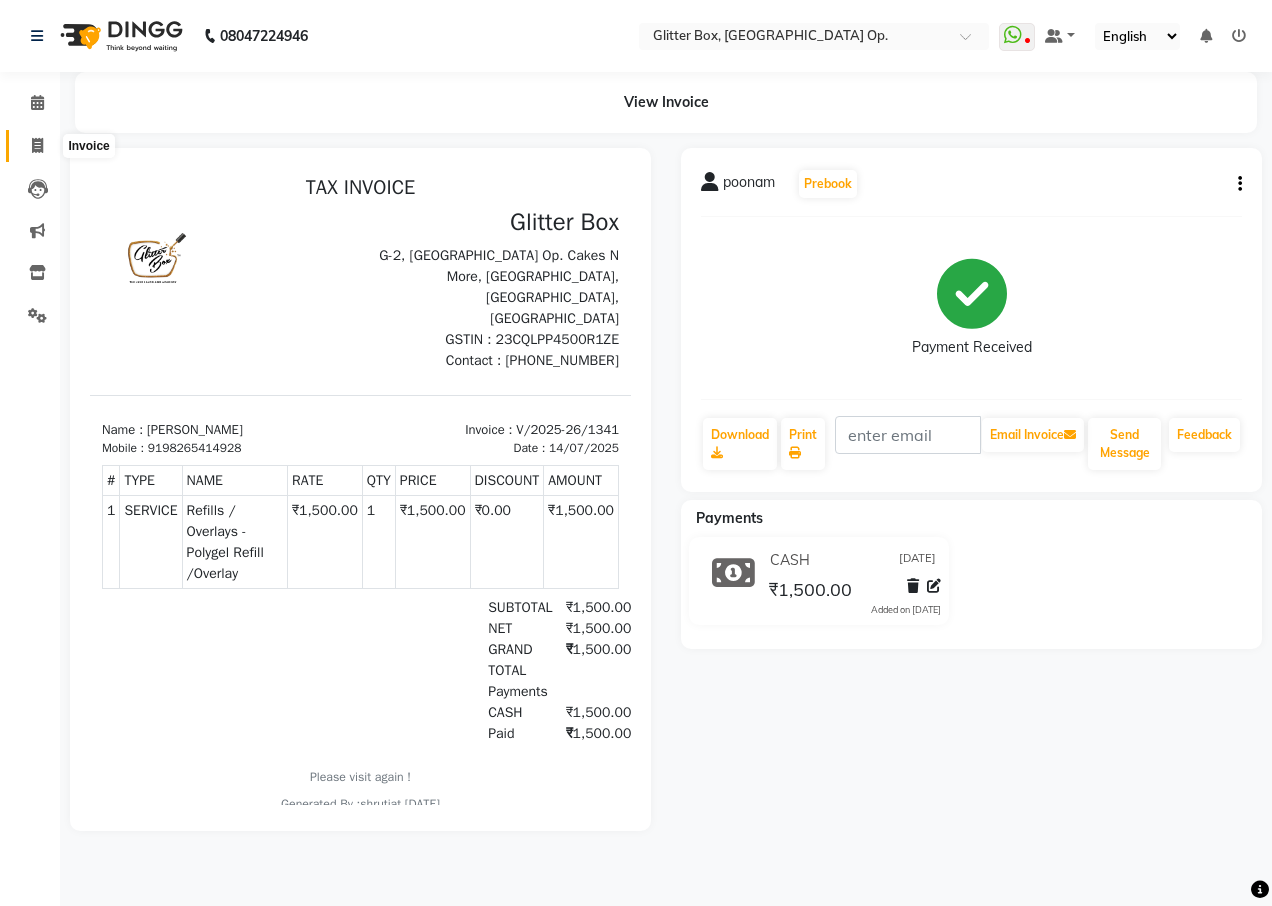 click 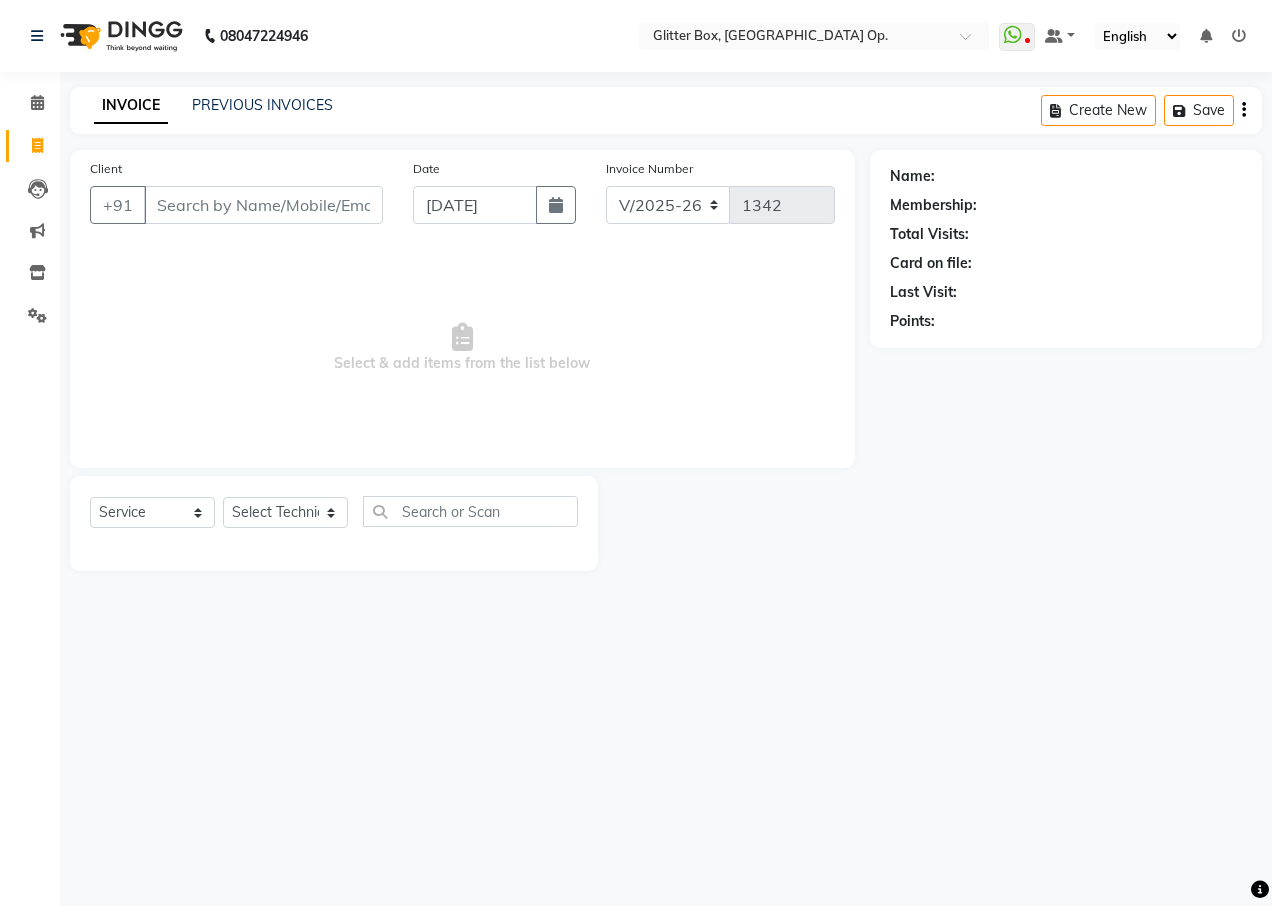 click on "Client" at bounding box center [263, 205] 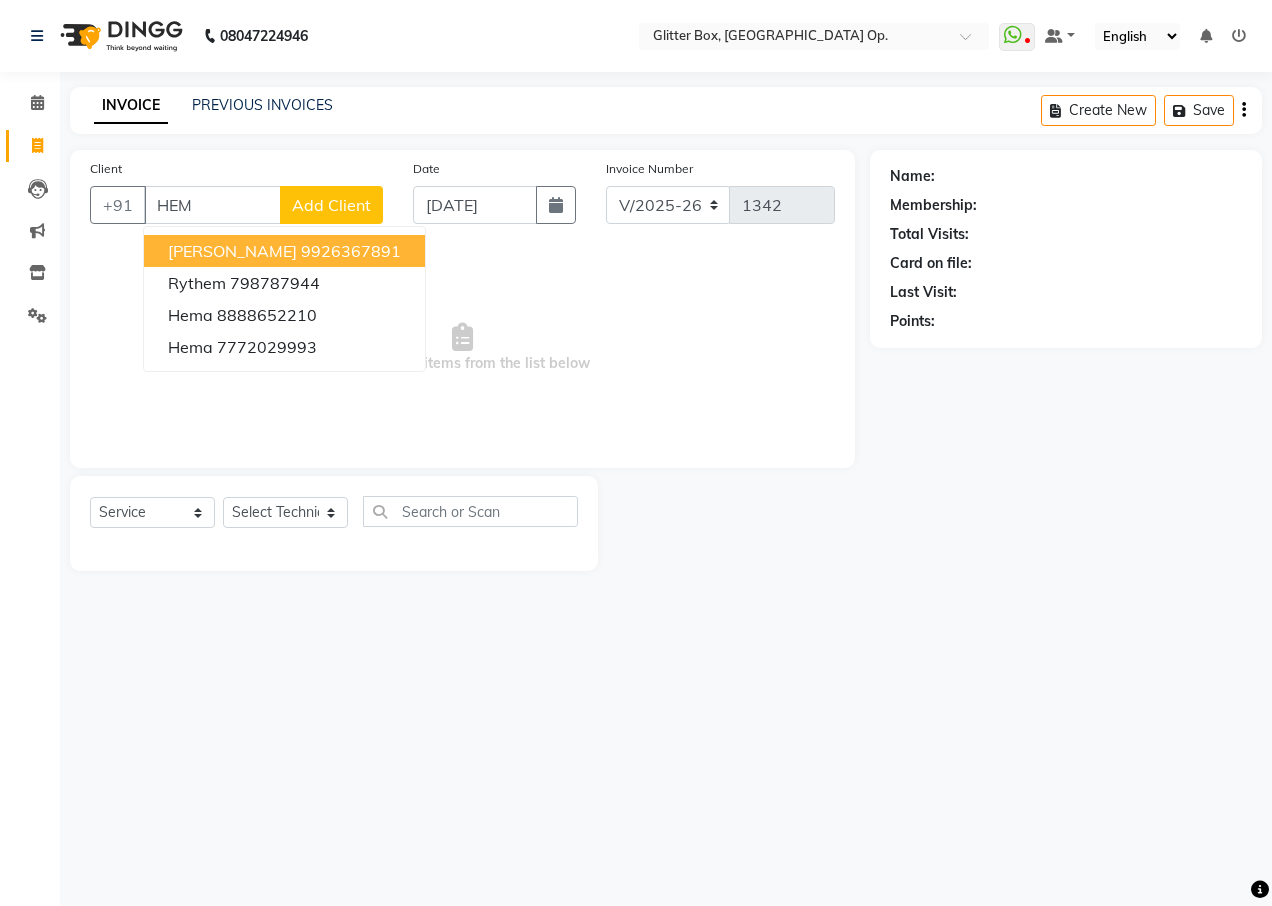 click on "[PERSON_NAME]" at bounding box center [232, 251] 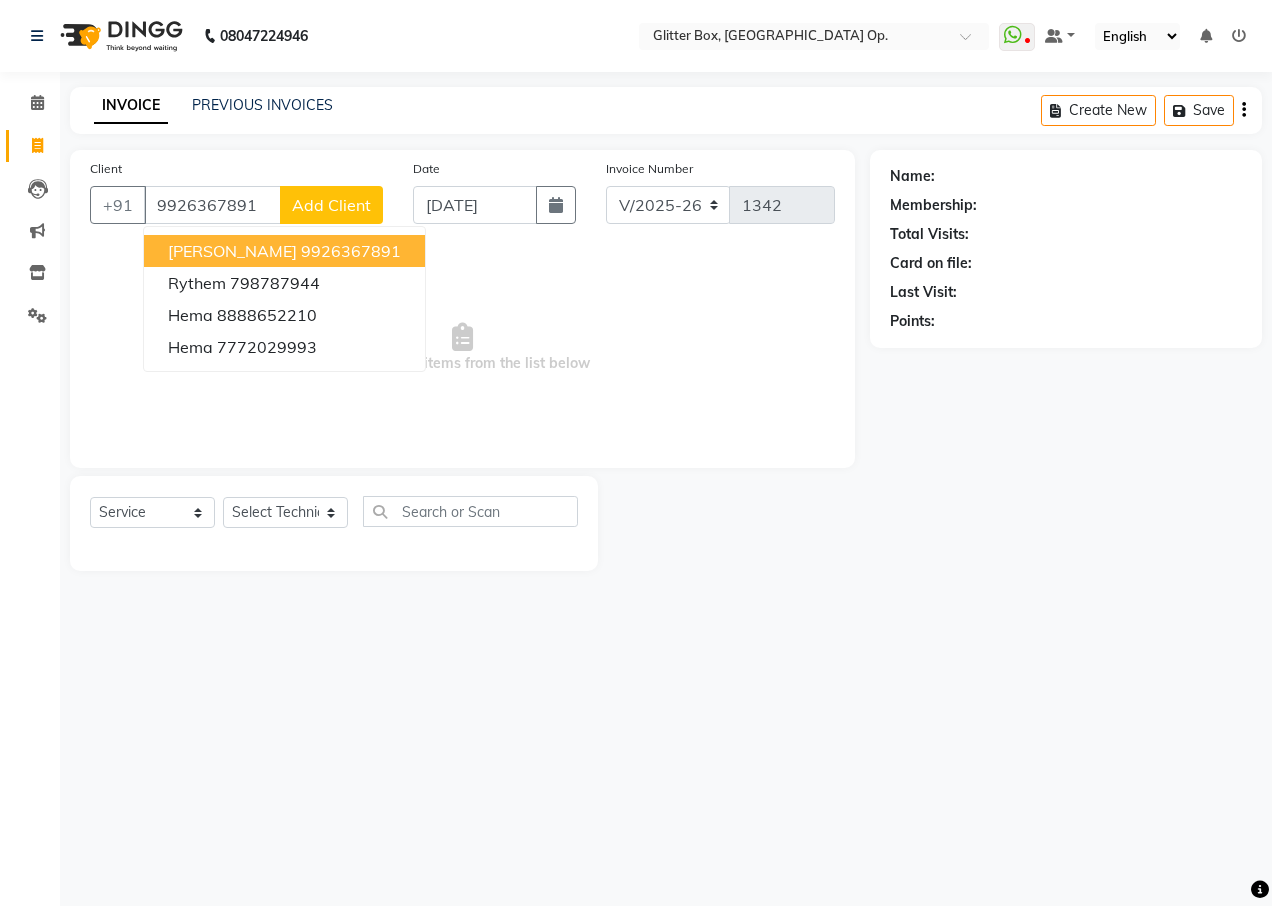 type on "9926367891" 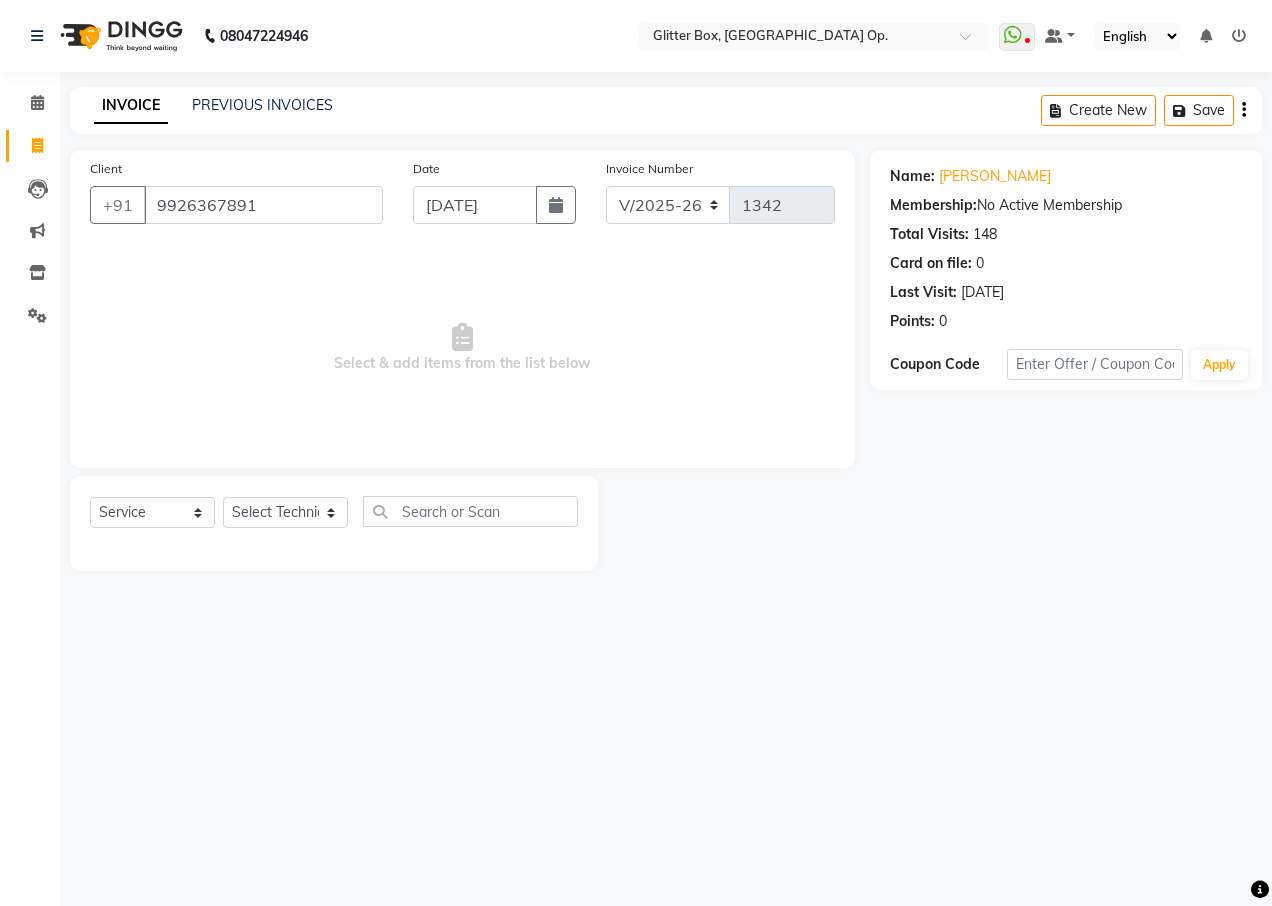 click on "Select  Service  Product  Membership  Package Voucher Prepaid Gift Card  Select Technician [PERSON_NAME] [PERSON_NAME] [PERSON_NAME] [PERSON_NAME] [PERSON_NAME] [PERSON_NAME] [PERSON_NAME] [PERSON_NAME] Das owner [PERSON_NAME] pooja Preeti makore Rupa [PERSON_NAME] shruti [PERSON_NAME]" 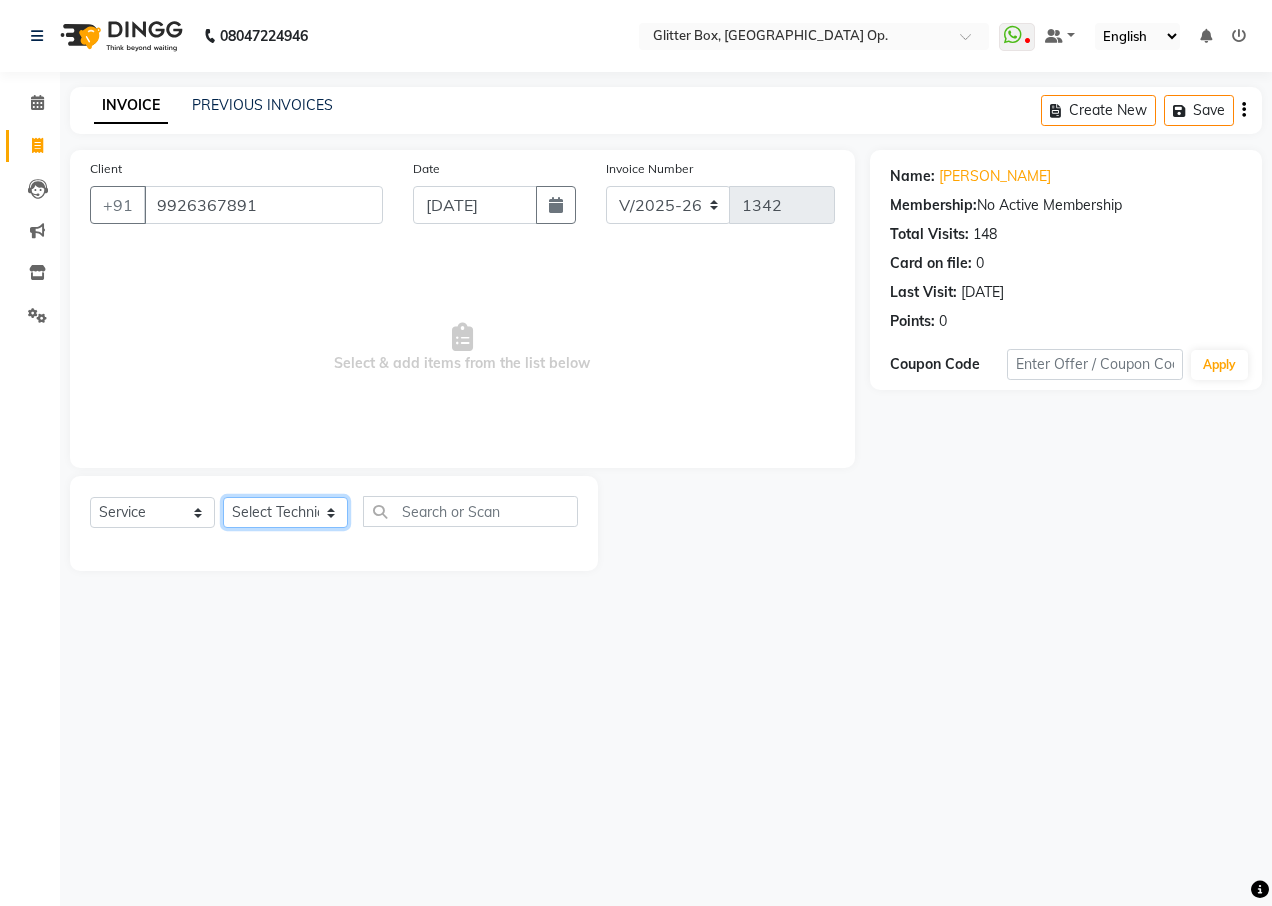 click on "Select Technician [PERSON_NAME] [PERSON_NAME] [PERSON_NAME] [PERSON_NAME] [PERSON_NAME] [PERSON_NAME] [PERSON_NAME] [PERSON_NAME] Das owner [PERSON_NAME] pooja Preeti makore Rupa [PERSON_NAME] [PERSON_NAME]" 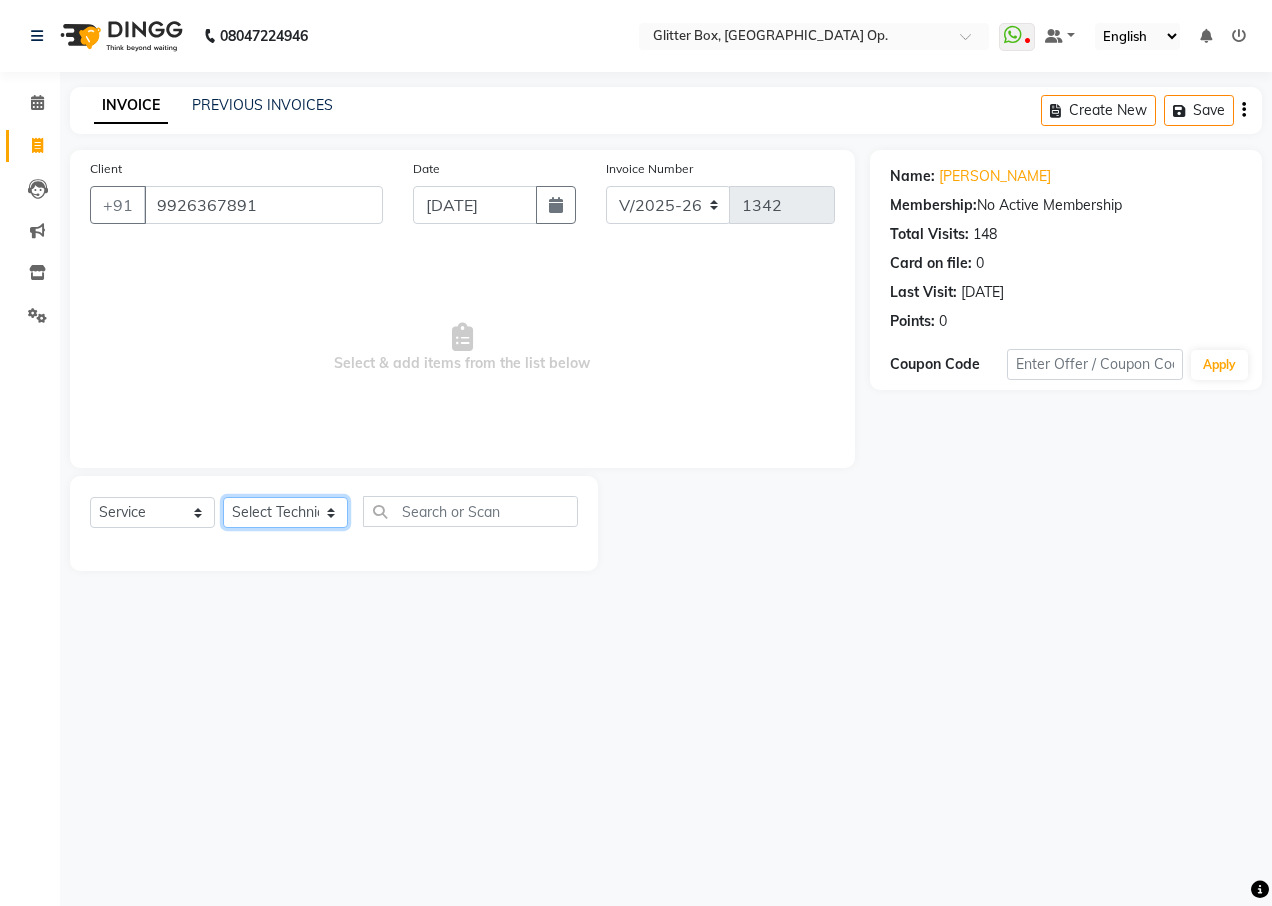 select on "71114" 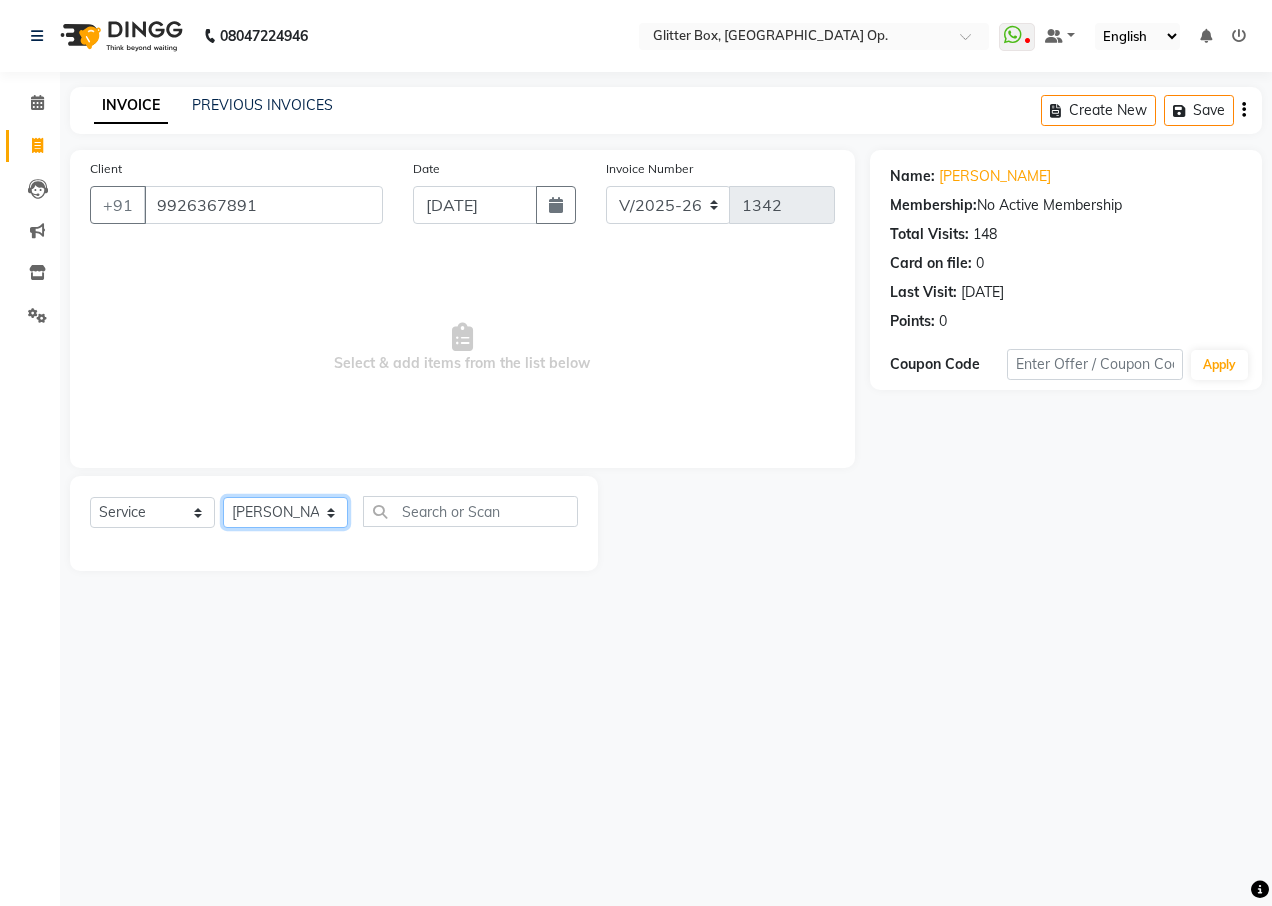 click on "Select Technician [PERSON_NAME] [PERSON_NAME] [PERSON_NAME] [PERSON_NAME] [PERSON_NAME] [PERSON_NAME] [PERSON_NAME] [PERSON_NAME] Das owner [PERSON_NAME] pooja Preeti makore Rupa [PERSON_NAME] [PERSON_NAME]" 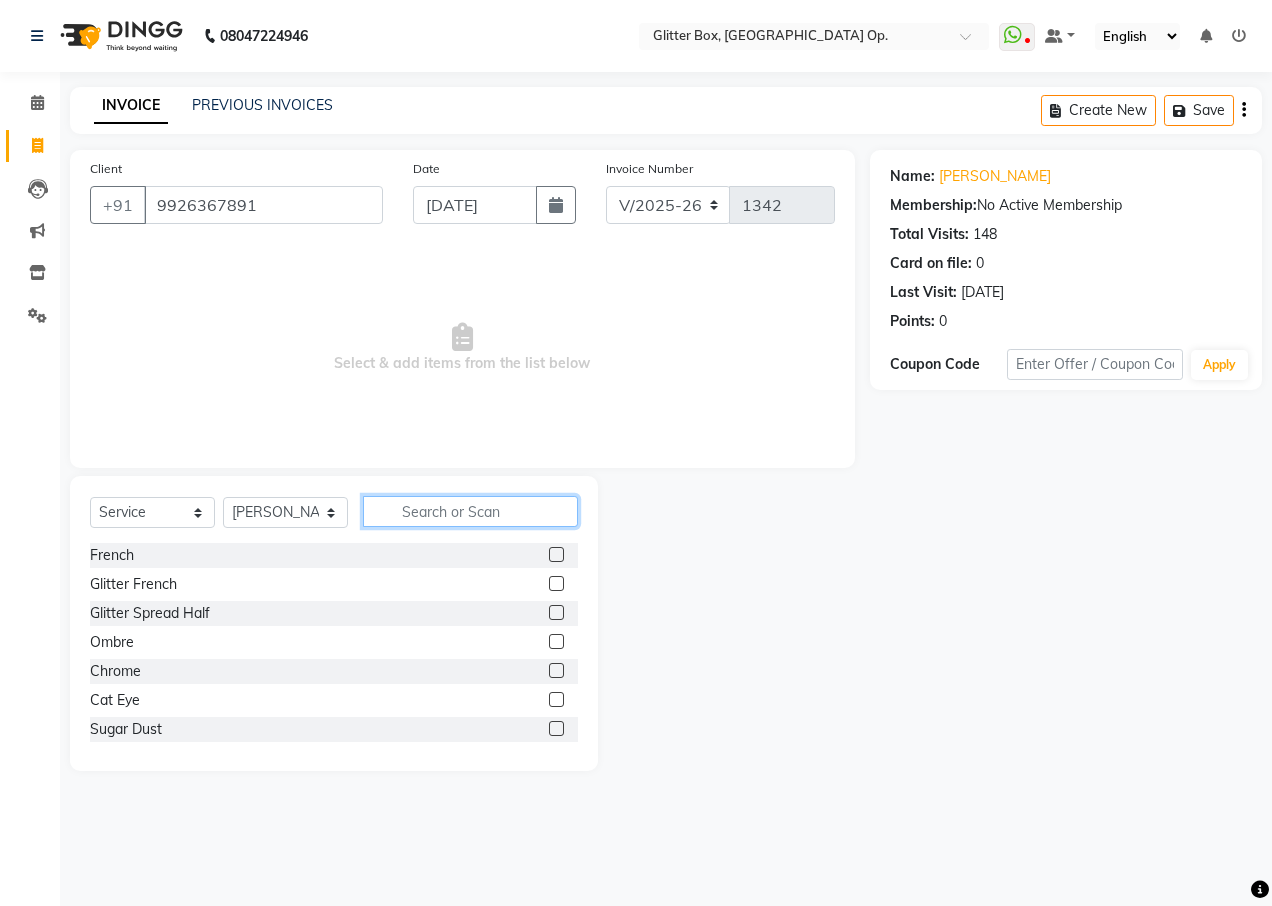 click 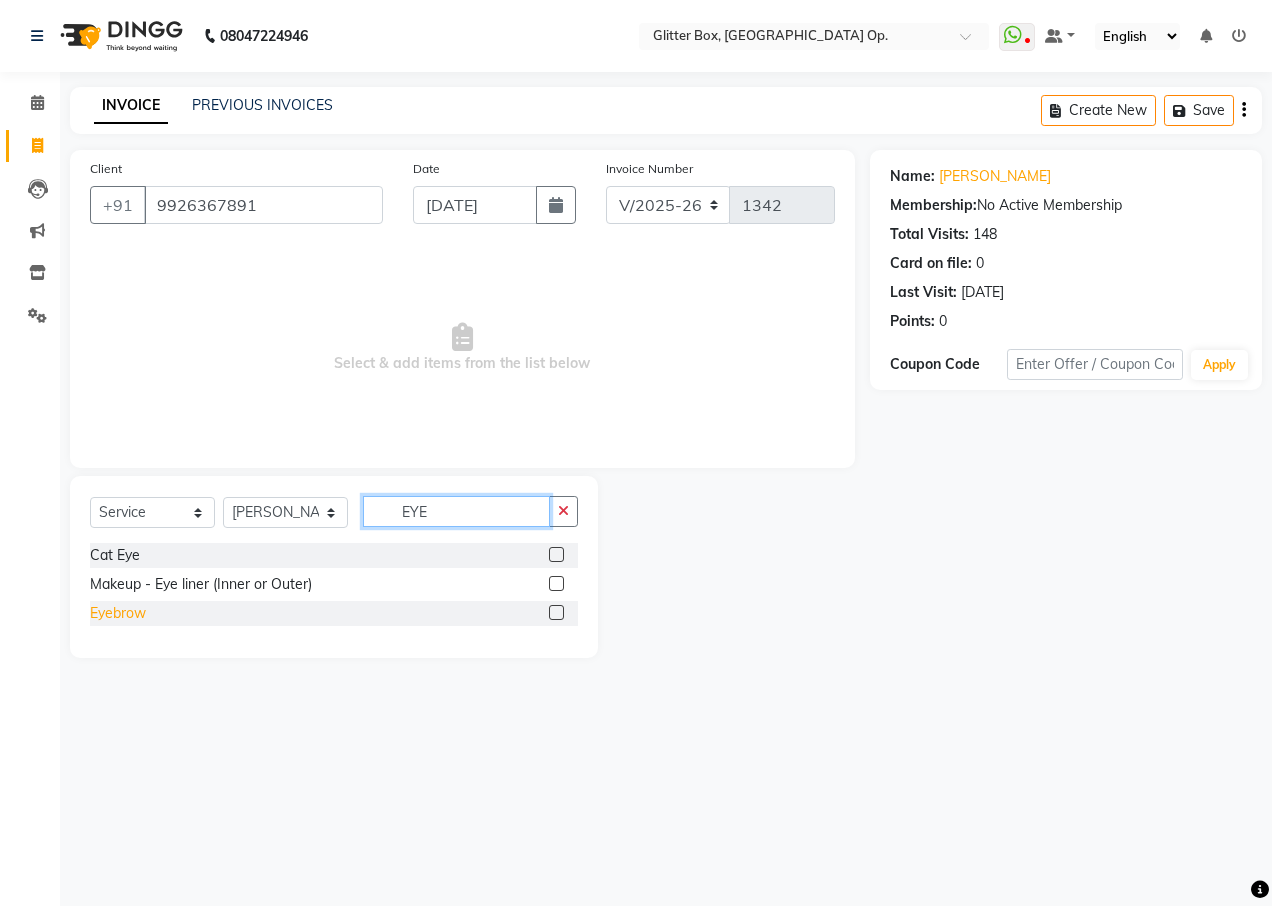 type on "EYE" 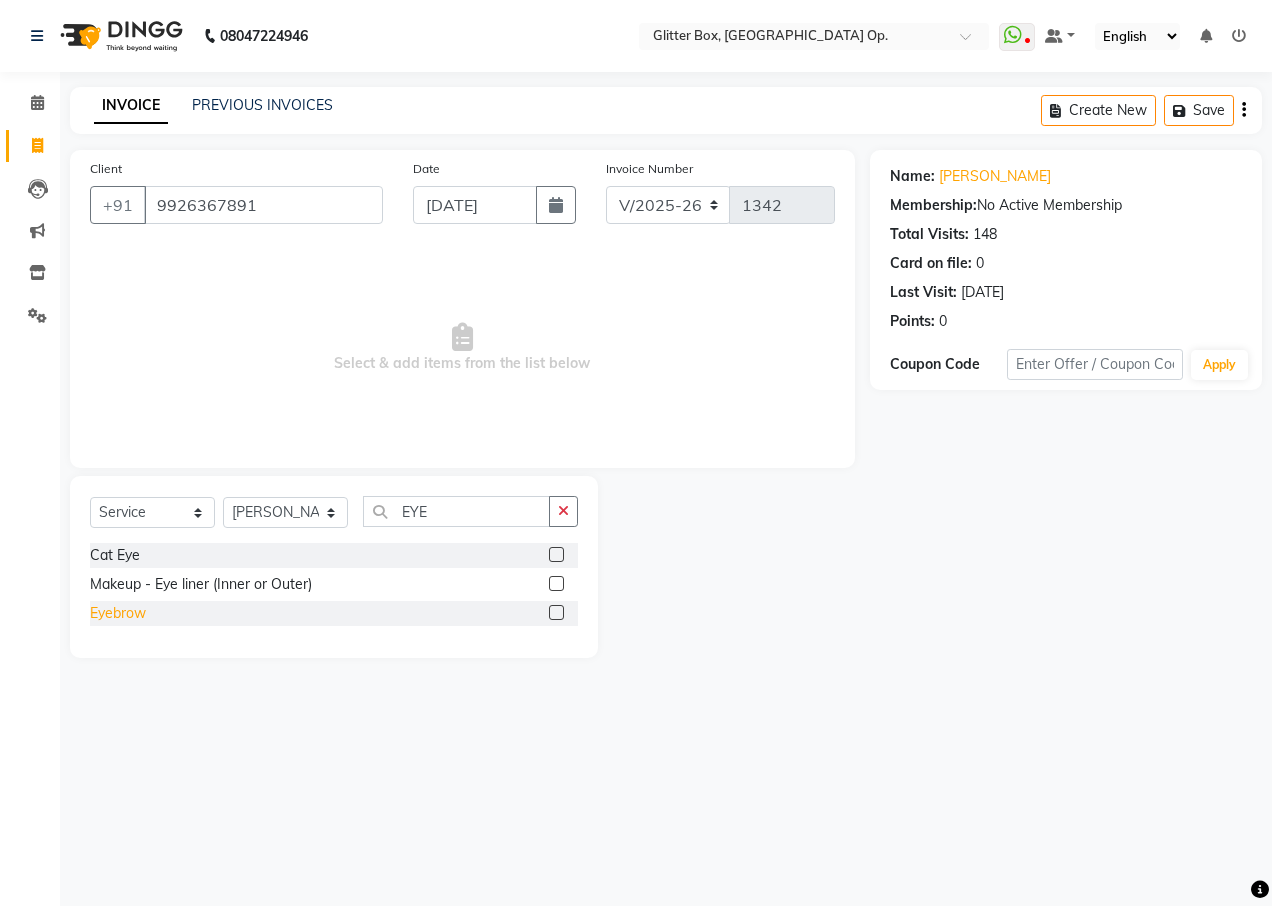 click on "Eyebrow" 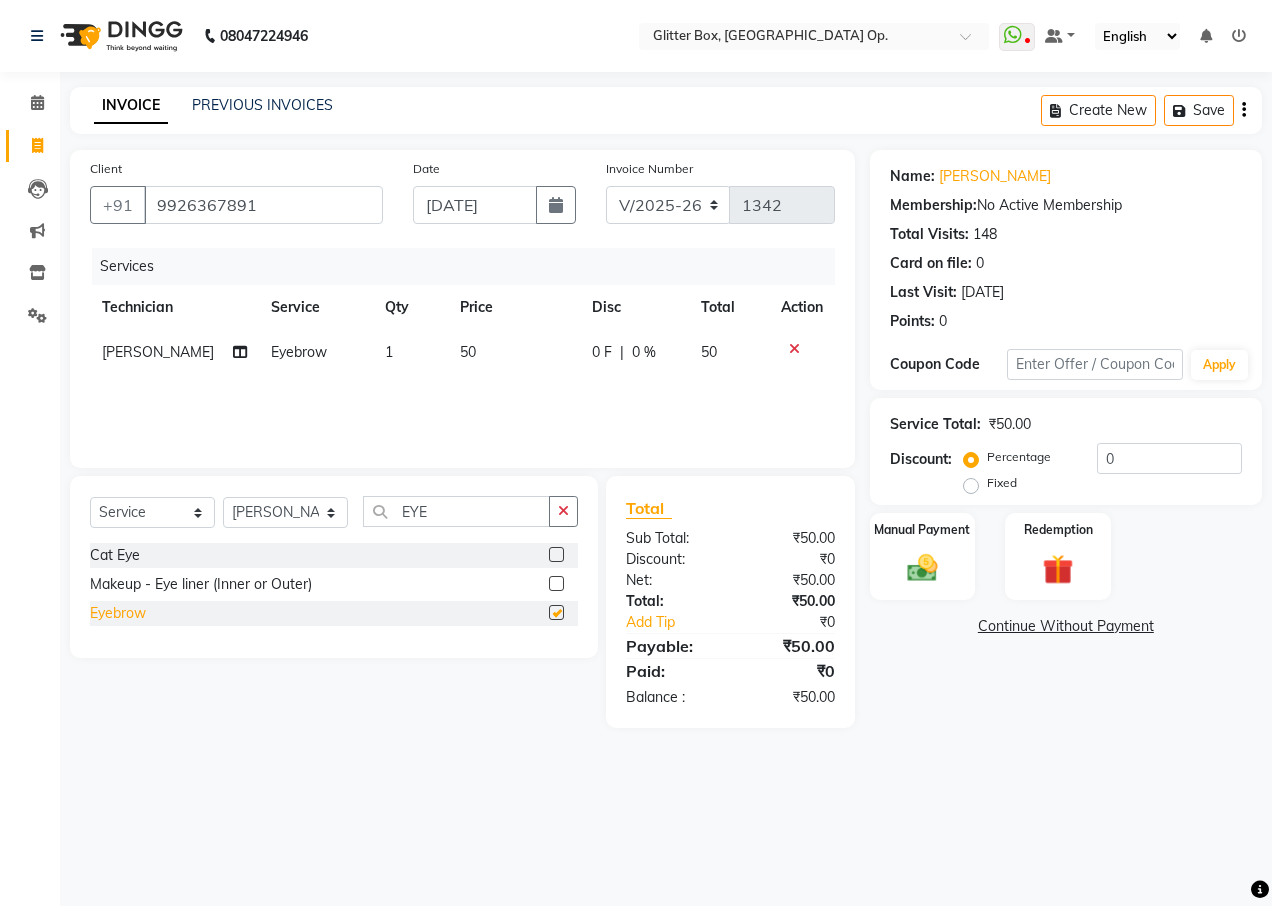 checkbox on "false" 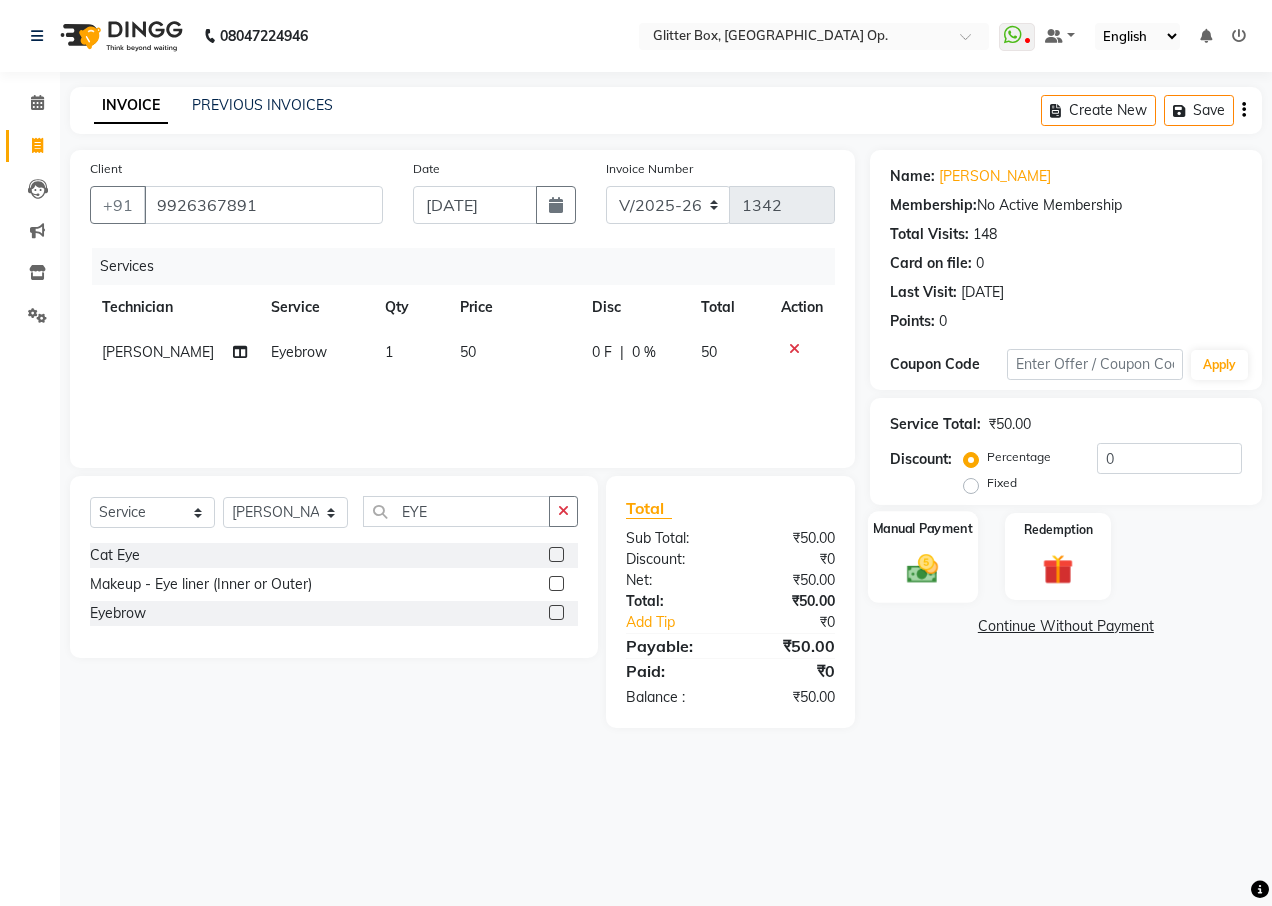 click on "Manual Payment" 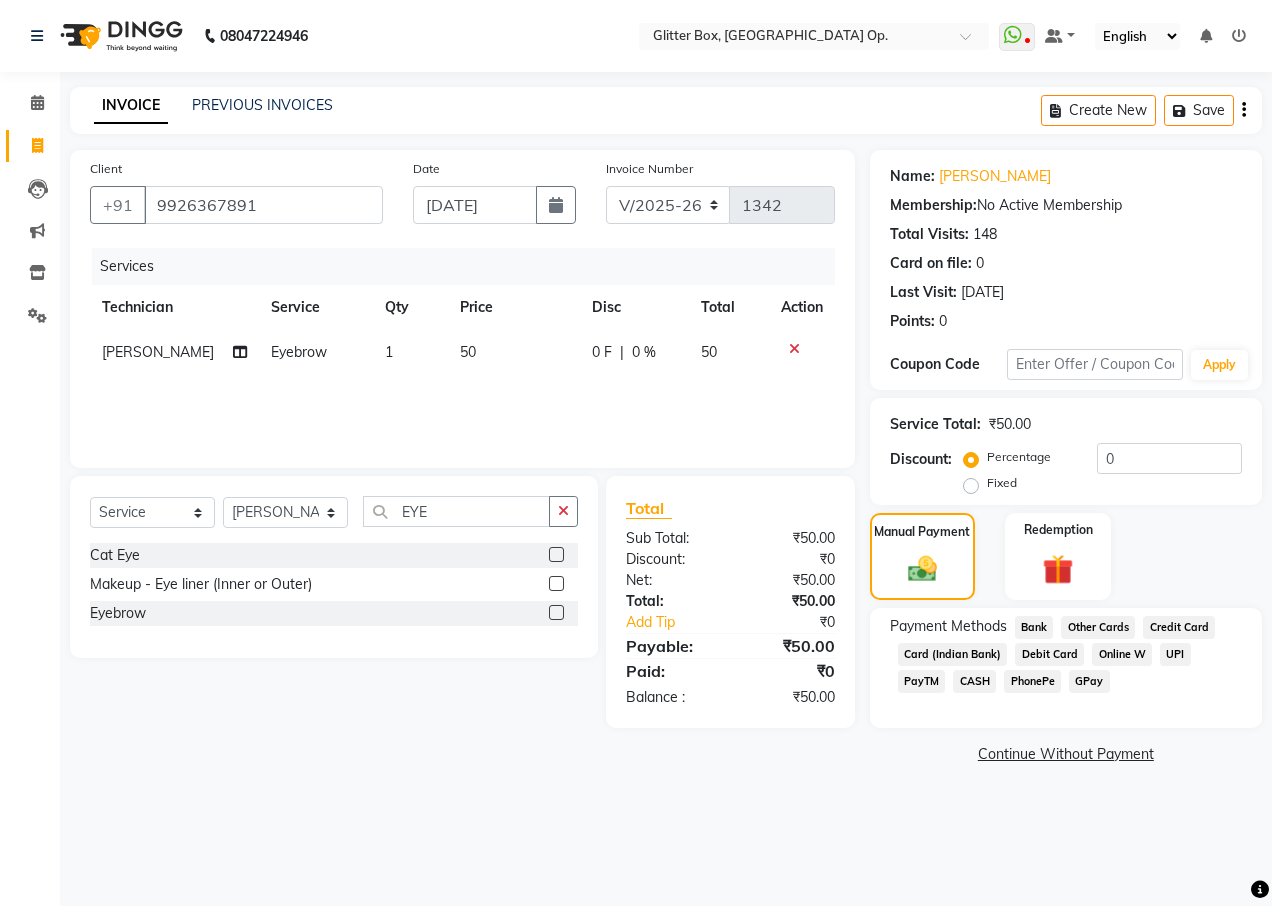 click on "UPI" 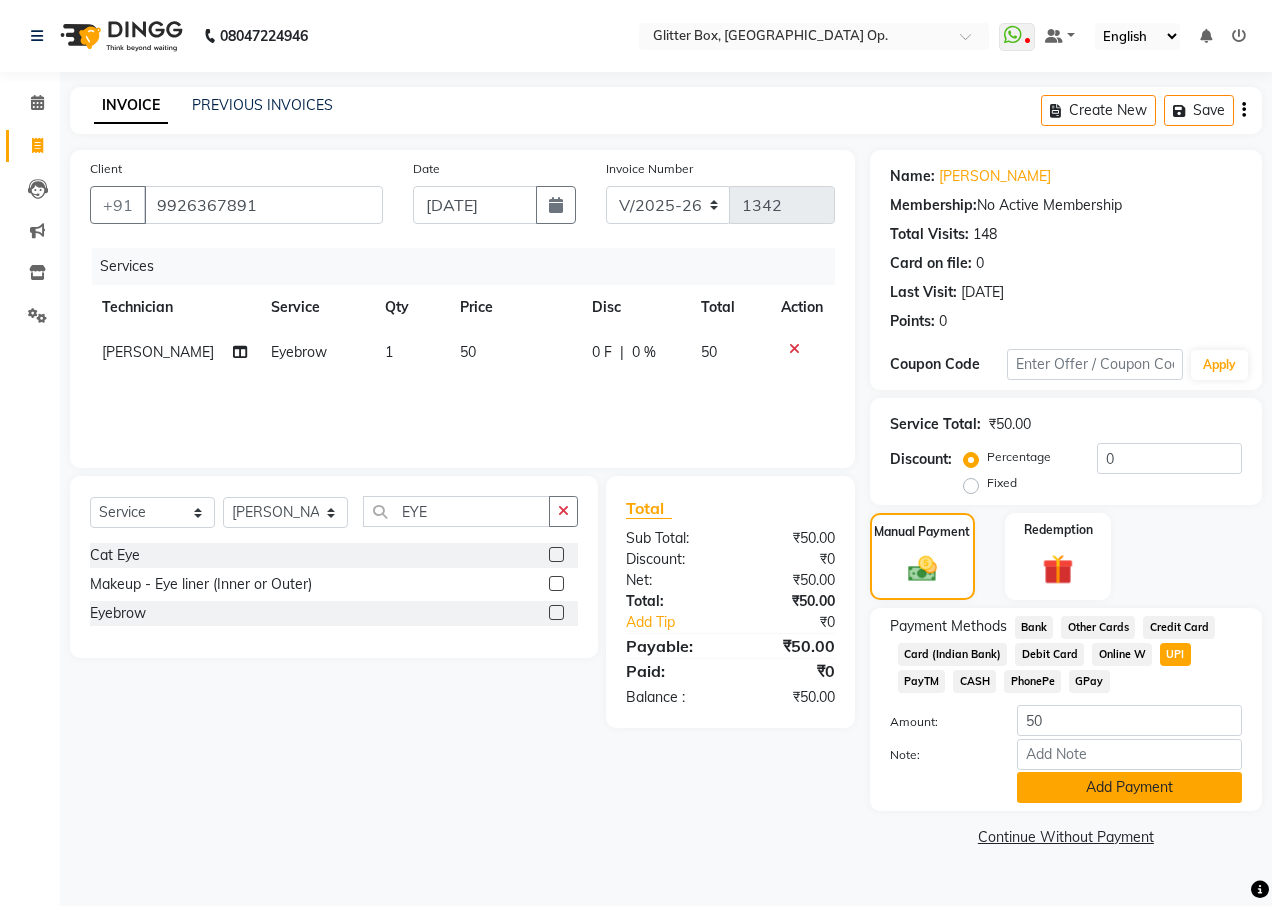 click on "Add Payment" 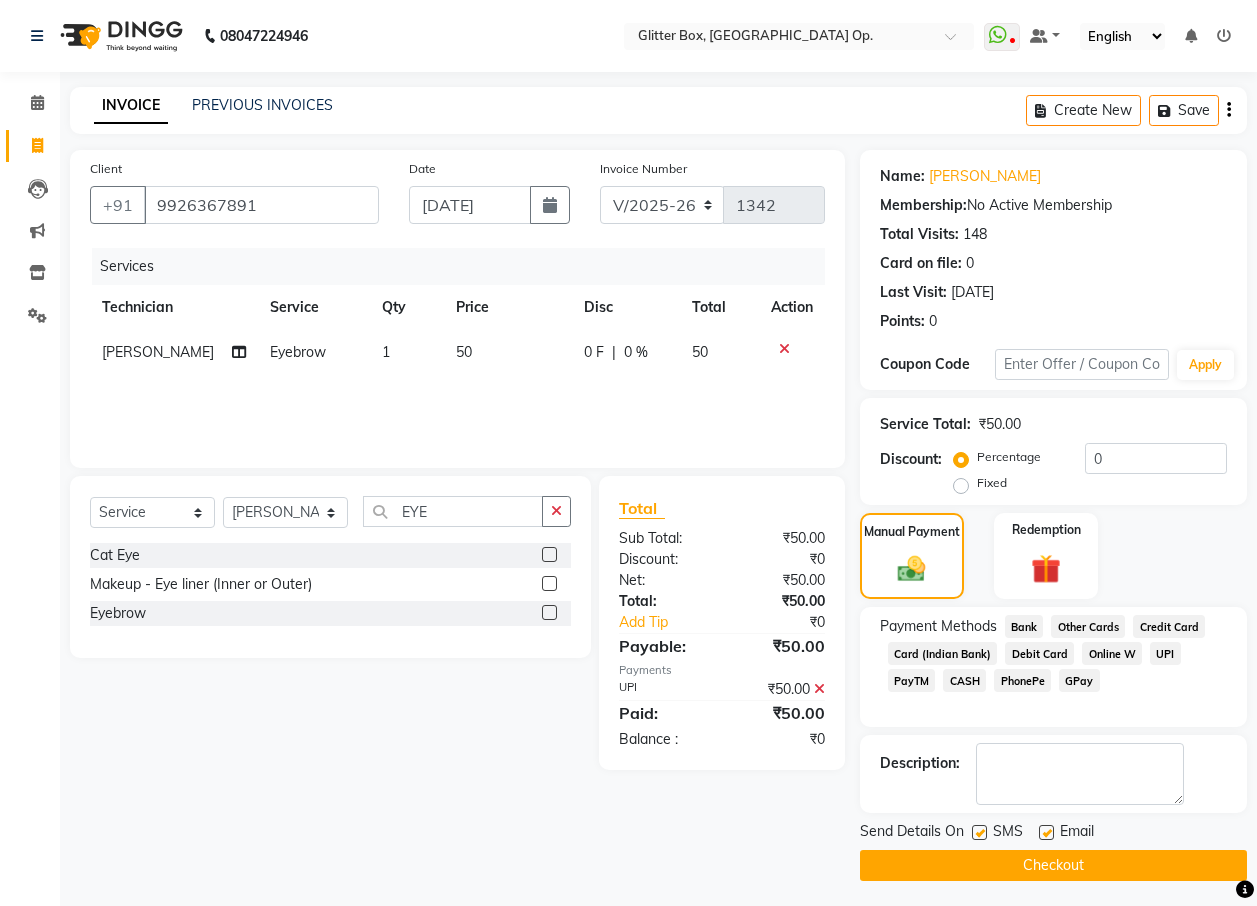 click 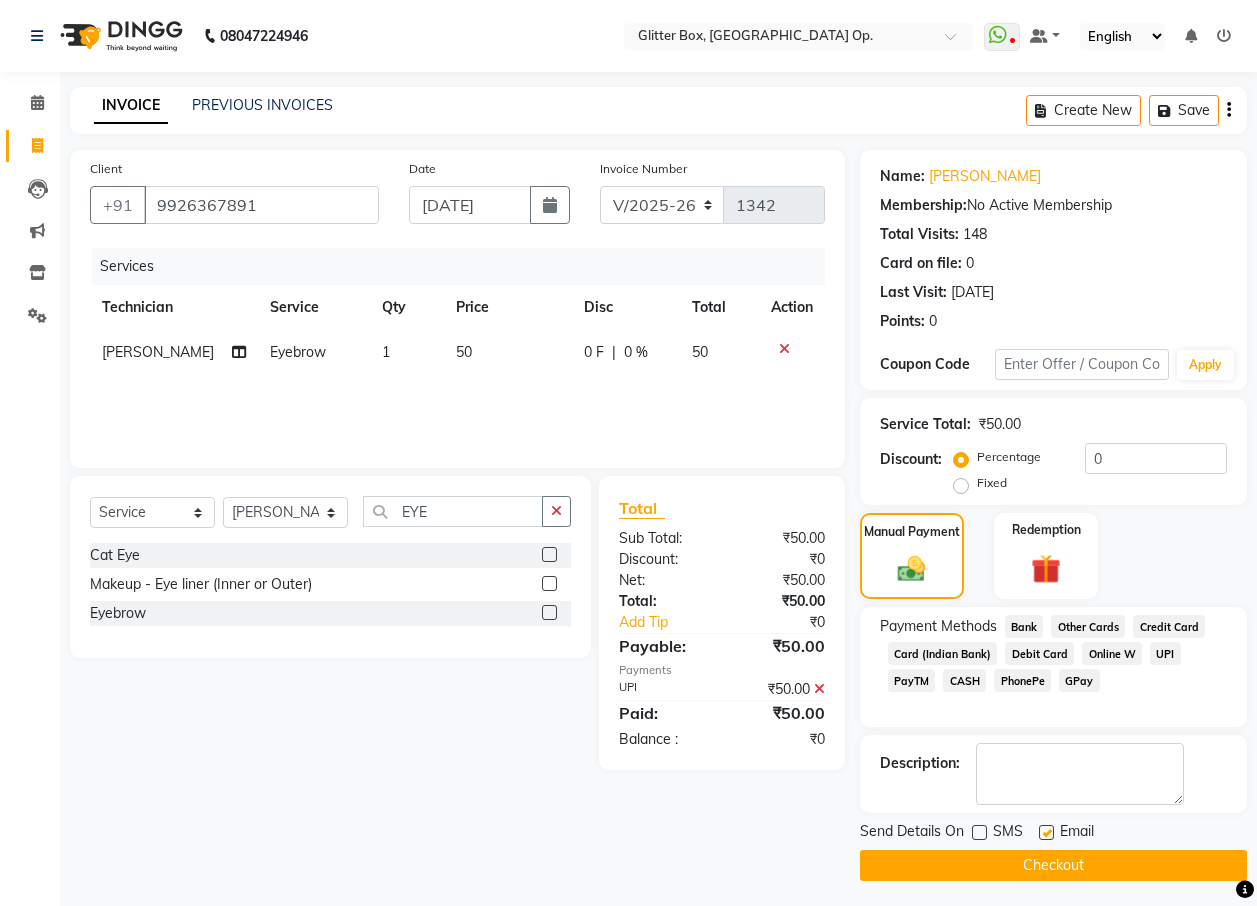 click 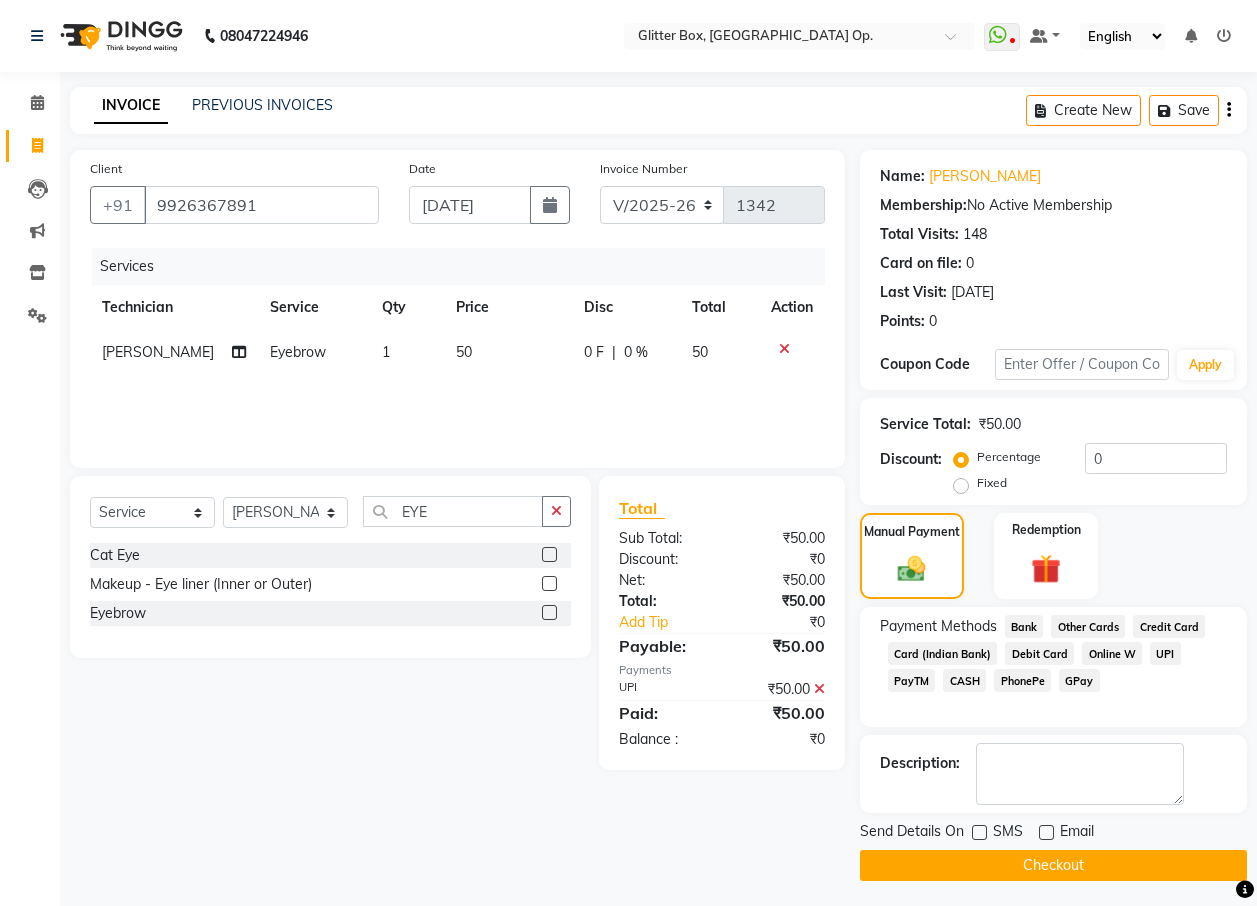 click on "Checkout" 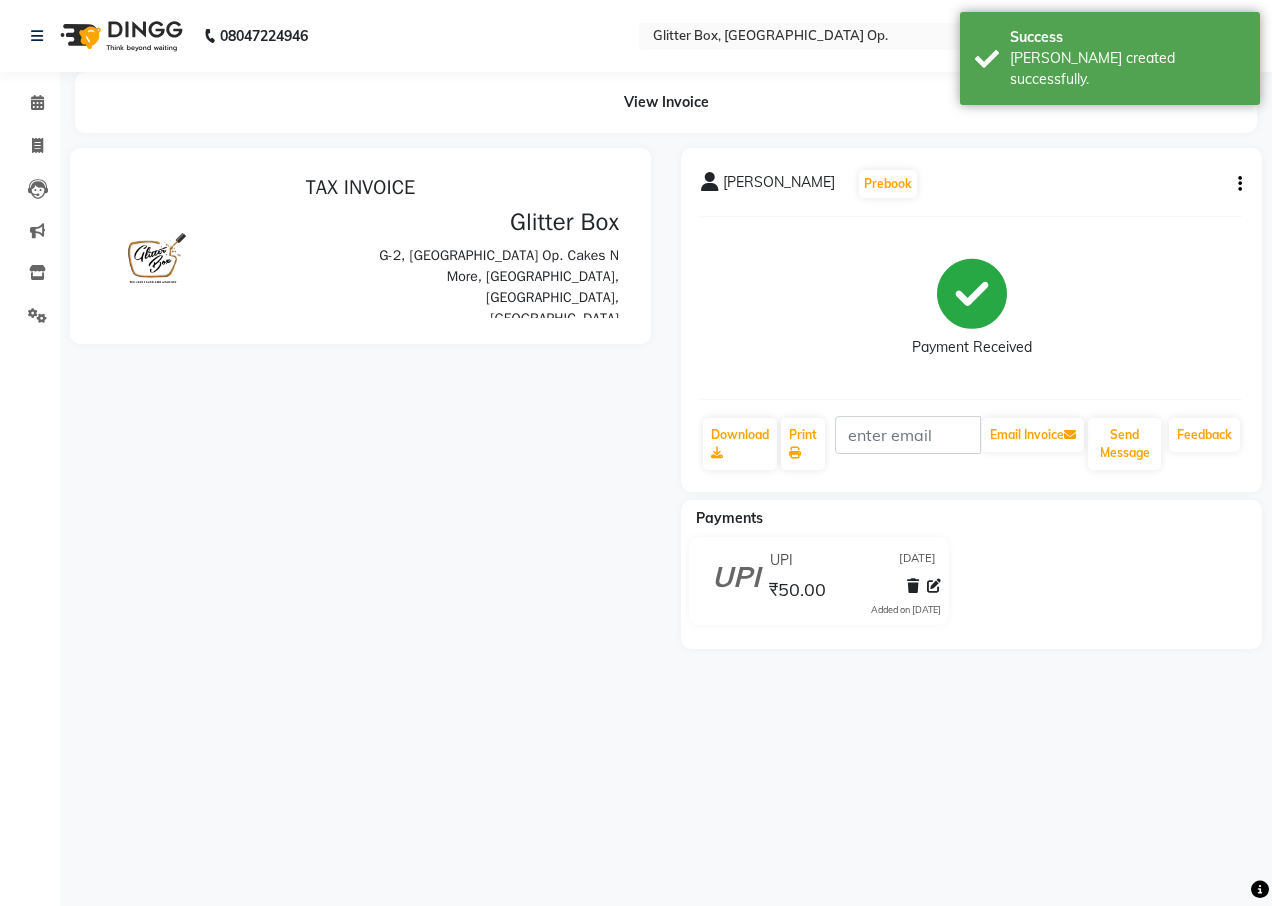 scroll, scrollTop: 0, scrollLeft: 0, axis: both 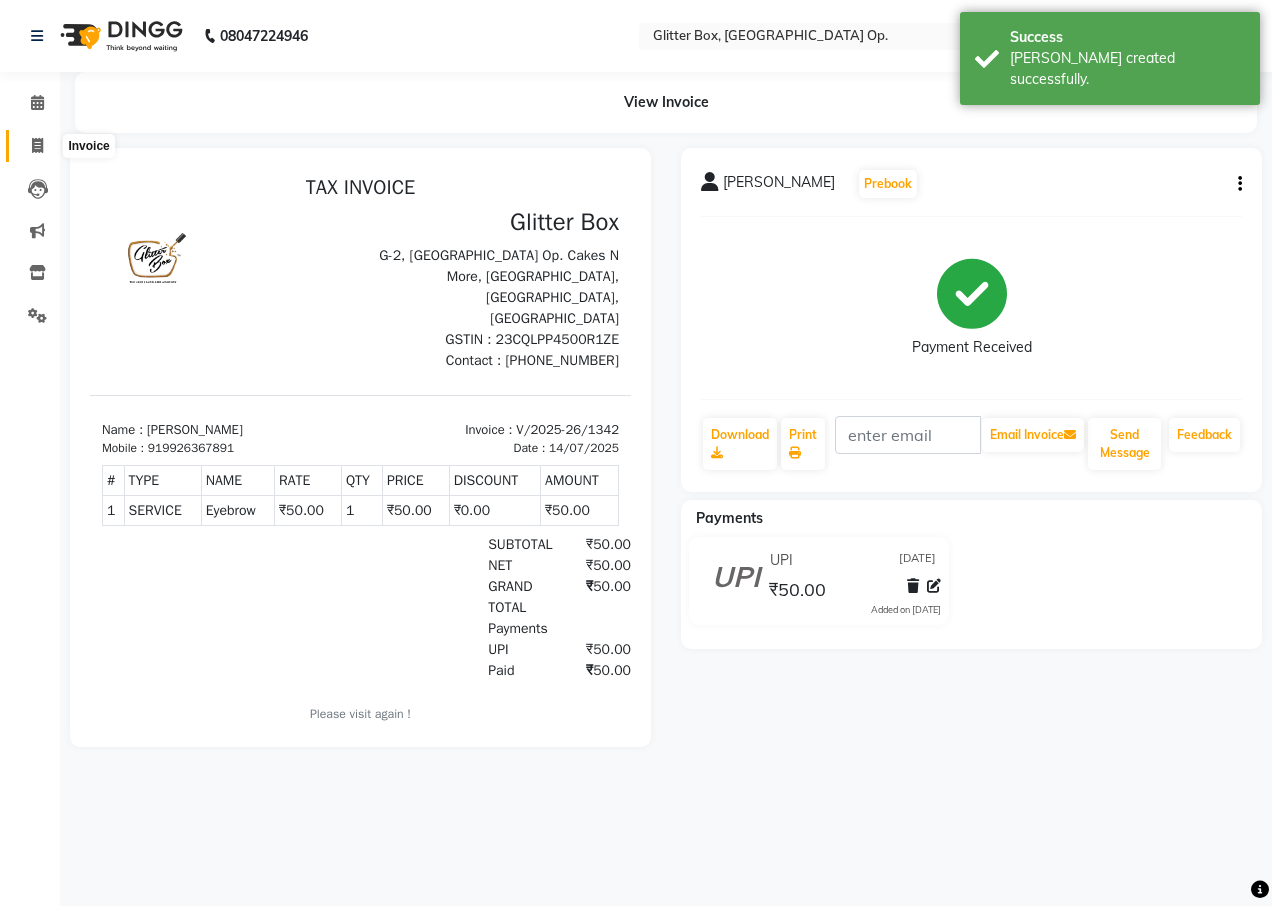 click 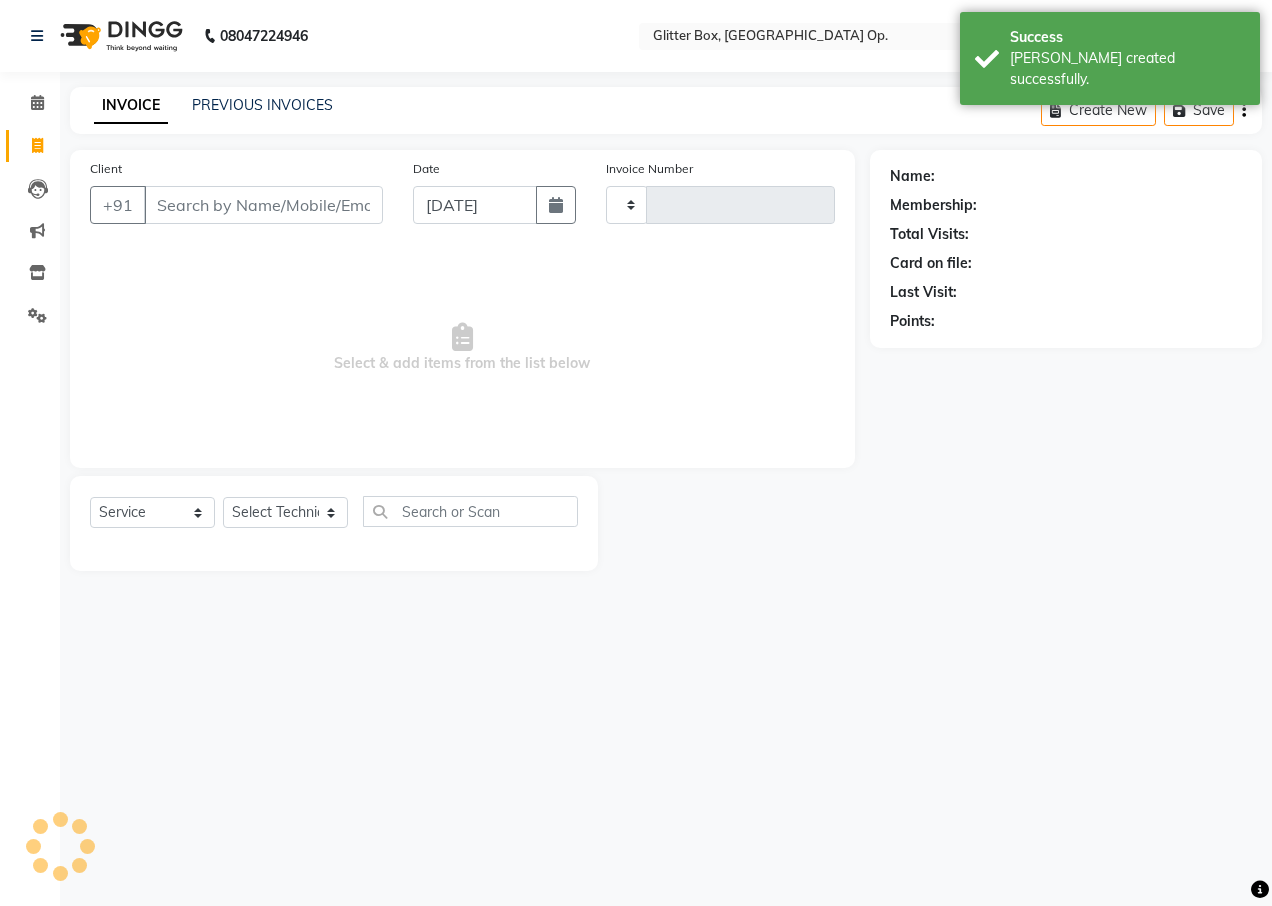 type on "1343" 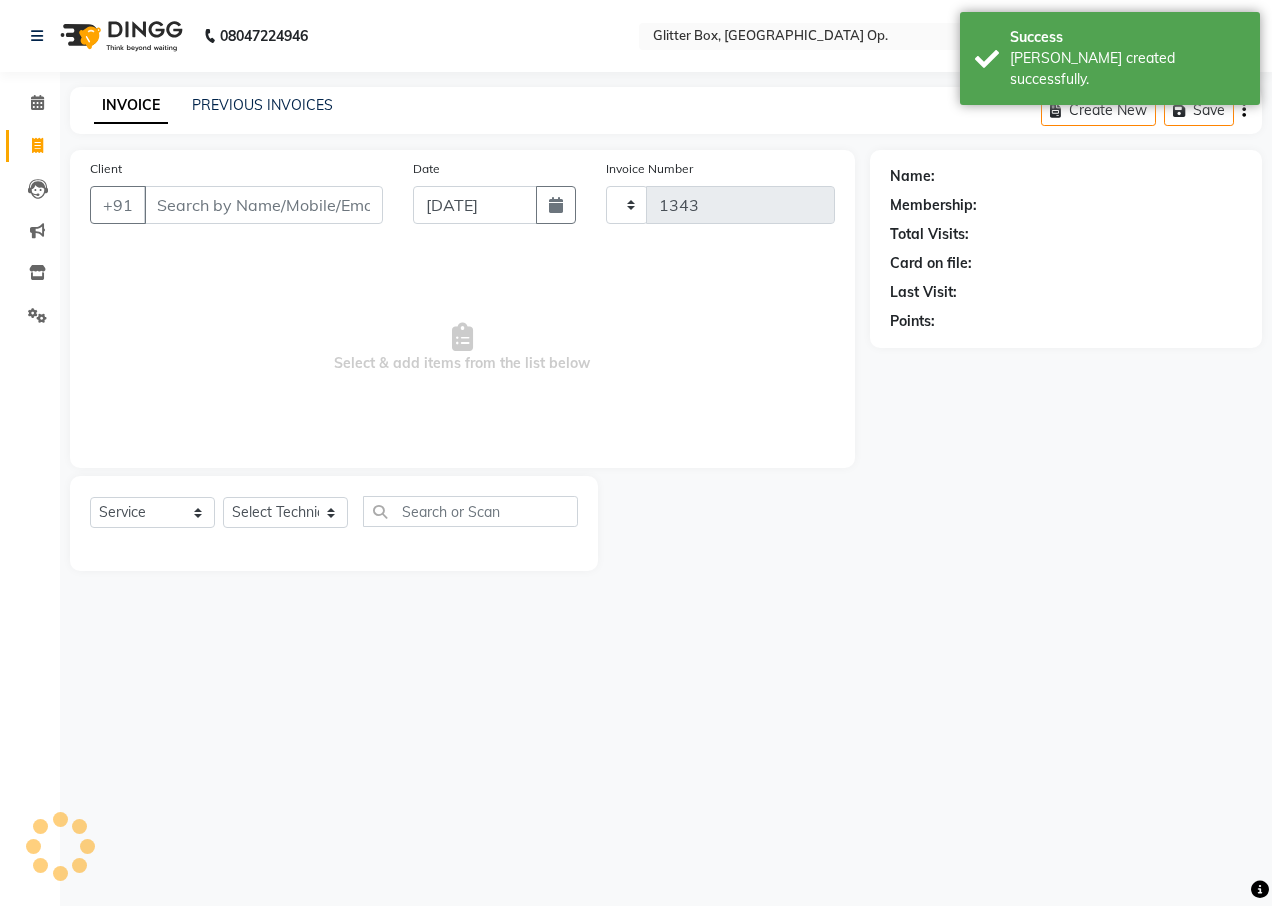 select on "5563" 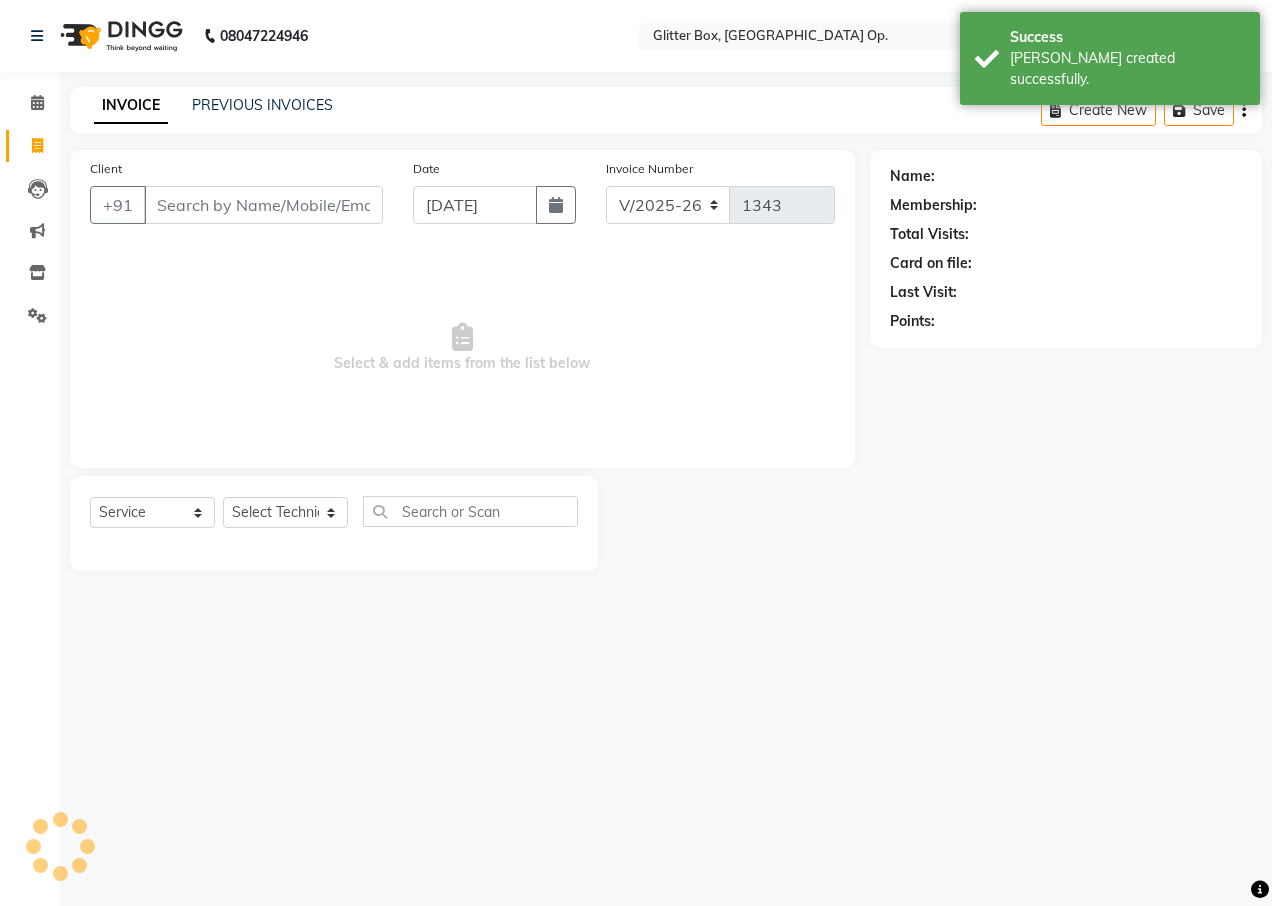 click on "Client" at bounding box center [263, 205] 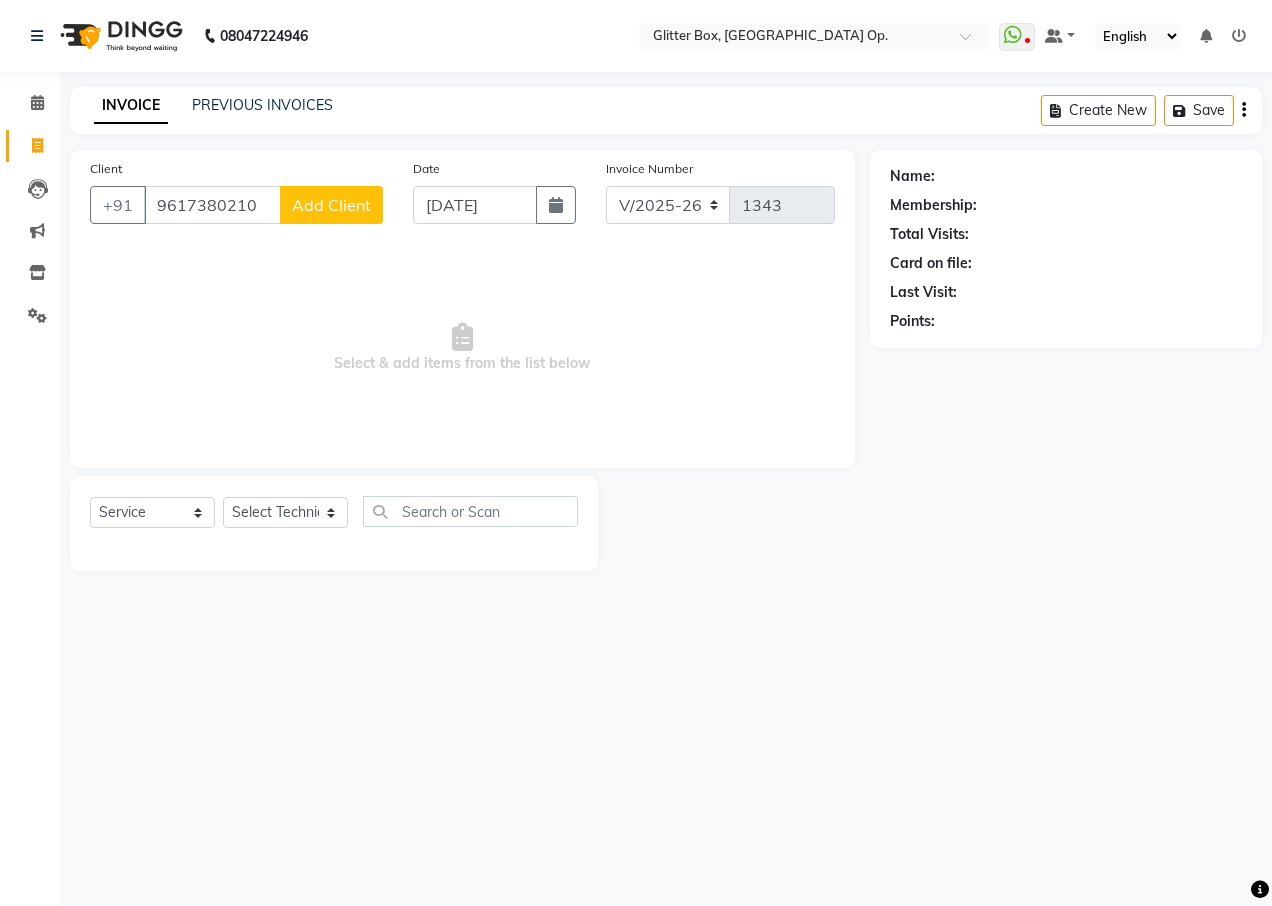 type on "9617380210" 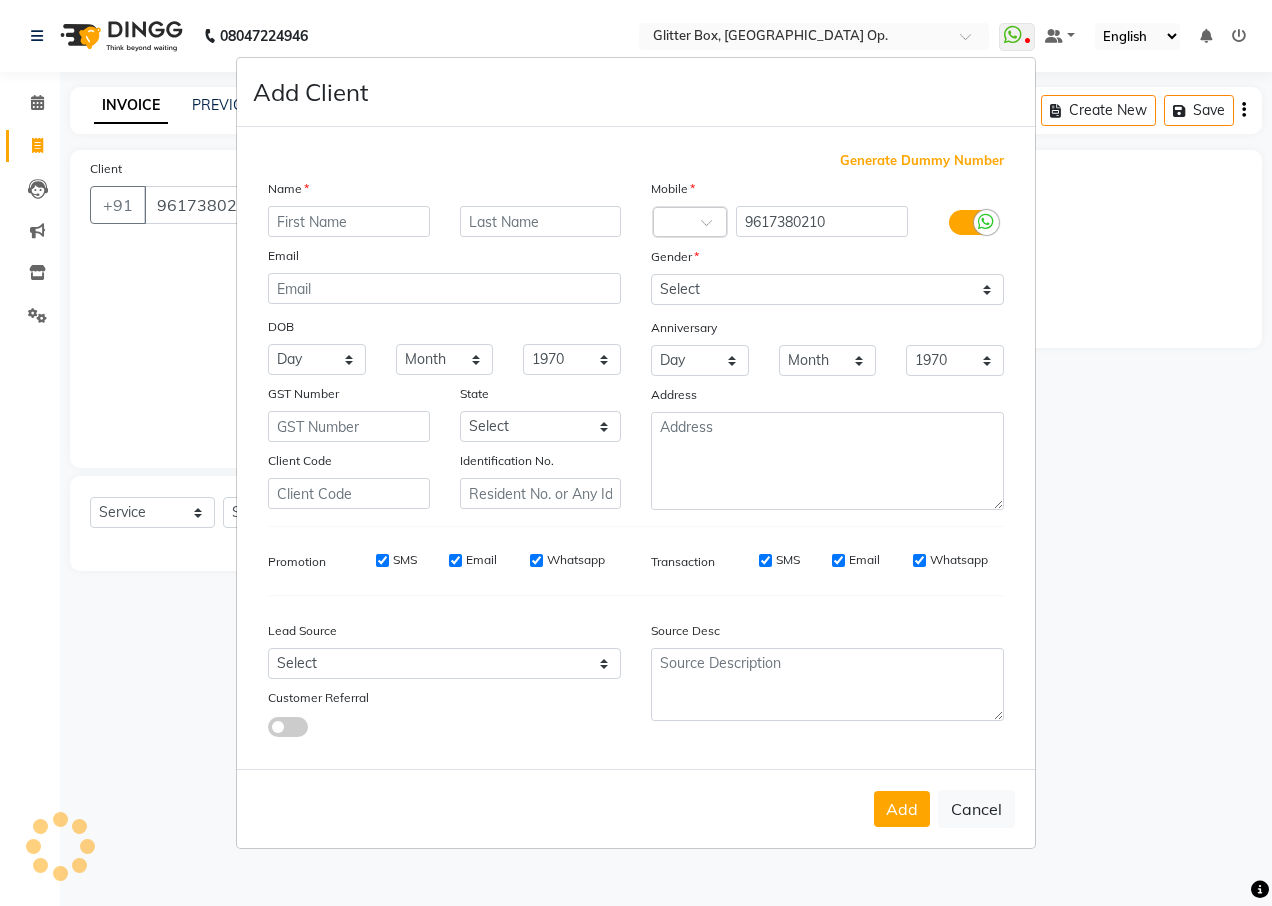 click at bounding box center (349, 221) 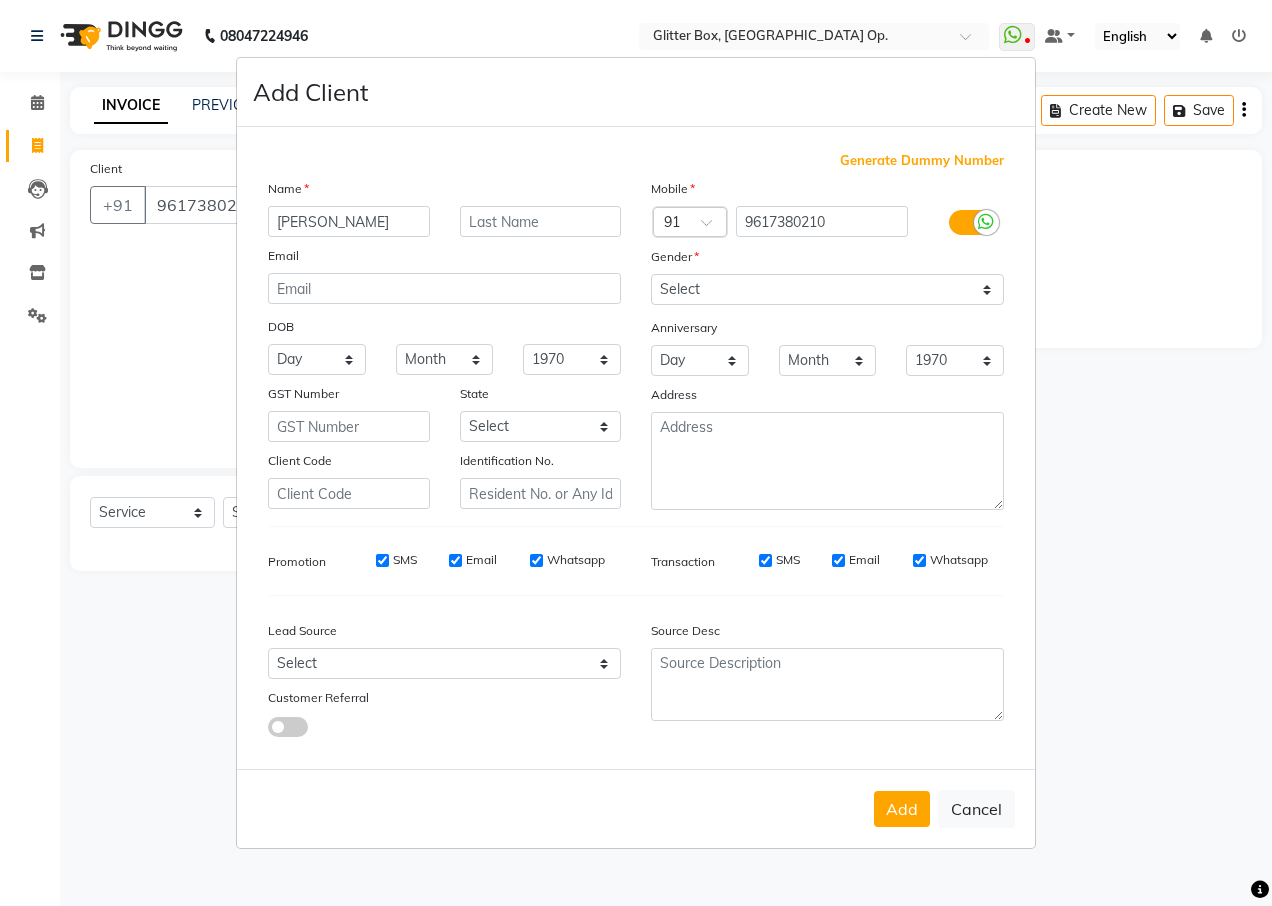 type on "[PERSON_NAME]" 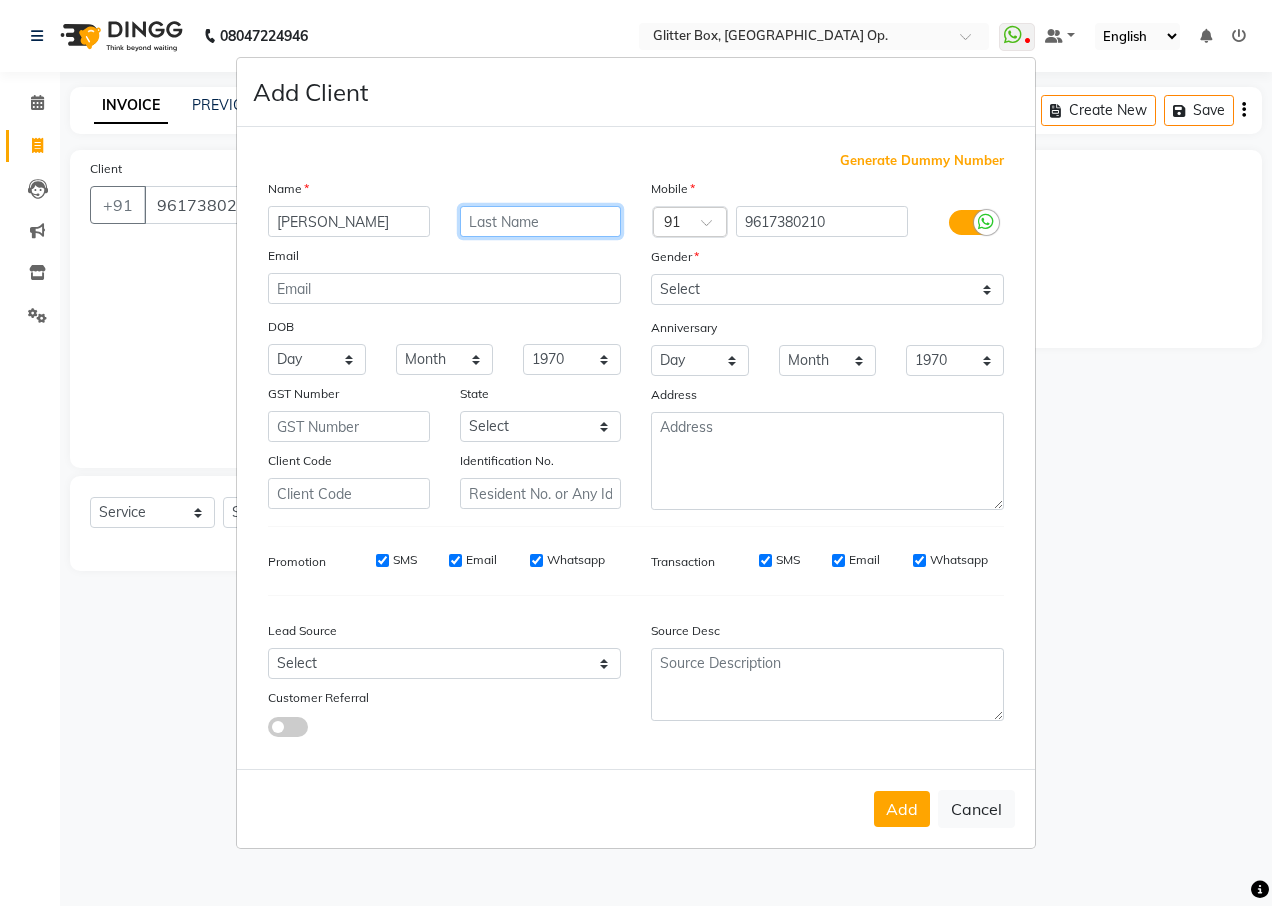 click at bounding box center (541, 221) 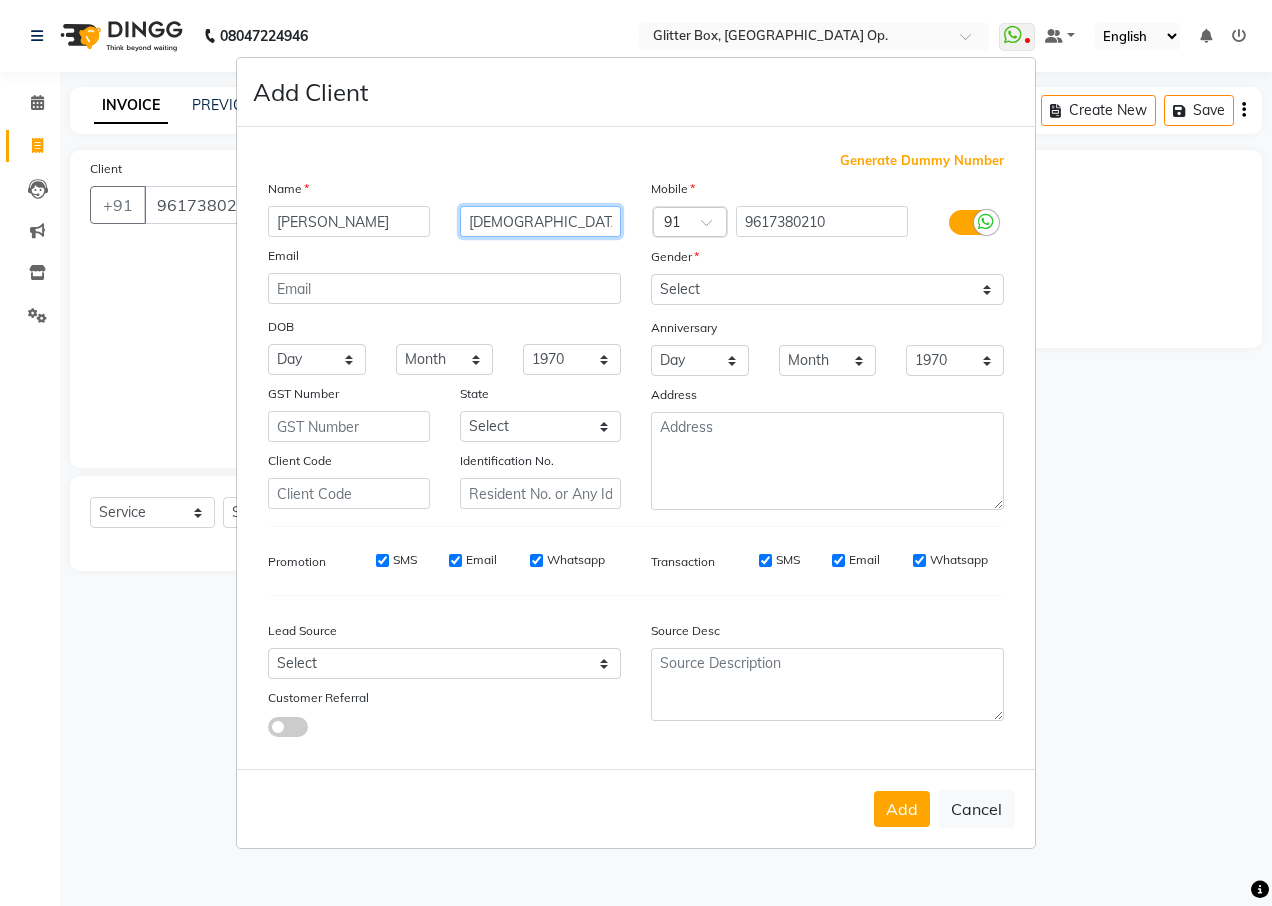 type on "[DEMOGRAPHIC_DATA]" 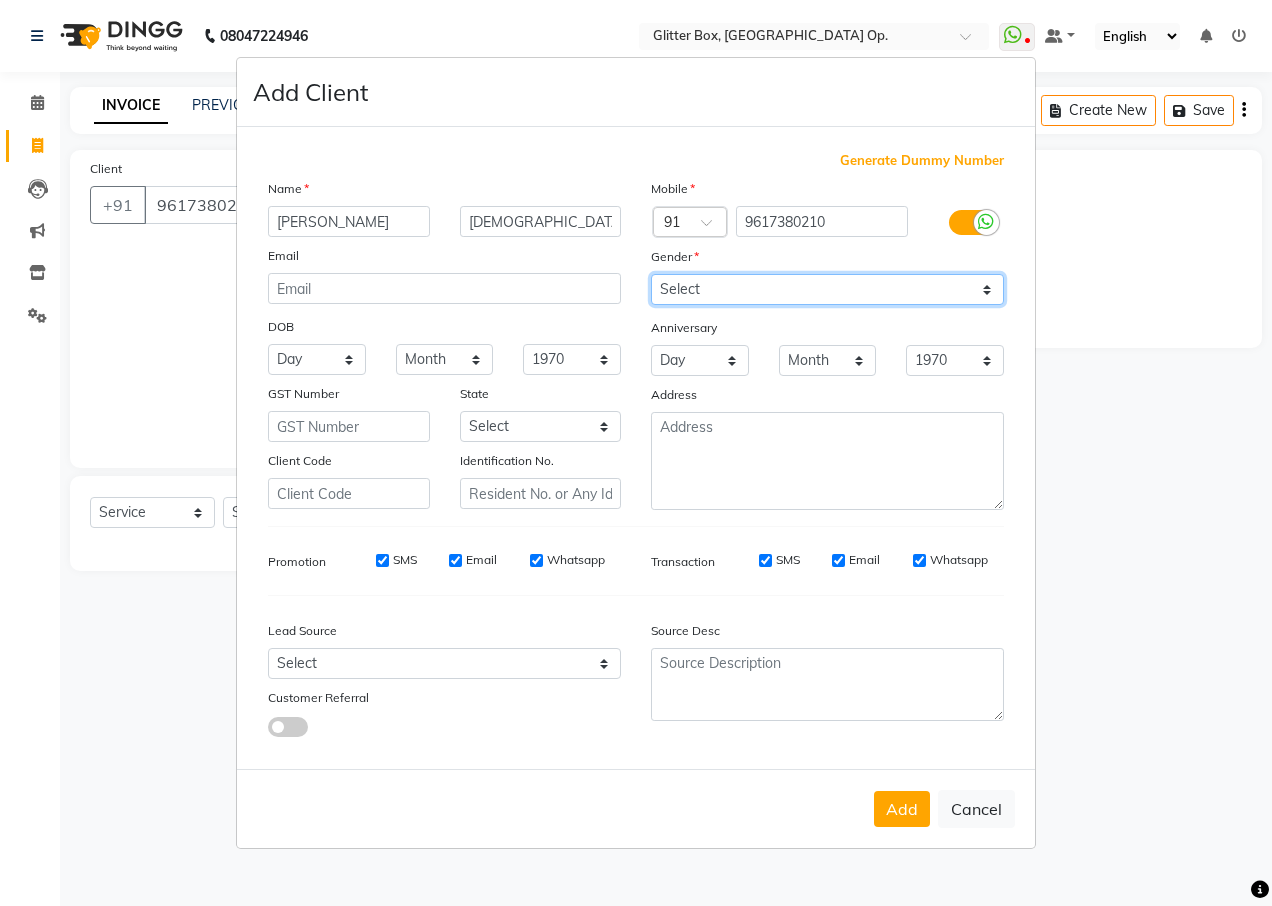 click on "Select [DEMOGRAPHIC_DATA] [DEMOGRAPHIC_DATA] Other Prefer Not To Say" at bounding box center [827, 289] 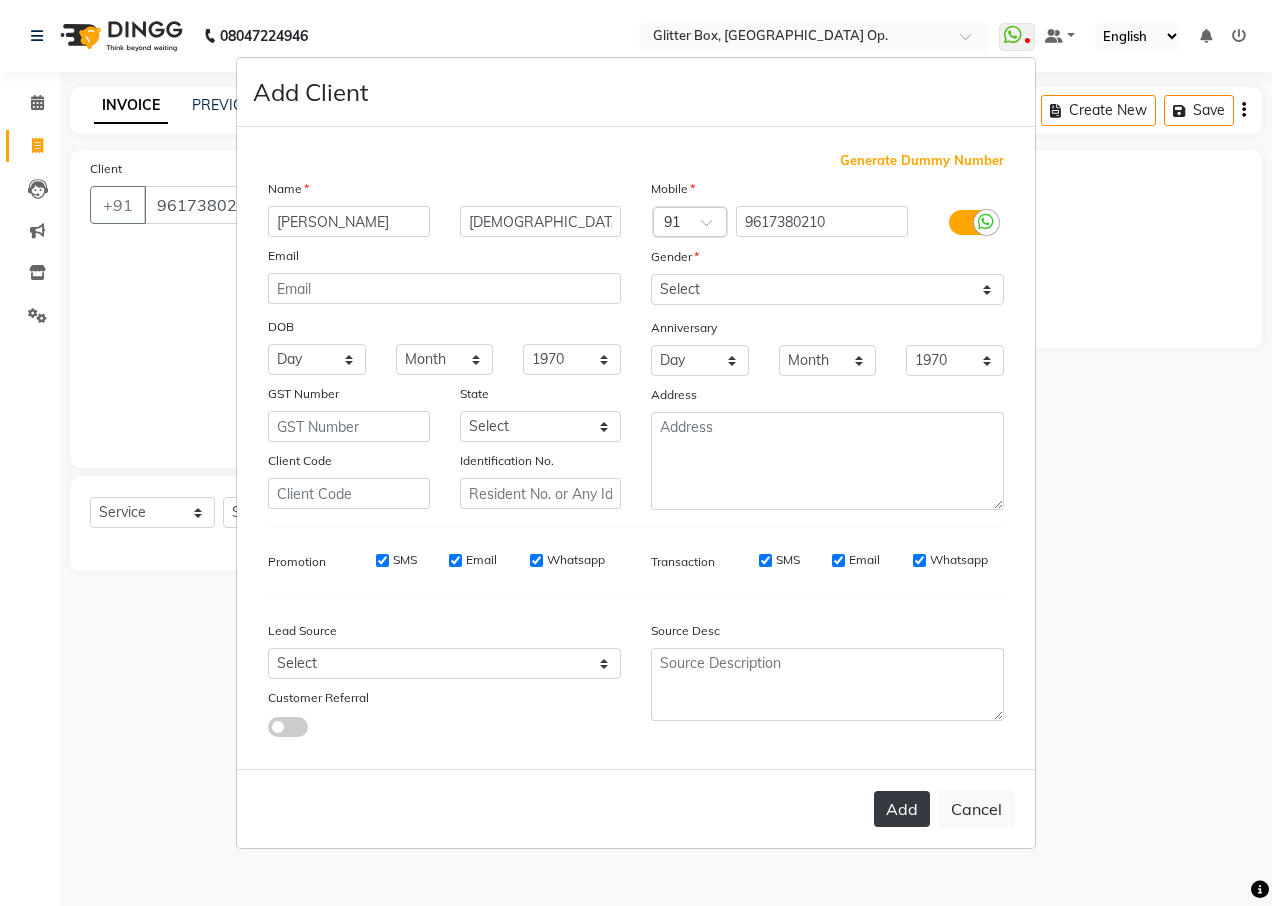 click on "Add" at bounding box center [902, 809] 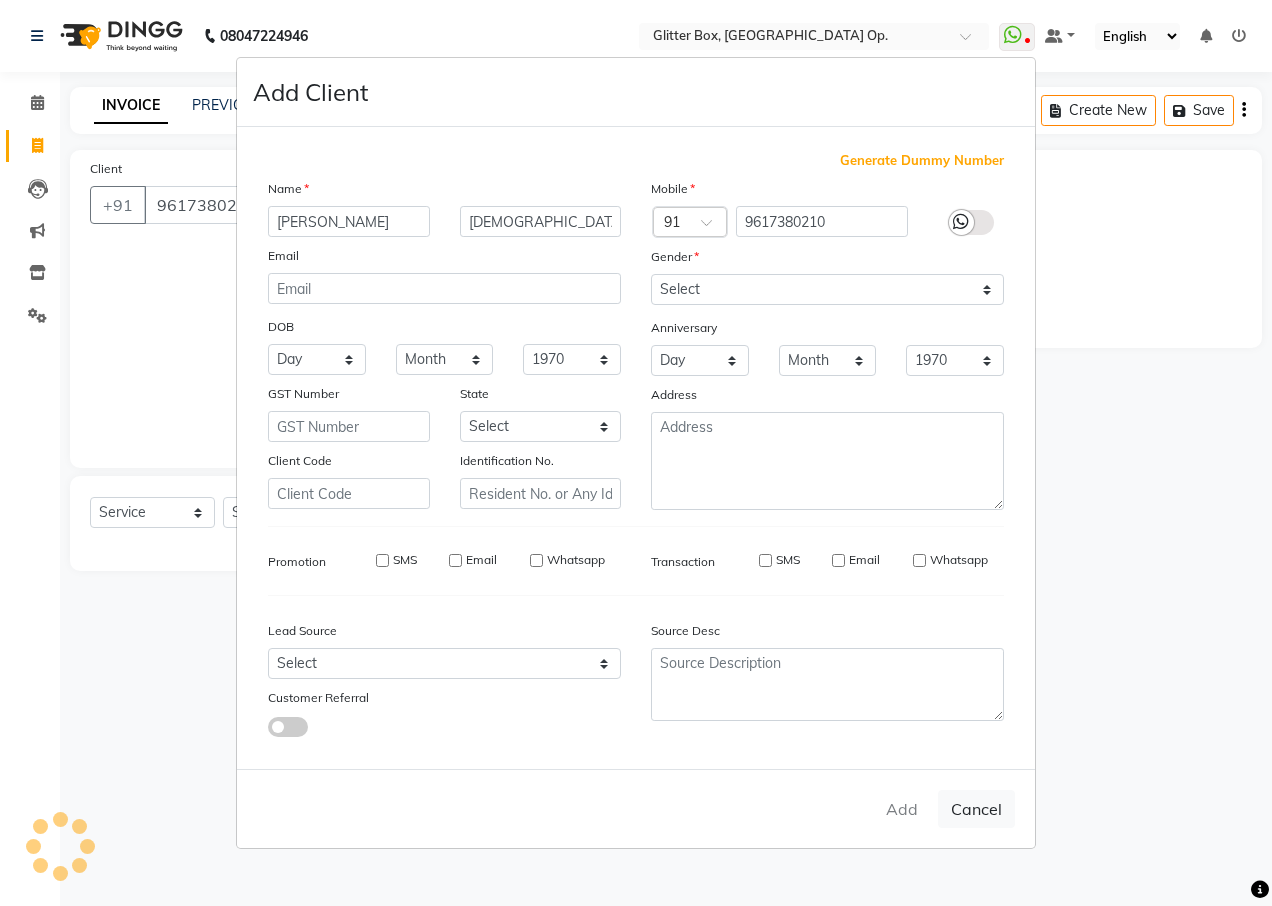 type 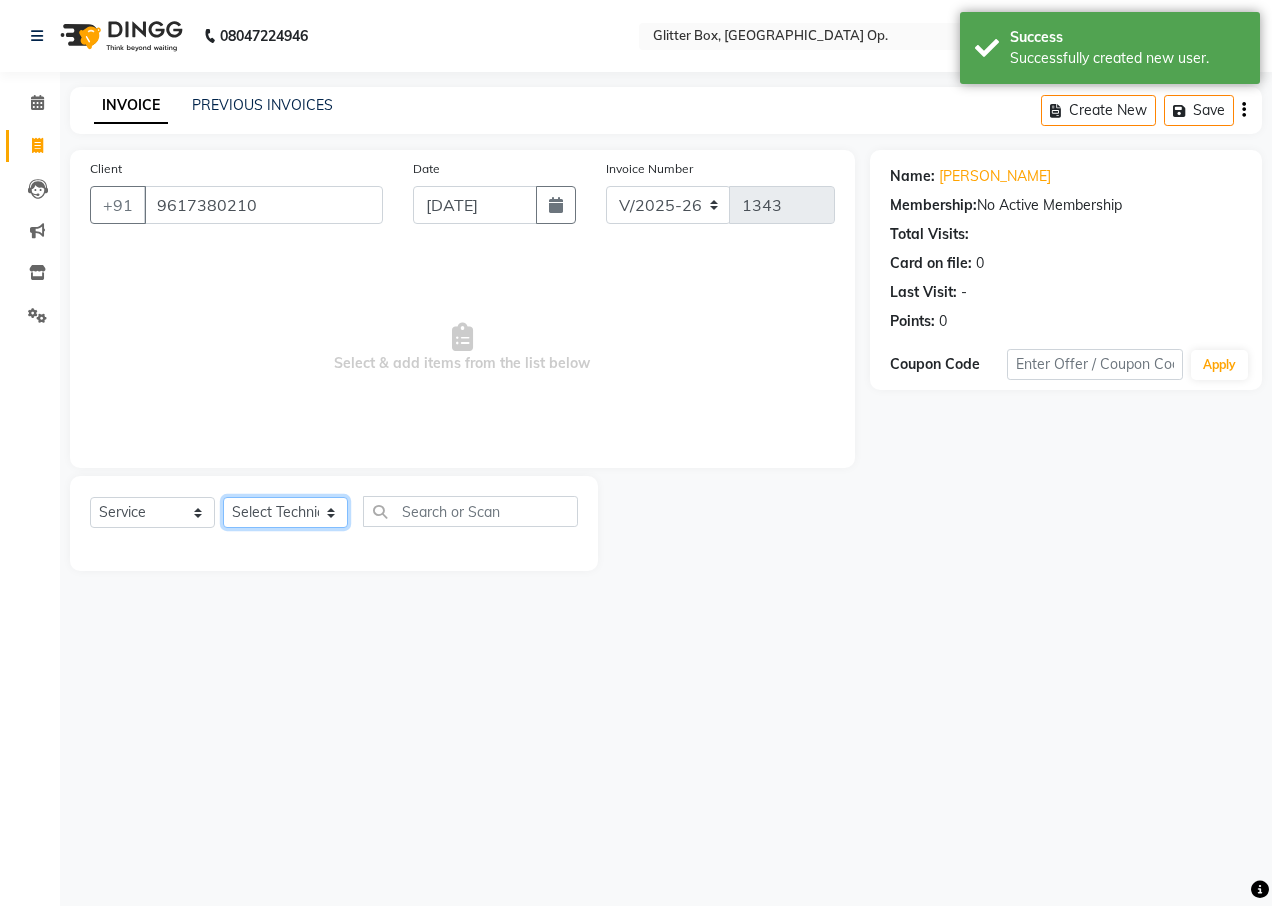 click on "Select Technician [PERSON_NAME] [PERSON_NAME] [PERSON_NAME] [PERSON_NAME] [PERSON_NAME] [PERSON_NAME] [PERSON_NAME] [PERSON_NAME] Das owner [PERSON_NAME] pooja Preeti makore Rupa [PERSON_NAME] [PERSON_NAME]" 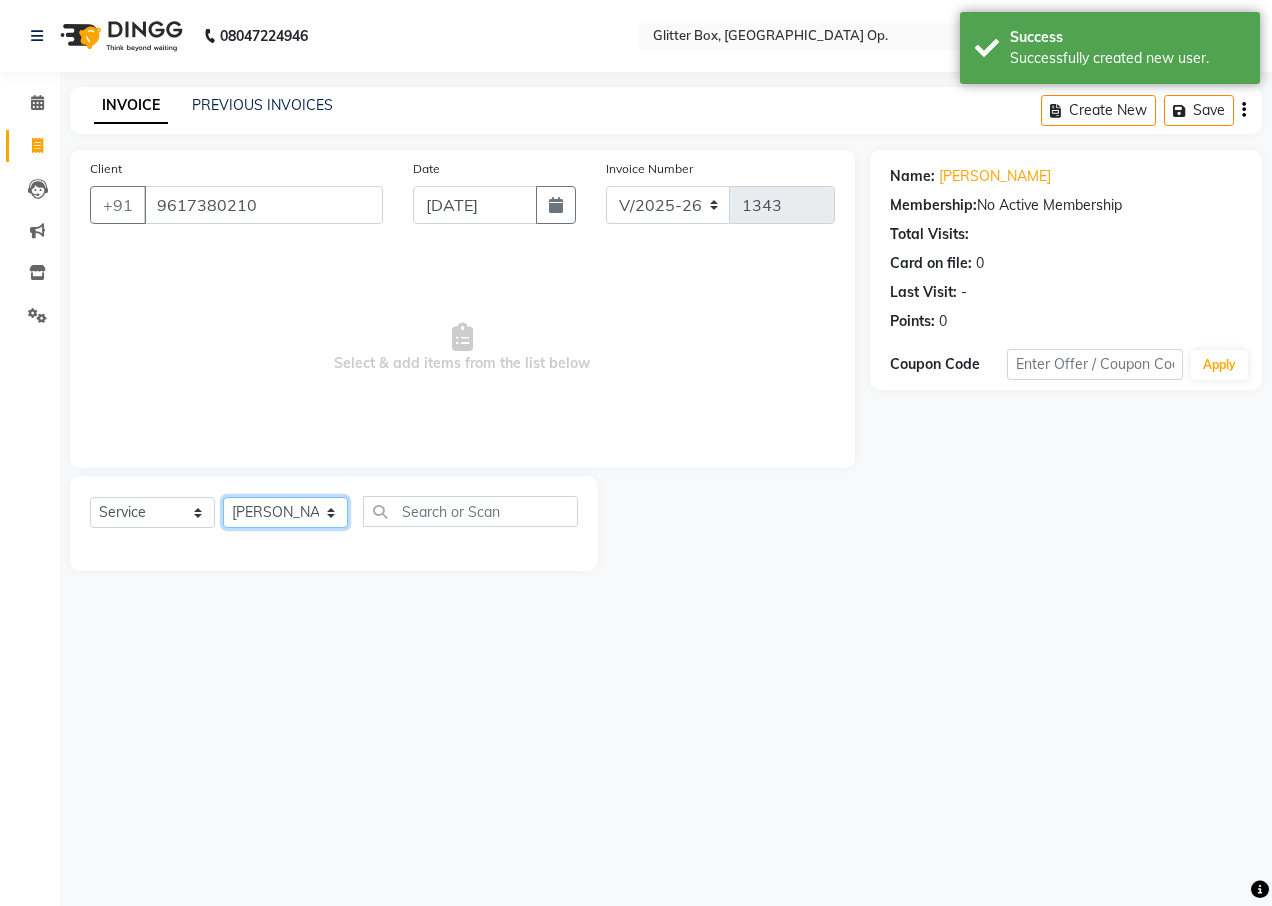 click on "Select Technician [PERSON_NAME] [PERSON_NAME] [PERSON_NAME] [PERSON_NAME] [PERSON_NAME] [PERSON_NAME] [PERSON_NAME] [PERSON_NAME] Das owner [PERSON_NAME] pooja Preeti makore Rupa [PERSON_NAME] [PERSON_NAME]" 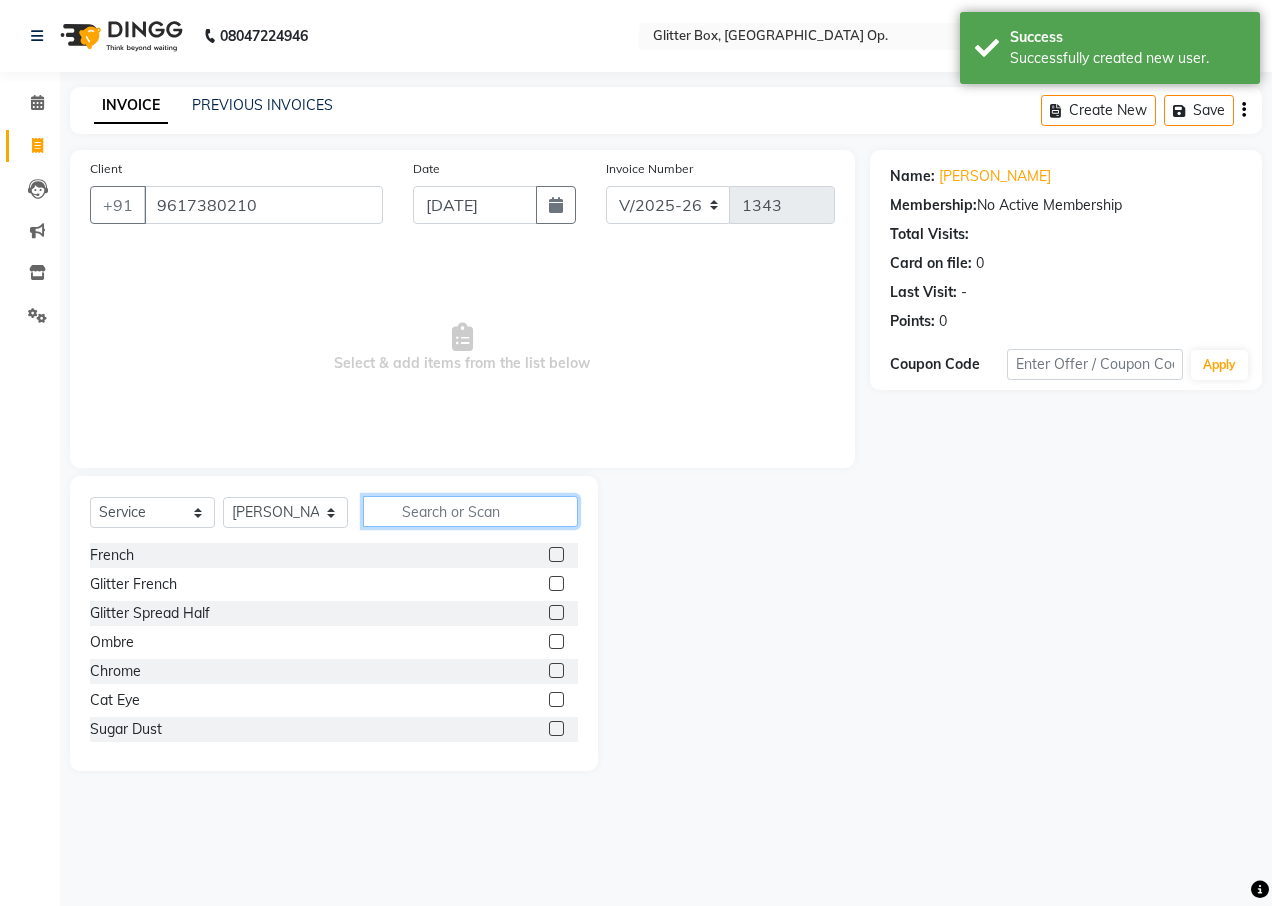 click 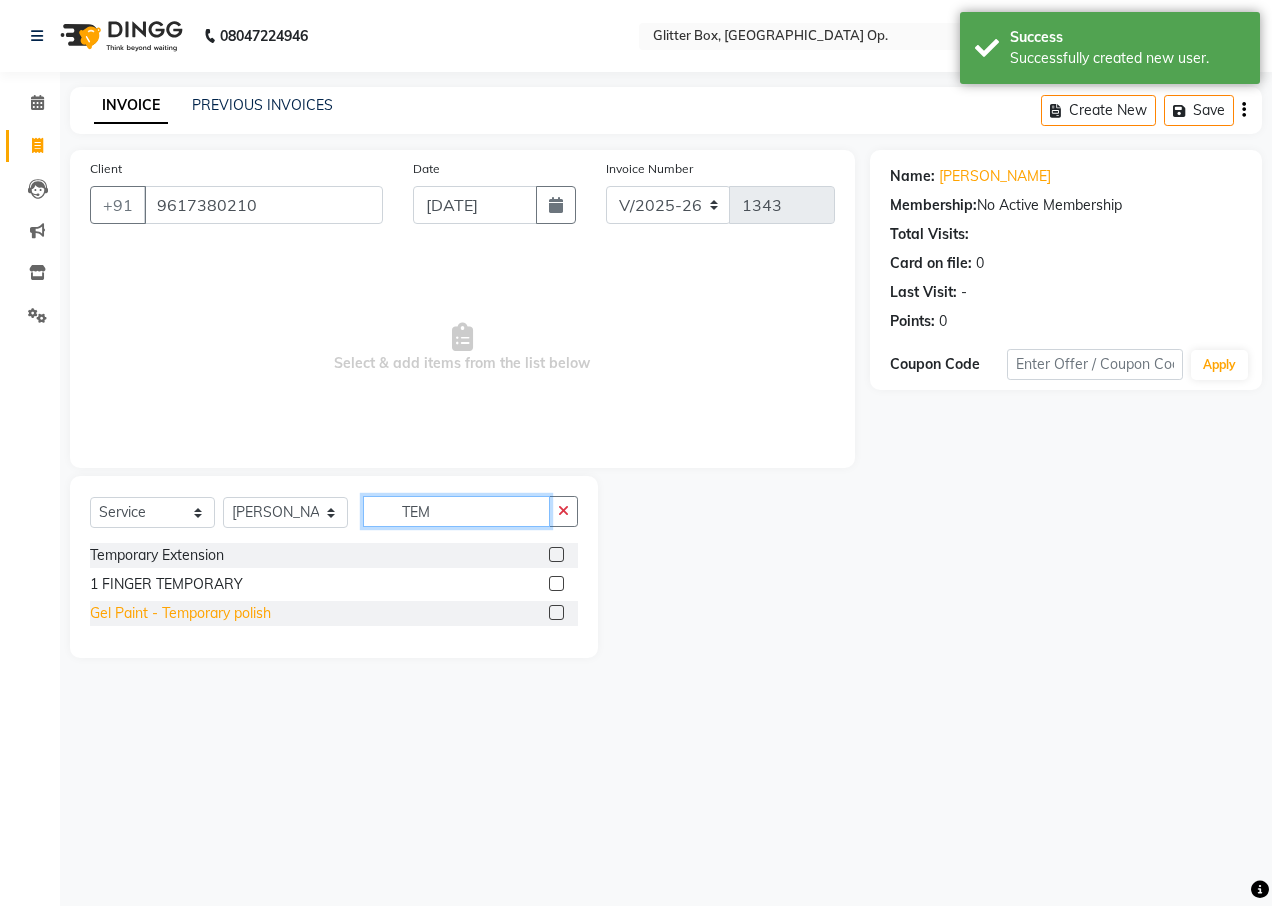 type on "TEM" 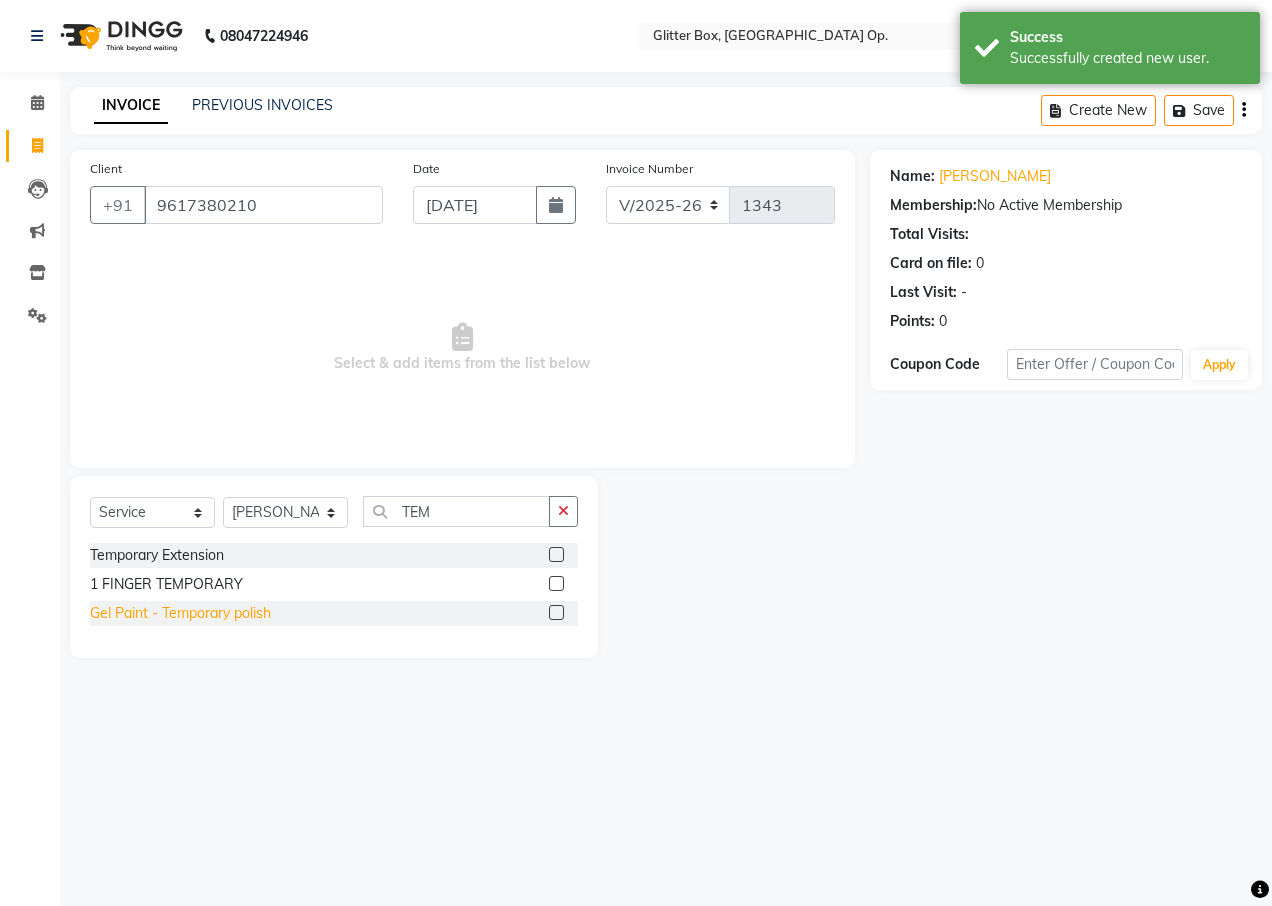 click on "Gel Paint  - Temporary polish" 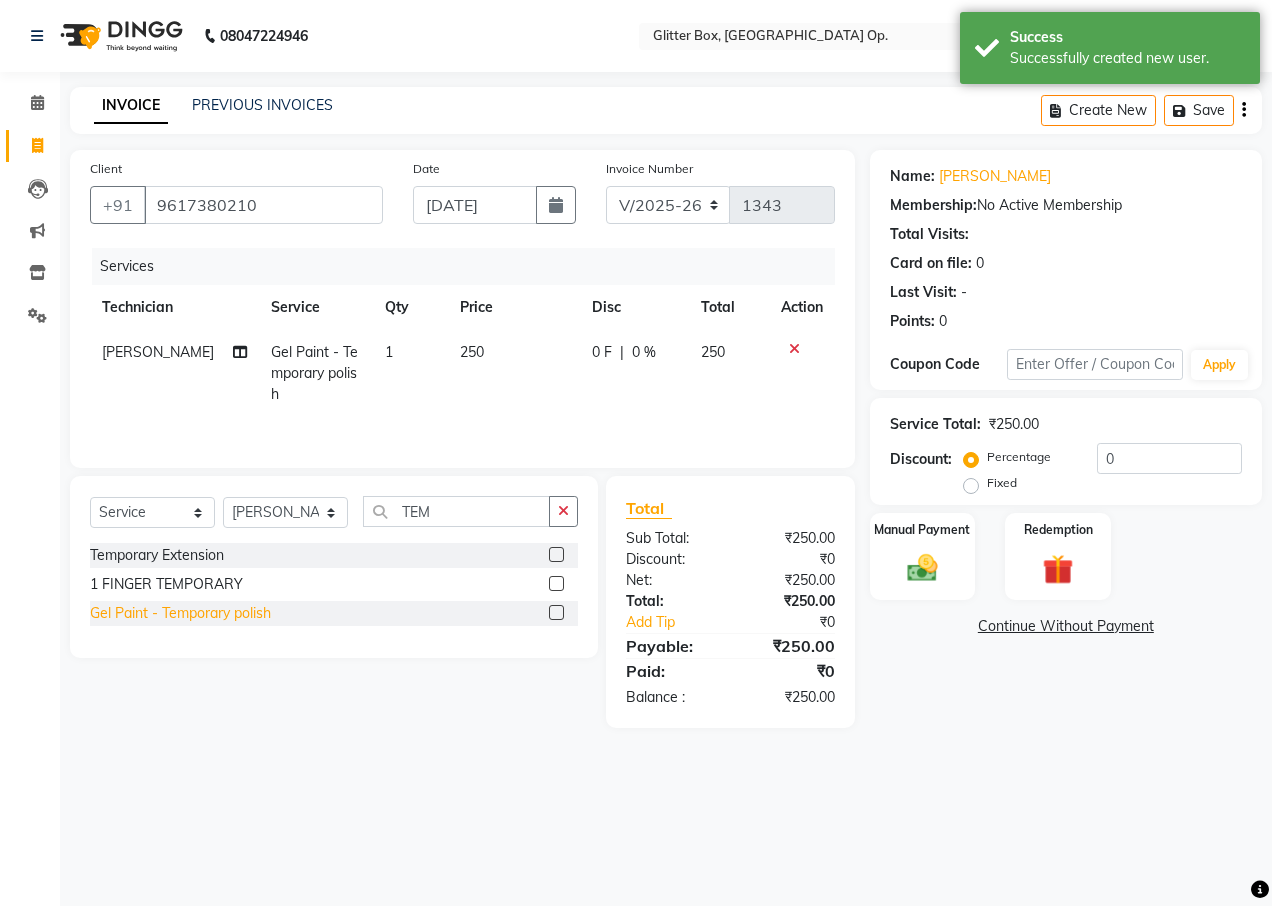 click on "Gel Paint  - Temporary polish" 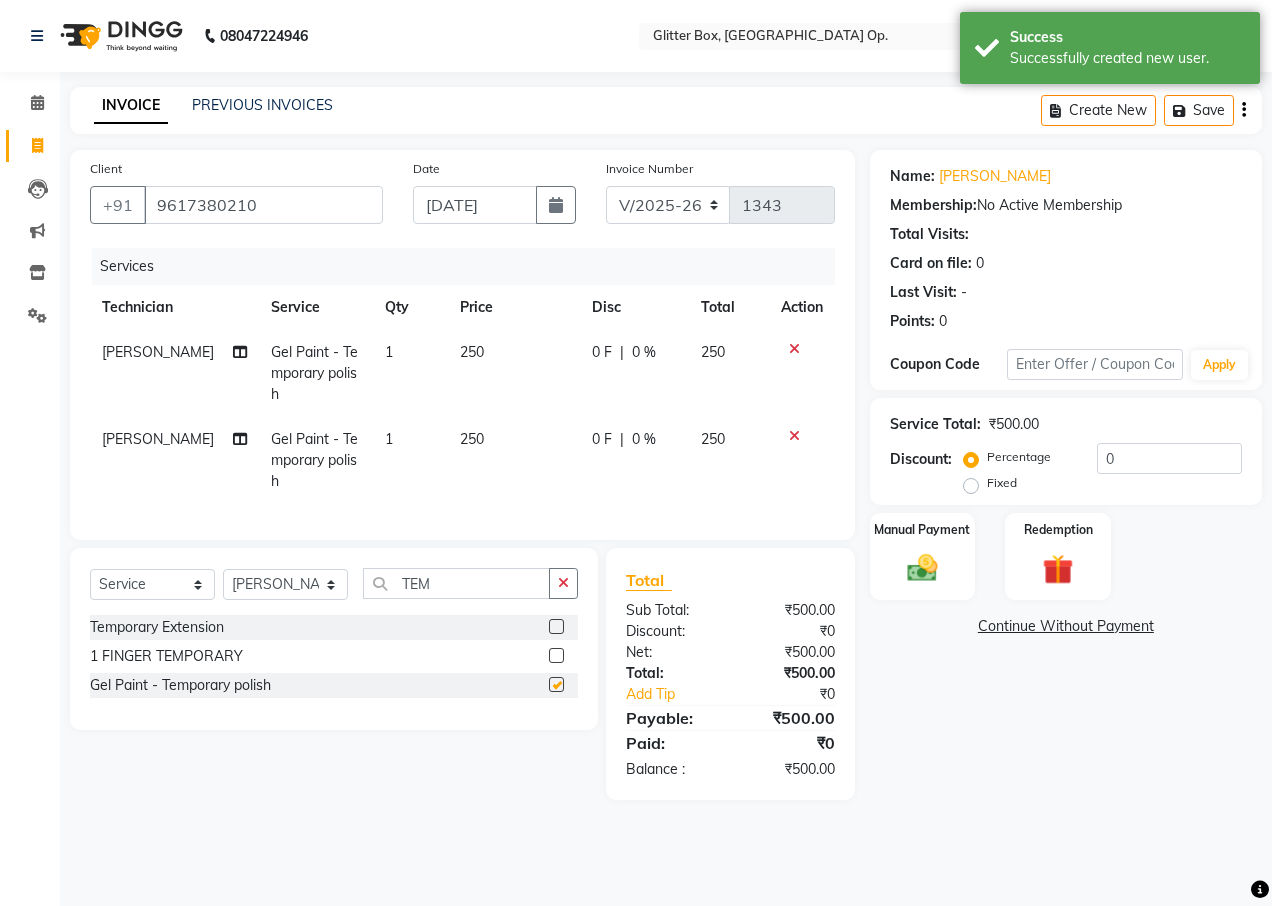 checkbox on "false" 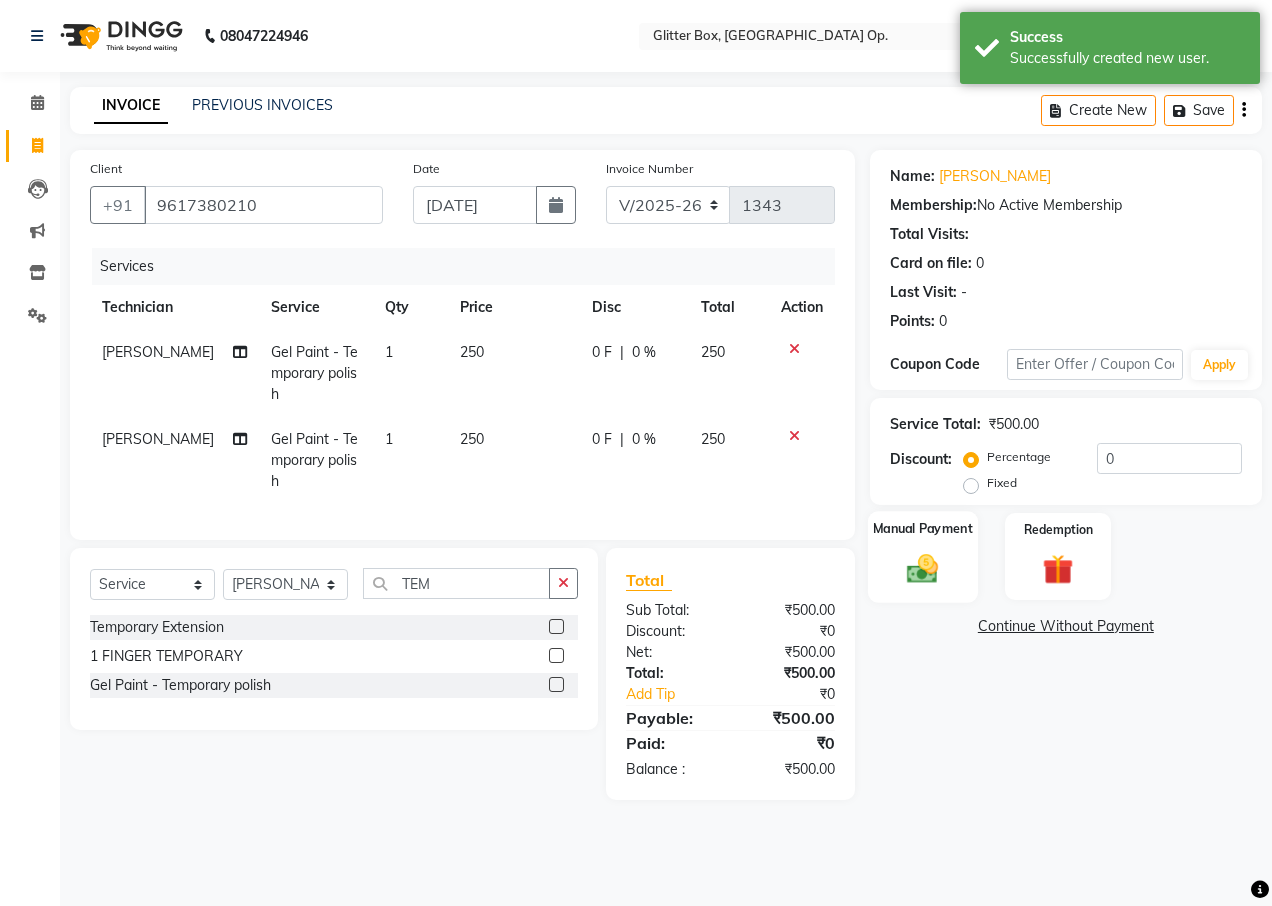 click on "Manual Payment" 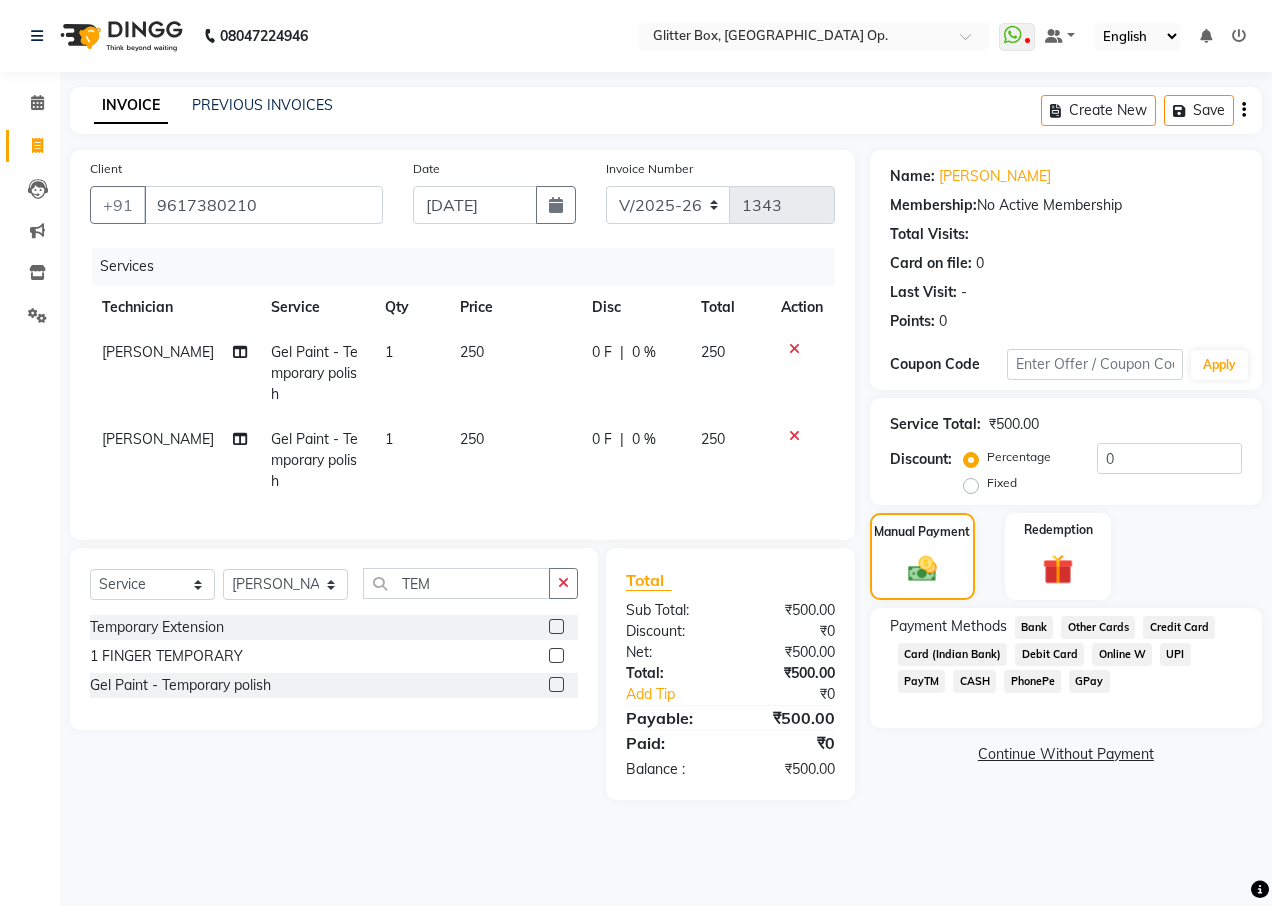 click on "UPI" 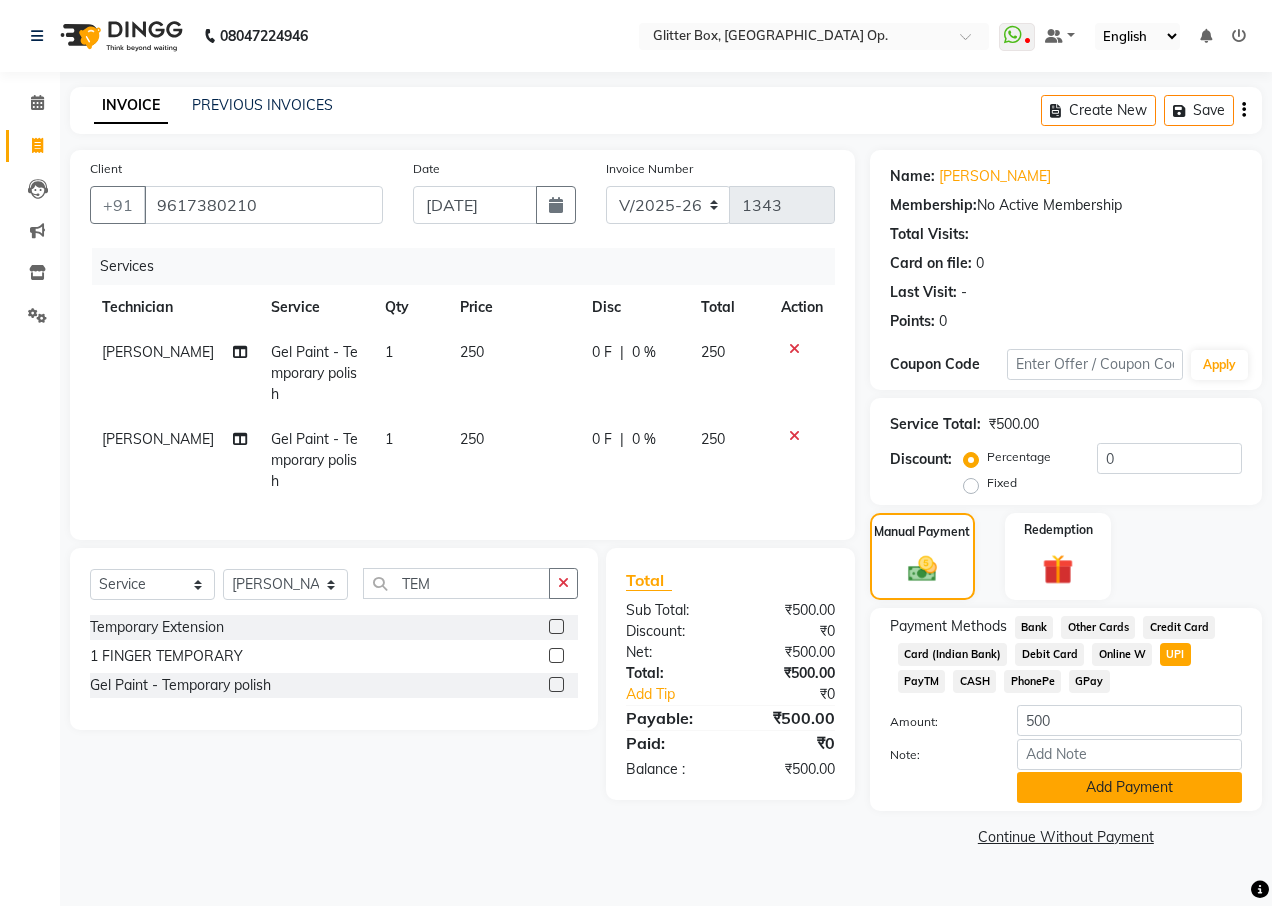 click on "Add Payment" 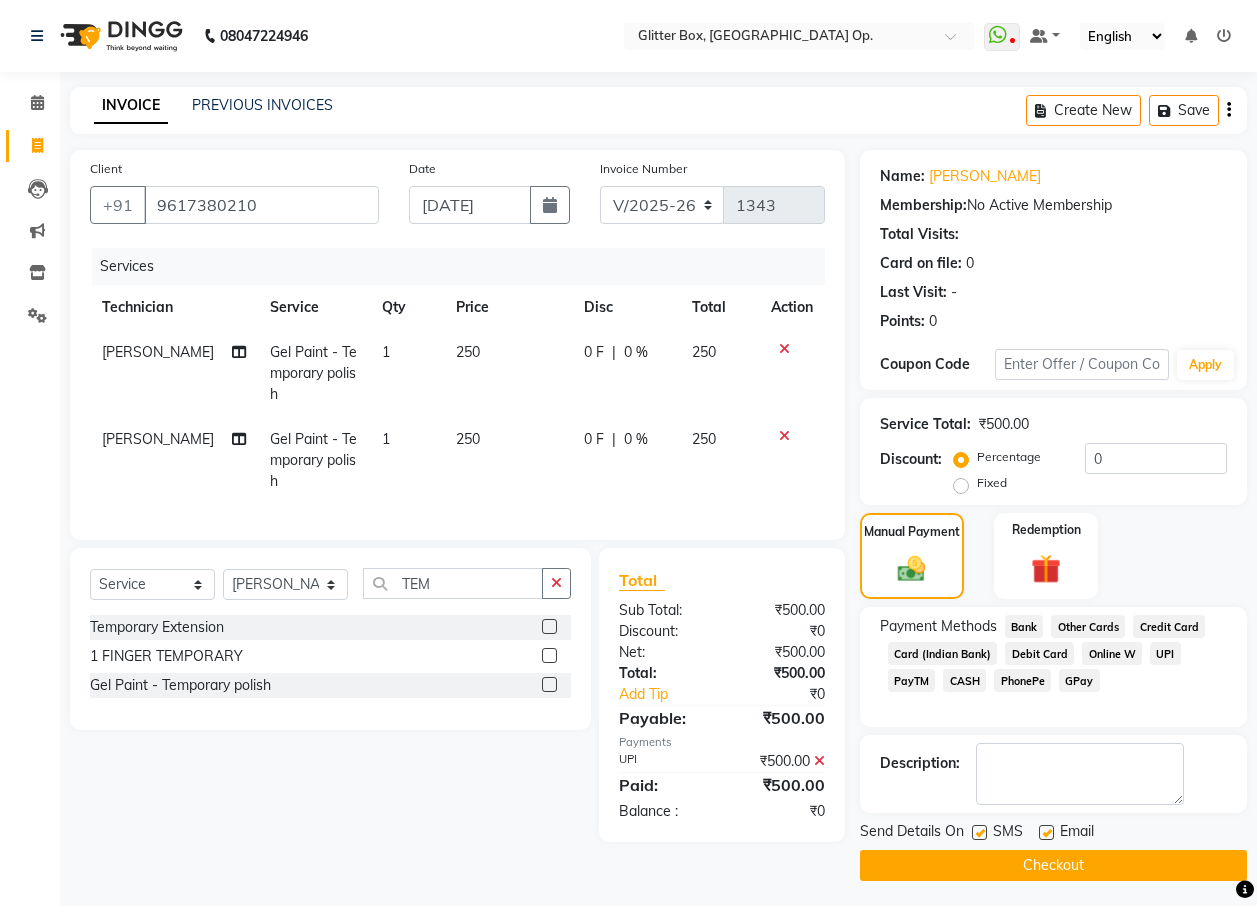 click on "Checkout" 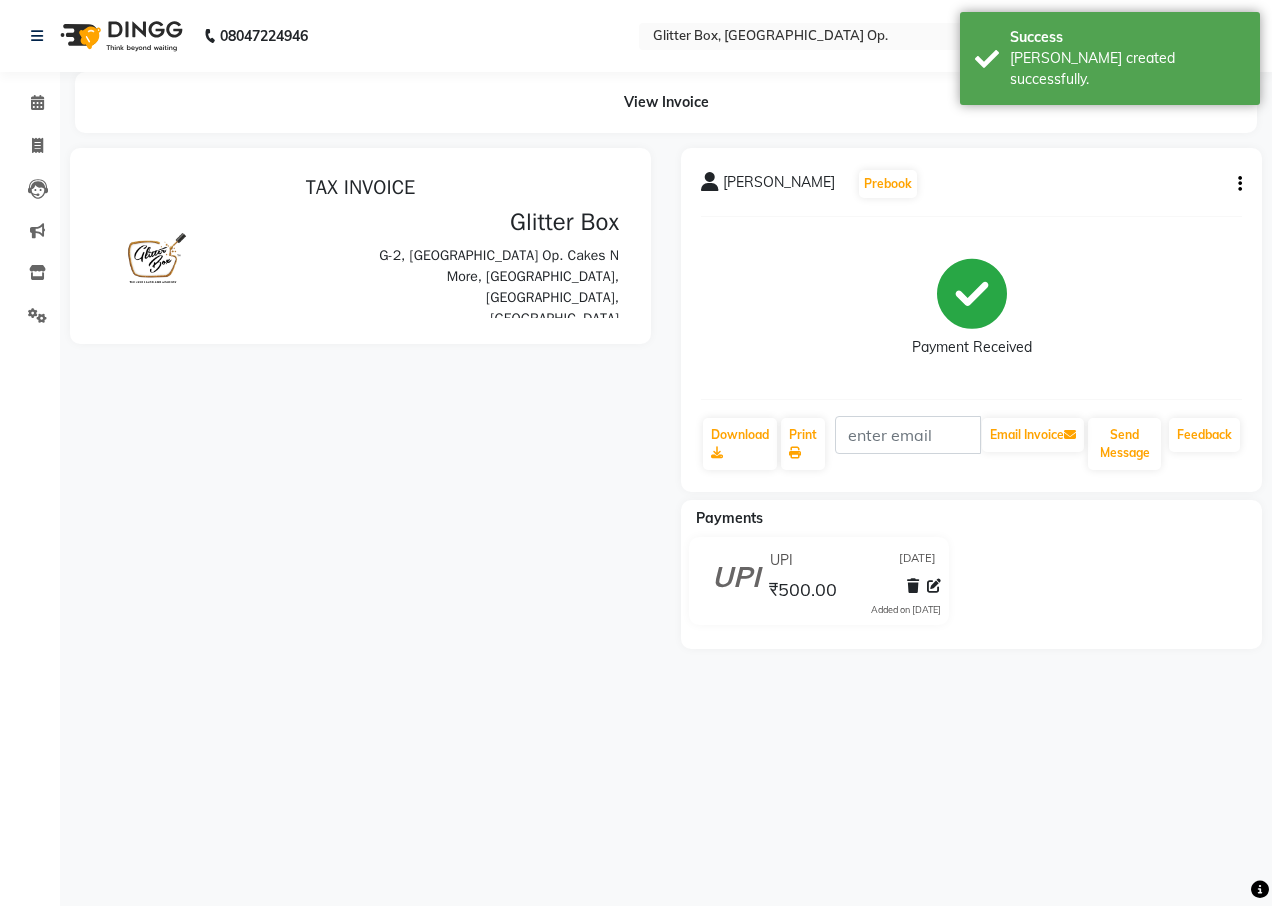 scroll, scrollTop: 0, scrollLeft: 0, axis: both 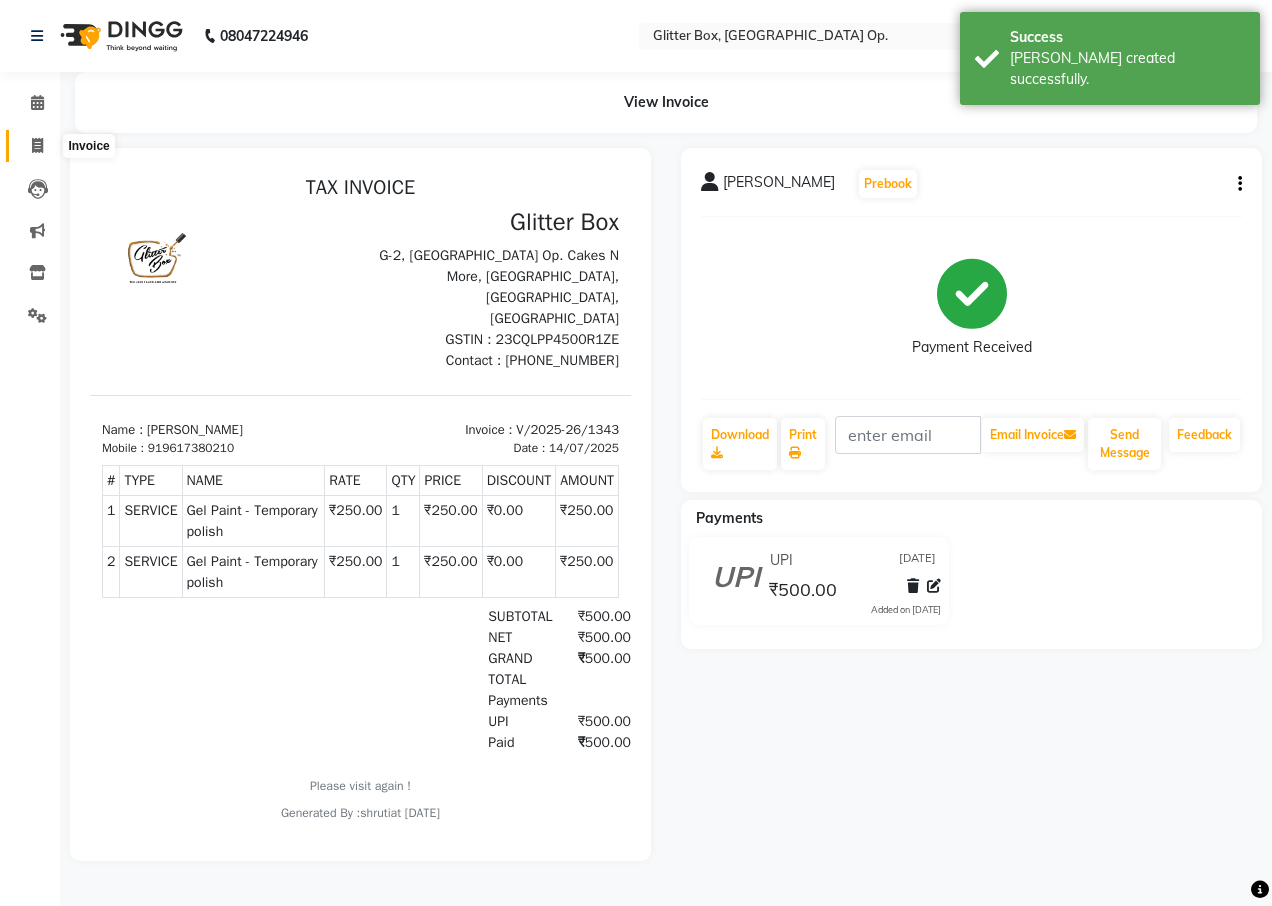 click 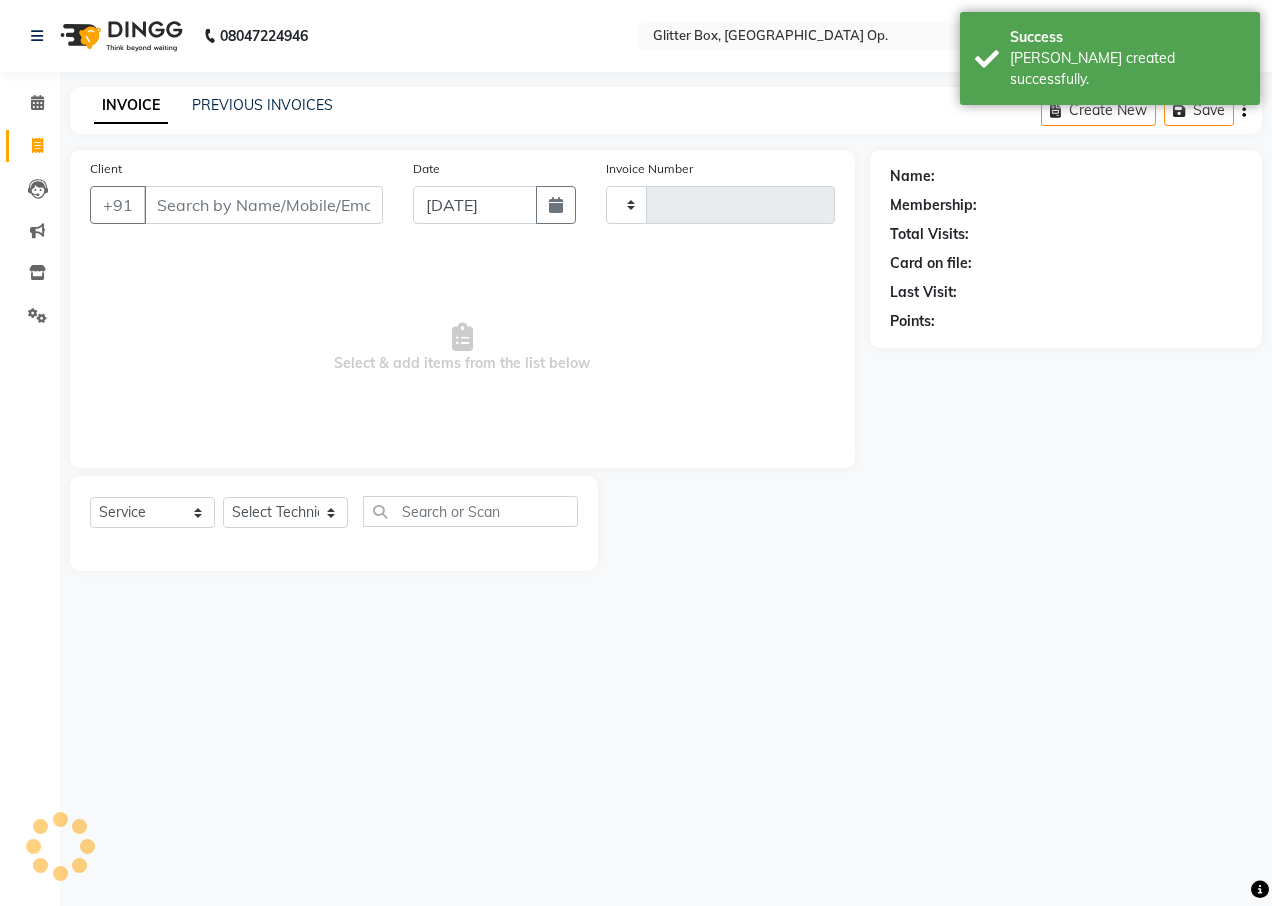 type on "1344" 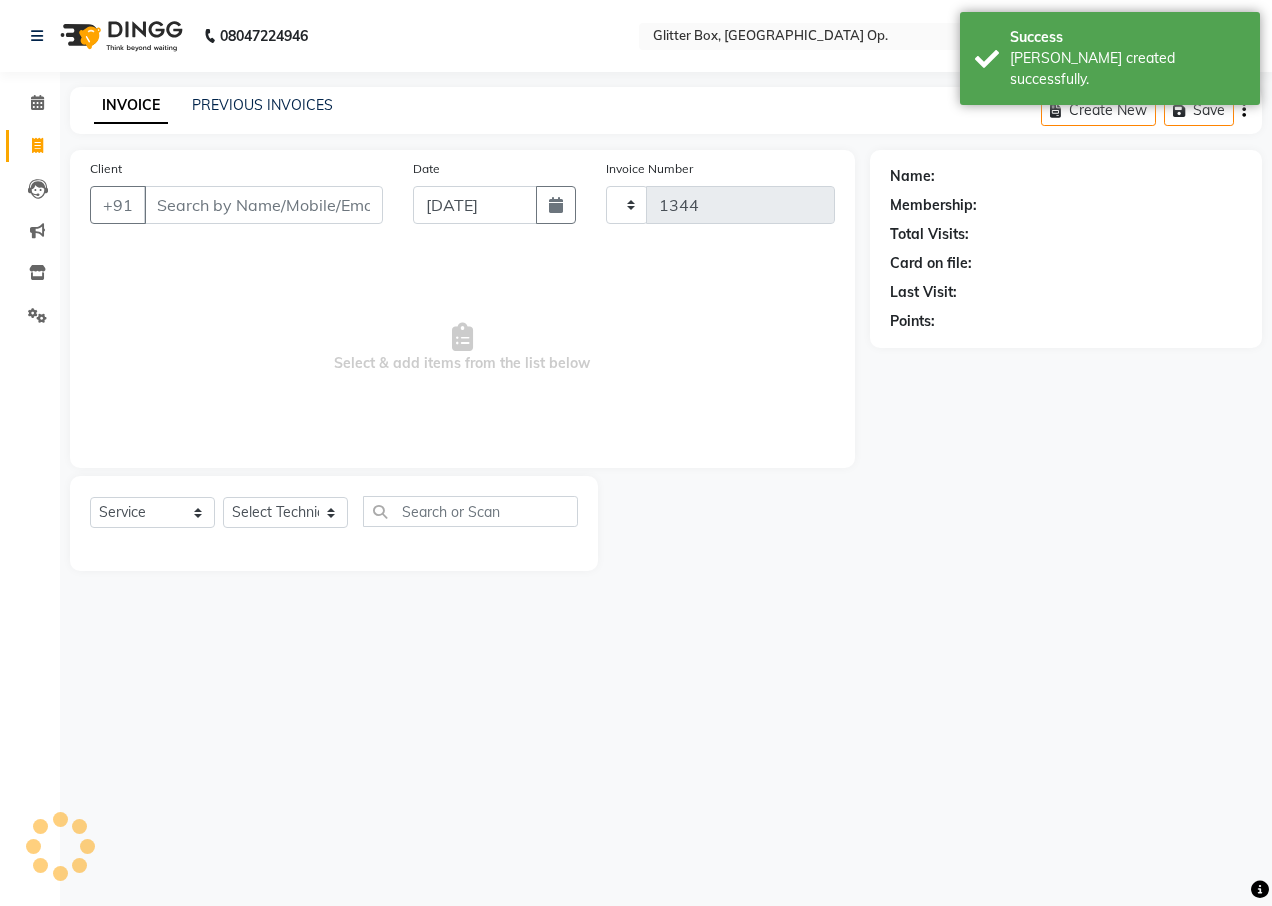 select on "5563" 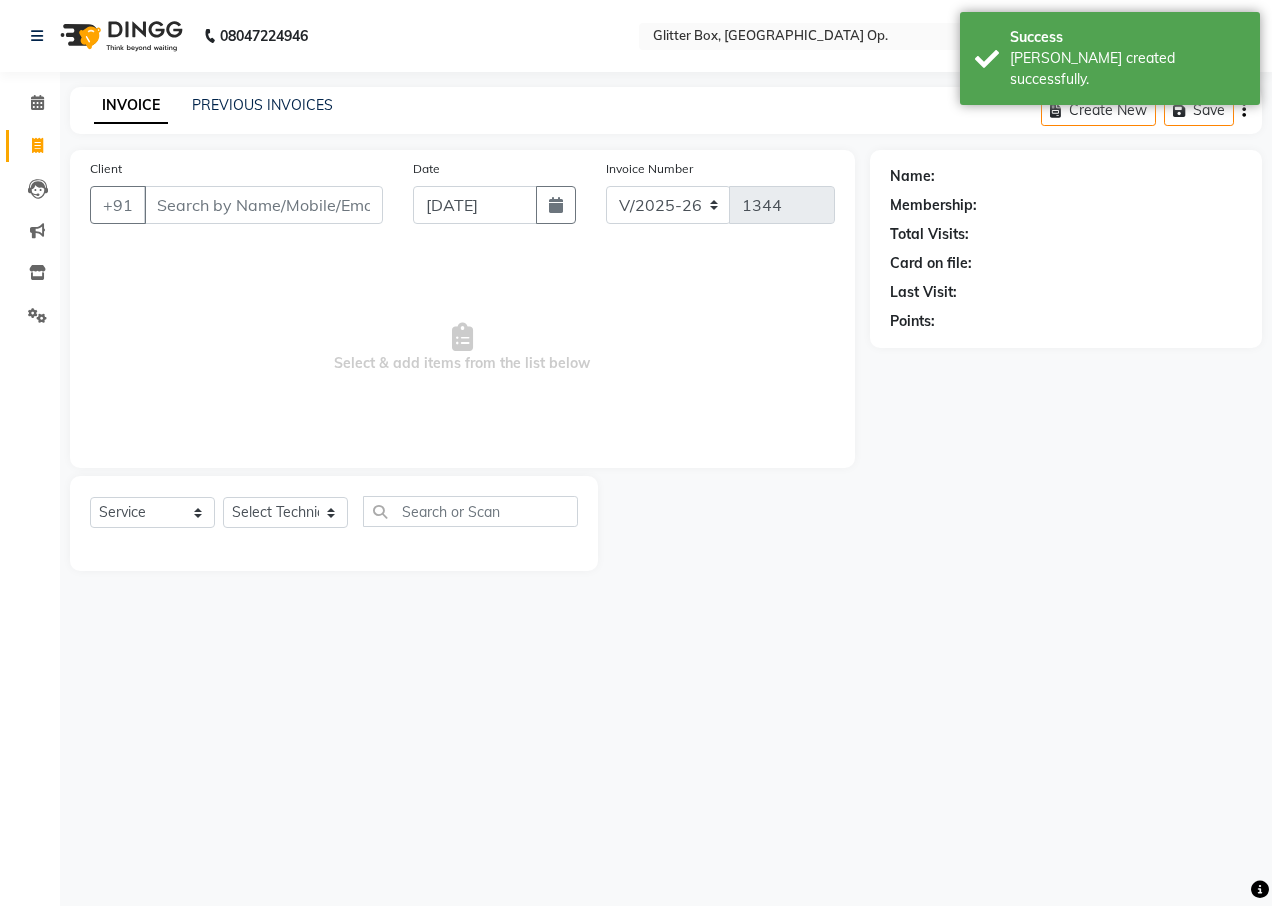 click on "Client" at bounding box center (263, 205) 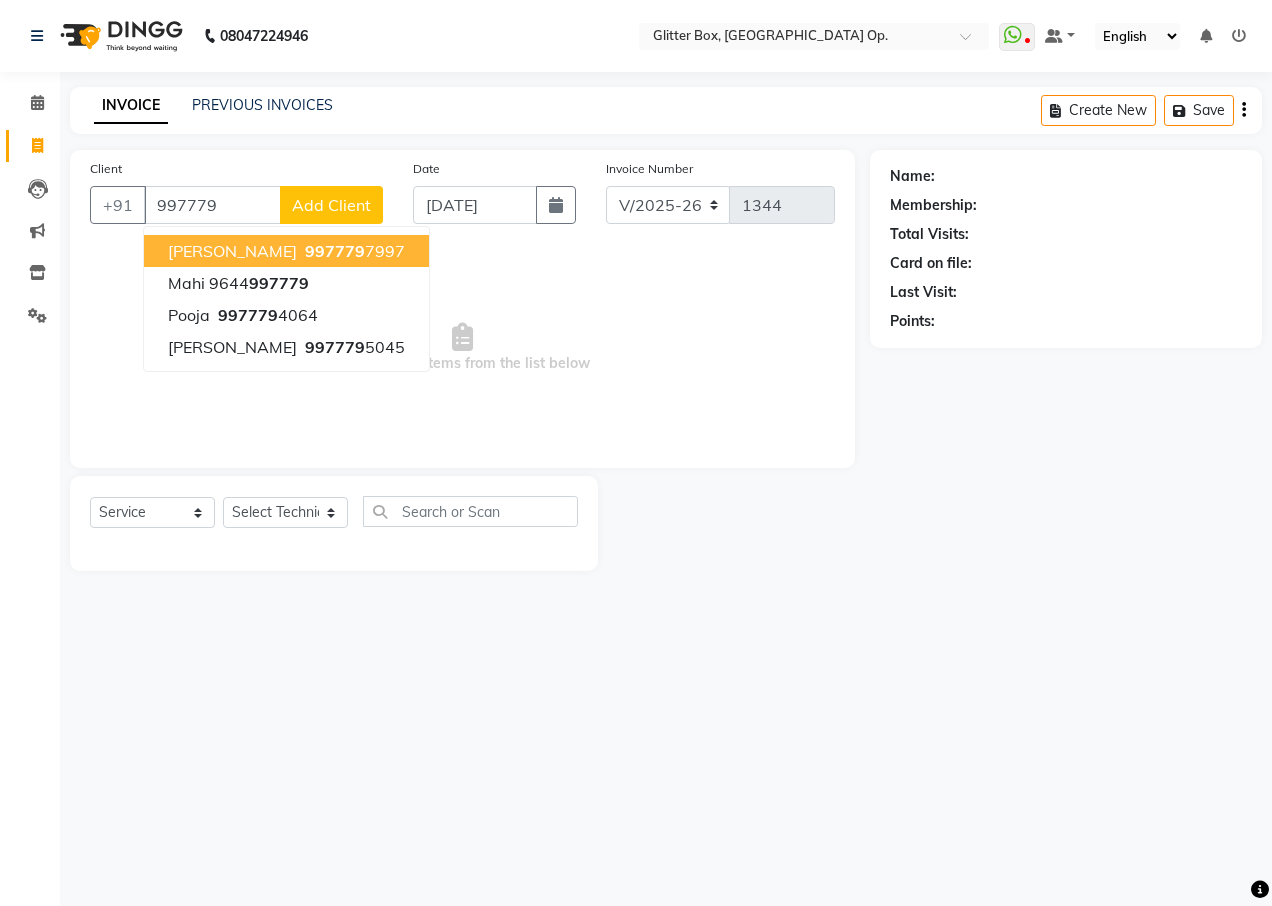 click on "997779" at bounding box center [335, 251] 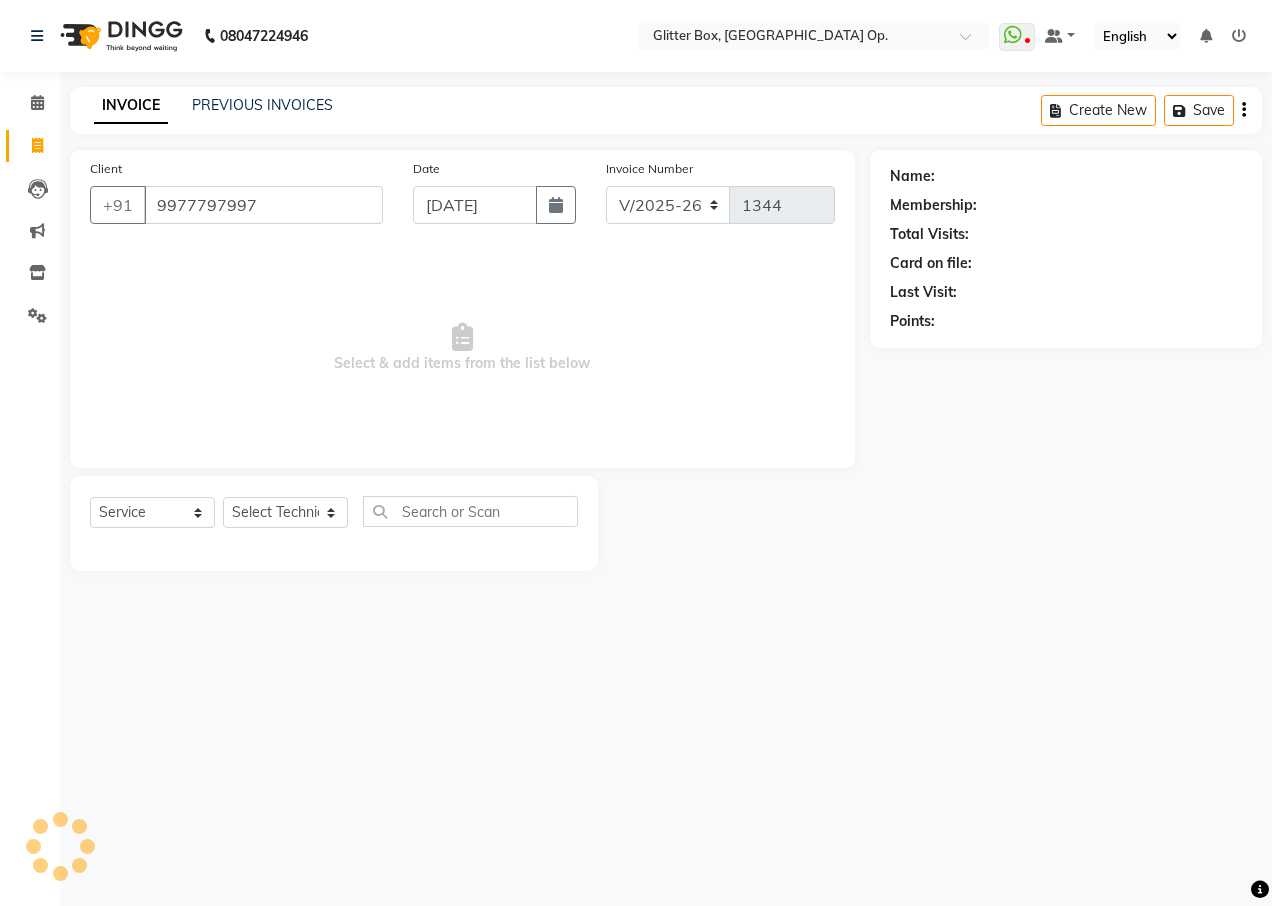 type on "9977797997" 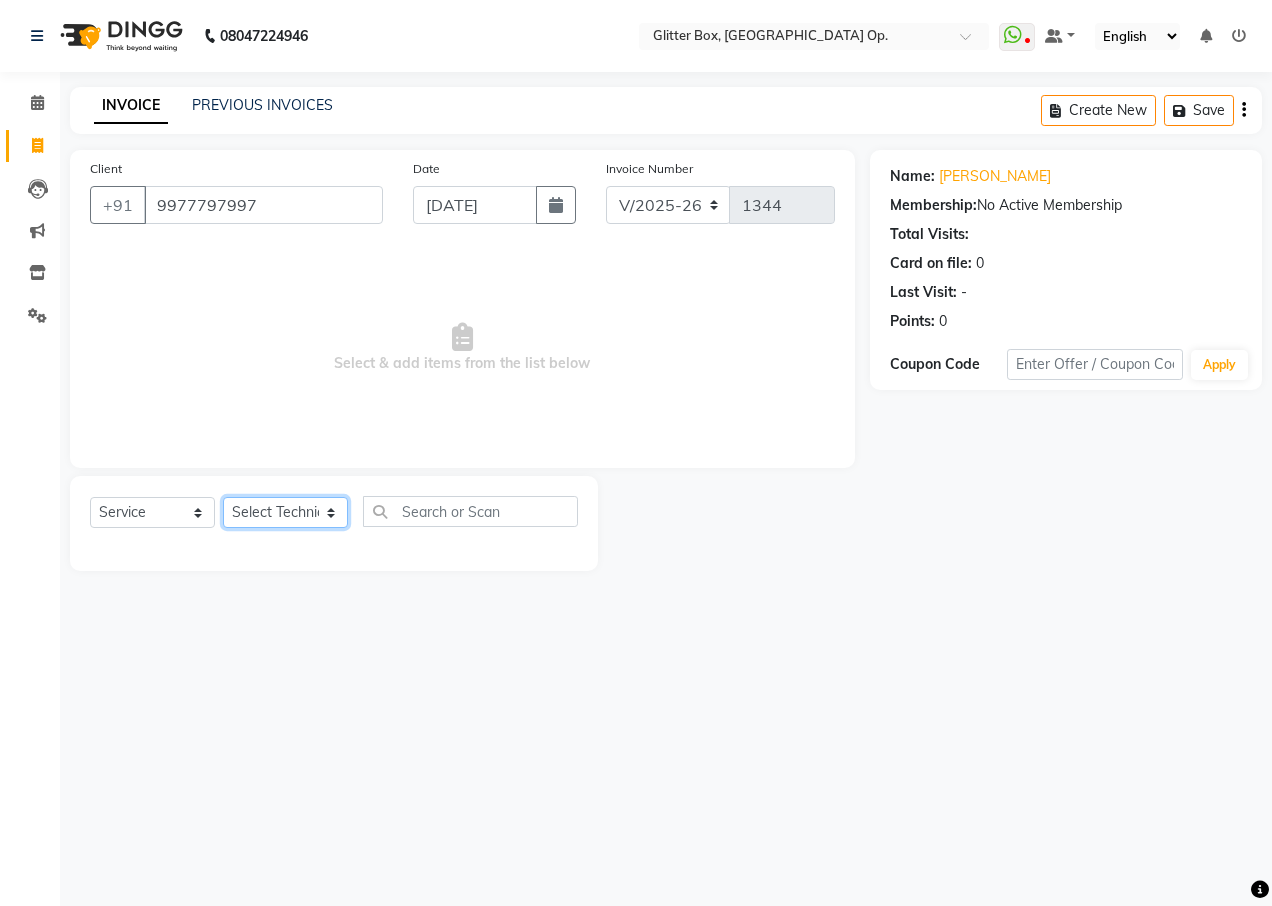 click on "Select Technician [PERSON_NAME] [PERSON_NAME] [PERSON_NAME] [PERSON_NAME] [PERSON_NAME] [PERSON_NAME] [PERSON_NAME] [PERSON_NAME] Das owner [PERSON_NAME] pooja Preeti makore Rupa [PERSON_NAME] [PERSON_NAME]" 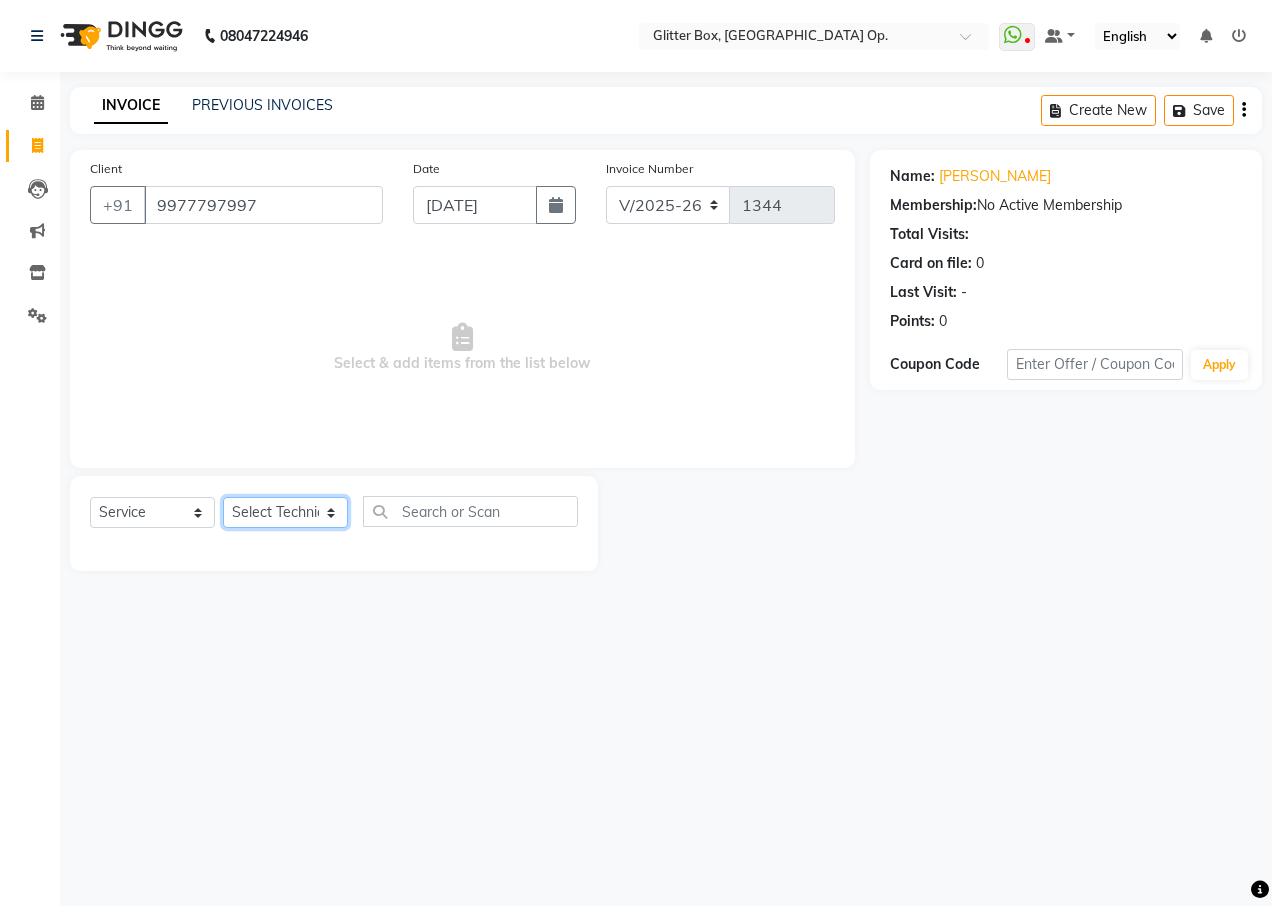select on "49168" 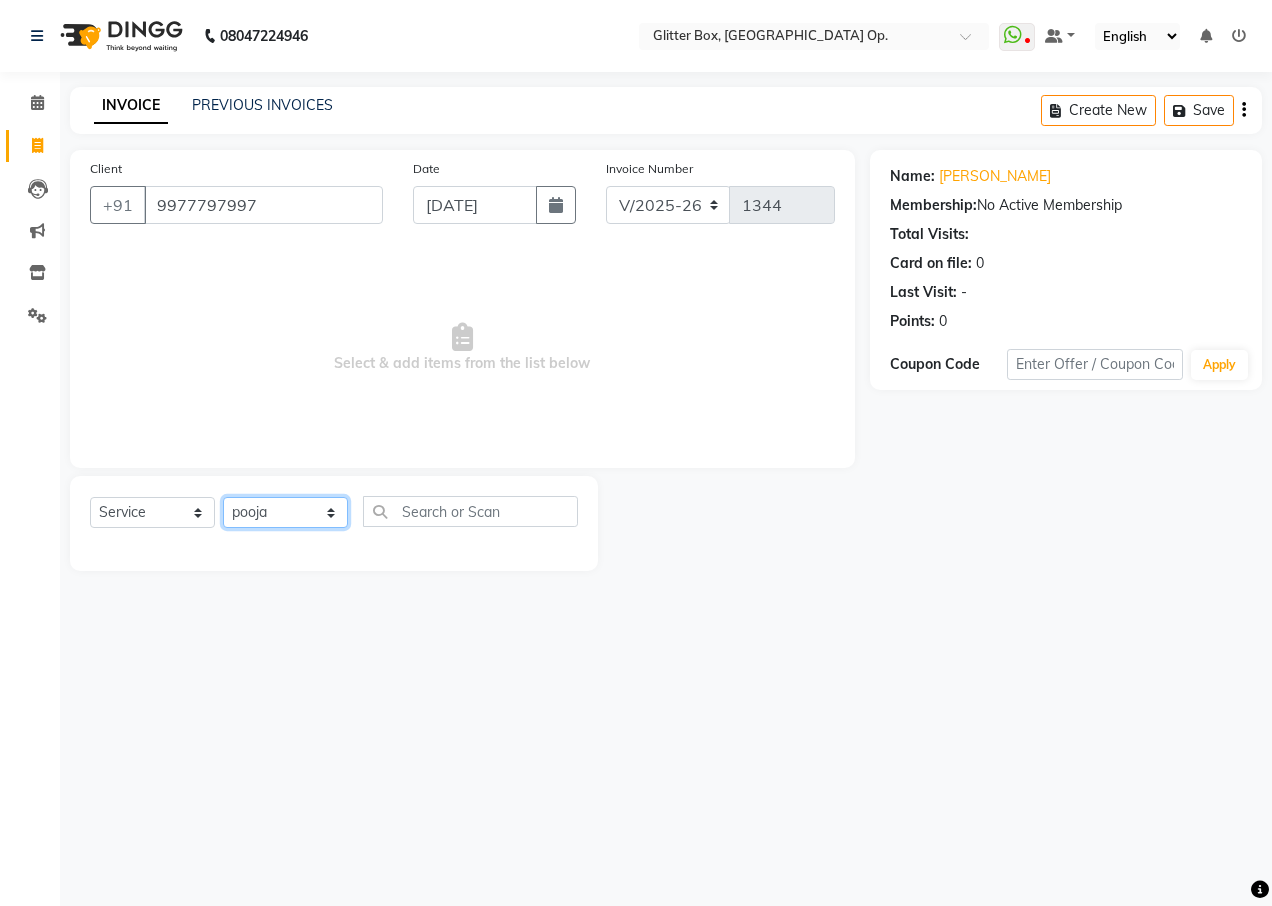click on "Select Technician [PERSON_NAME] [PERSON_NAME] [PERSON_NAME] [PERSON_NAME] [PERSON_NAME] [PERSON_NAME] [PERSON_NAME] [PERSON_NAME] Das owner [PERSON_NAME] pooja Preeti makore Rupa [PERSON_NAME] [PERSON_NAME]" 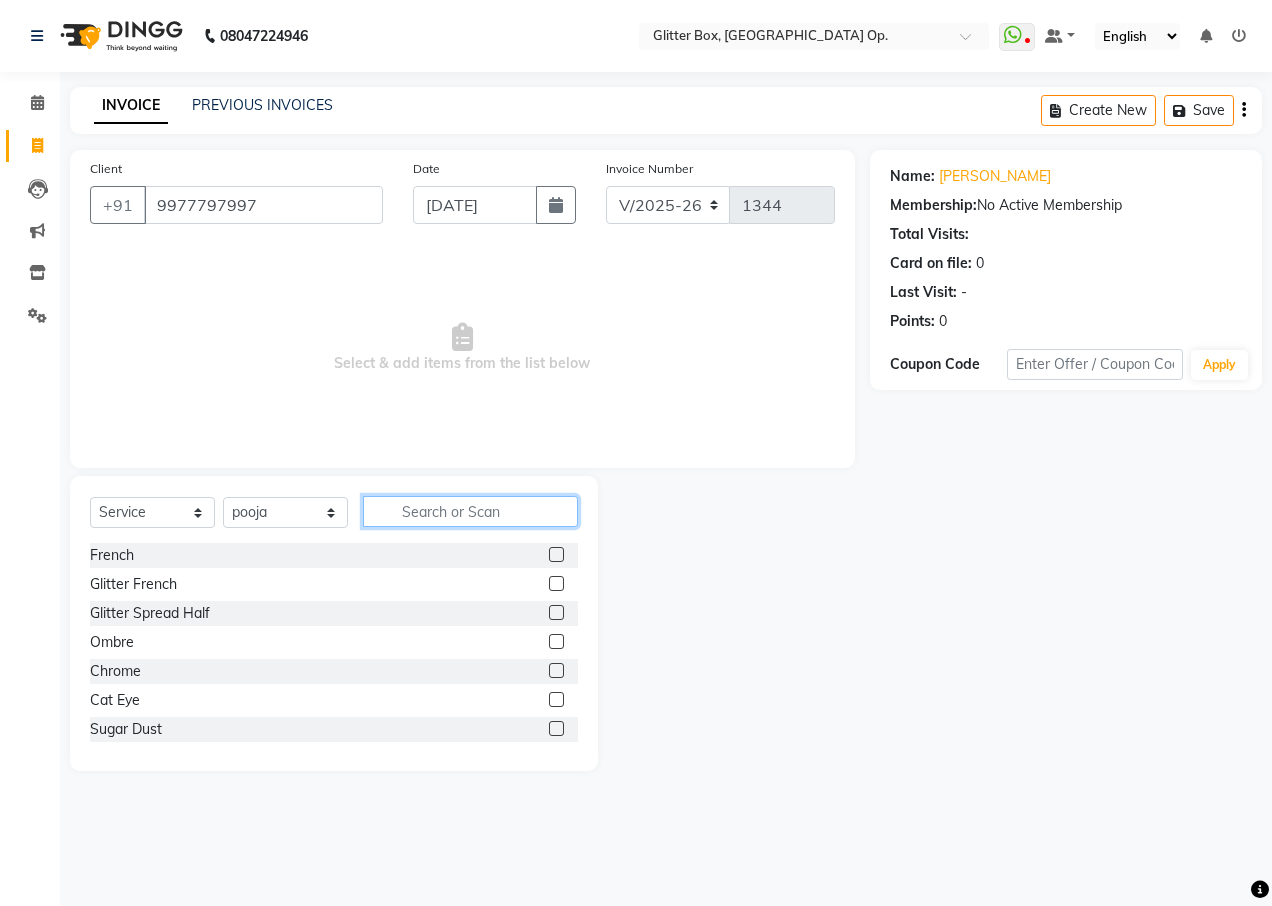 click 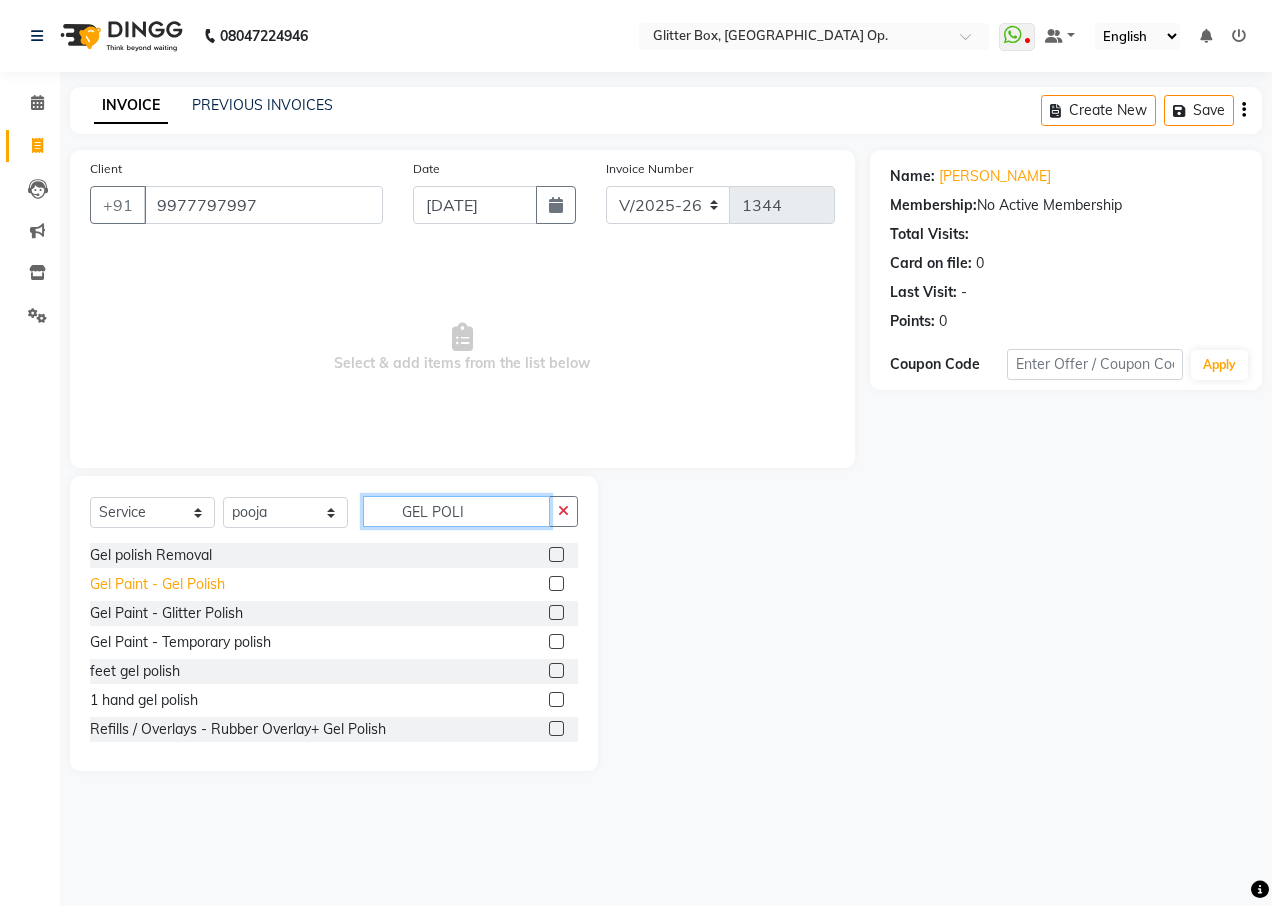 type on "GEL POLI" 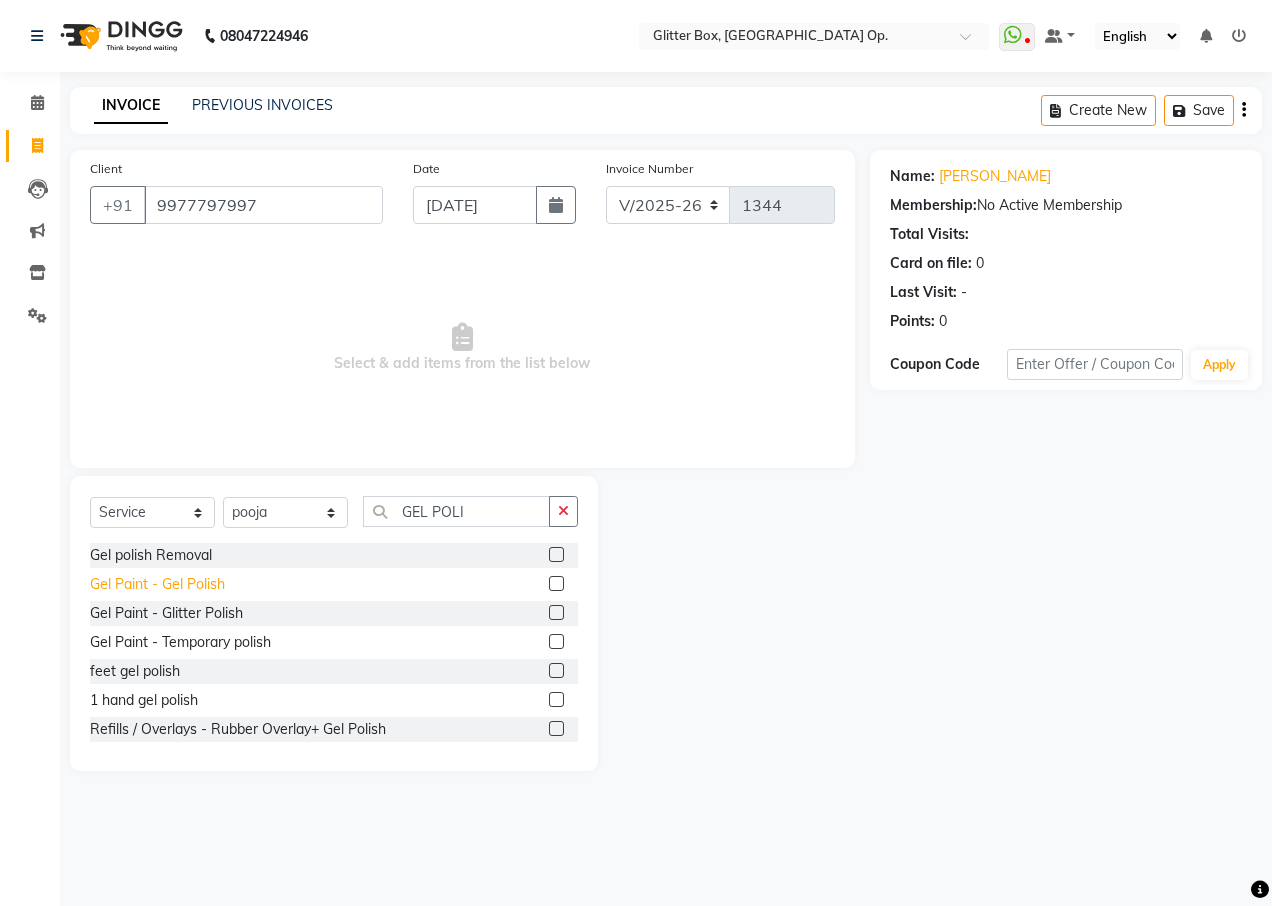 click on "Gel Paint  - Gel Polish" 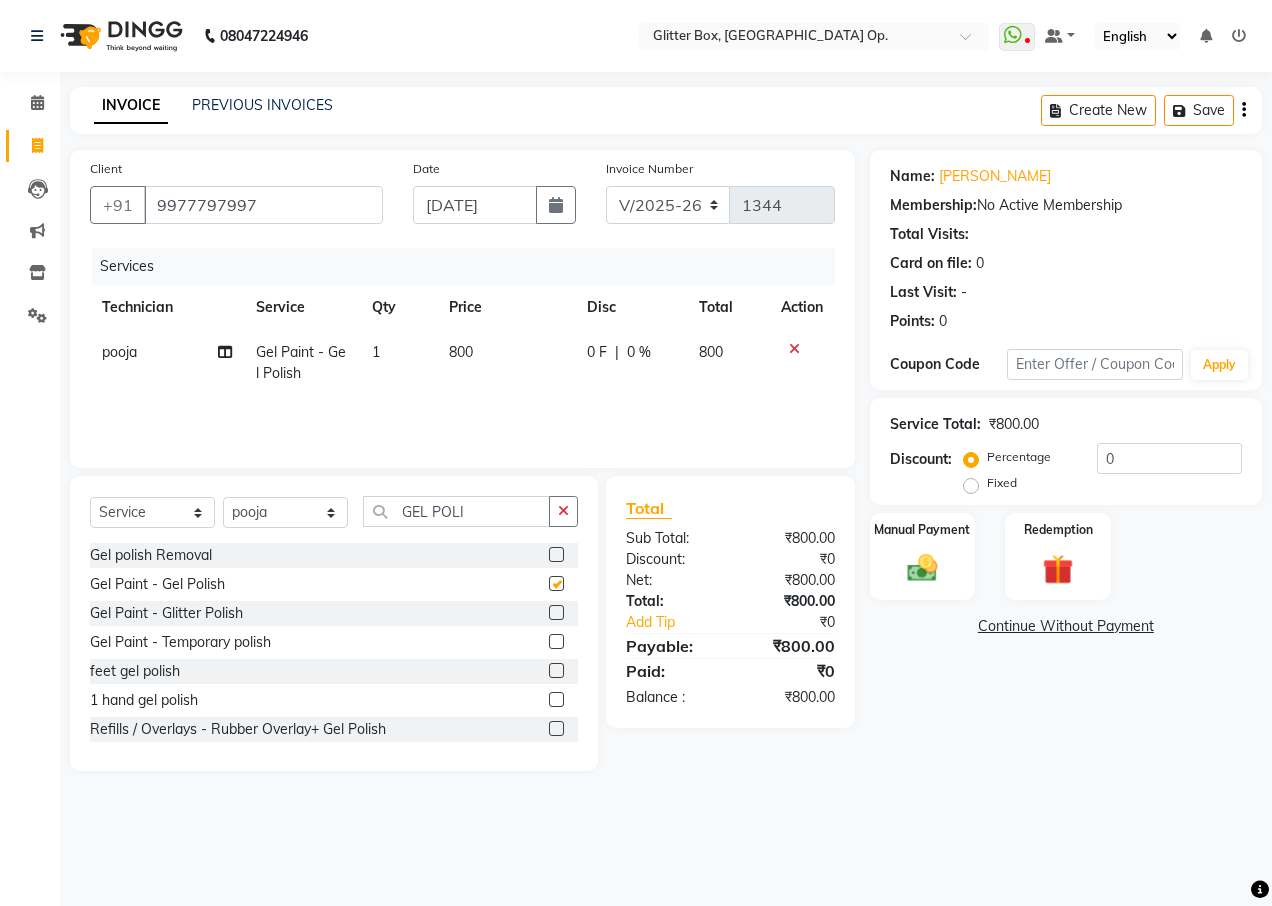 checkbox on "false" 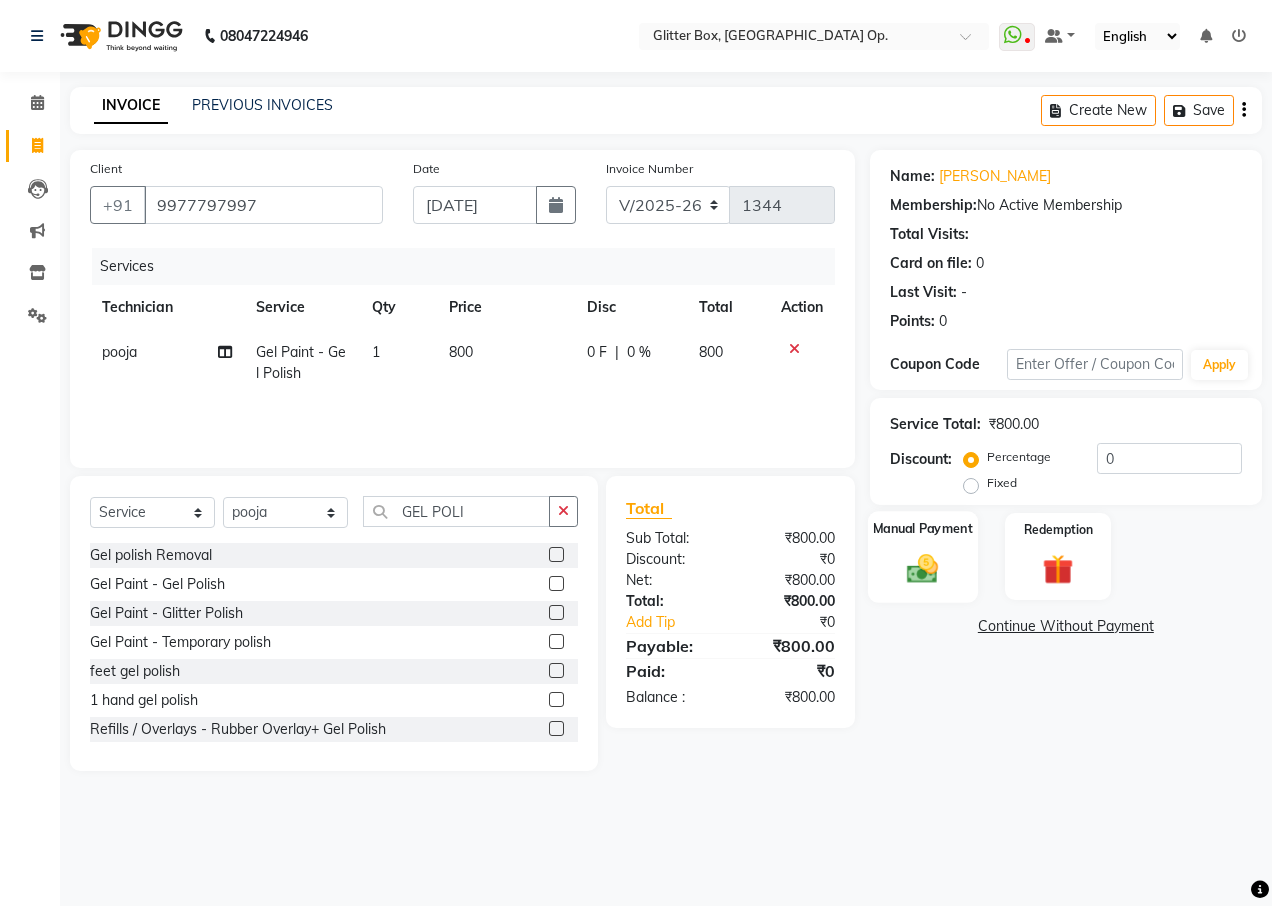click on "Manual Payment" 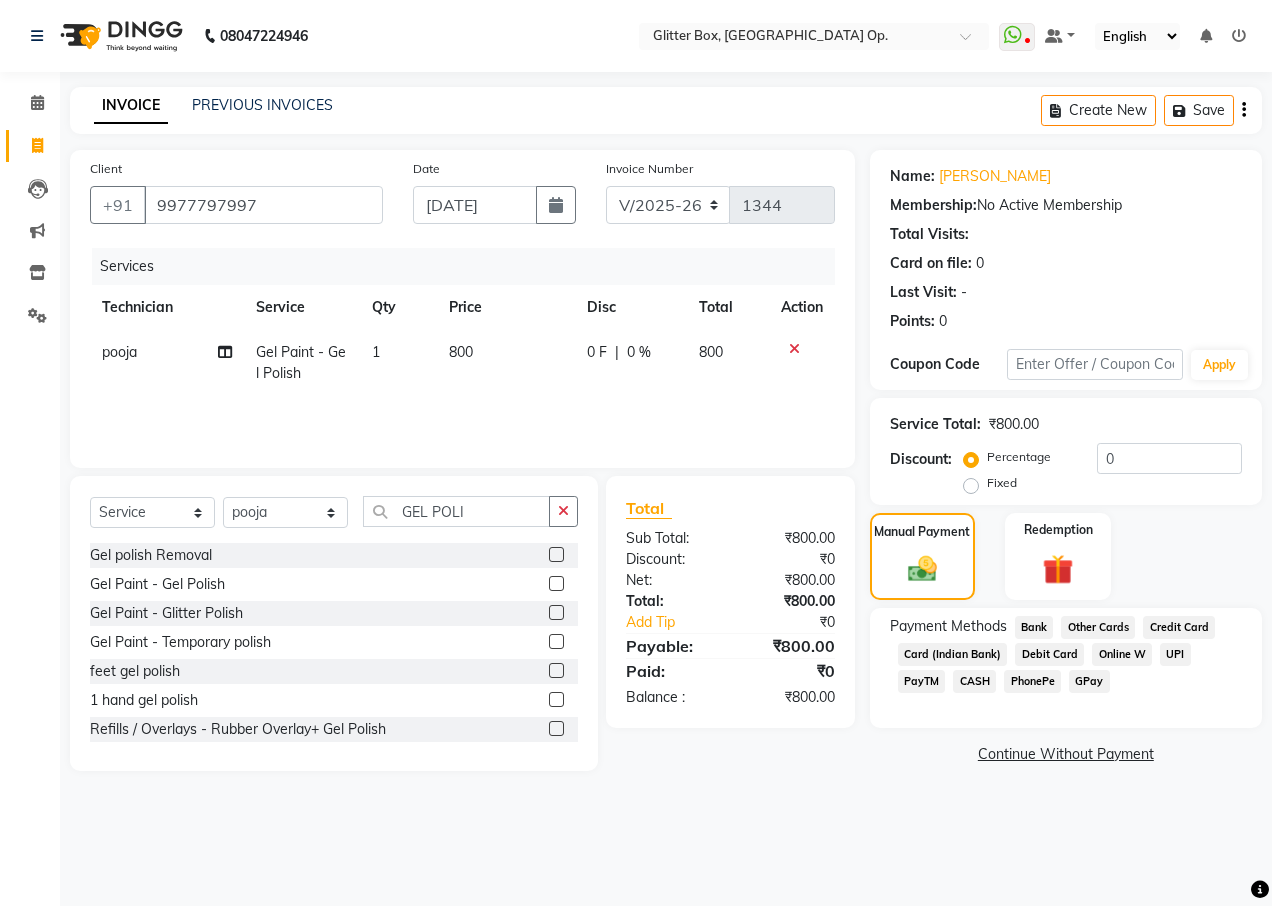 click on "Card (Indian Bank)" 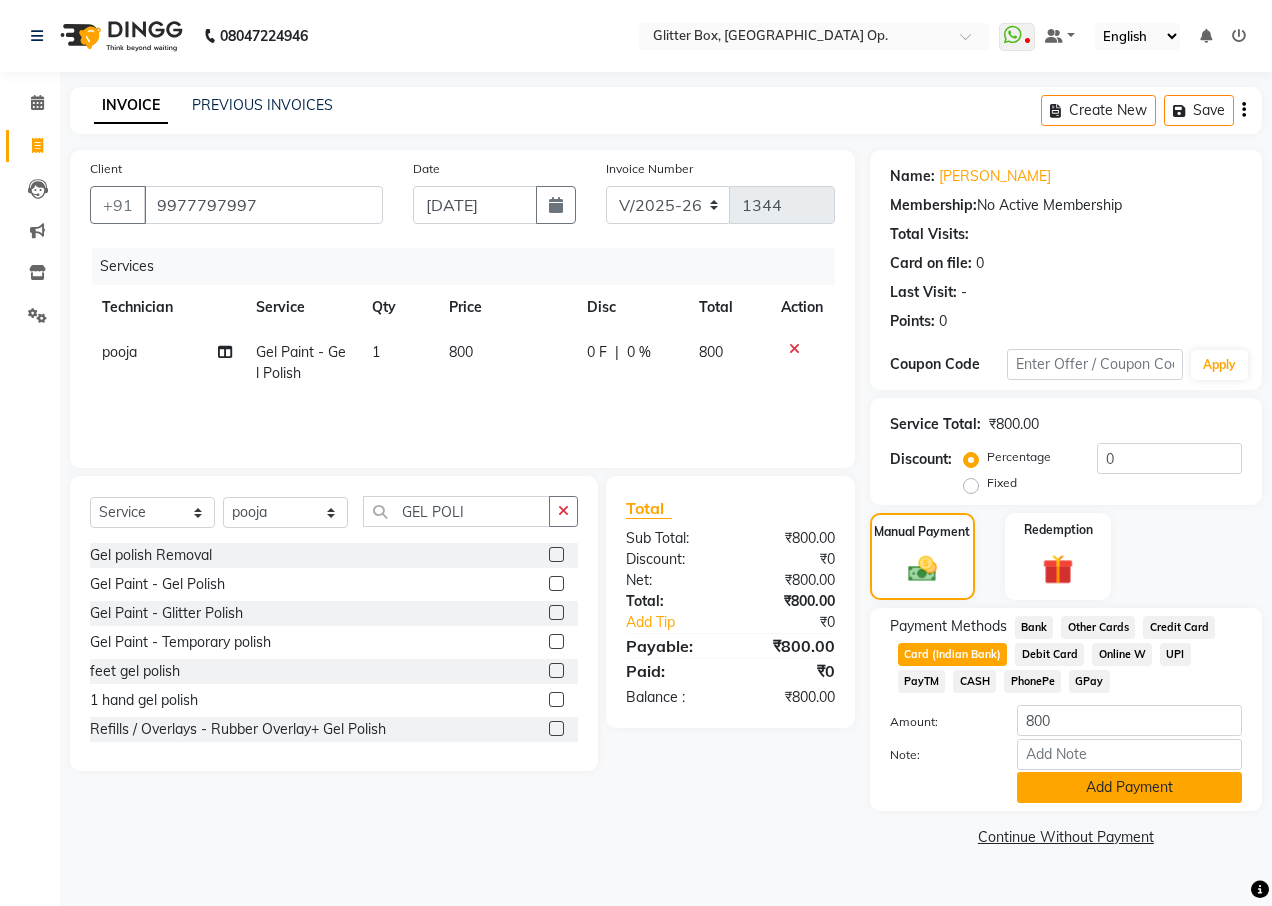 click on "Add Payment" 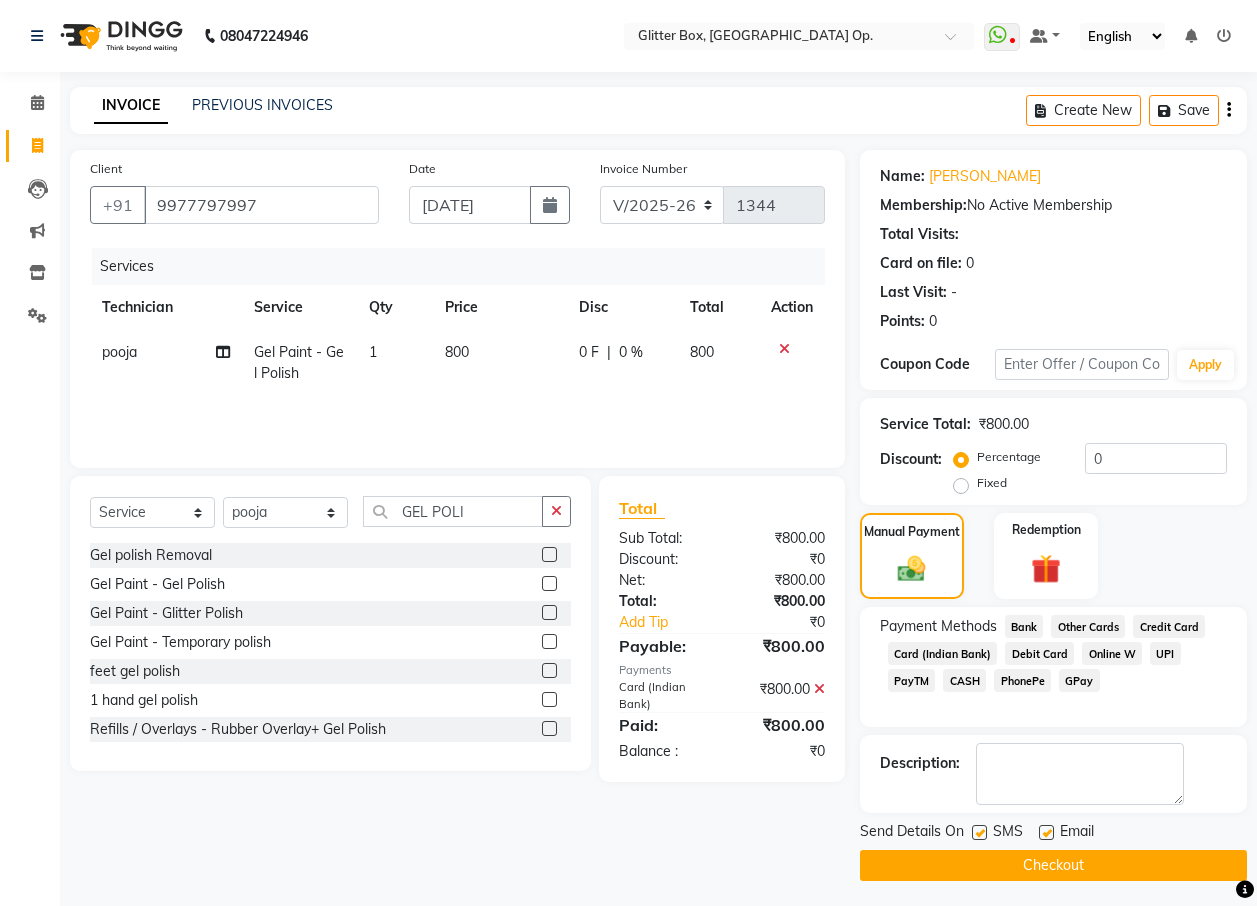 click on "Checkout" 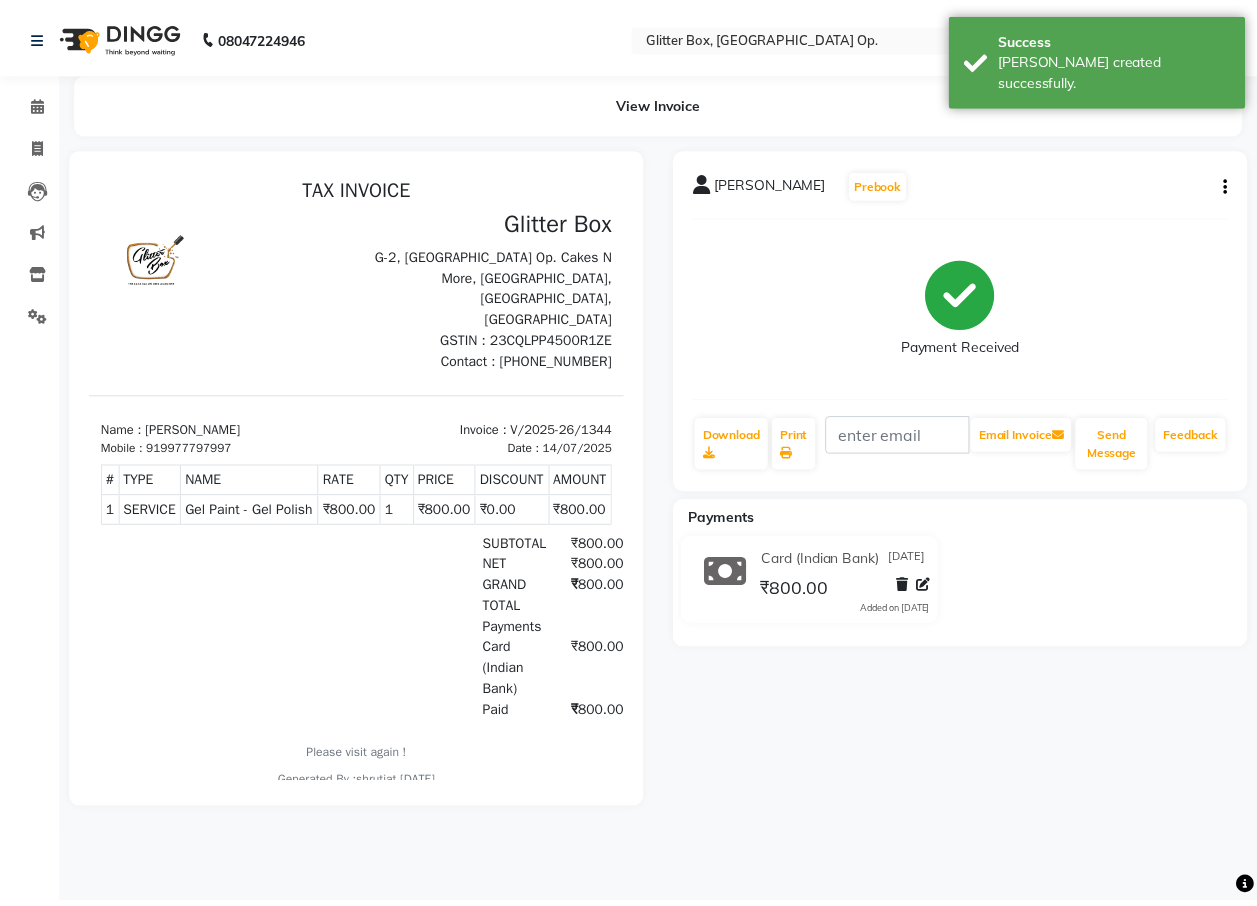 scroll, scrollTop: 0, scrollLeft: 0, axis: both 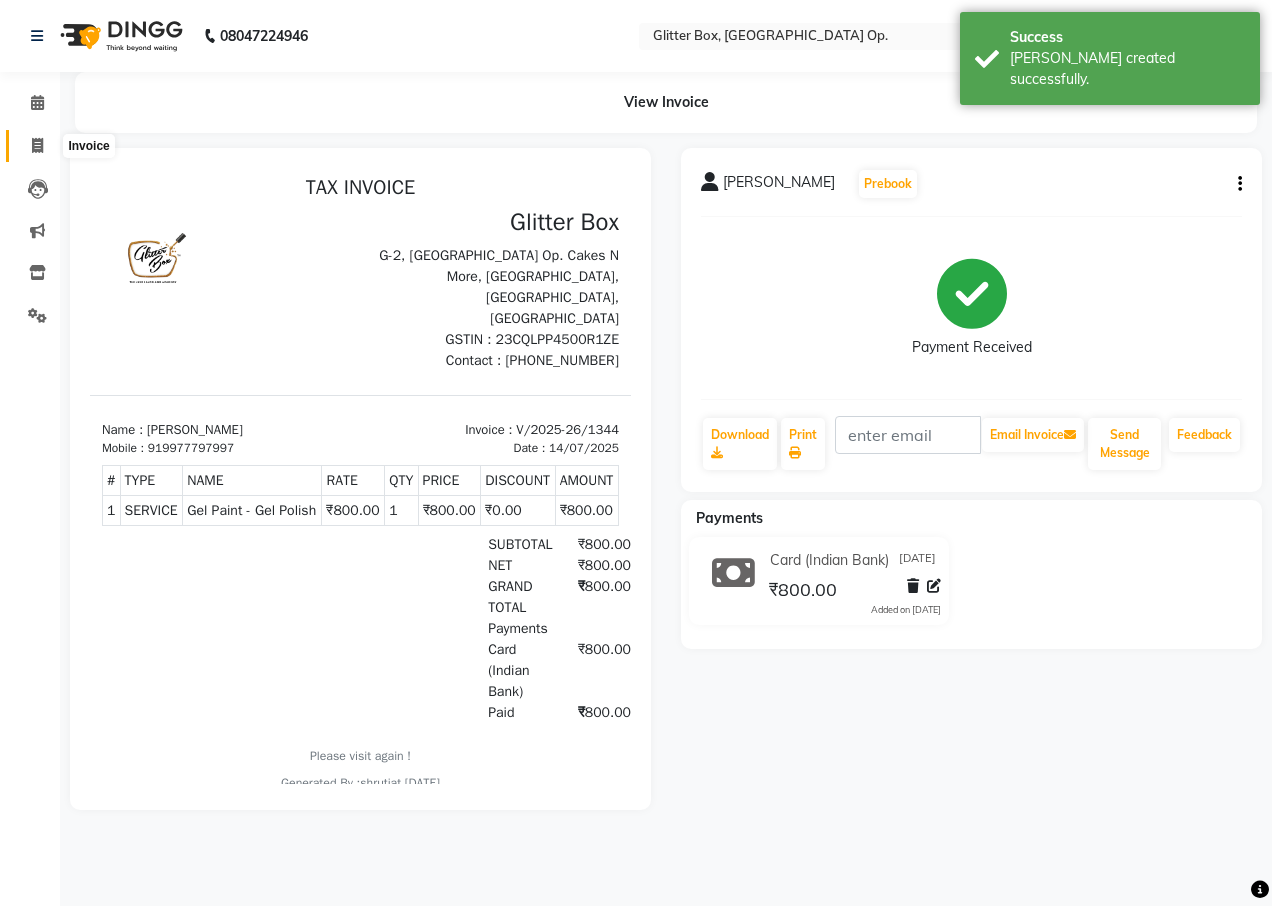 click 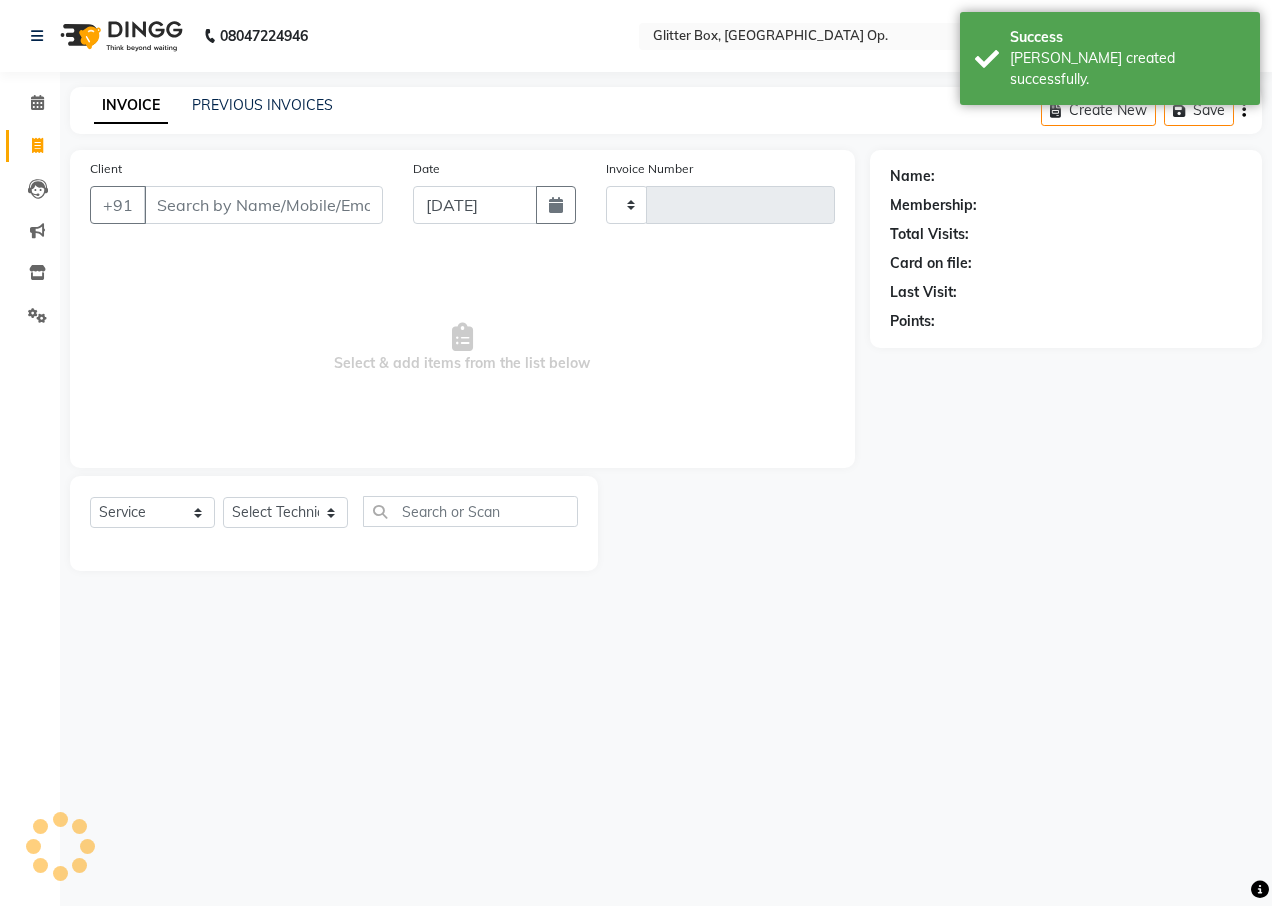 type on "1345" 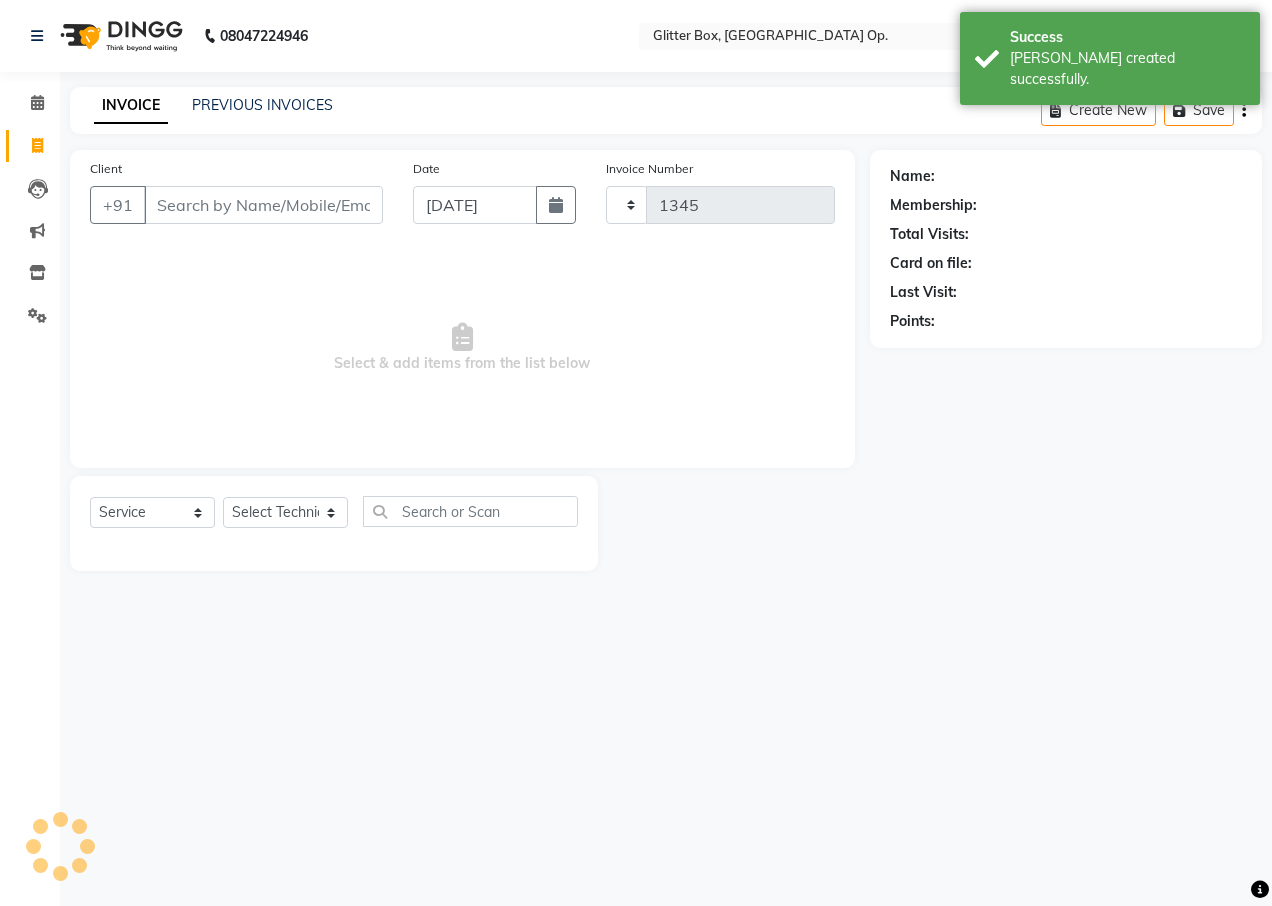 select on "5563" 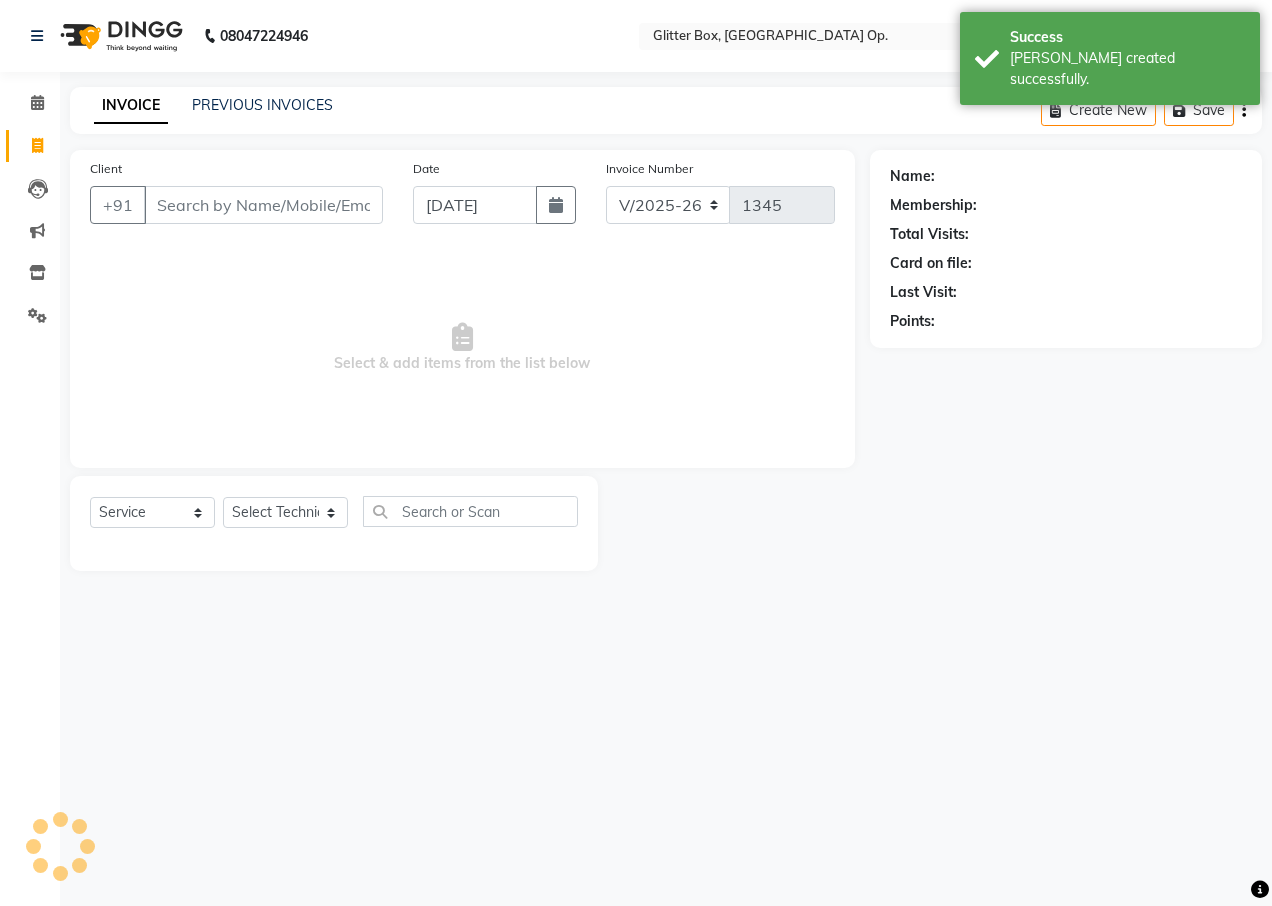 click on "Client" at bounding box center [263, 205] 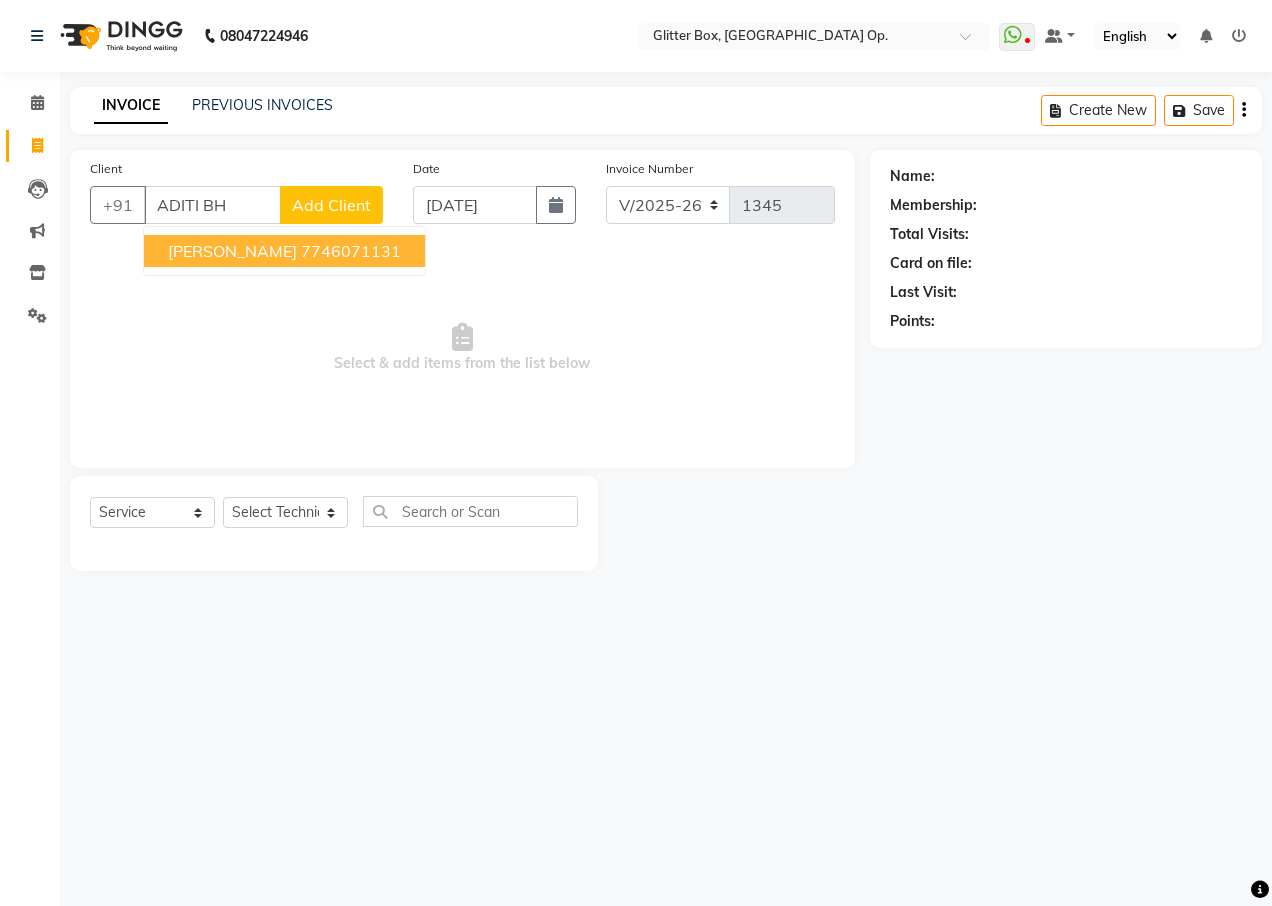 click on "[PERSON_NAME]  7746071131" at bounding box center [284, 251] 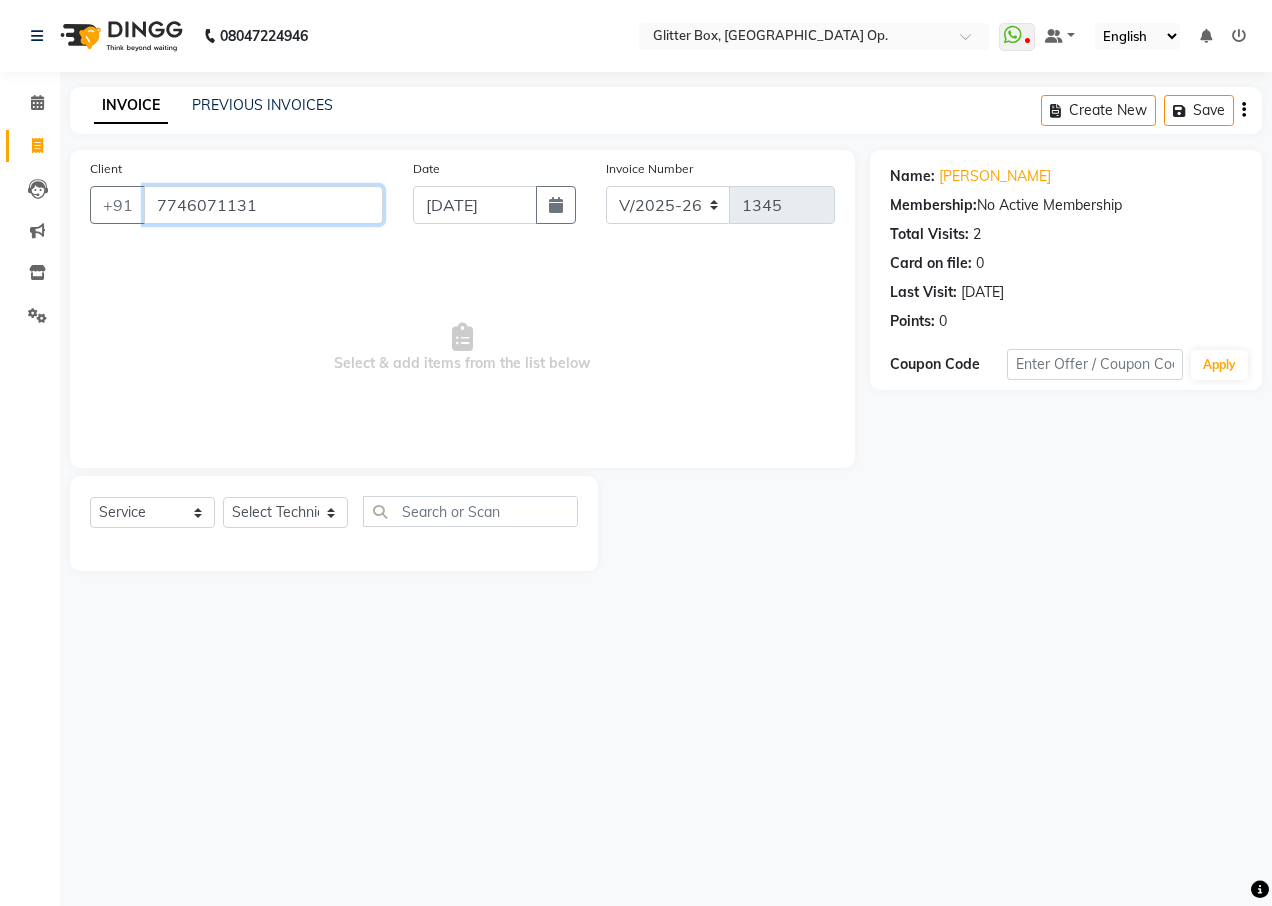 click on "7746071131" at bounding box center [263, 205] 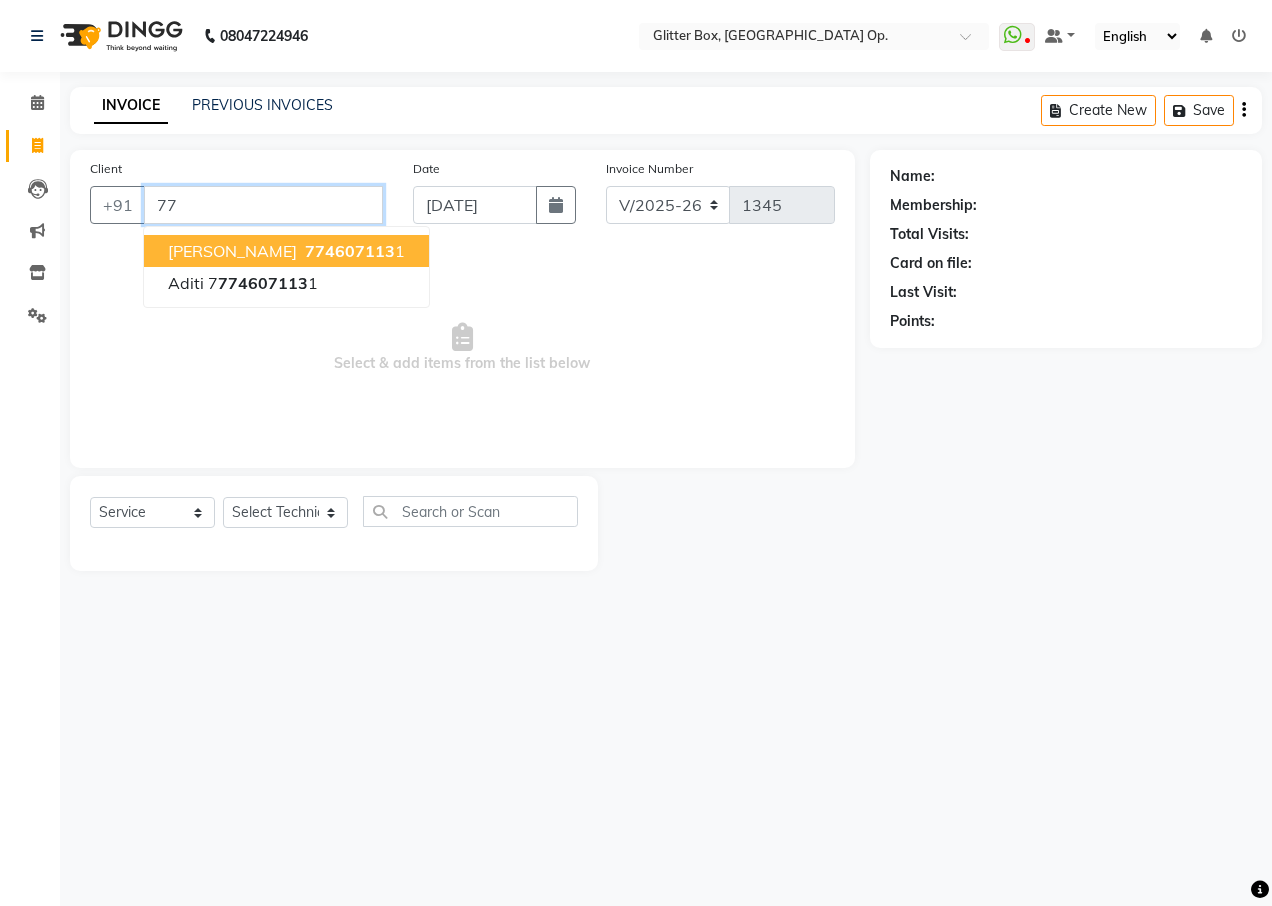 type on "7" 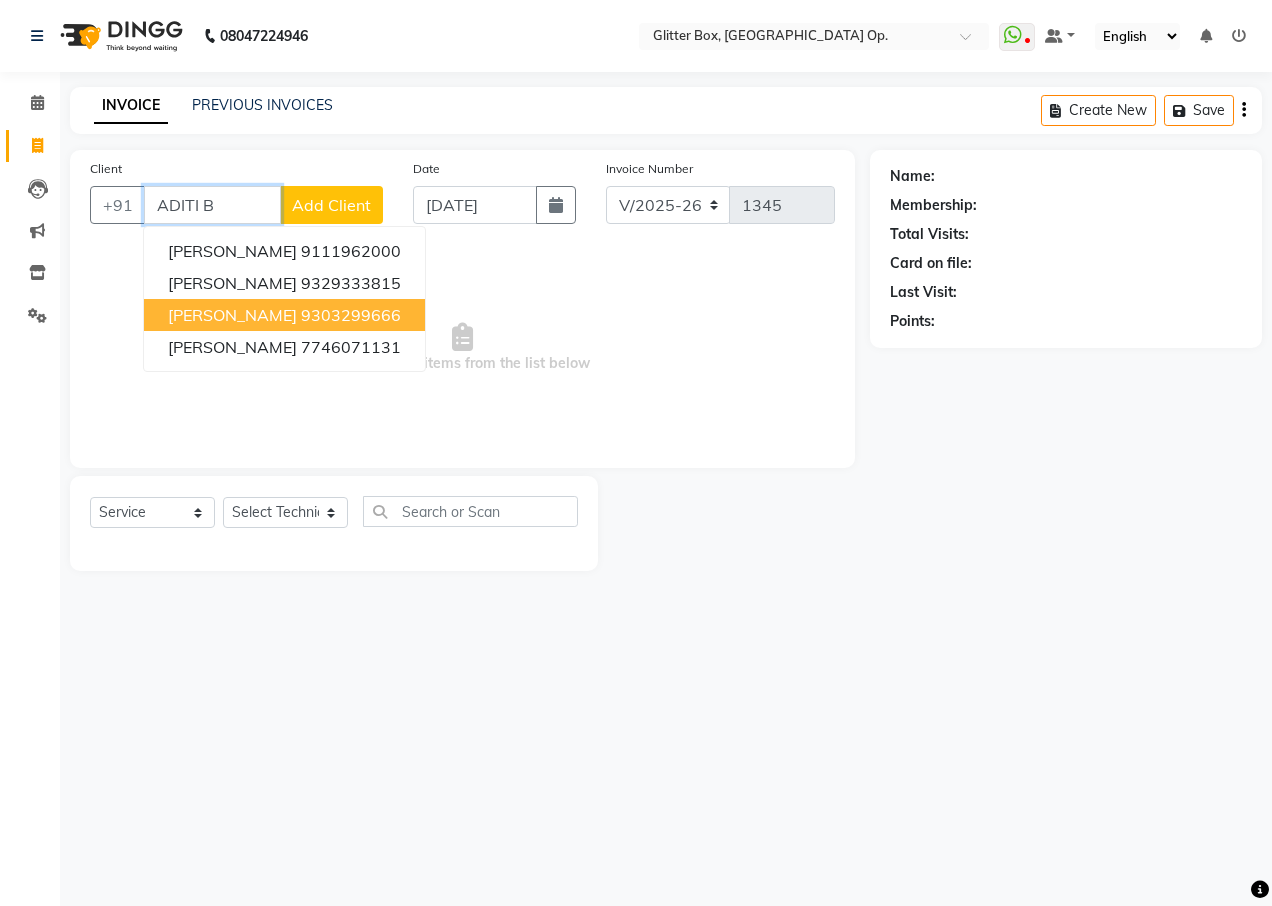 click on "[PERSON_NAME]" at bounding box center (232, 315) 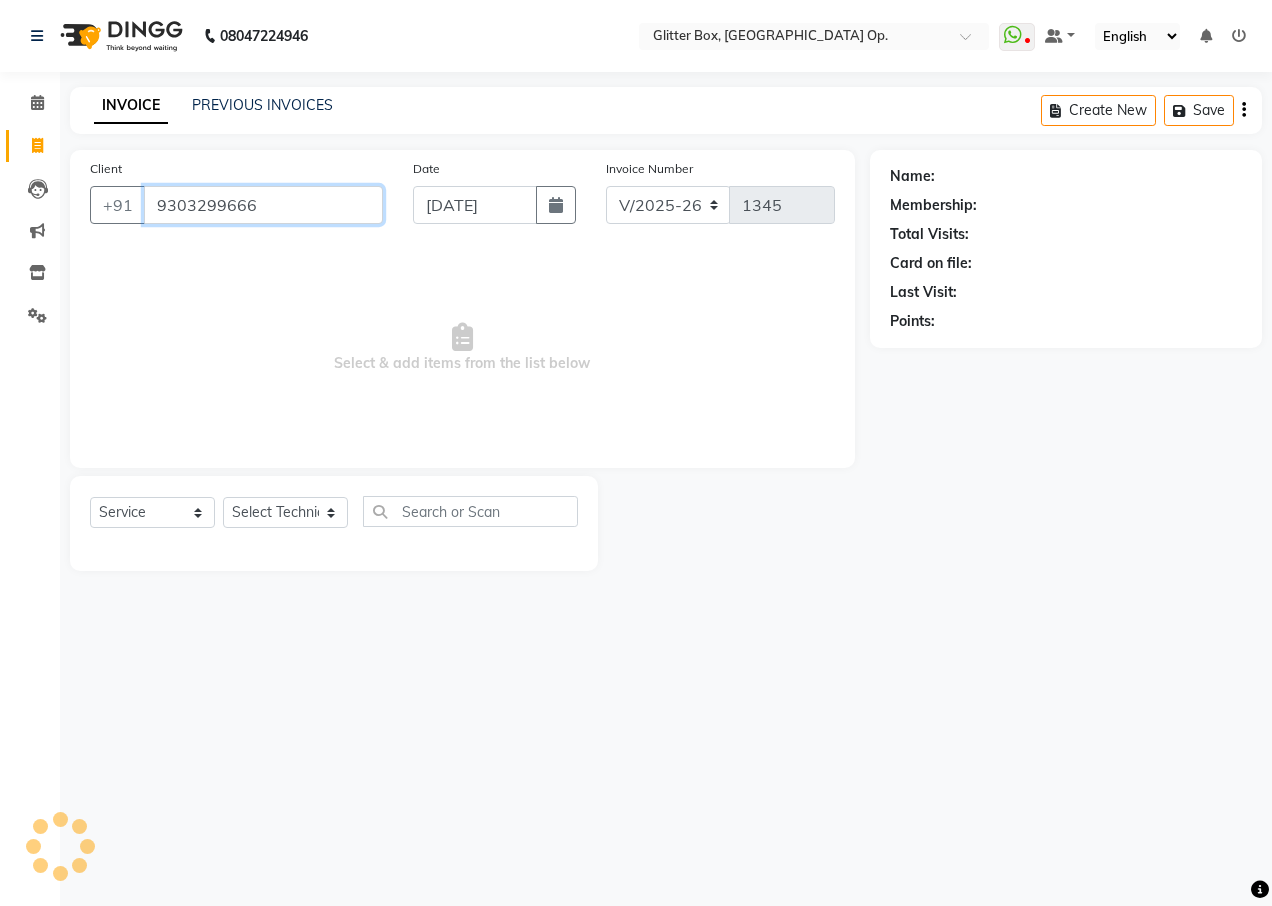 type on "9303299666" 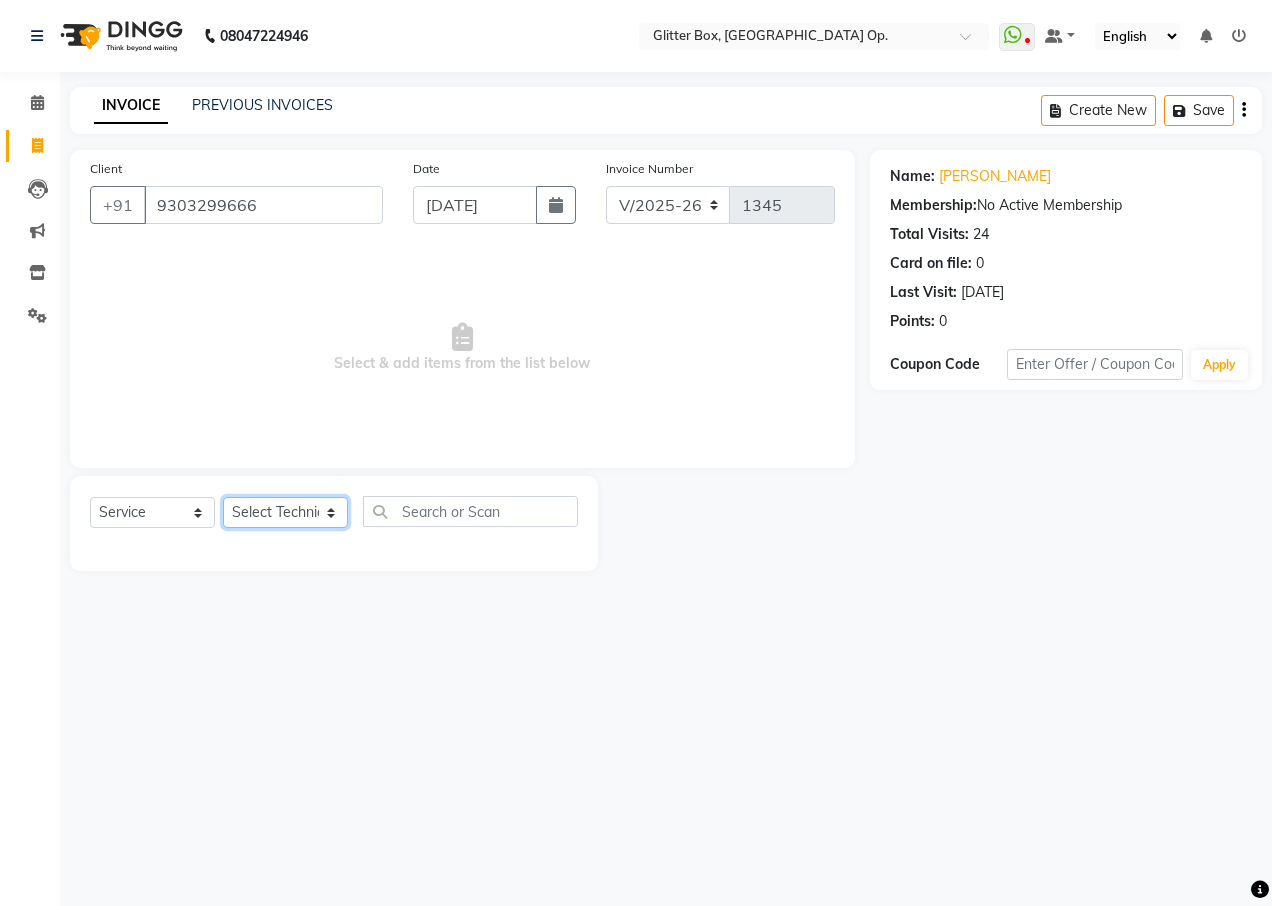 click on "Select Technician [PERSON_NAME] [PERSON_NAME] [PERSON_NAME] [PERSON_NAME] [PERSON_NAME] [PERSON_NAME] [PERSON_NAME] [PERSON_NAME] Das owner [PERSON_NAME] pooja Preeti makore Rupa [PERSON_NAME] [PERSON_NAME]" 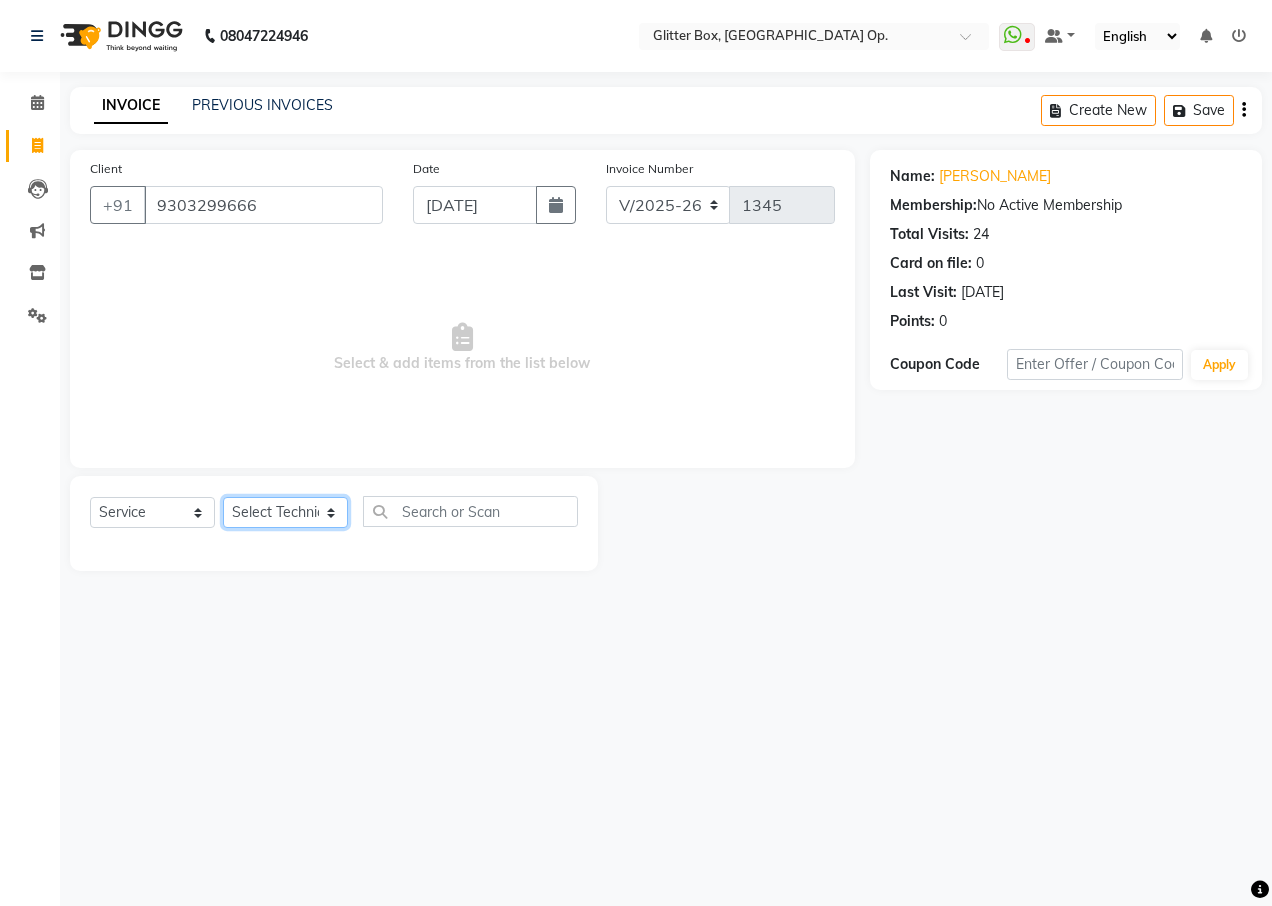 select on "38315" 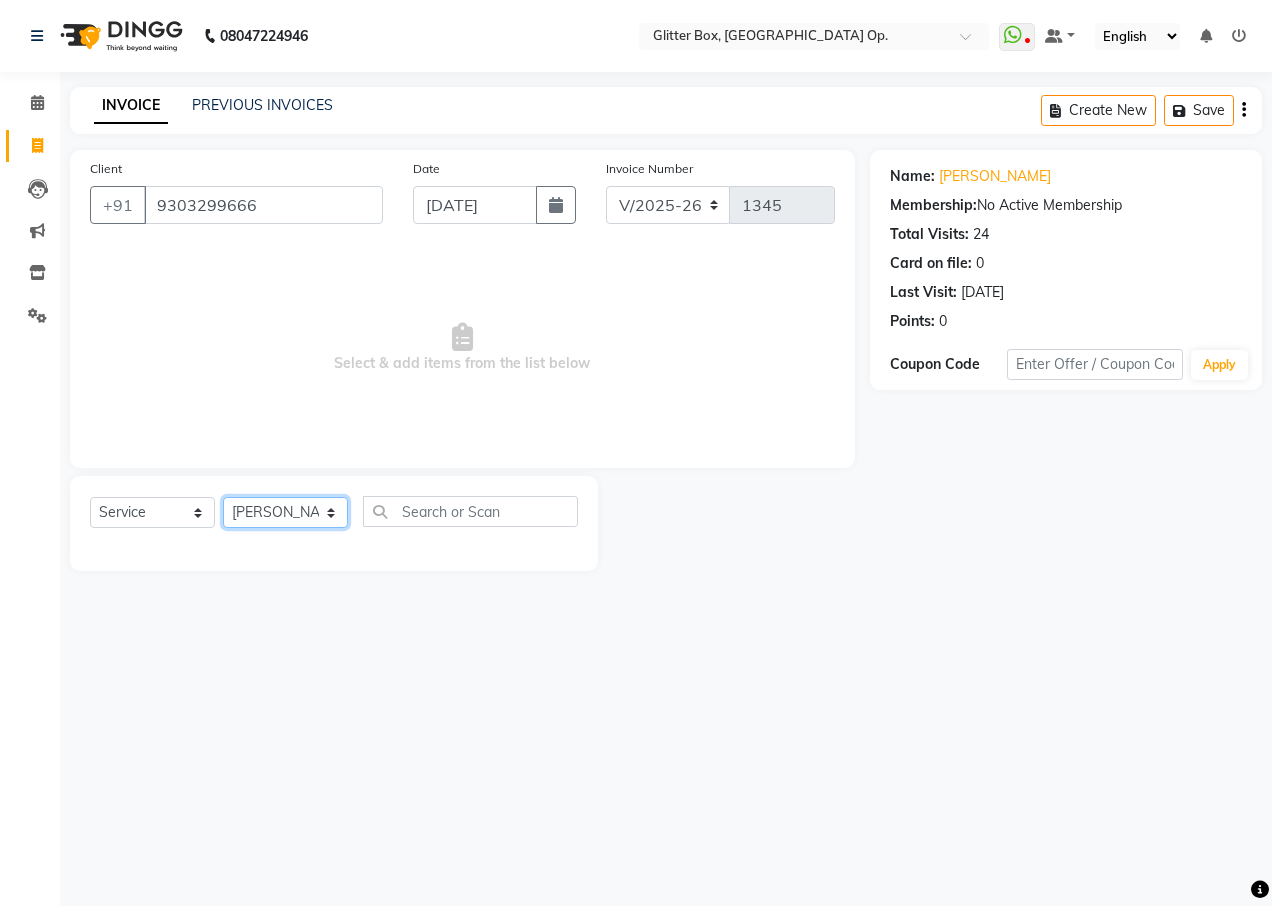 click on "Select Technician [PERSON_NAME] [PERSON_NAME] [PERSON_NAME] [PERSON_NAME] [PERSON_NAME] [PERSON_NAME] [PERSON_NAME] [PERSON_NAME] Das owner [PERSON_NAME] pooja Preeti makore Rupa [PERSON_NAME] [PERSON_NAME]" 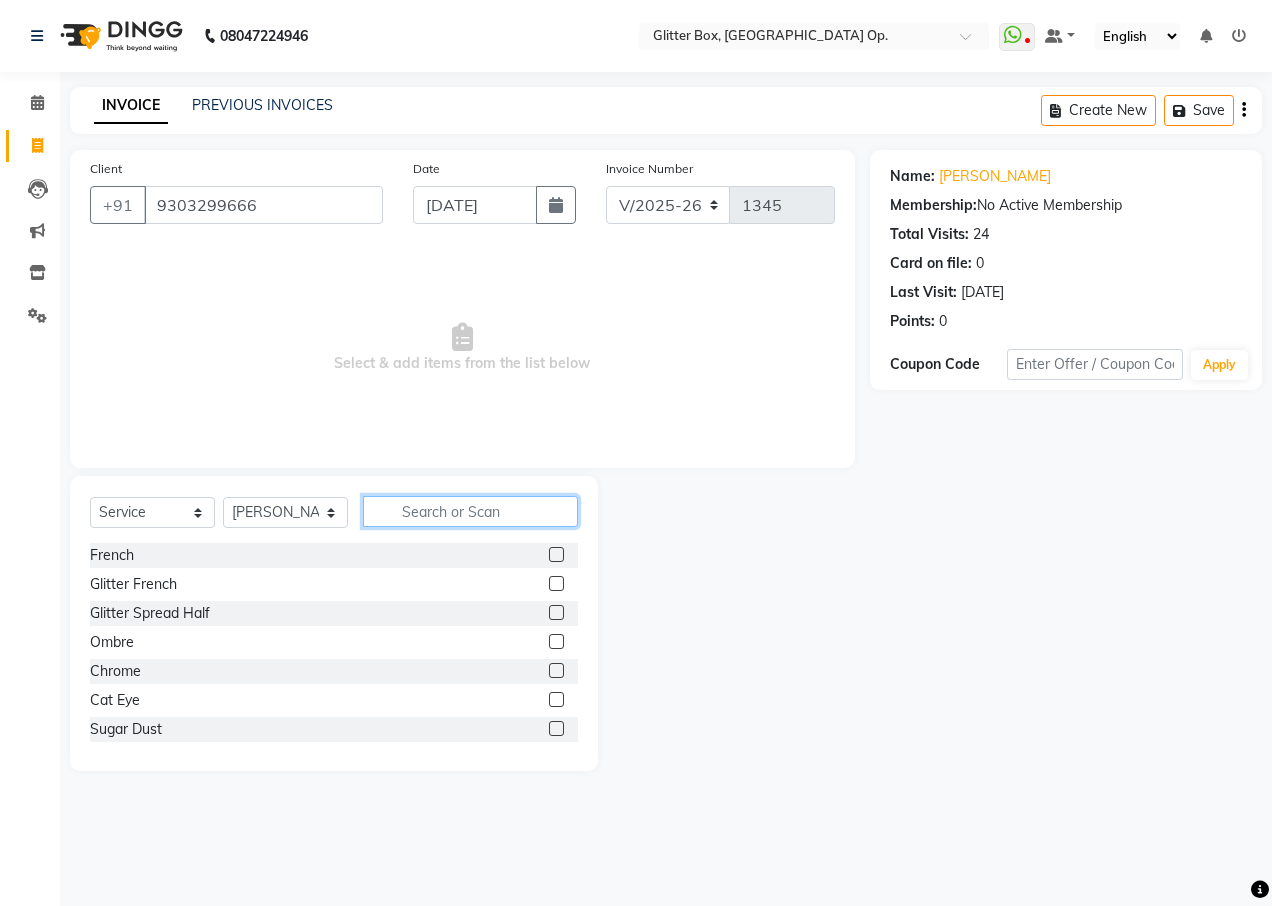 click 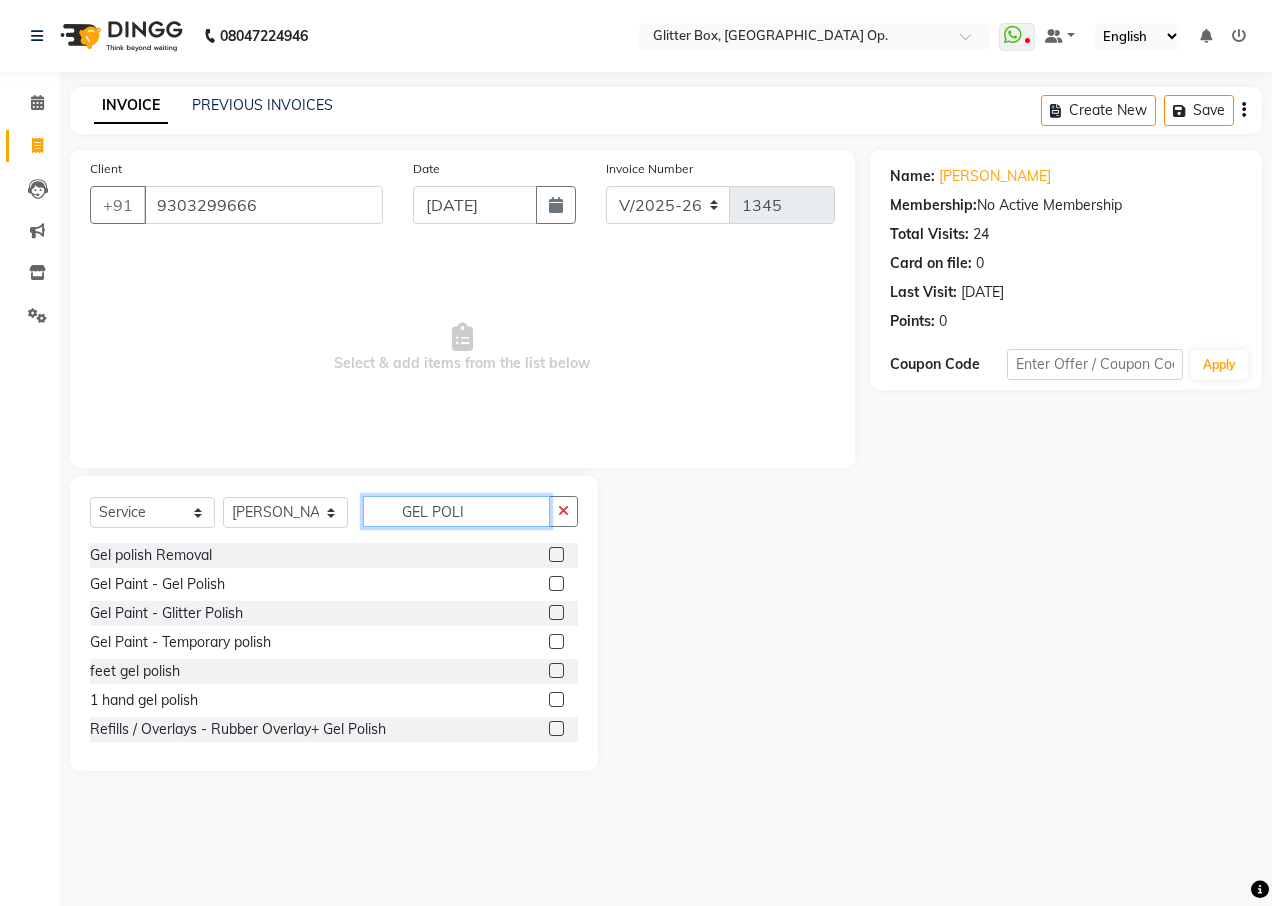 type on "GEL POLI" 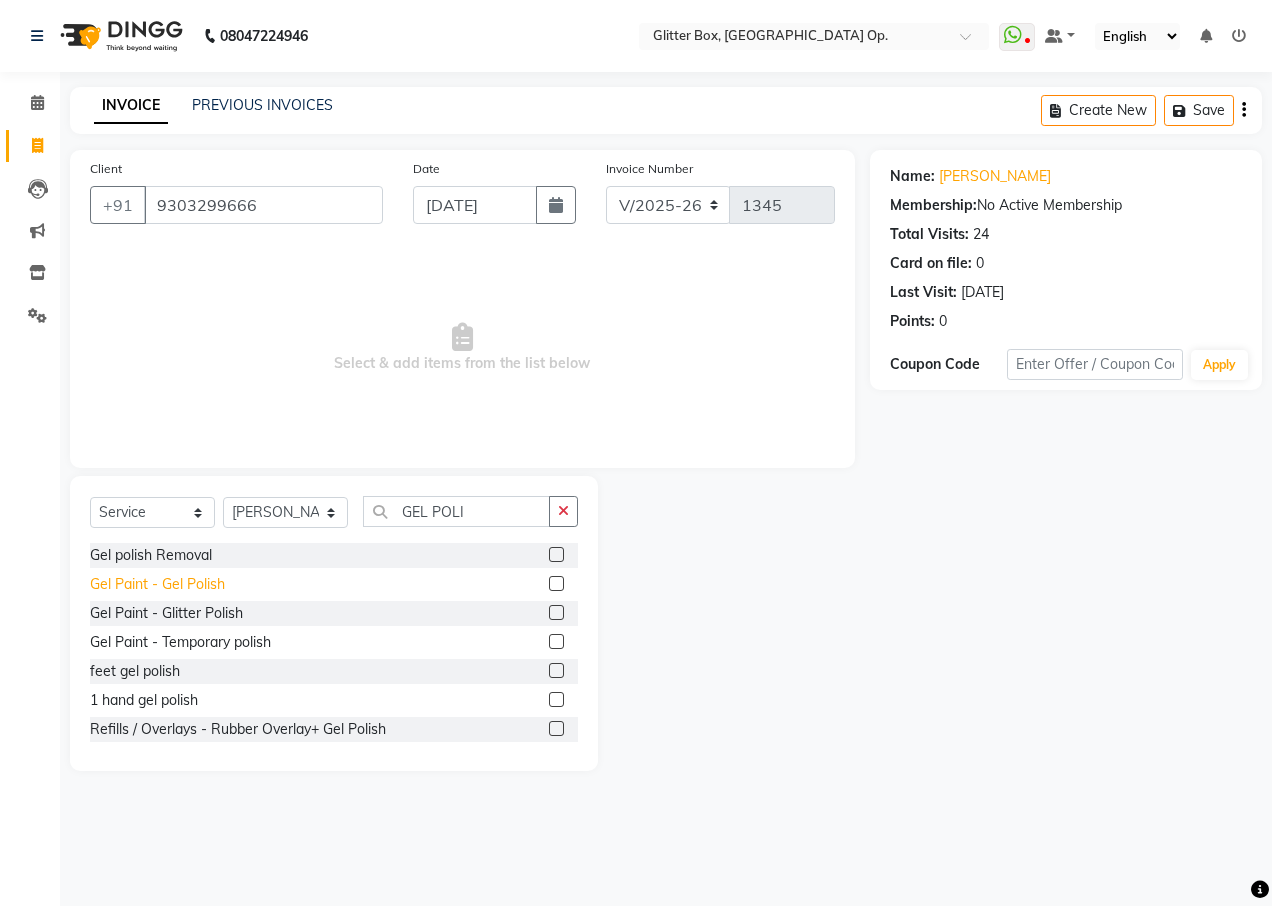 click on "Gel Paint  - Gel Polish" 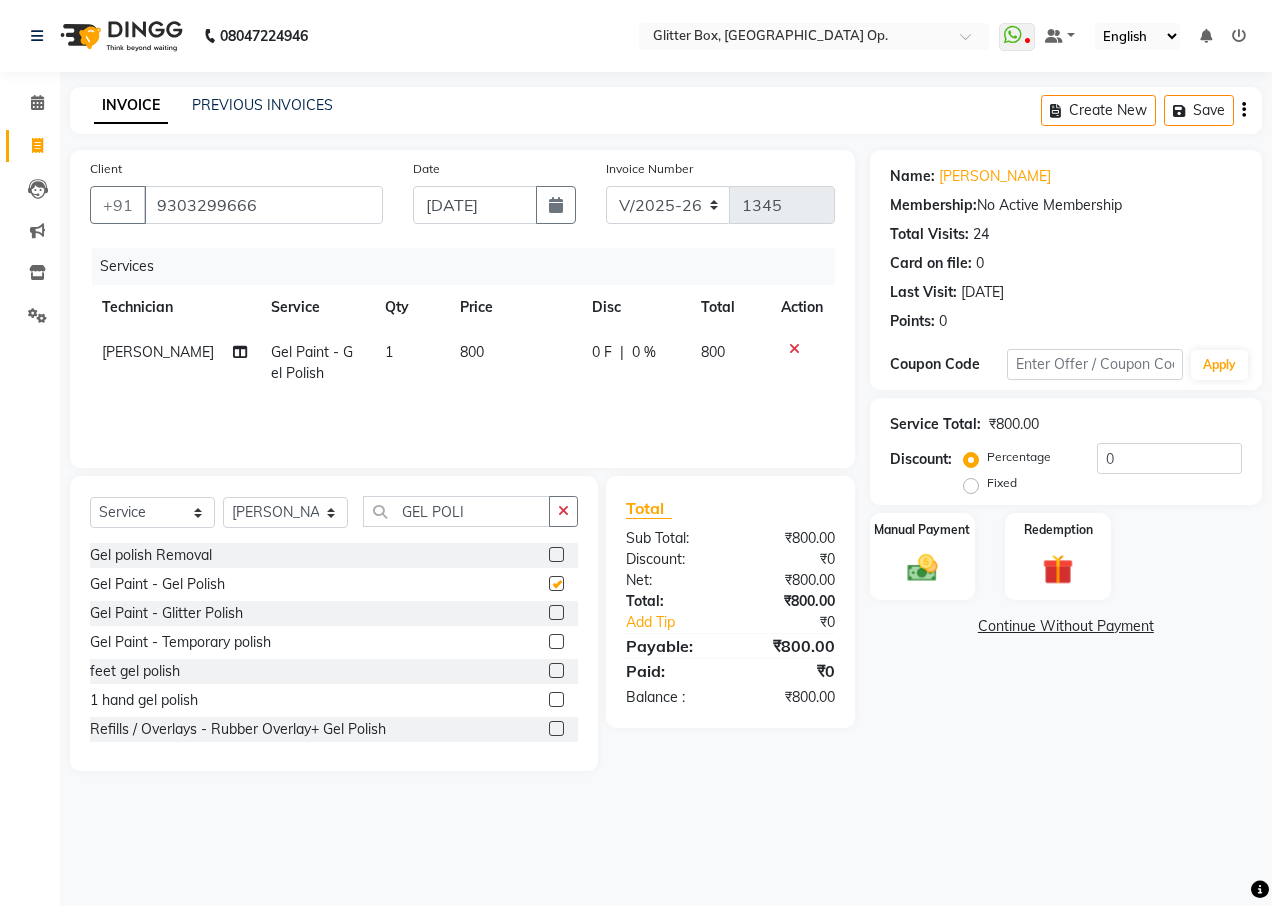 checkbox on "false" 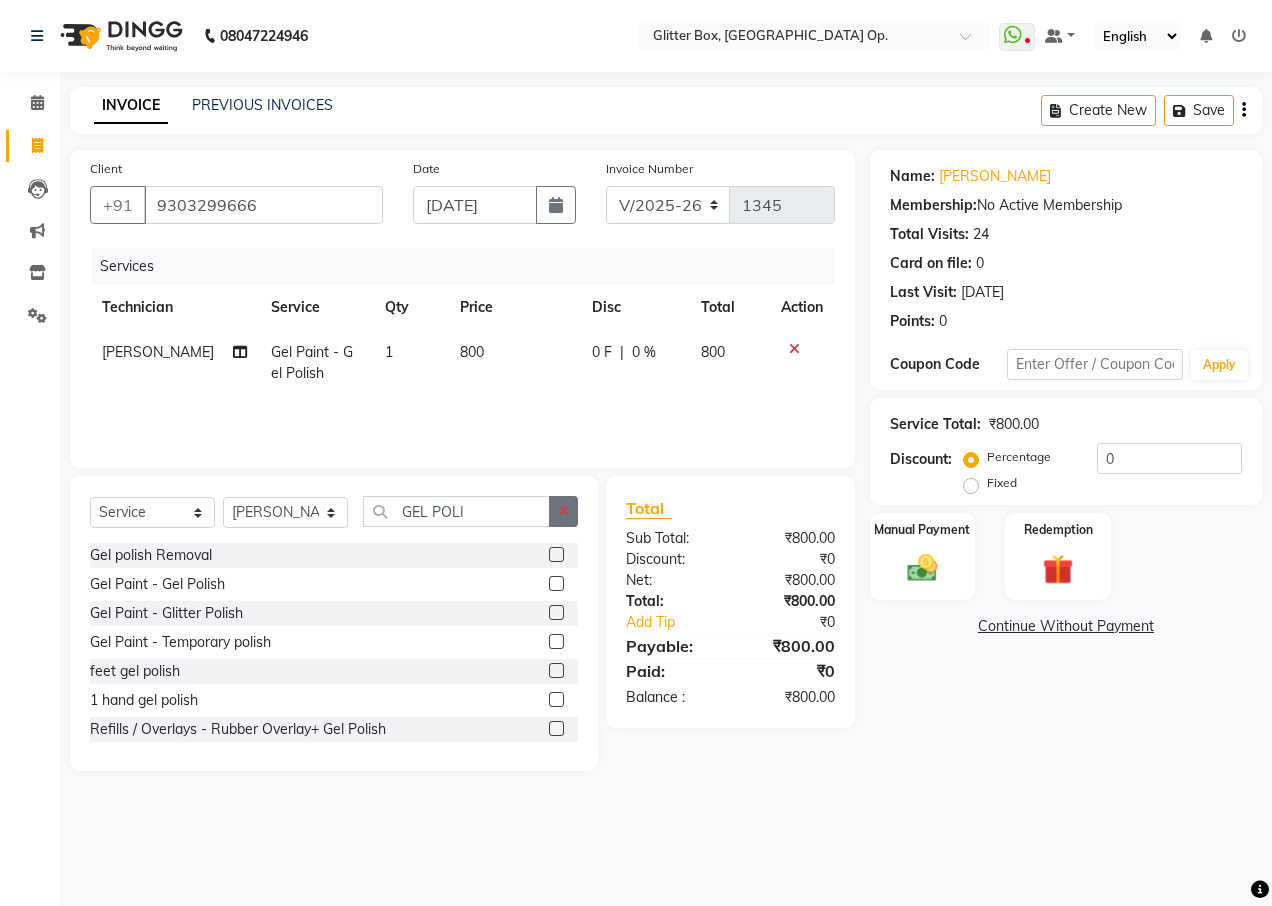 click 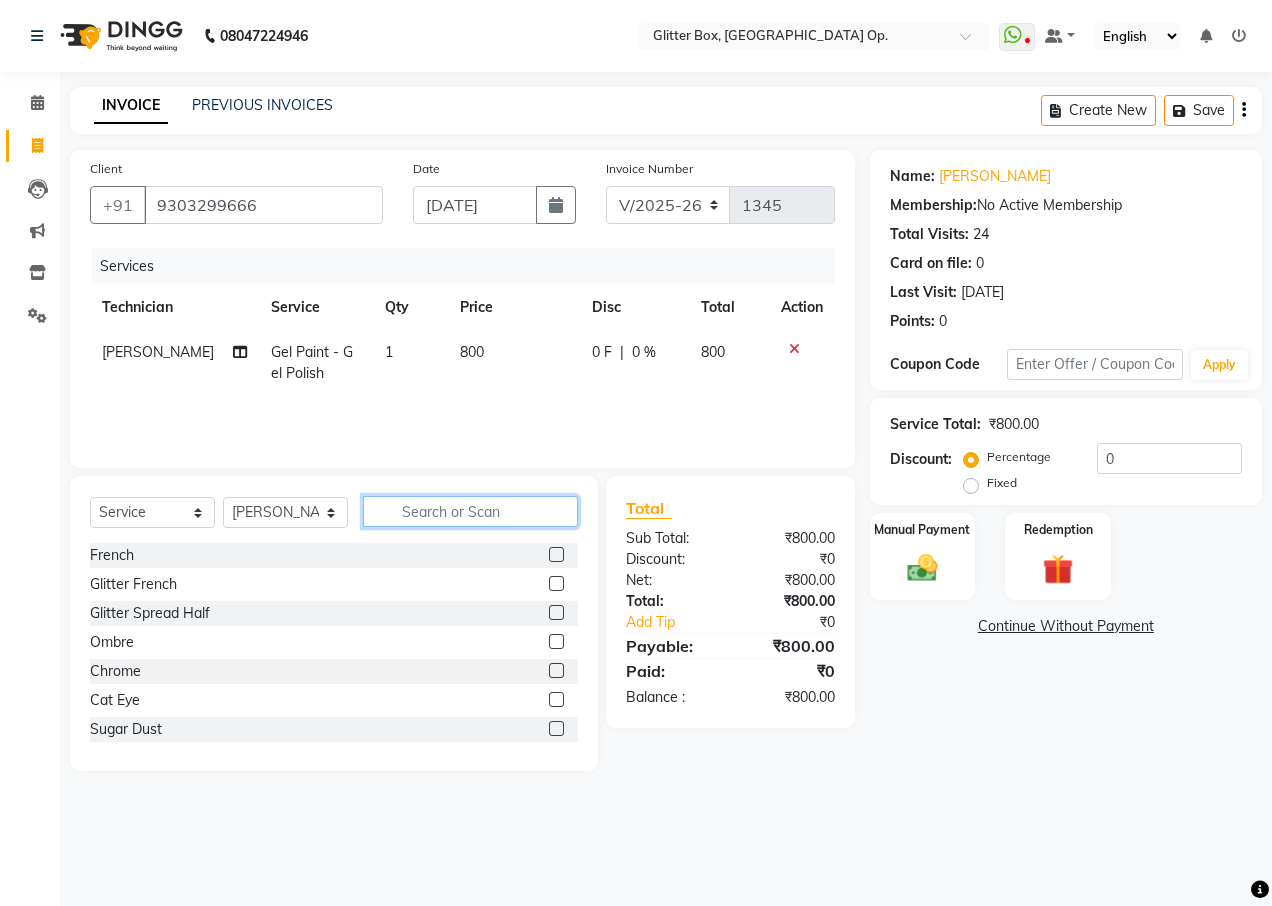 click 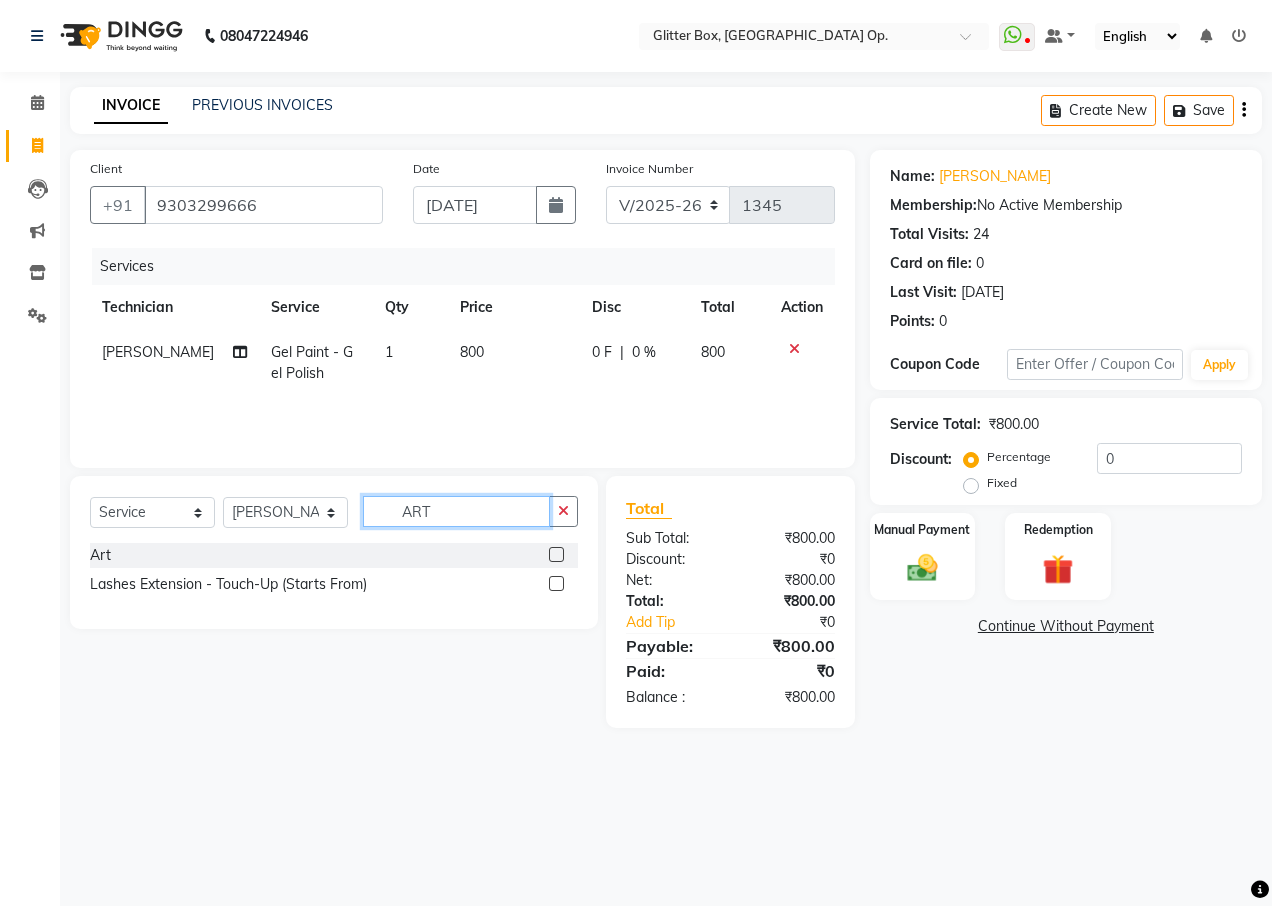 type on "ART" 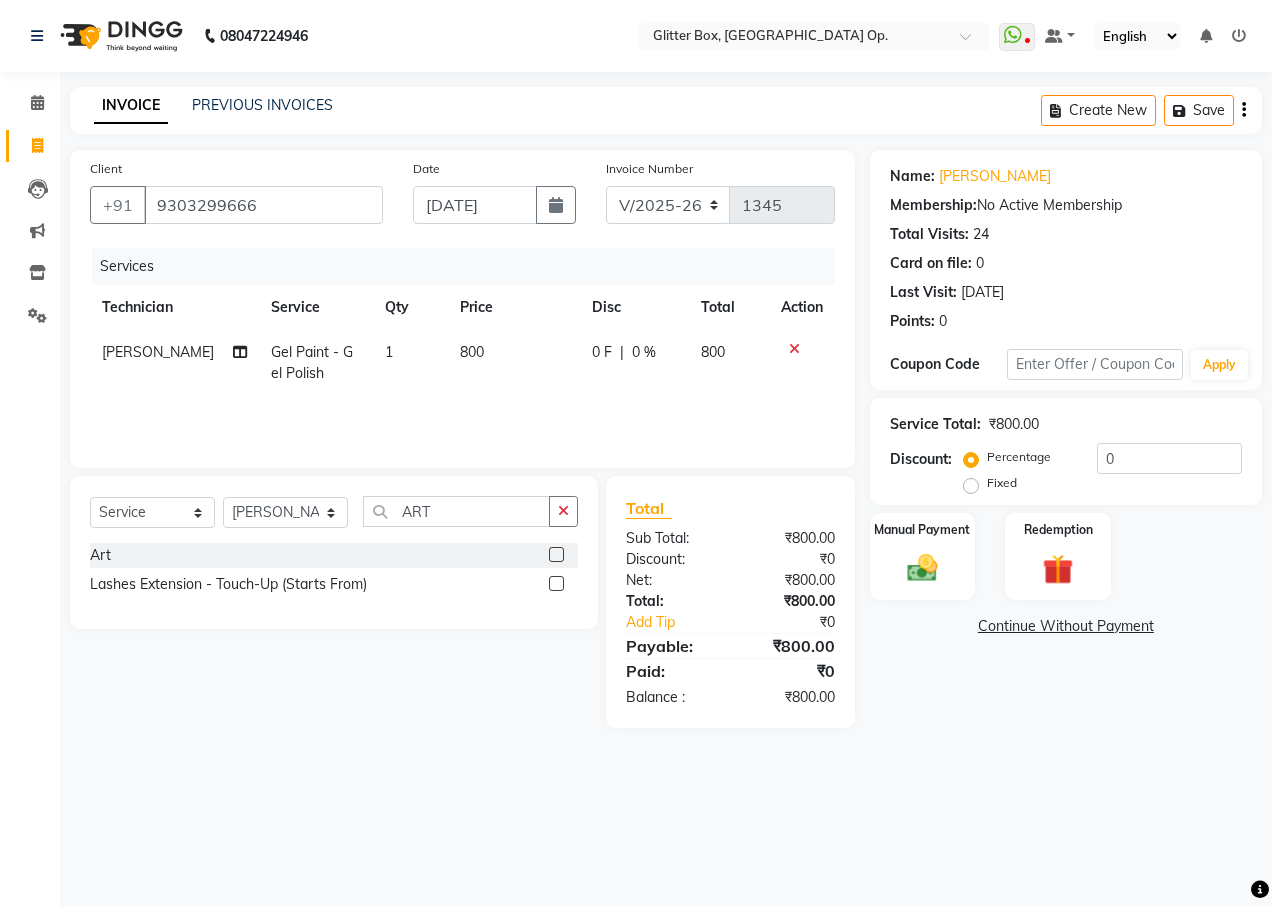 click 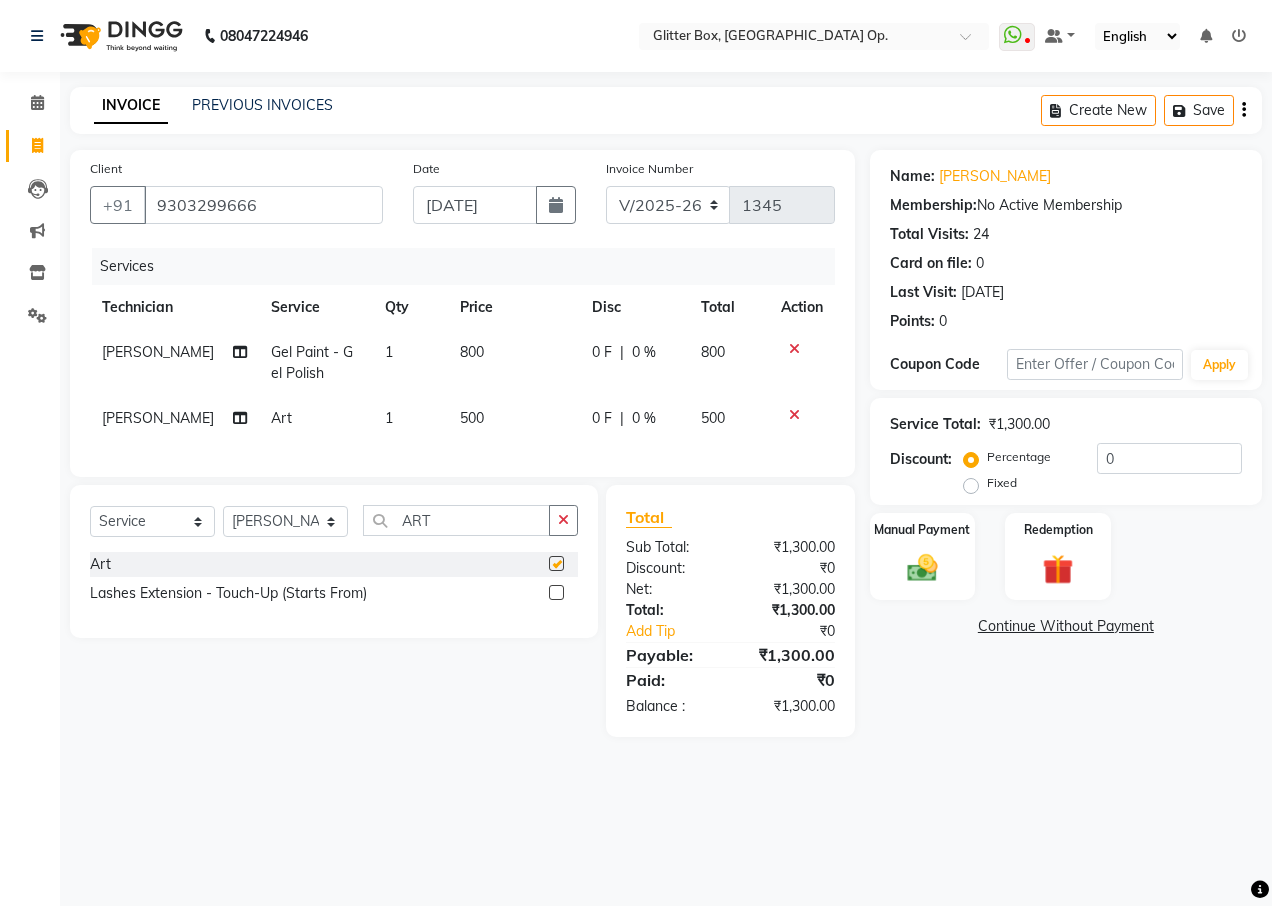 checkbox on "false" 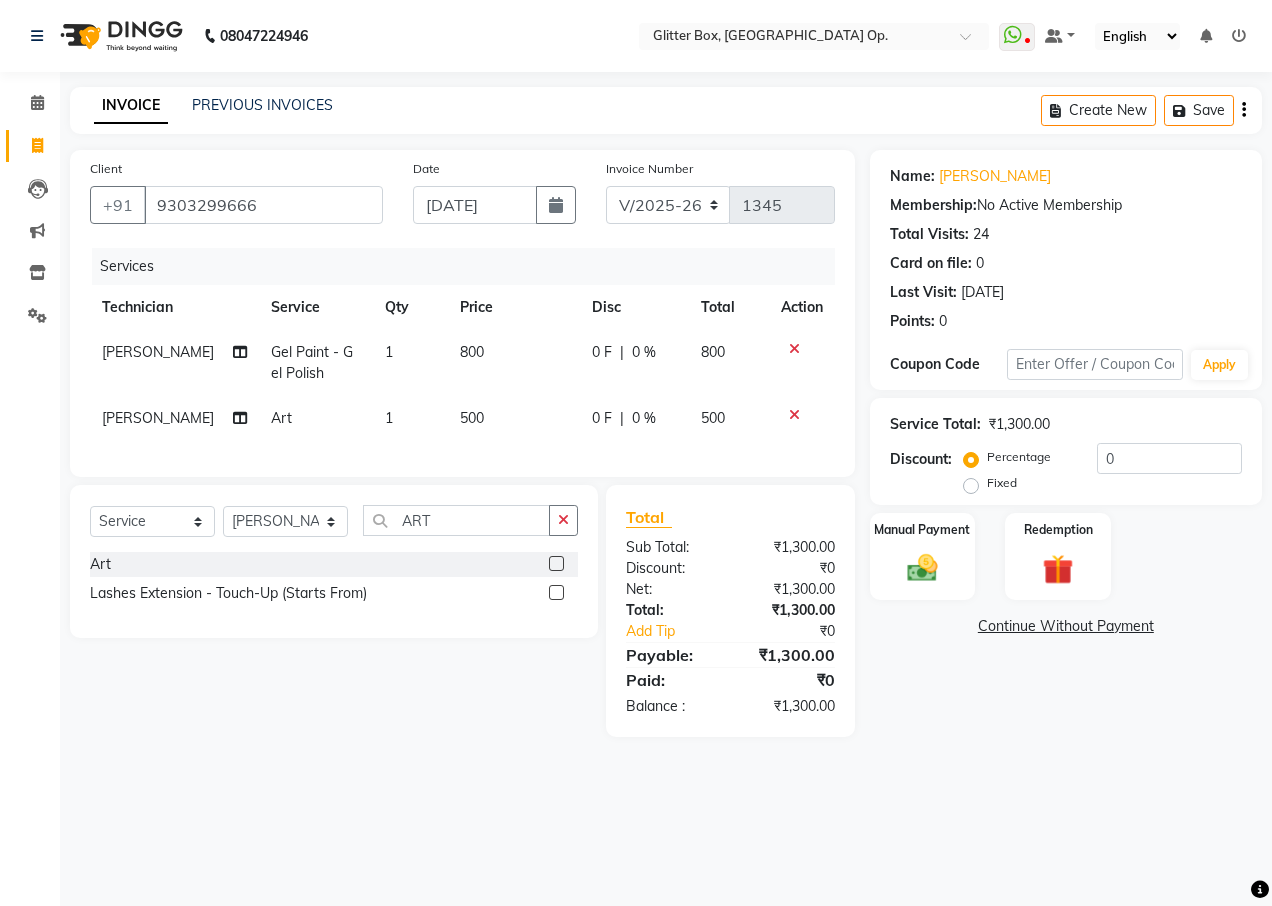 click on "500" 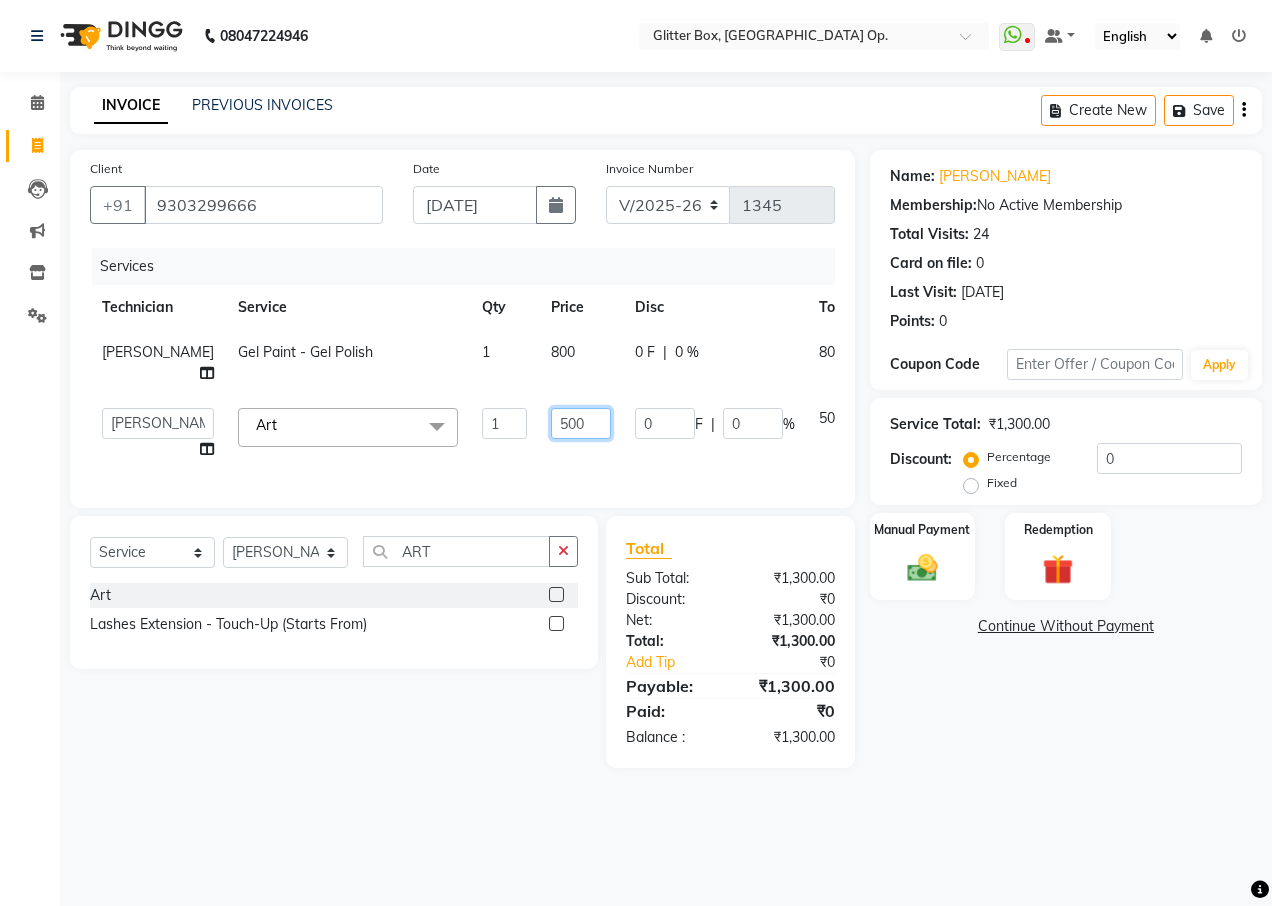 click on "500" 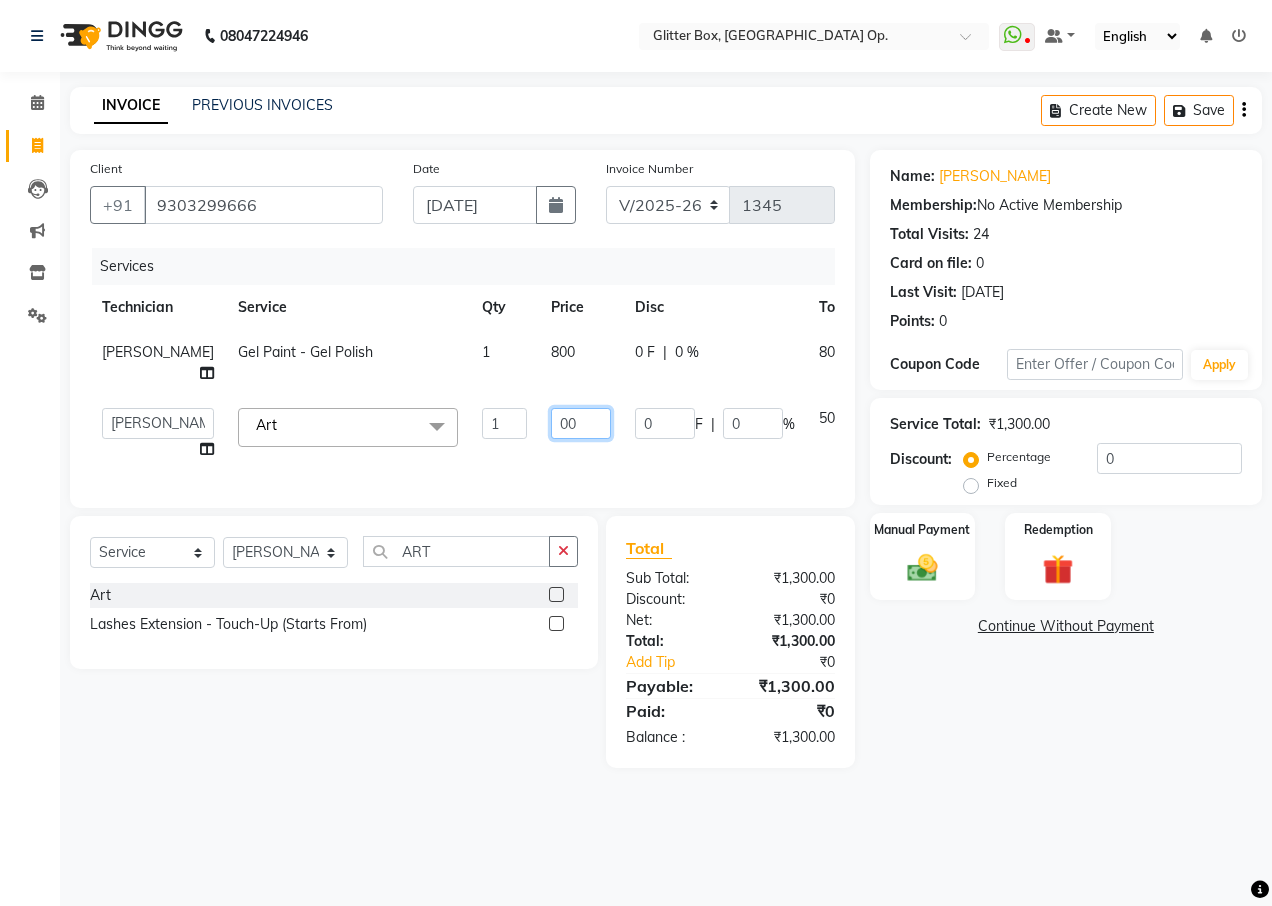 type on "200" 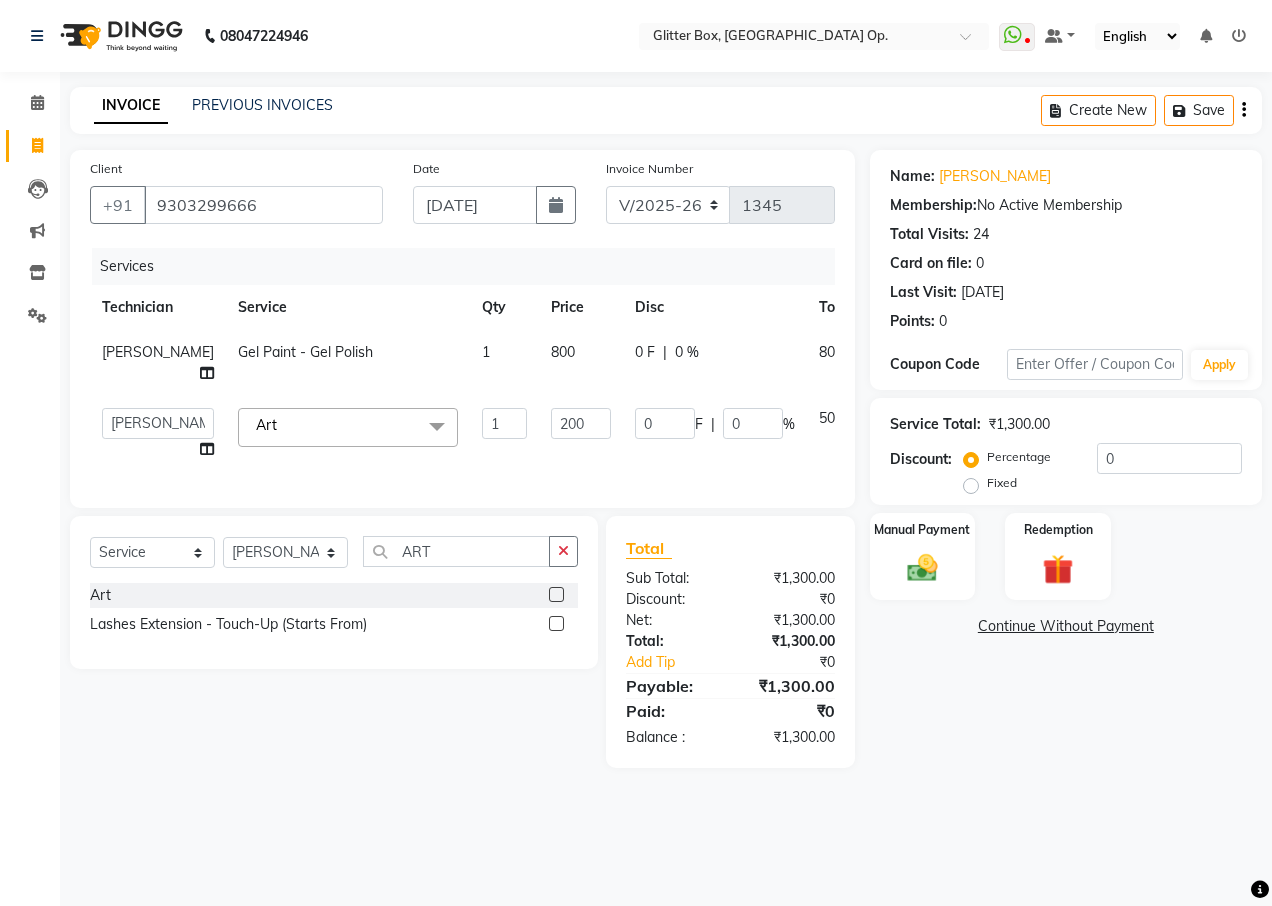 click on "Client [PHONE_NUMBER] Date [DATE] Invoice Number V/2025 V/[PHONE_NUMBER] Services Technician Service Qty Price Disc Total Action [PERSON_NAME] Gel Paint  - Gel Polish 1 800 0 F | 0 % 800  [PERSON_NAME]   [PERSON_NAME]   [PERSON_NAME]   [PERSON_NAME]   [PERSON_NAME]   [PERSON_NAME]   [PERSON_NAME]   [PERSON_NAME] Das   owner   [PERSON_NAME]   pooja   Preeti makore   Rupa [PERSON_NAME]   shruti   [PERSON_NAME]   Suraj  Art  x French Glitter French Glitter Spread Half Ombre Chrome Cat Eye Sugar Dust Art sticker Cuticle Oil Professional Nail course 1 Finger refil Advance Course glitter coat personal course OLAPLEX TREATMENT BASIC HAIR WASH accessories [PERSON_NAME] spa treatment Temporary Extension Gel Extension Acrylic Extension Polygel Extension Sculpting Extension 1 finger ac ext 1 FINGER GEL EXT 1 FINGER TEMPORARY 1 hand acrylic extension 1 hand gel extension 1 hand polygel extension 1 finger polygel ext nail preping nail fixing Extension Removal Gel polish Removal 1 finger removal Gel Paint  - Gel Polish 1 200" 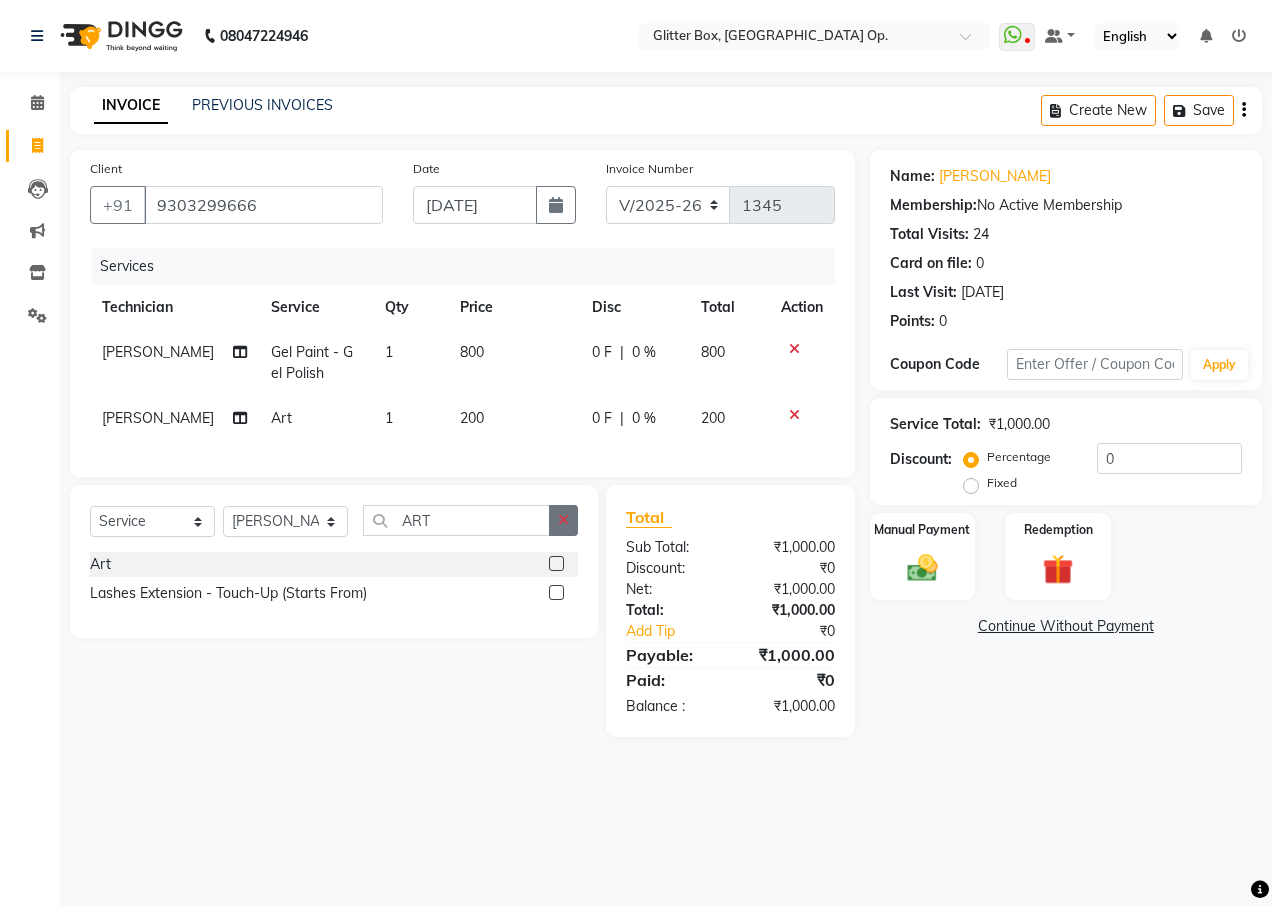click 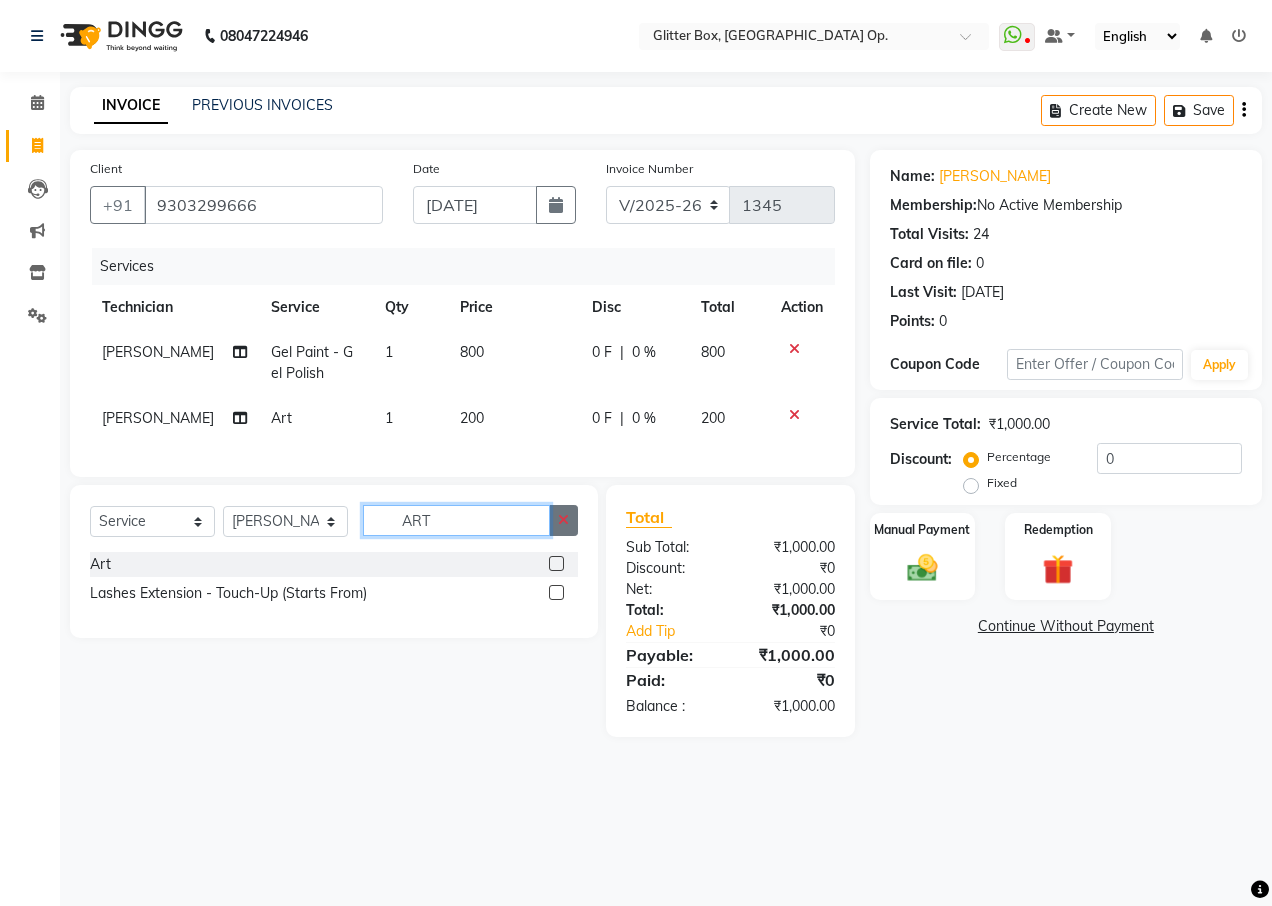 type 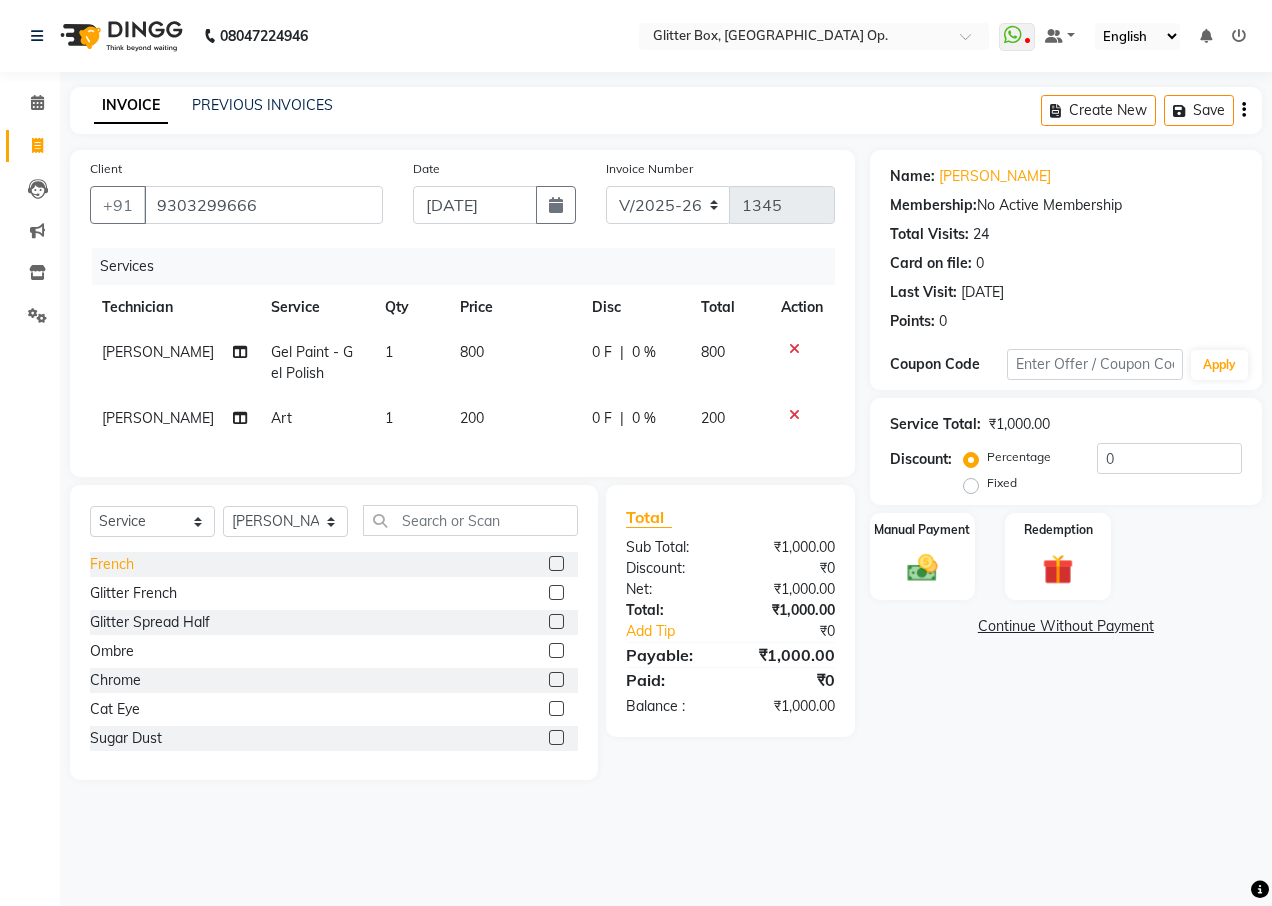 click on "French" 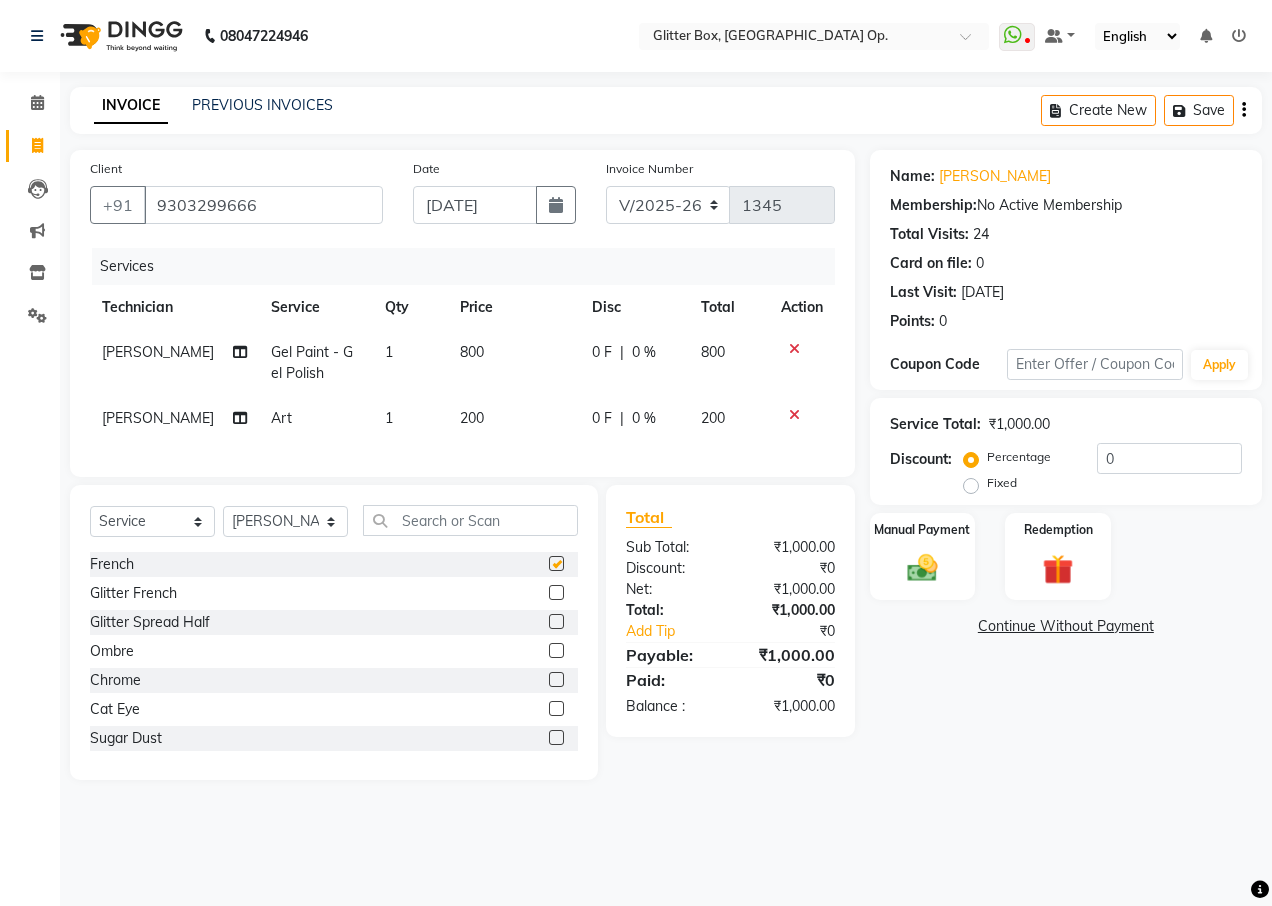 checkbox on "false" 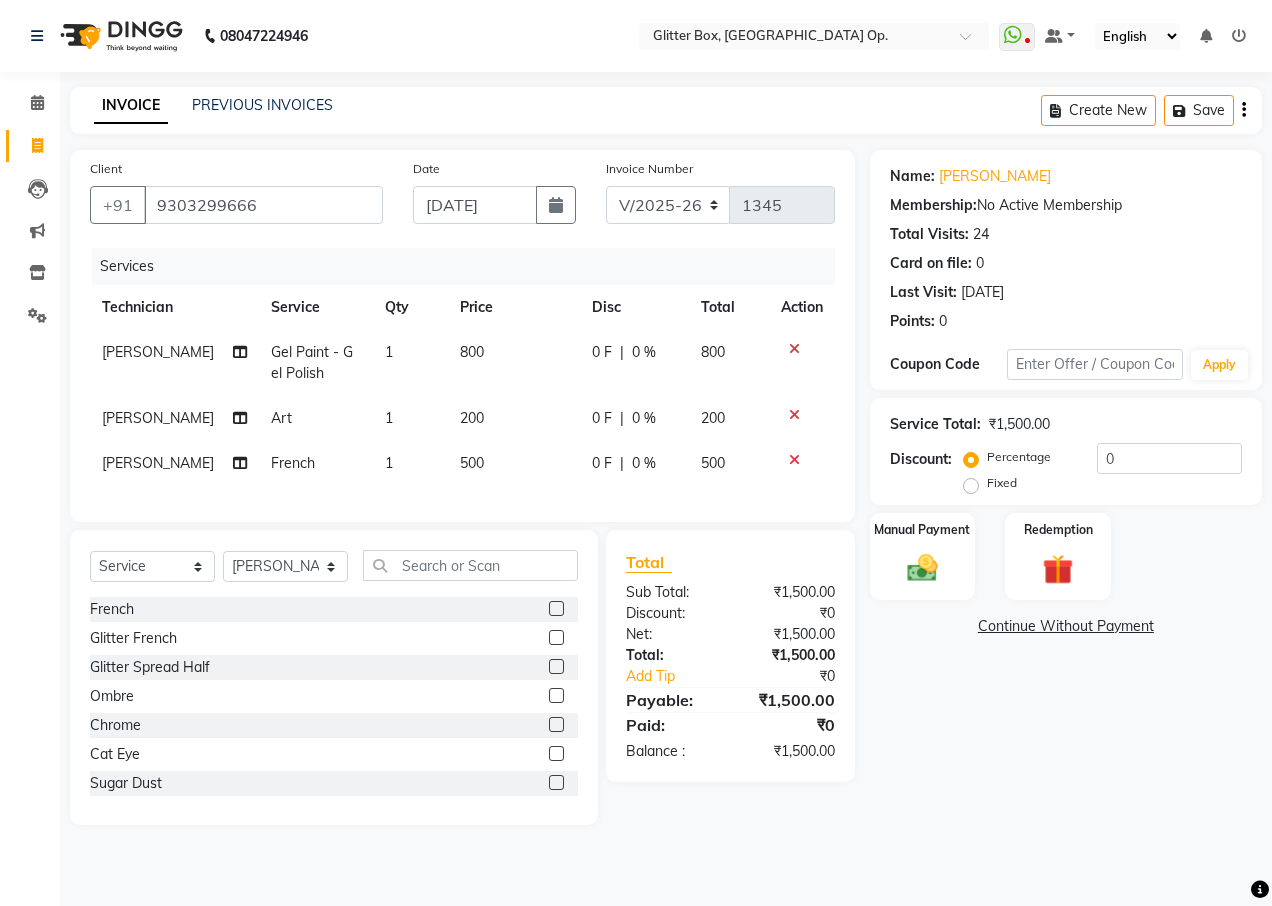 click on "500" 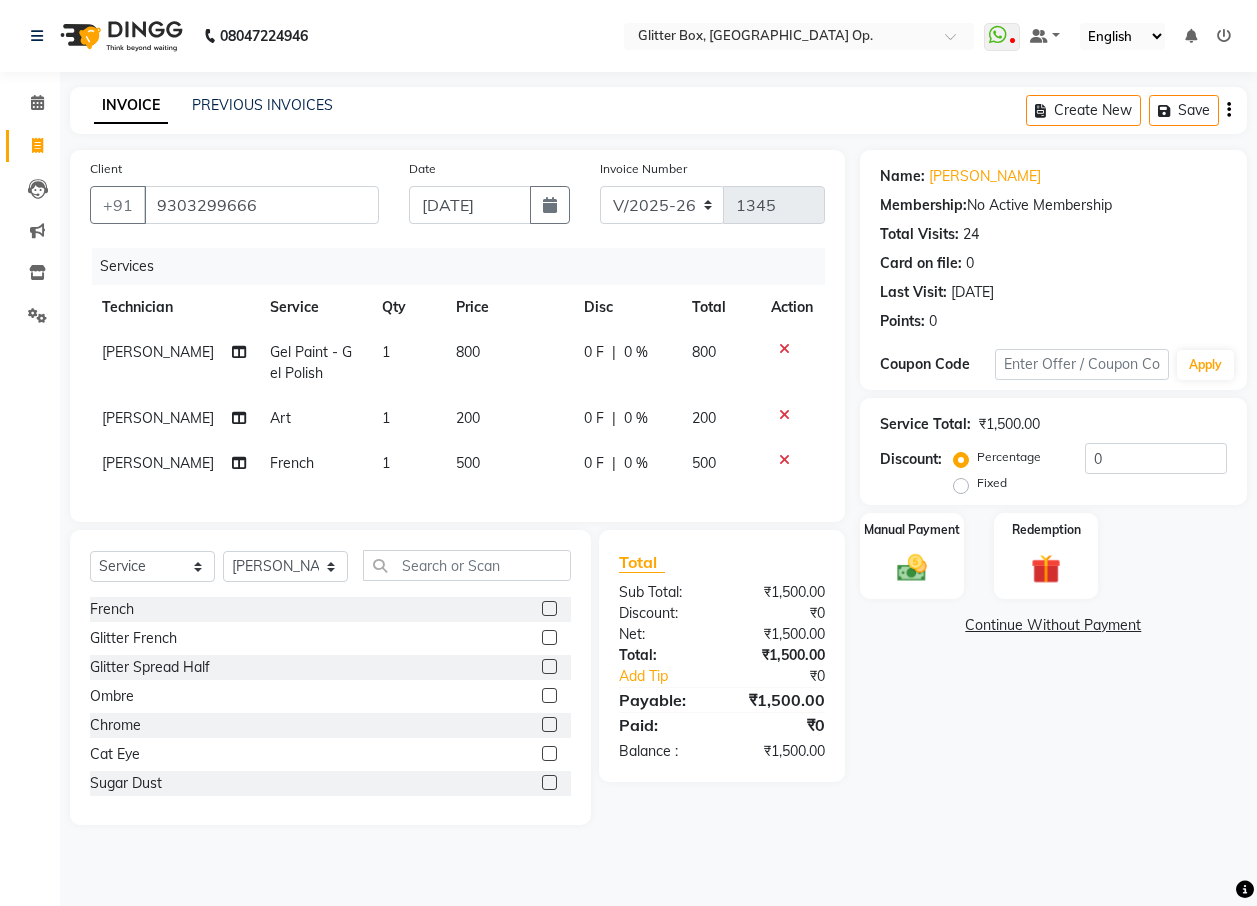select on "38315" 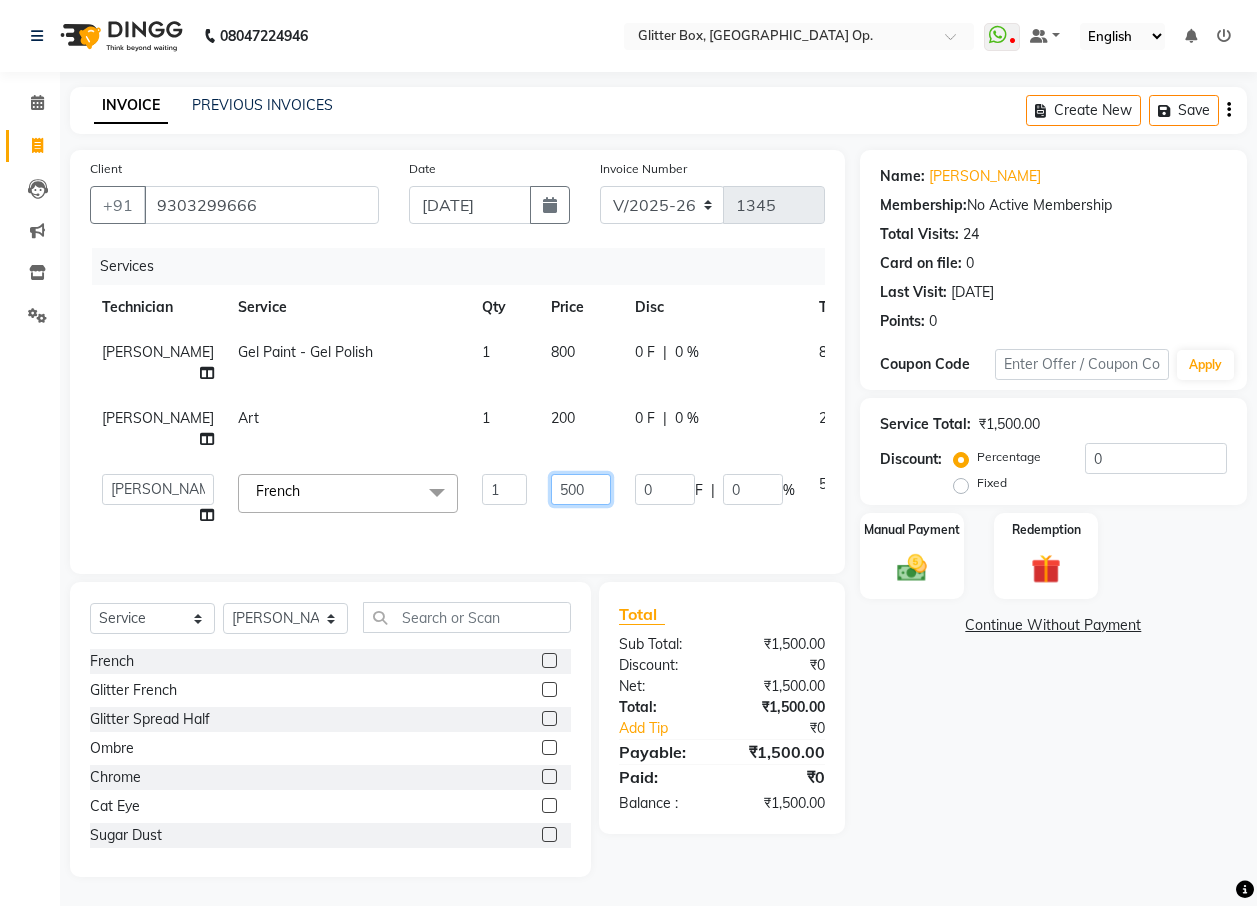 click on "500" 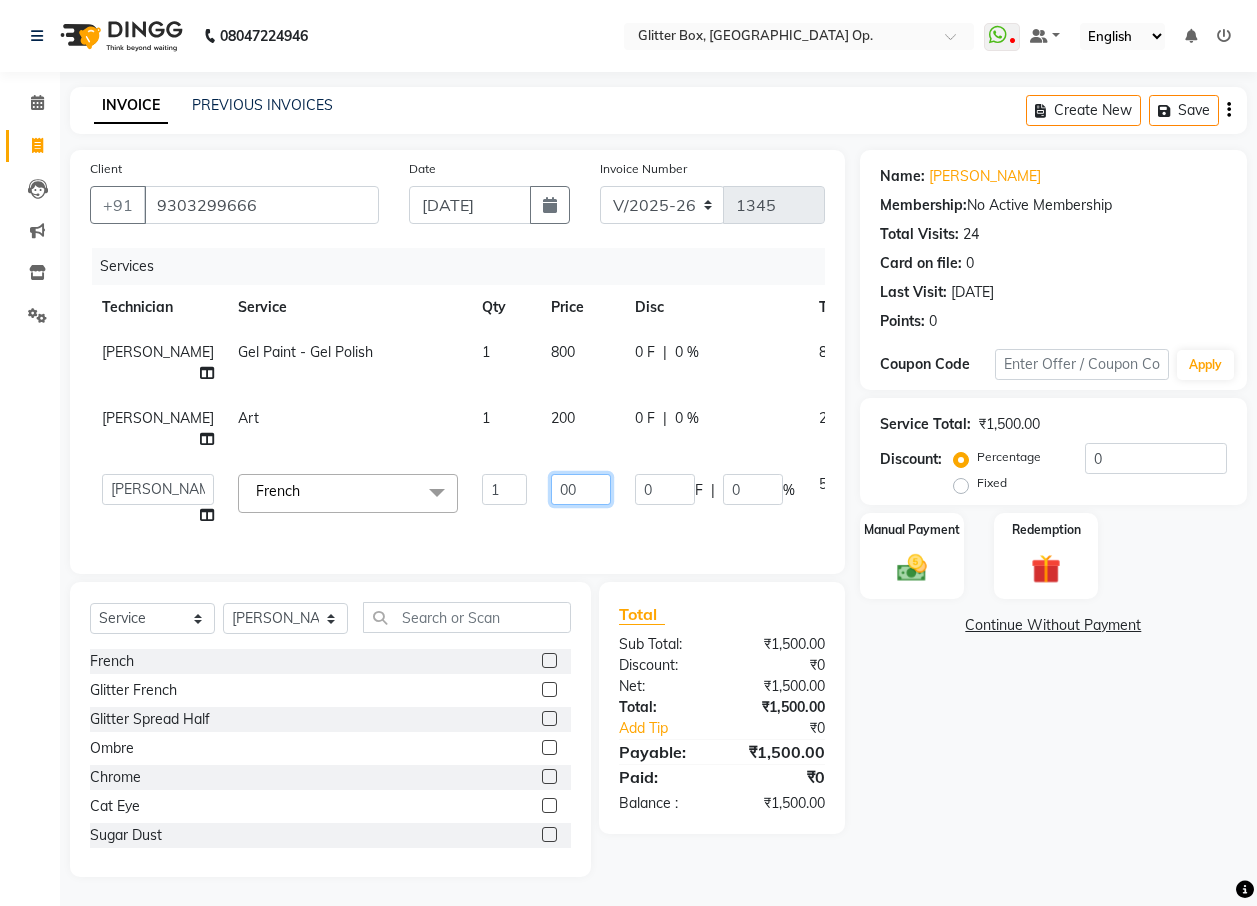 type on "700" 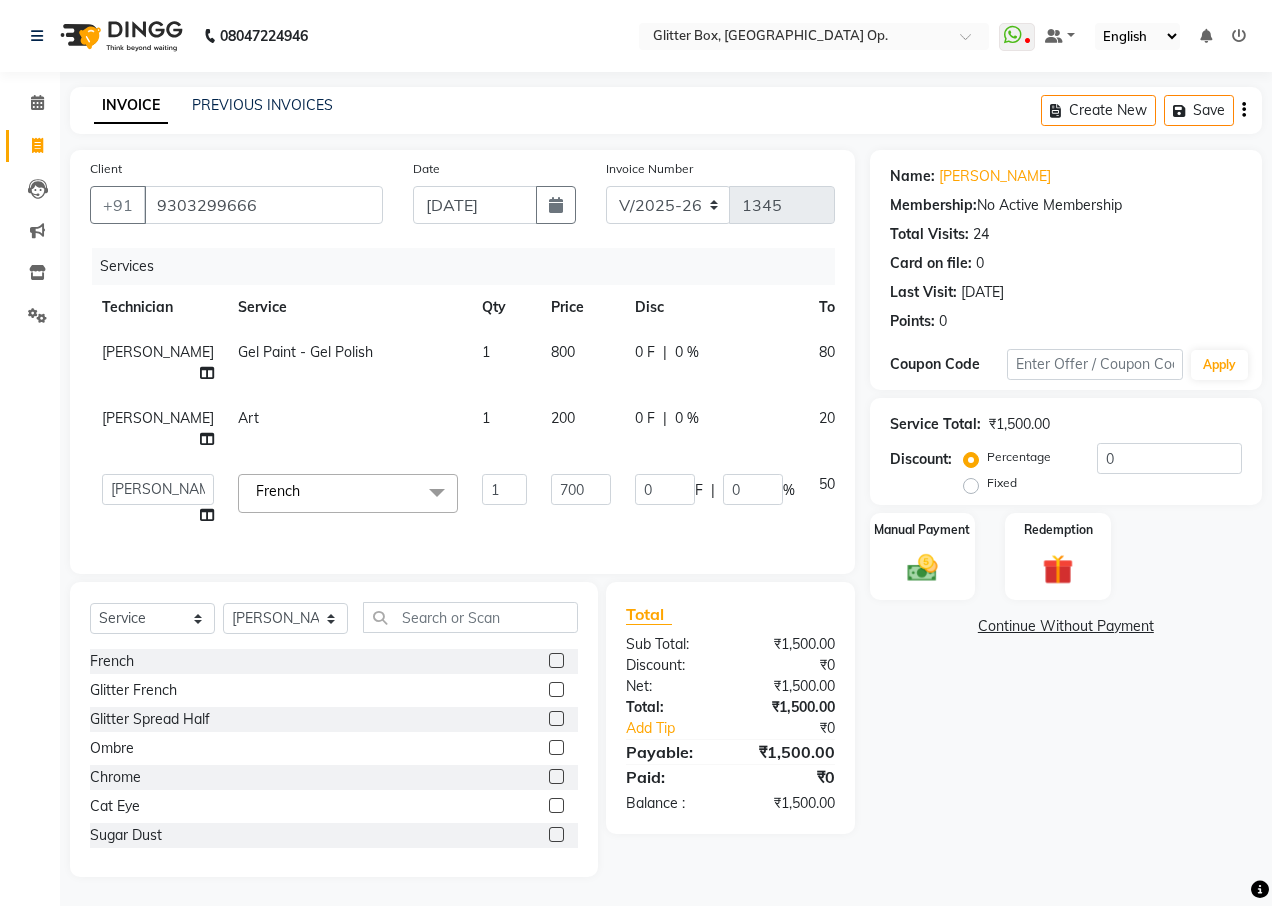 click on "Client [PHONE_NUMBER] Date [DATE] Invoice Number V/2025 V/[PHONE_NUMBER] Services Technician Service Qty Price Disc Total Action [PERSON_NAME] Gel Paint  - Gel Polish 1 800 0 F | 0 % 800 [PERSON_NAME] Art 1 200 0 F | 0 % 200  [PERSON_NAME]   [PERSON_NAME]   [PERSON_NAME]   [PERSON_NAME]   [PERSON_NAME]   [PERSON_NAME]   [PERSON_NAME]   Katick [PERSON_NAME] Das   owner   Pankaj Malayya   pooja   Preeti makore   Rupa [PERSON_NAME]   shruti   [PERSON_NAME]   [PERSON_NAME]  x French Glitter French Glitter Spread Half Ombre Chrome Cat Eye Sugar Dust Art sticker Cuticle Oil Professional Nail course 1 Finger refil Advance Course glitter coat personal course OLAPLEX TREATMENT BASIC HAIR WASH accessories [PERSON_NAME] spa treatment Temporary Extension Gel Extension Acrylic Extension Polygel Extension Sculpting Extension 1 finger ac ext 1 FINGER GEL EXT 1 FINGER TEMPORARY 1 hand acrylic extension 1 hand gel extension 1 hand polygel extension 1 finger polygel ext nail preping nail fixing Extension Removal Gel polish Removal gel ombre" 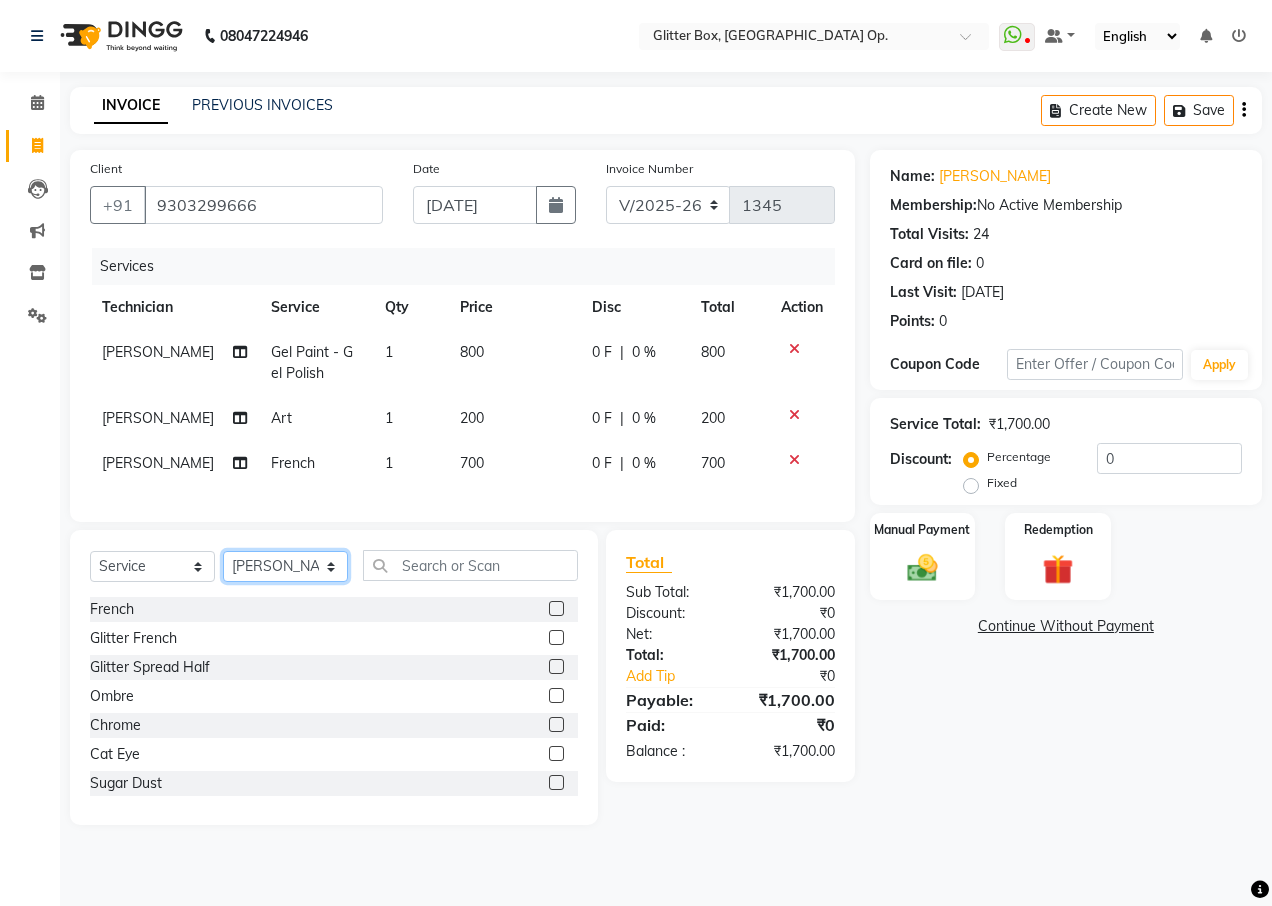 click on "Select Technician [PERSON_NAME] [PERSON_NAME] [PERSON_NAME] [PERSON_NAME] [PERSON_NAME] [PERSON_NAME] [PERSON_NAME] [PERSON_NAME] Das owner [PERSON_NAME] pooja Preeti makore Rupa [PERSON_NAME] [PERSON_NAME]" 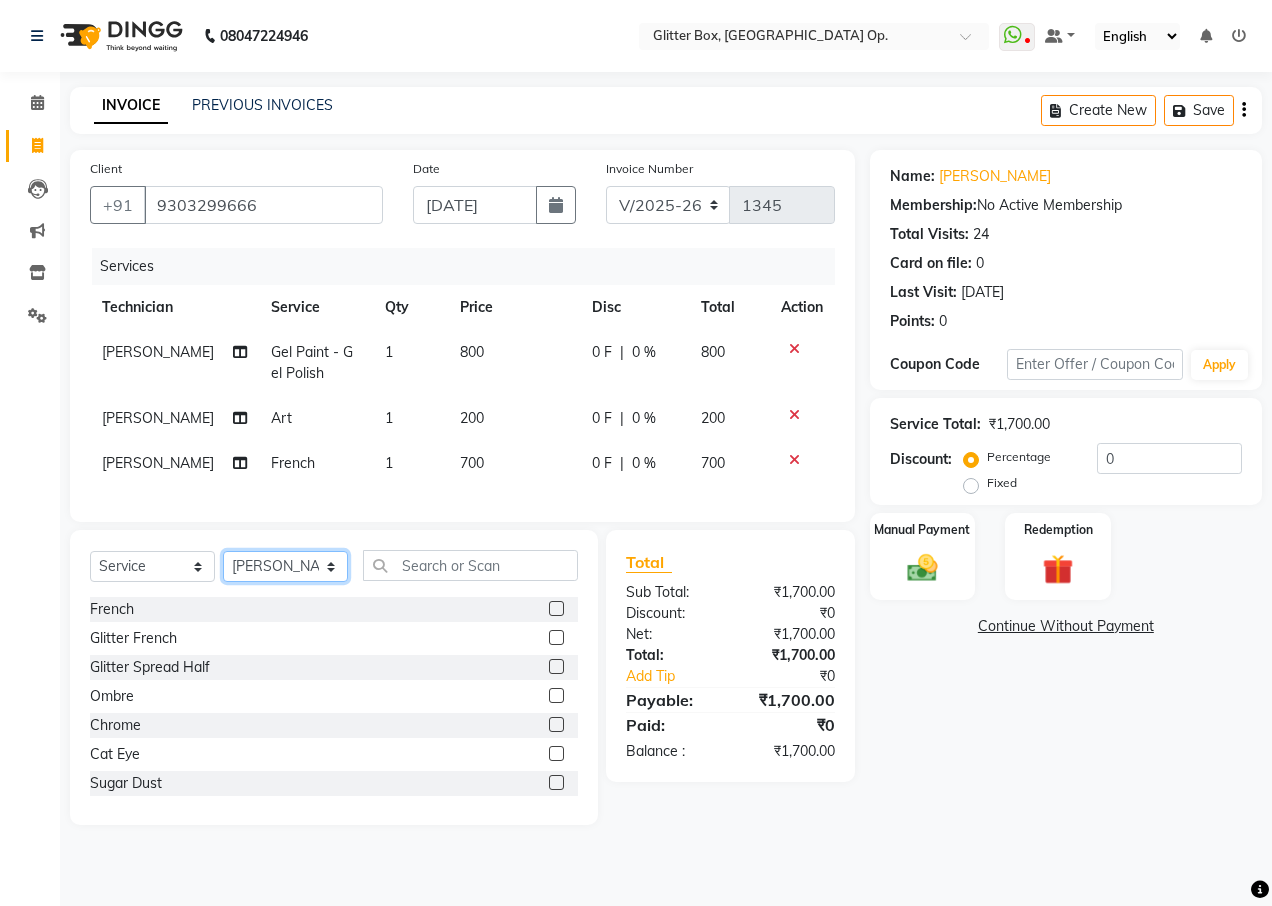 select on "38314" 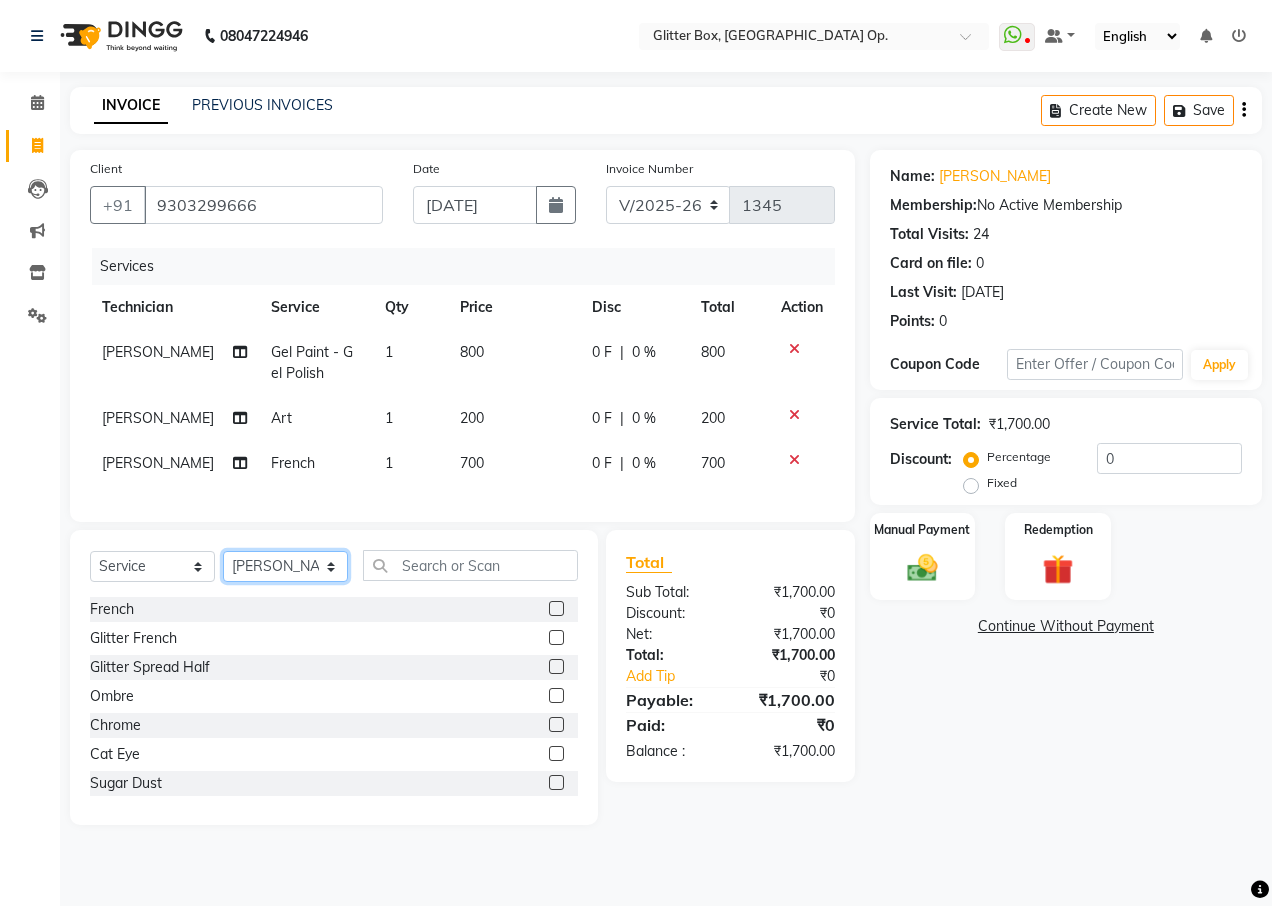 click on "Select Technician [PERSON_NAME] [PERSON_NAME] [PERSON_NAME] [PERSON_NAME] [PERSON_NAME] [PERSON_NAME] [PERSON_NAME] [PERSON_NAME] Das owner [PERSON_NAME] pooja Preeti makore Rupa [PERSON_NAME] [PERSON_NAME]" 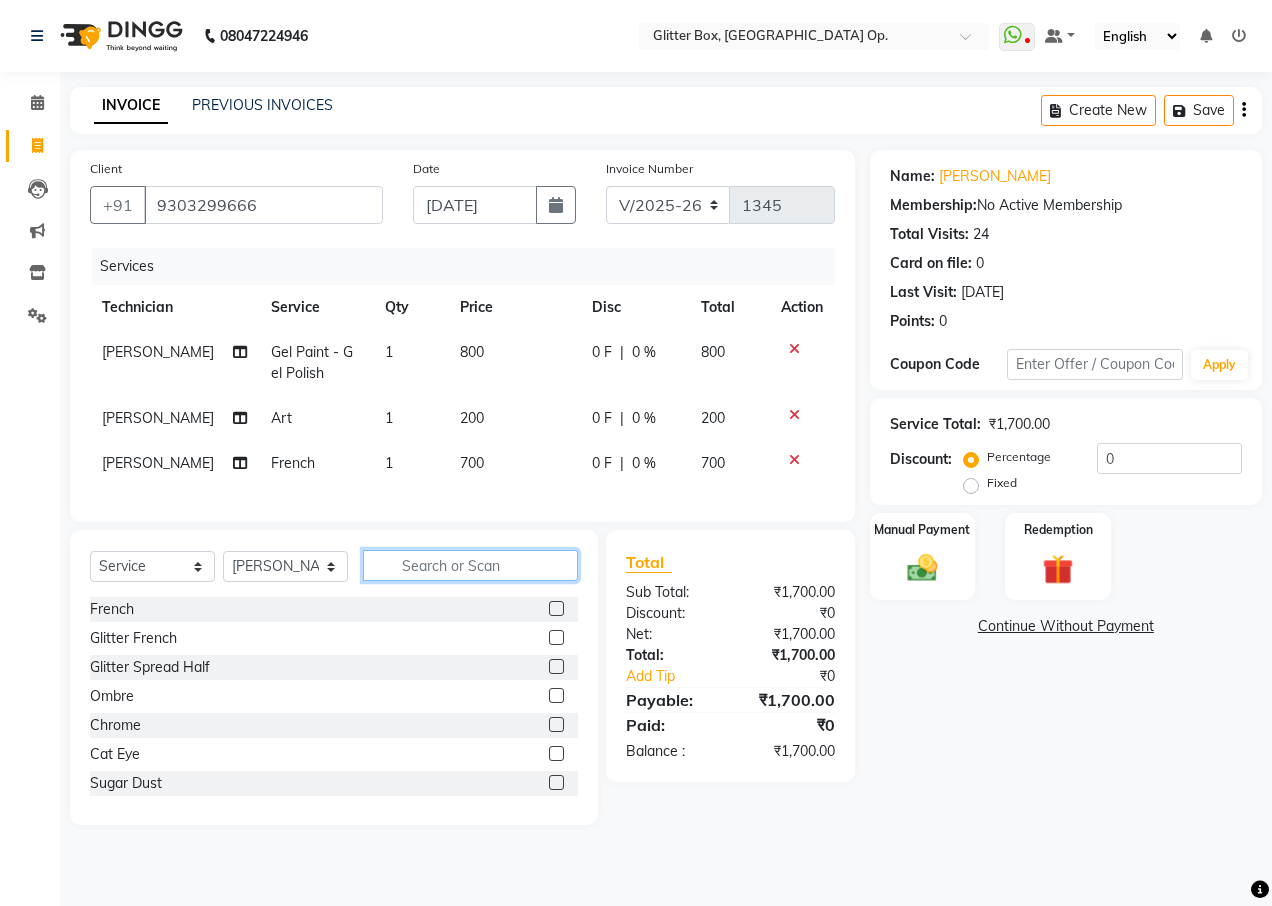 click 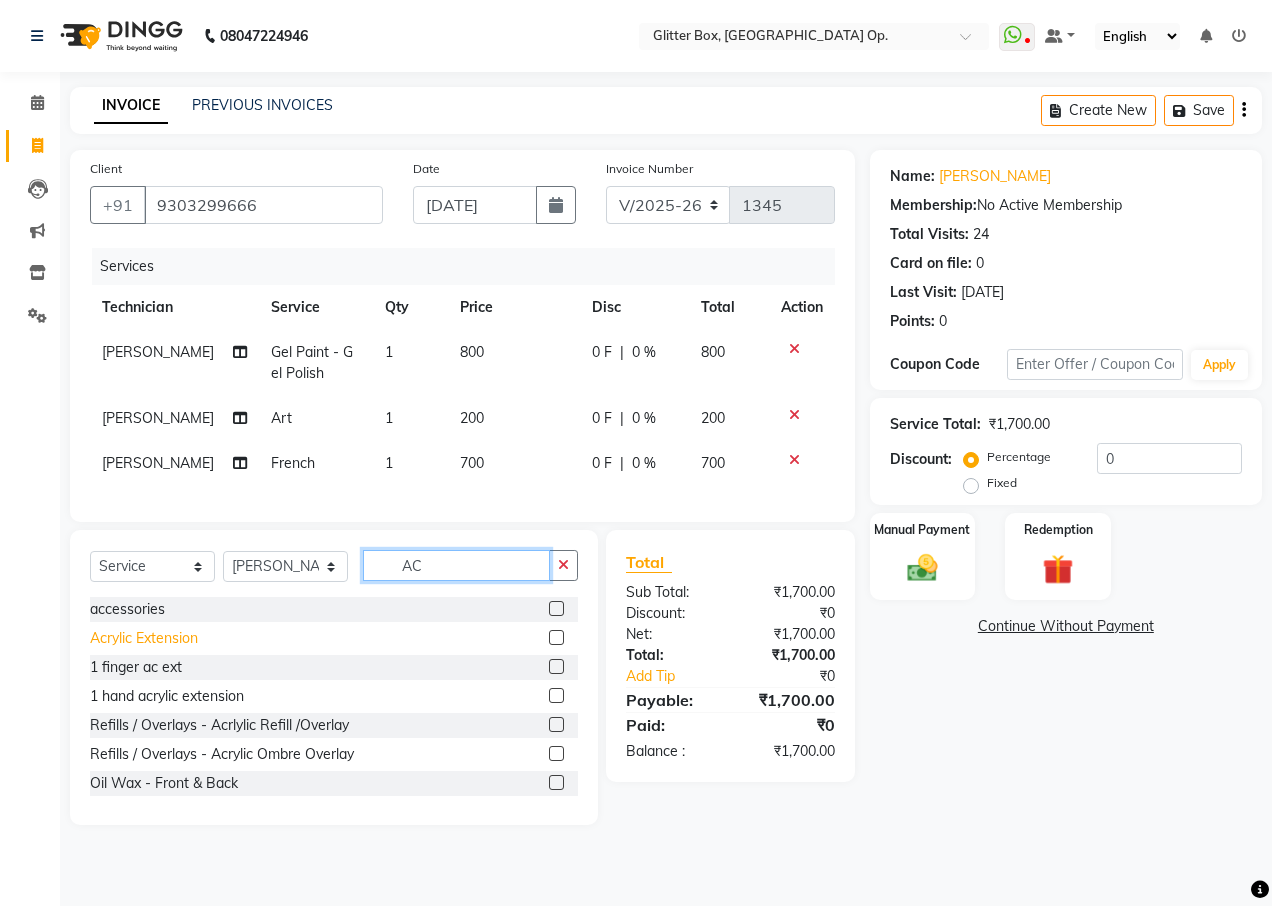 type on "AC" 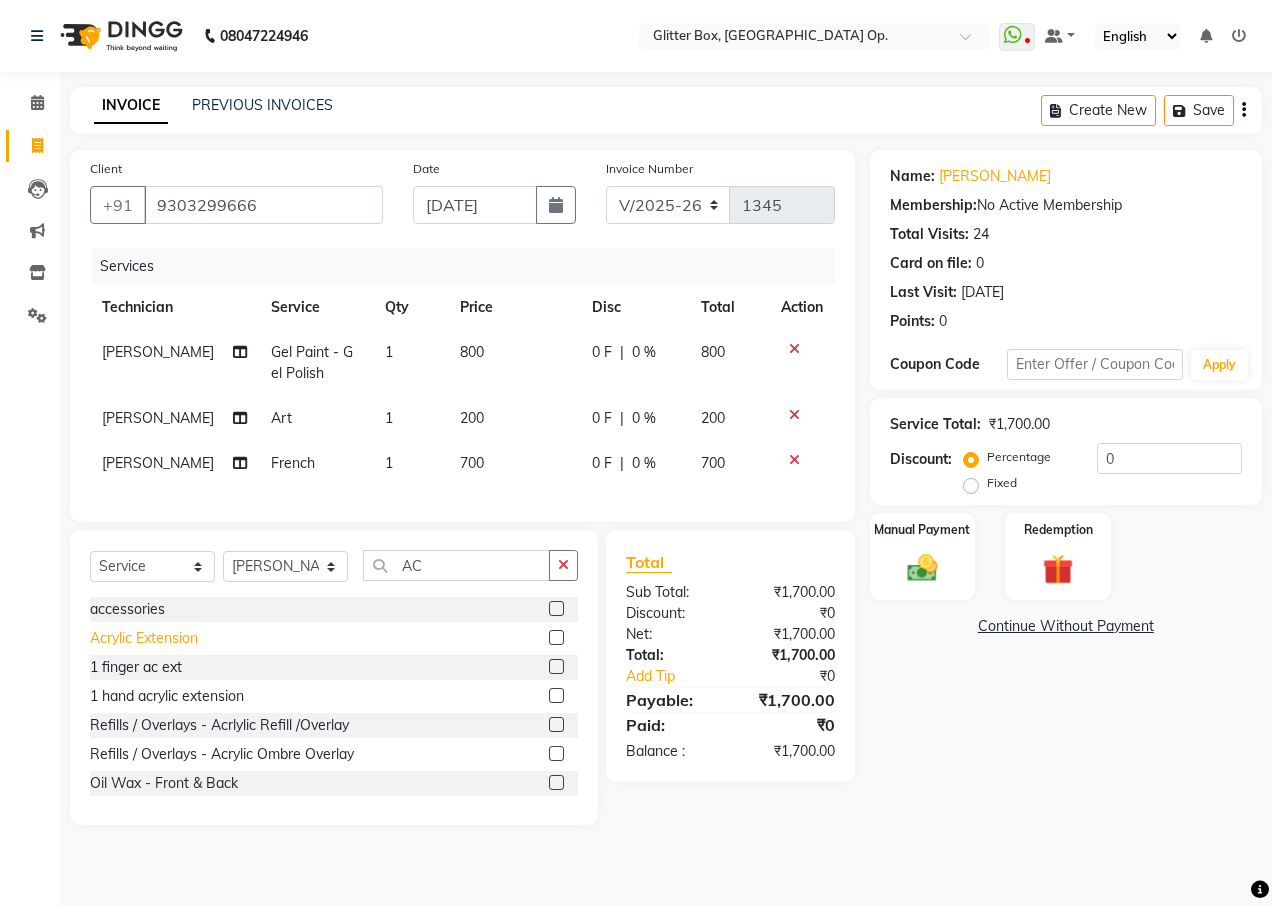 click on "Acrylic Extension" 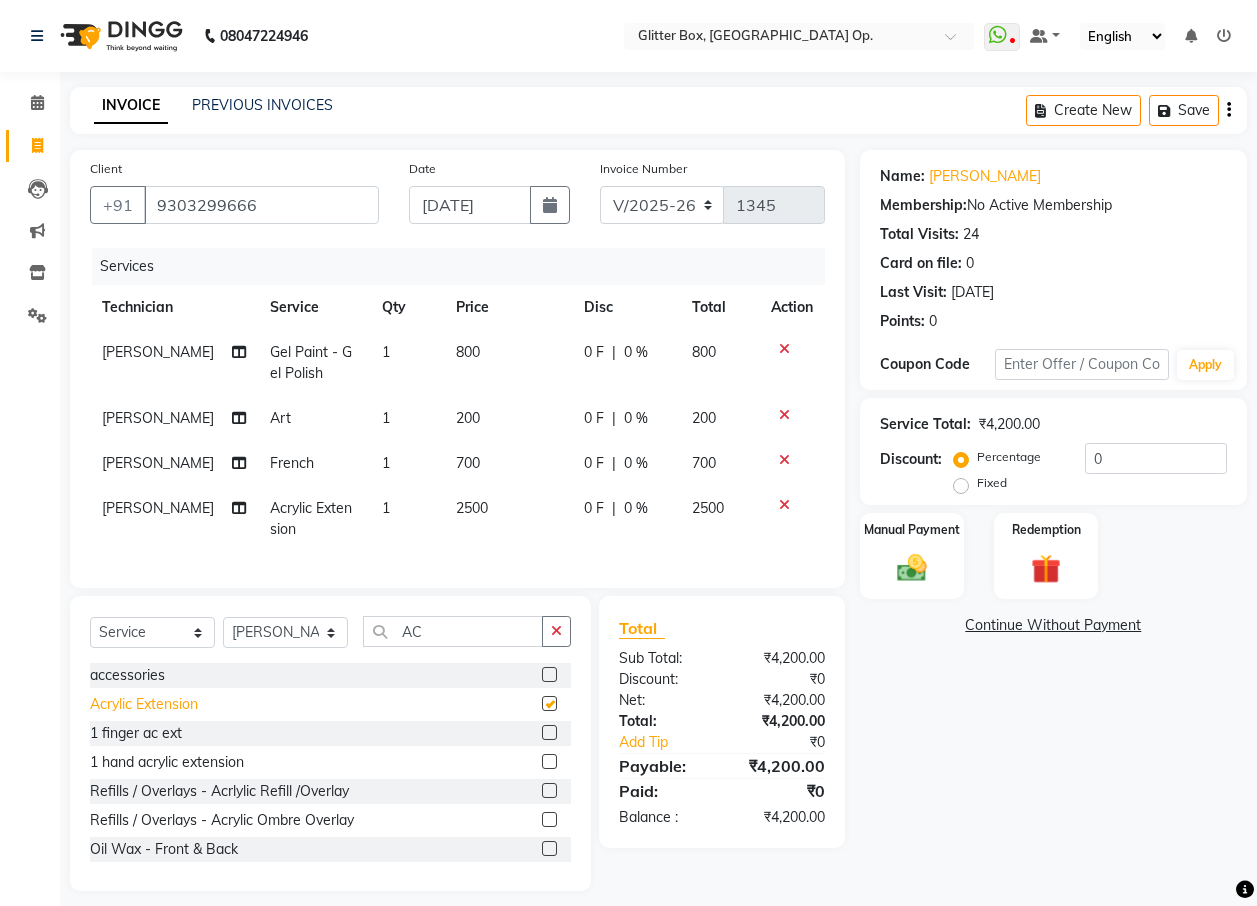 checkbox on "false" 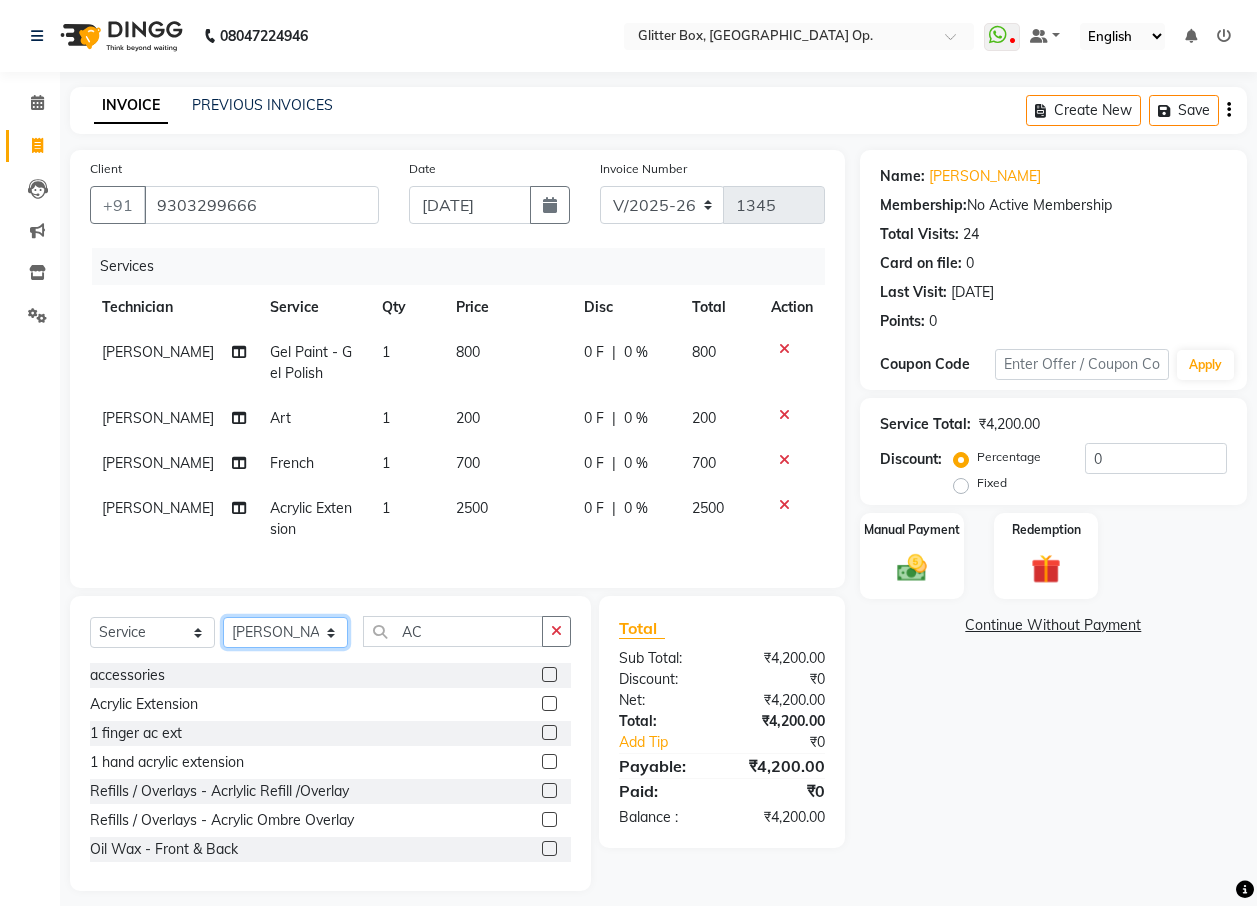 click on "Select Technician [PERSON_NAME] [PERSON_NAME] [PERSON_NAME] [PERSON_NAME] [PERSON_NAME] [PERSON_NAME] [PERSON_NAME] [PERSON_NAME] Das owner [PERSON_NAME] pooja Preeti makore Rupa [PERSON_NAME] [PERSON_NAME]" 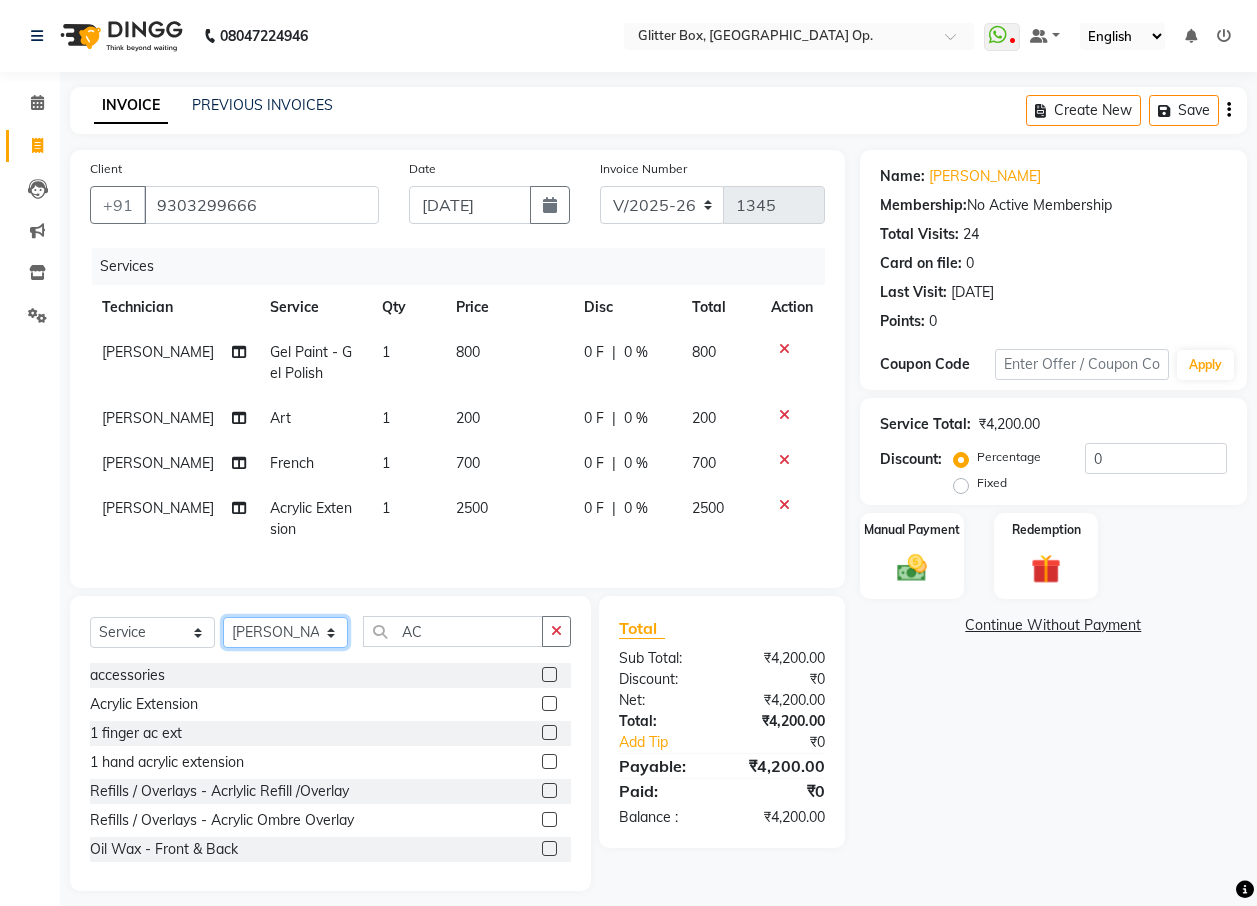 select on "38313" 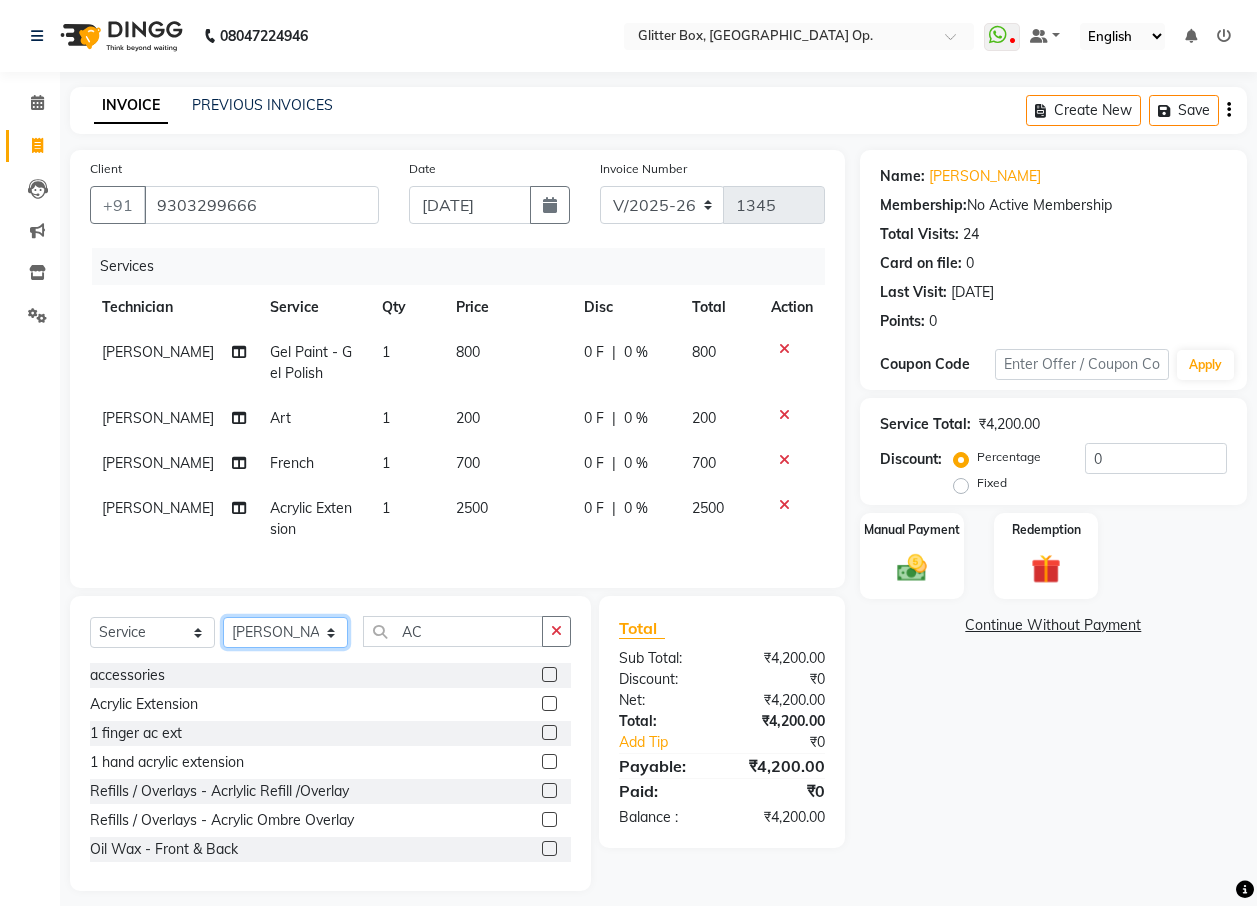 click on "Select Technician [PERSON_NAME] [PERSON_NAME] [PERSON_NAME] [PERSON_NAME] [PERSON_NAME] [PERSON_NAME] [PERSON_NAME] [PERSON_NAME] Das owner [PERSON_NAME] pooja Preeti makore Rupa [PERSON_NAME] [PERSON_NAME]" 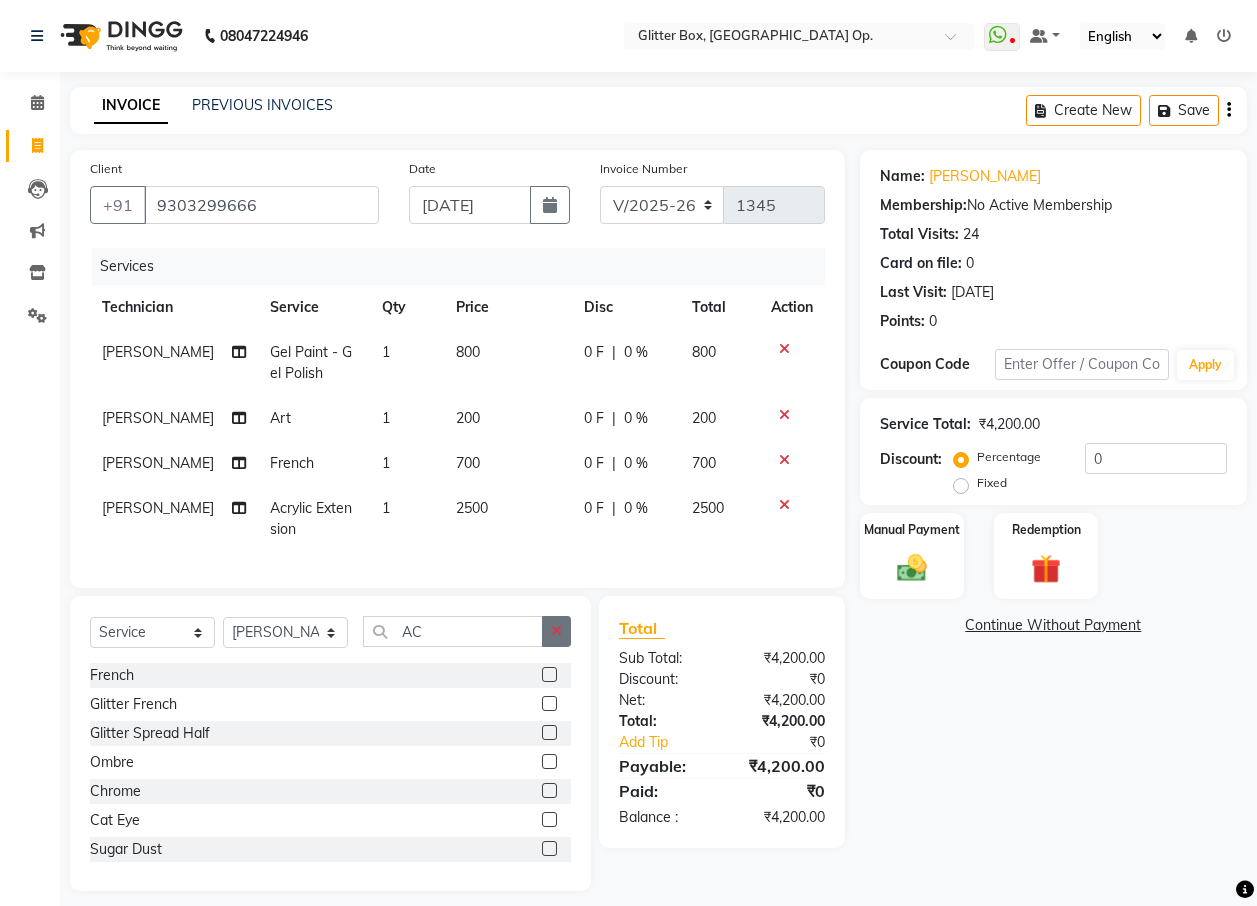 click 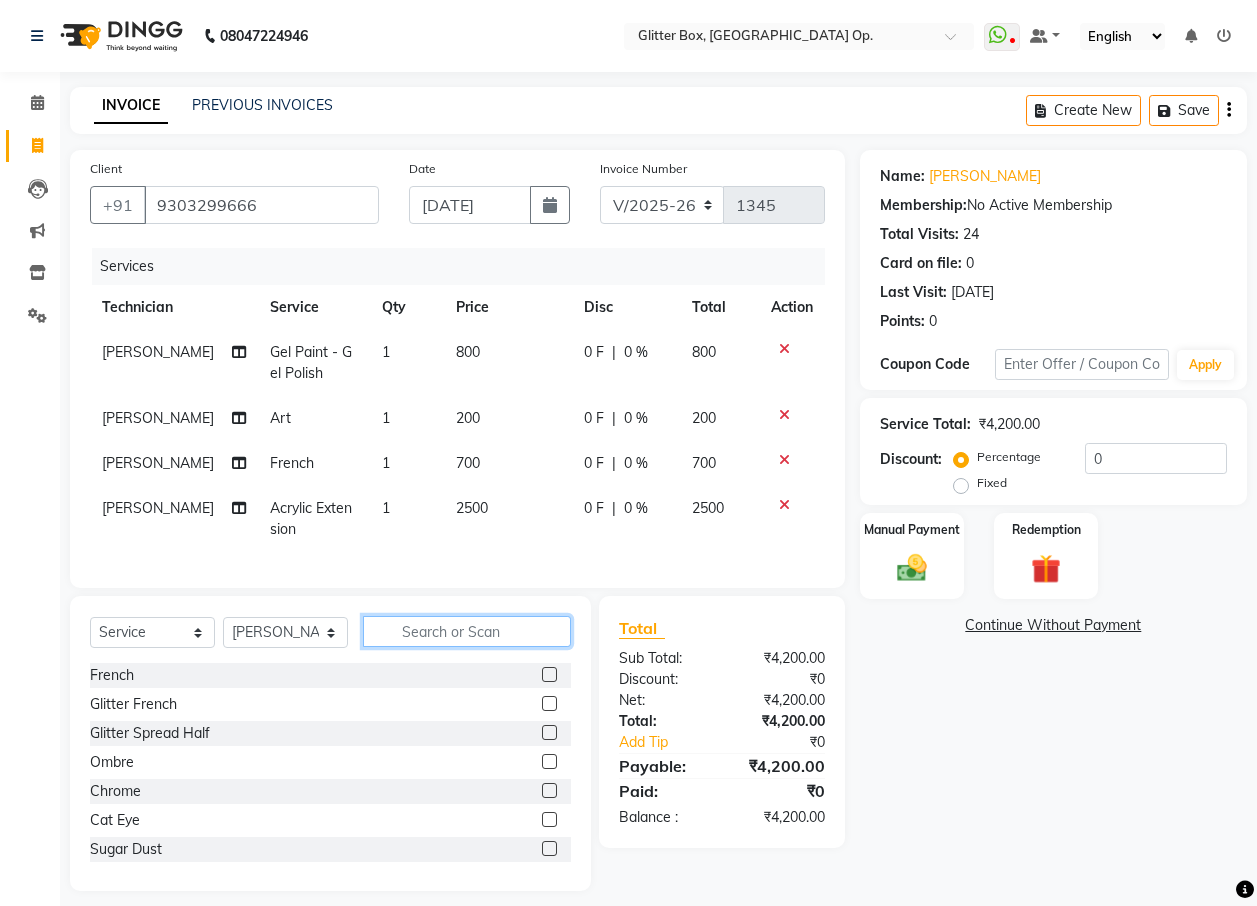 click 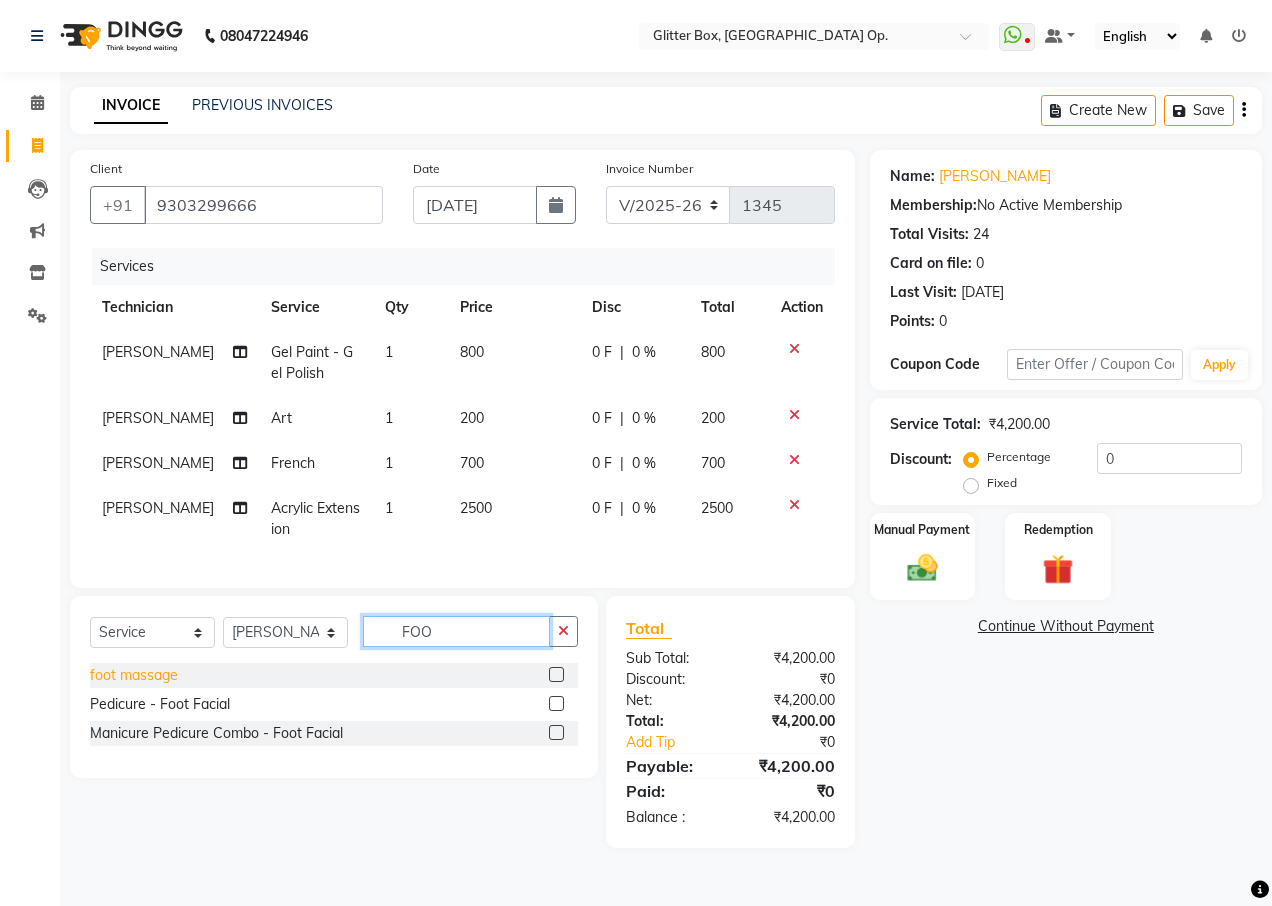 type on "FOO" 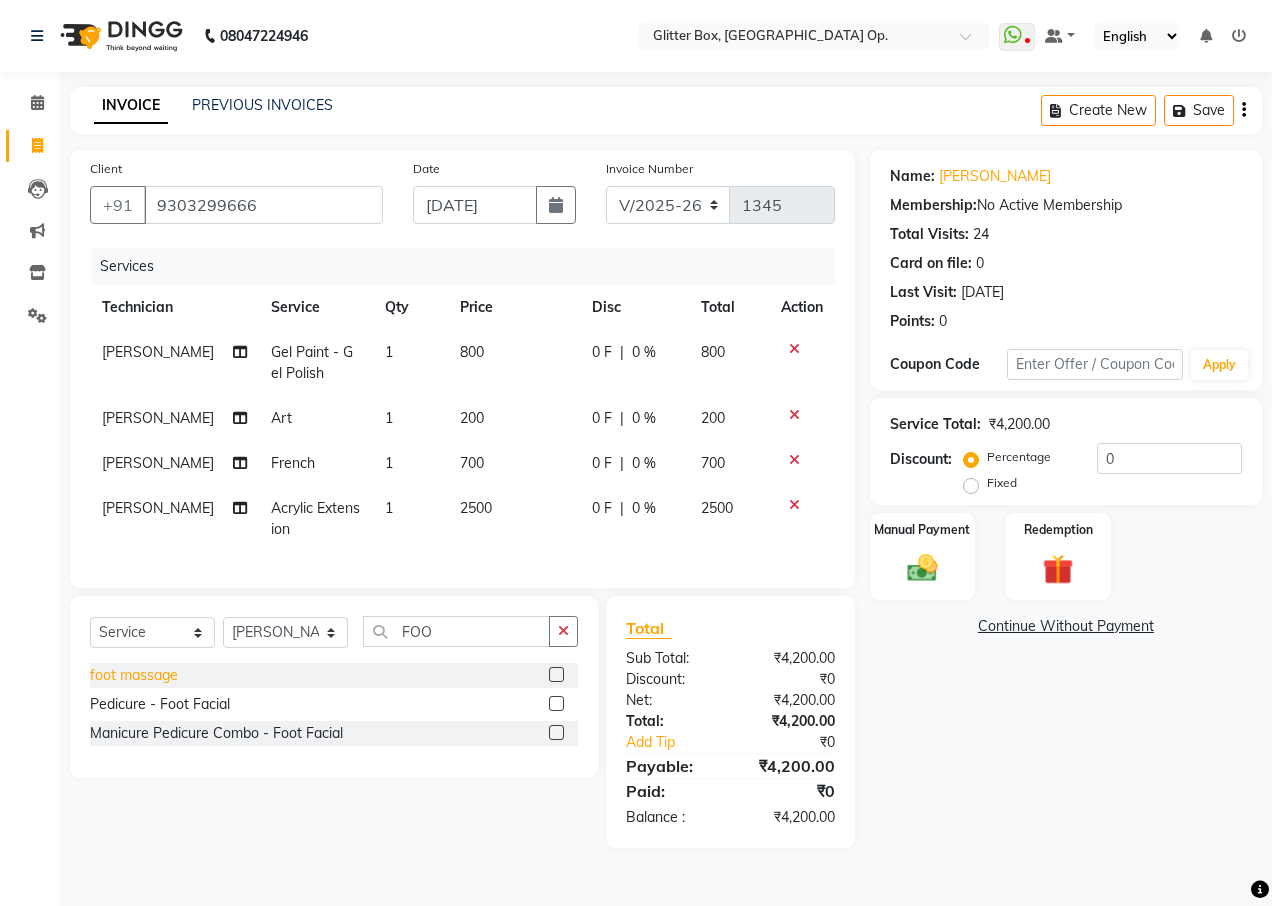 click on "foot massage" 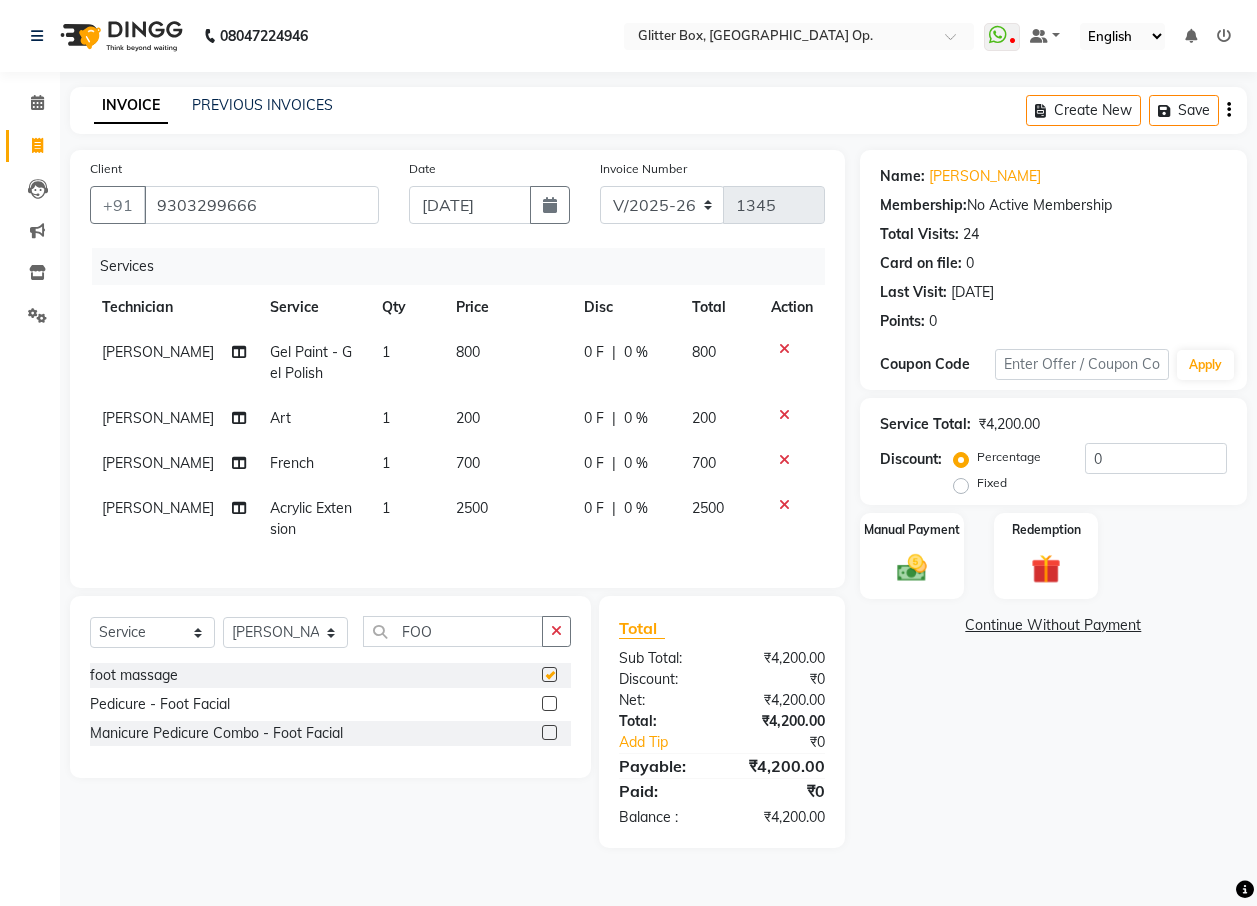 checkbox on "false" 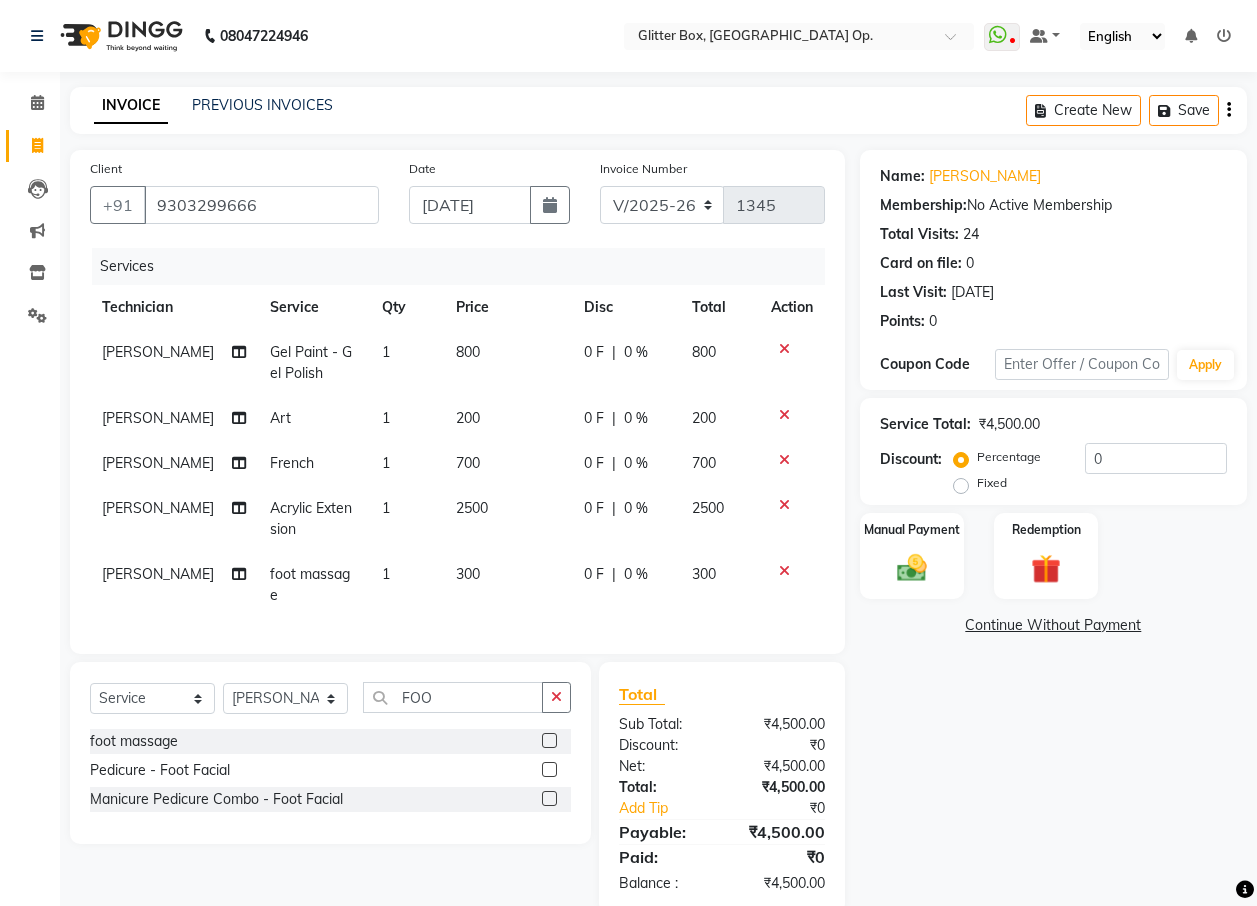 click 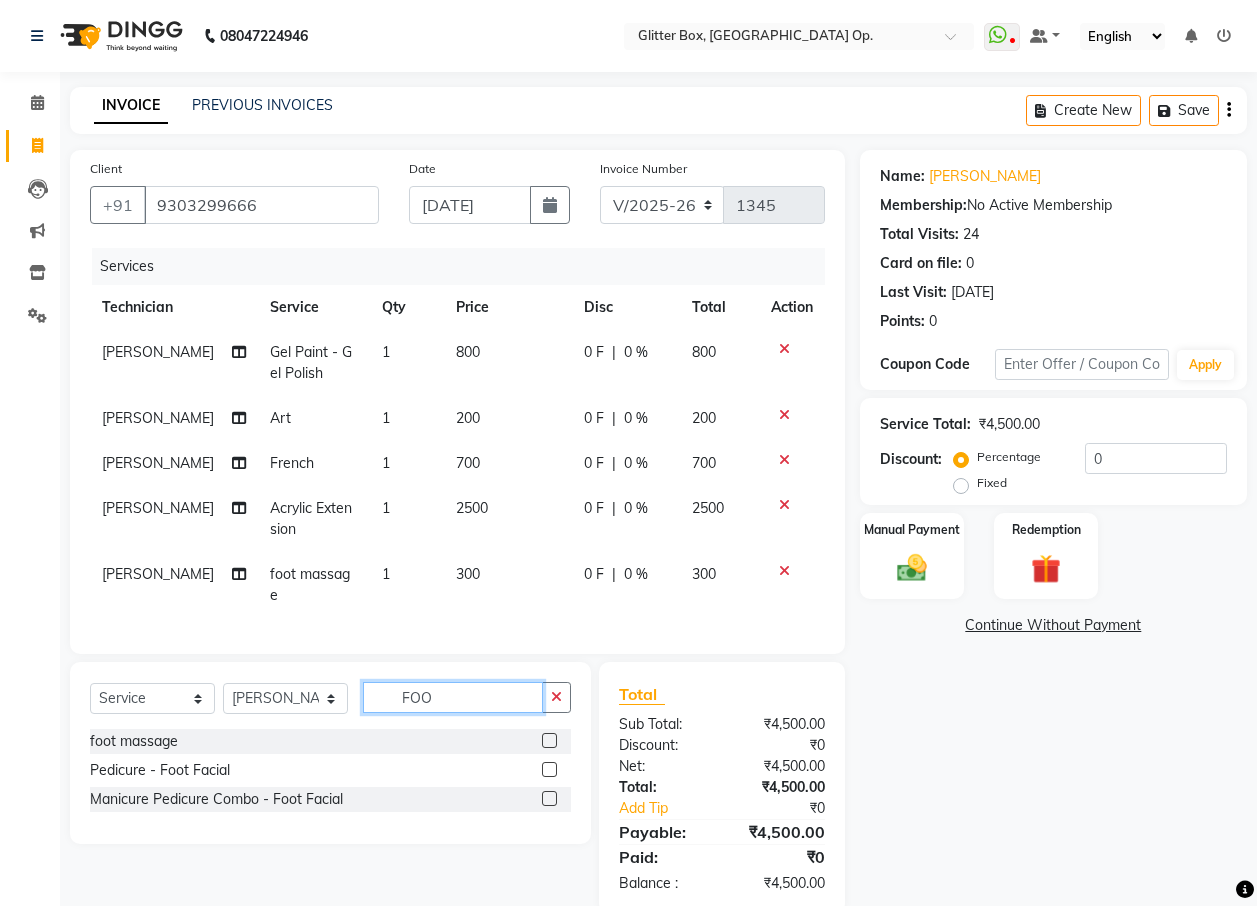 type 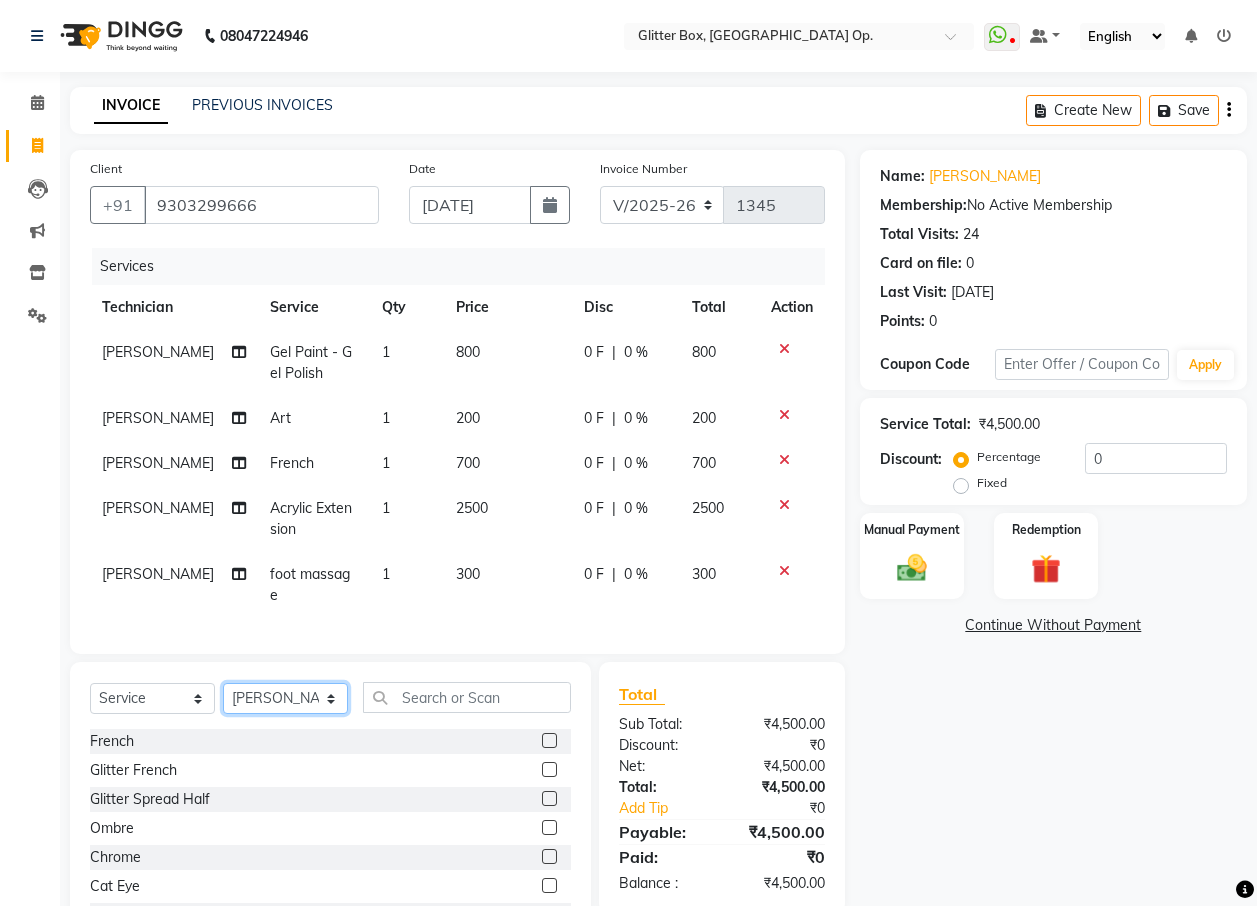 click on "Select Technician [PERSON_NAME] [PERSON_NAME] [PERSON_NAME] [PERSON_NAME] [PERSON_NAME] [PERSON_NAME] [PERSON_NAME] [PERSON_NAME] Das owner [PERSON_NAME] pooja Preeti makore Rupa [PERSON_NAME] [PERSON_NAME]" 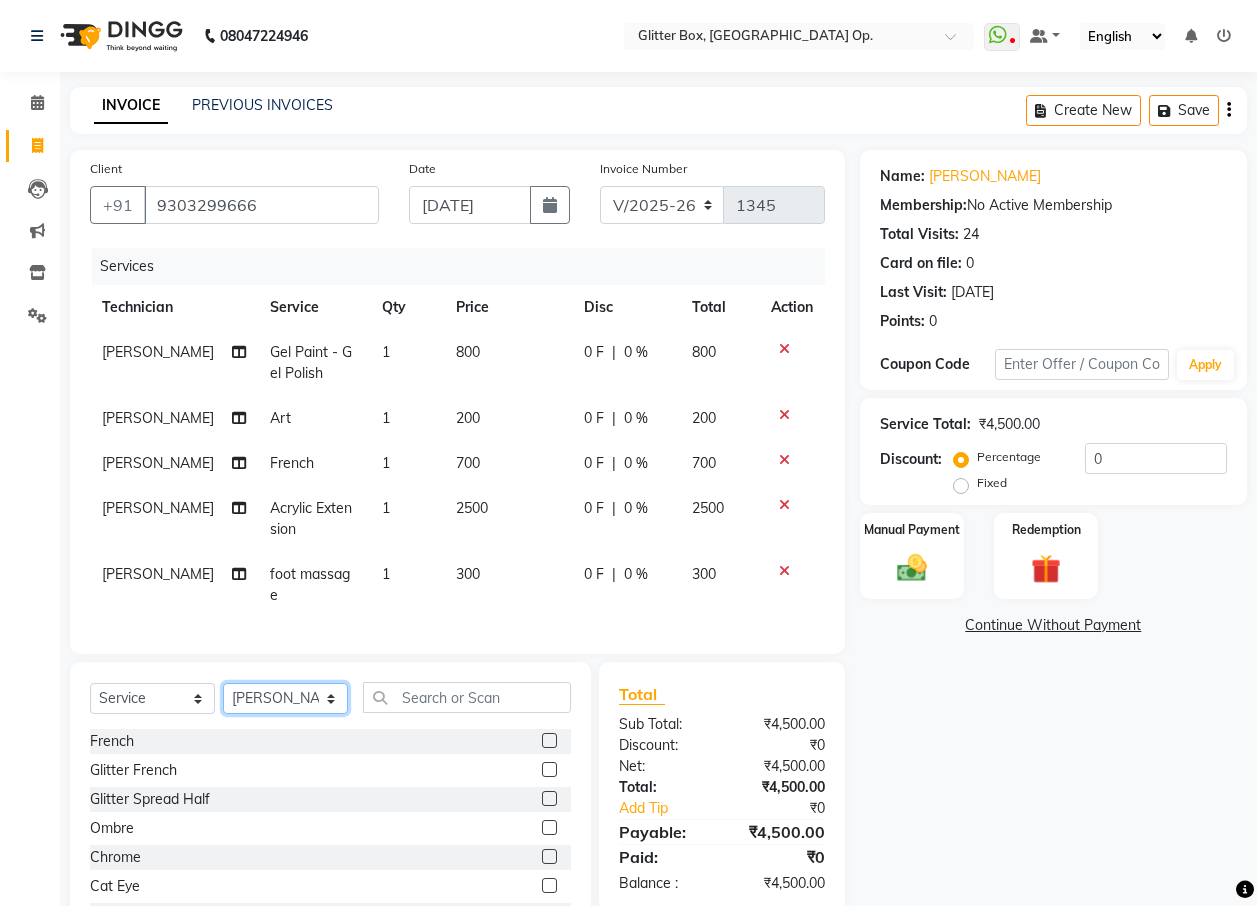 select on "71114" 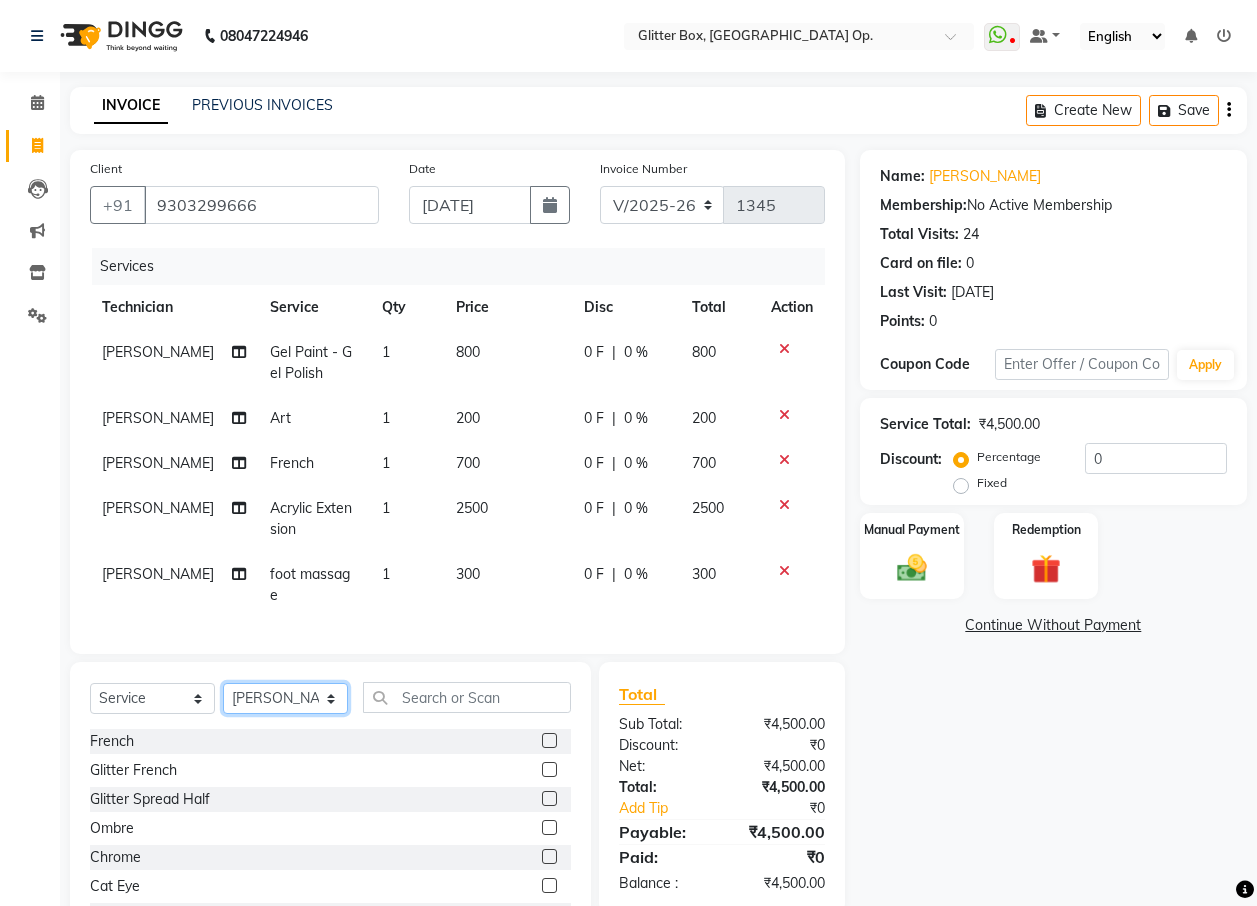 click on "Select Technician [PERSON_NAME] [PERSON_NAME] [PERSON_NAME] [PERSON_NAME] [PERSON_NAME] [PERSON_NAME] [PERSON_NAME] [PERSON_NAME] Das owner [PERSON_NAME] pooja Preeti makore Rupa [PERSON_NAME] [PERSON_NAME]" 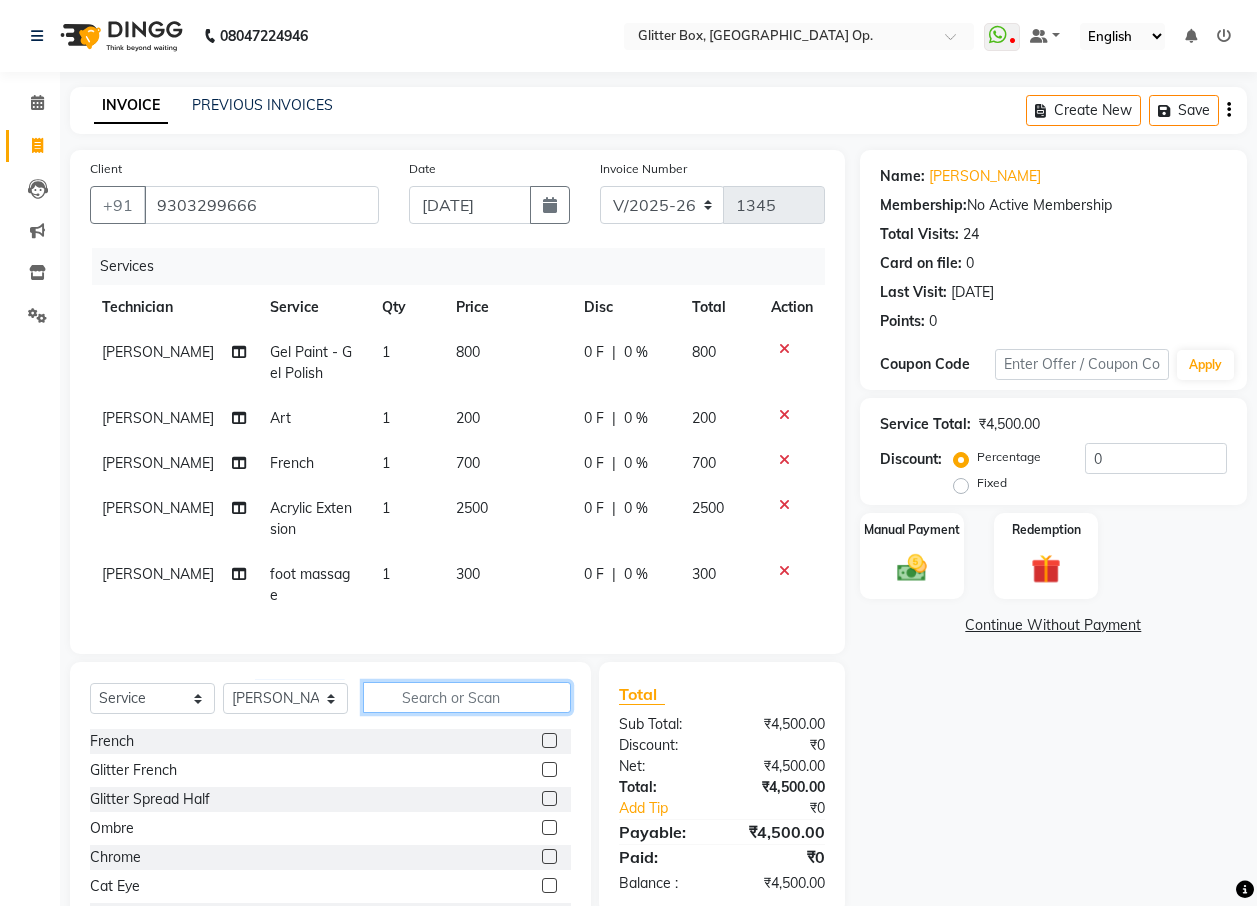click 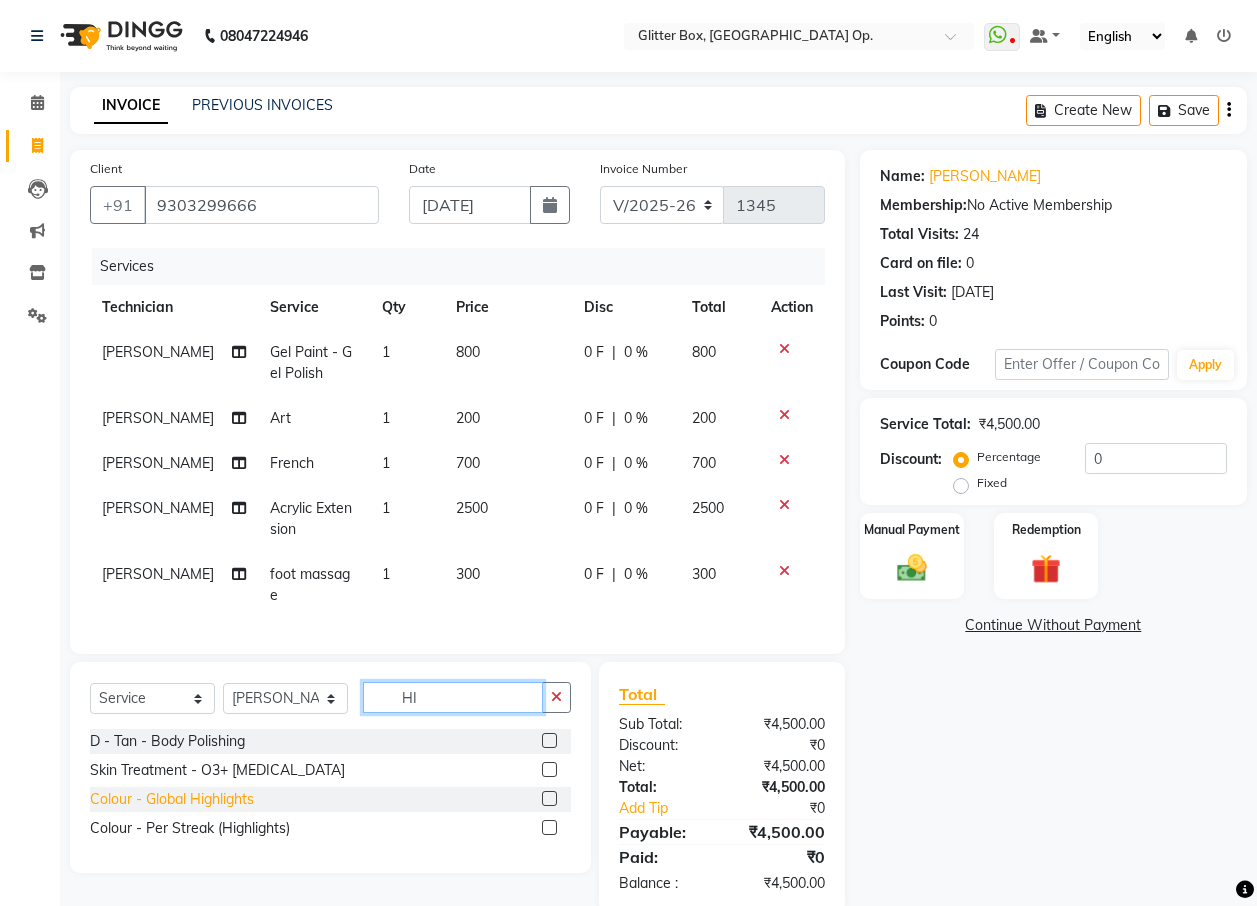 type on "HI" 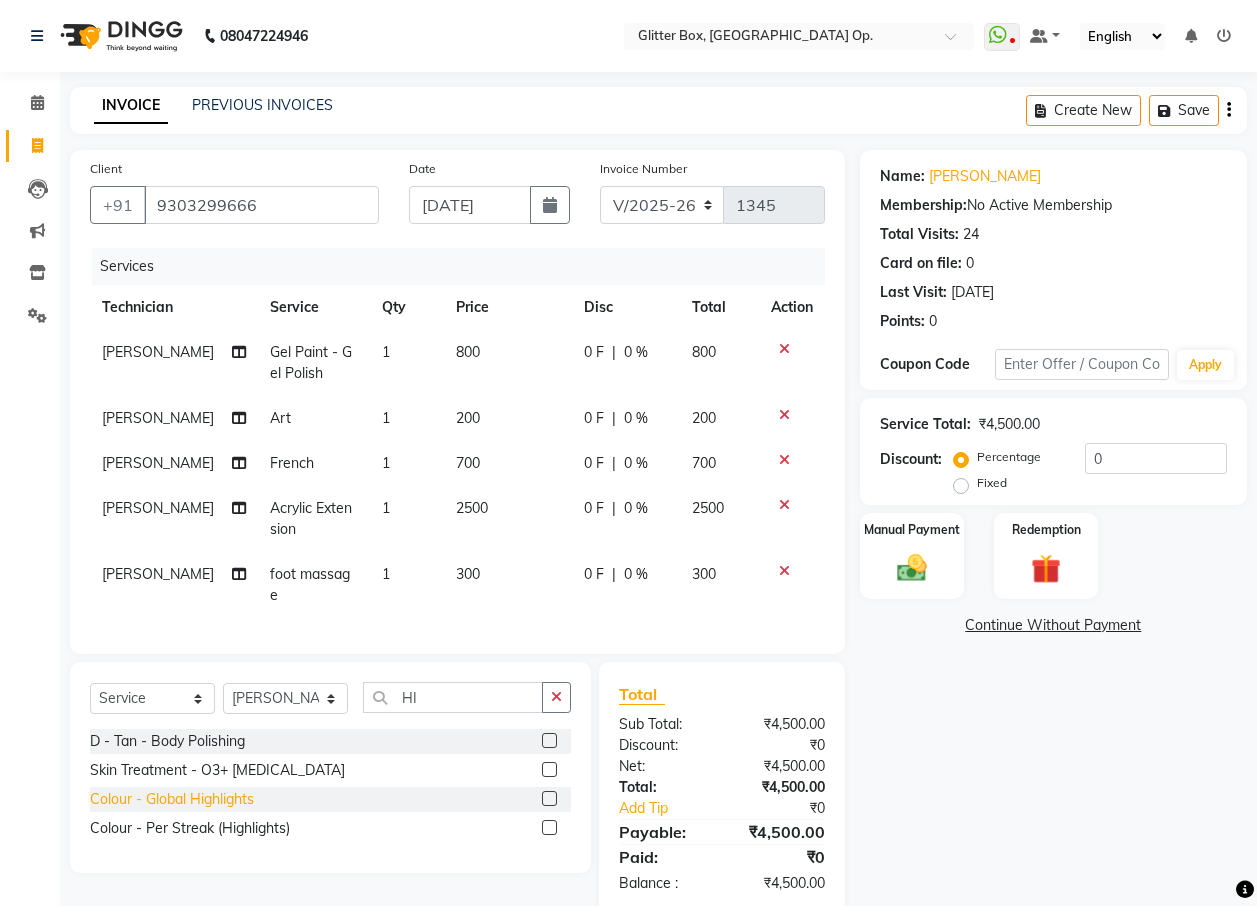 click on "Colour  - Global Highlights" 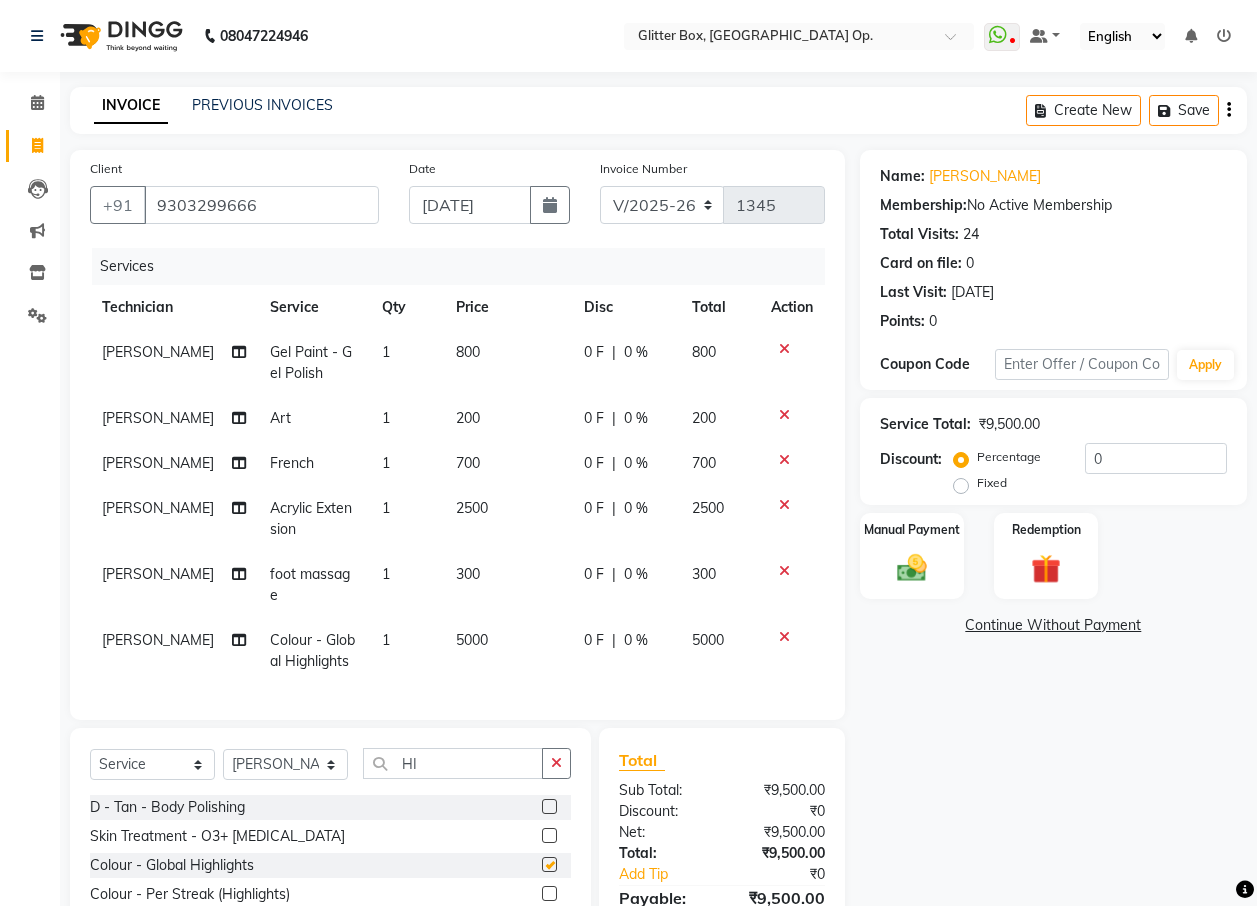 checkbox on "false" 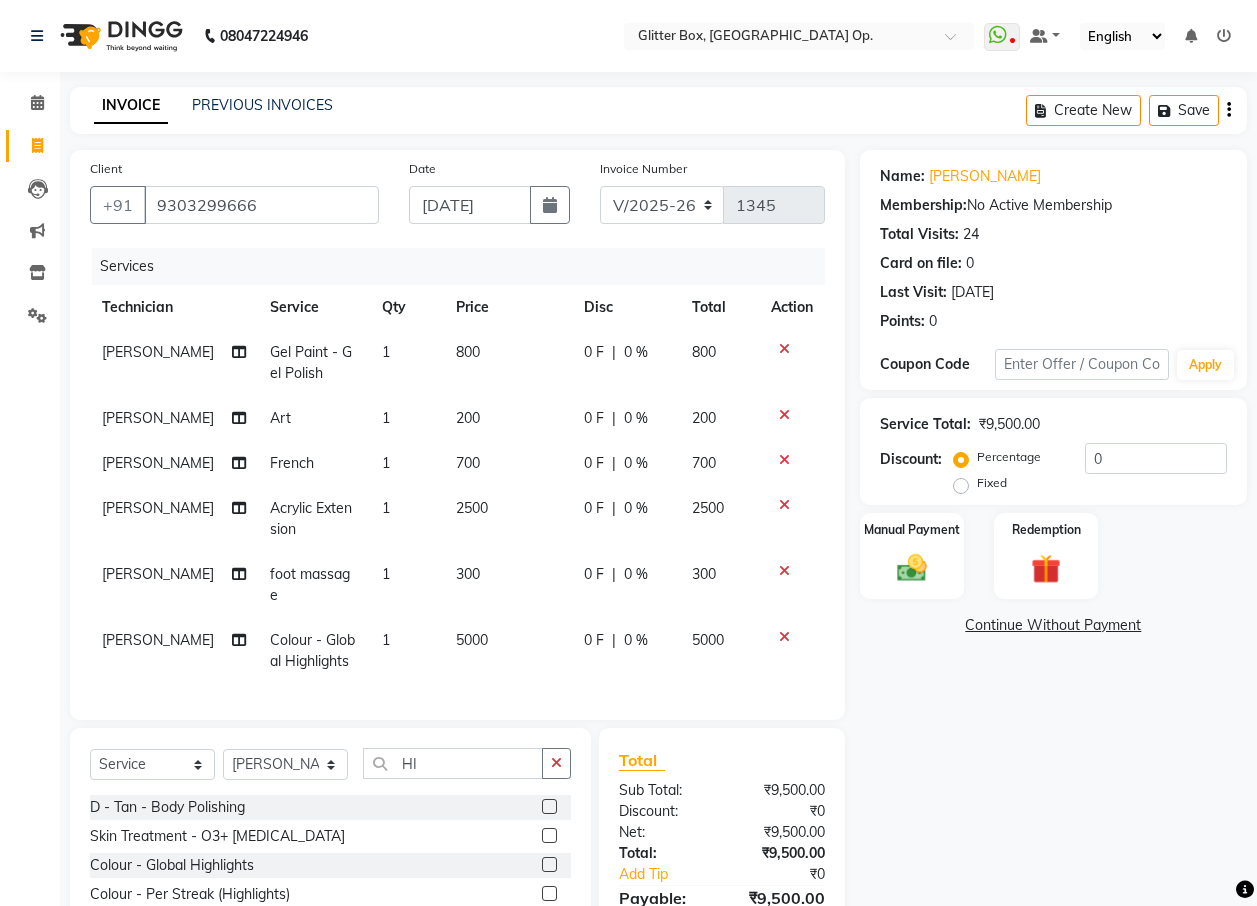 click on "5000" 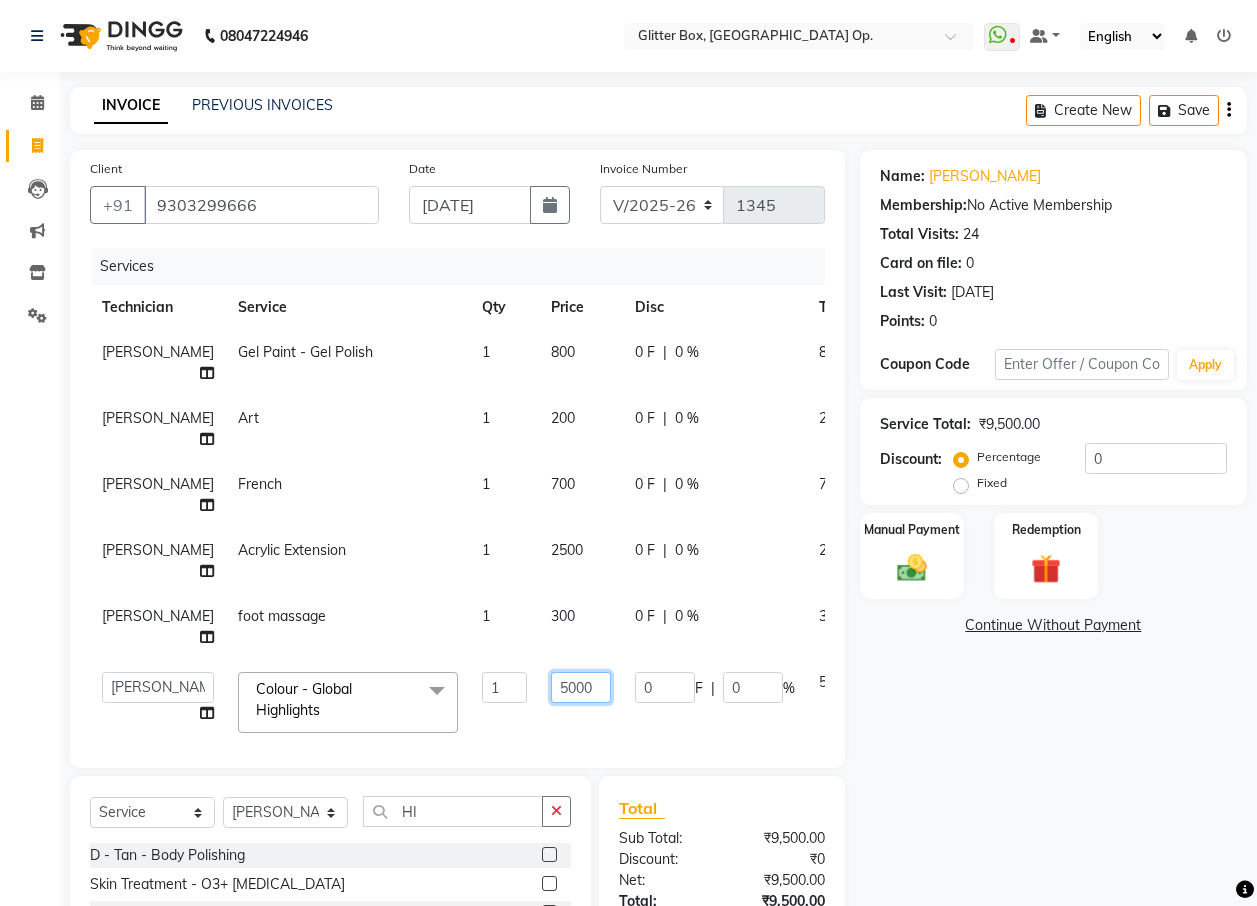 click on "5000" 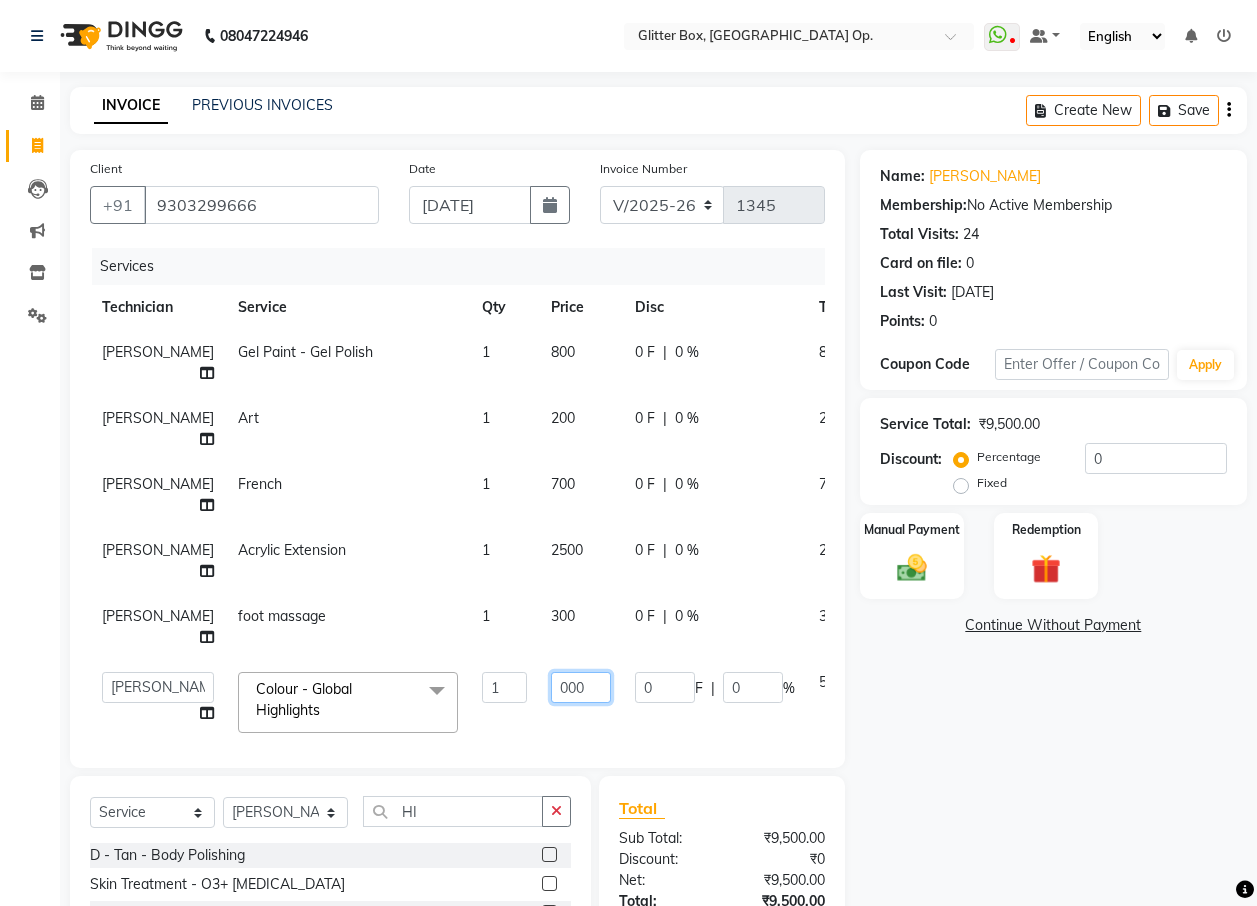 type on "6000" 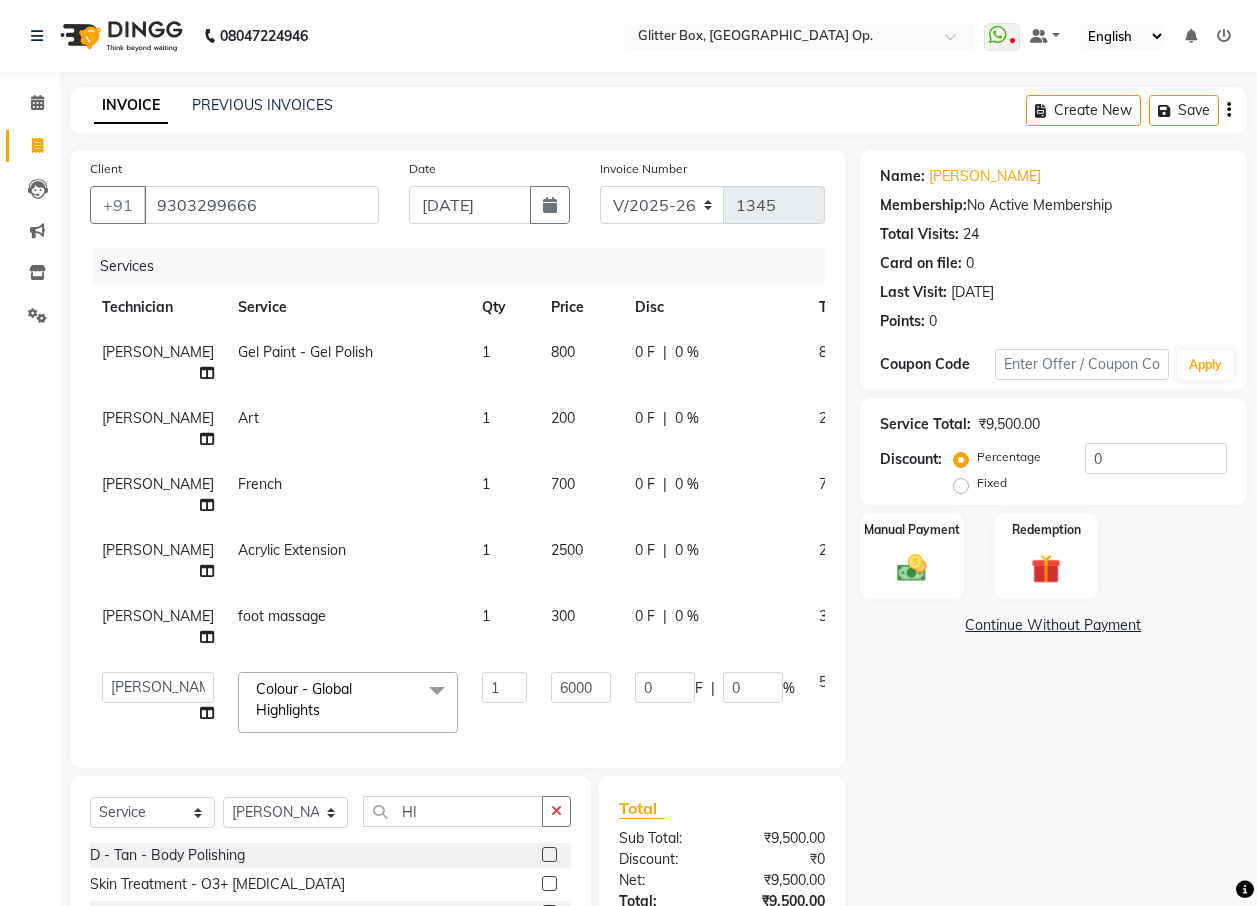 click on "Name: [PERSON_NAME] Membership:  No Active Membership  Total Visits:  24 Card on file:  0 Last Visit:   [DATE] Points:   0  Coupon Code Apply Service Total:  ₹9,500.00  Discount:  Percentage   Fixed  0 Manual Payment Redemption  Continue Without Payment" 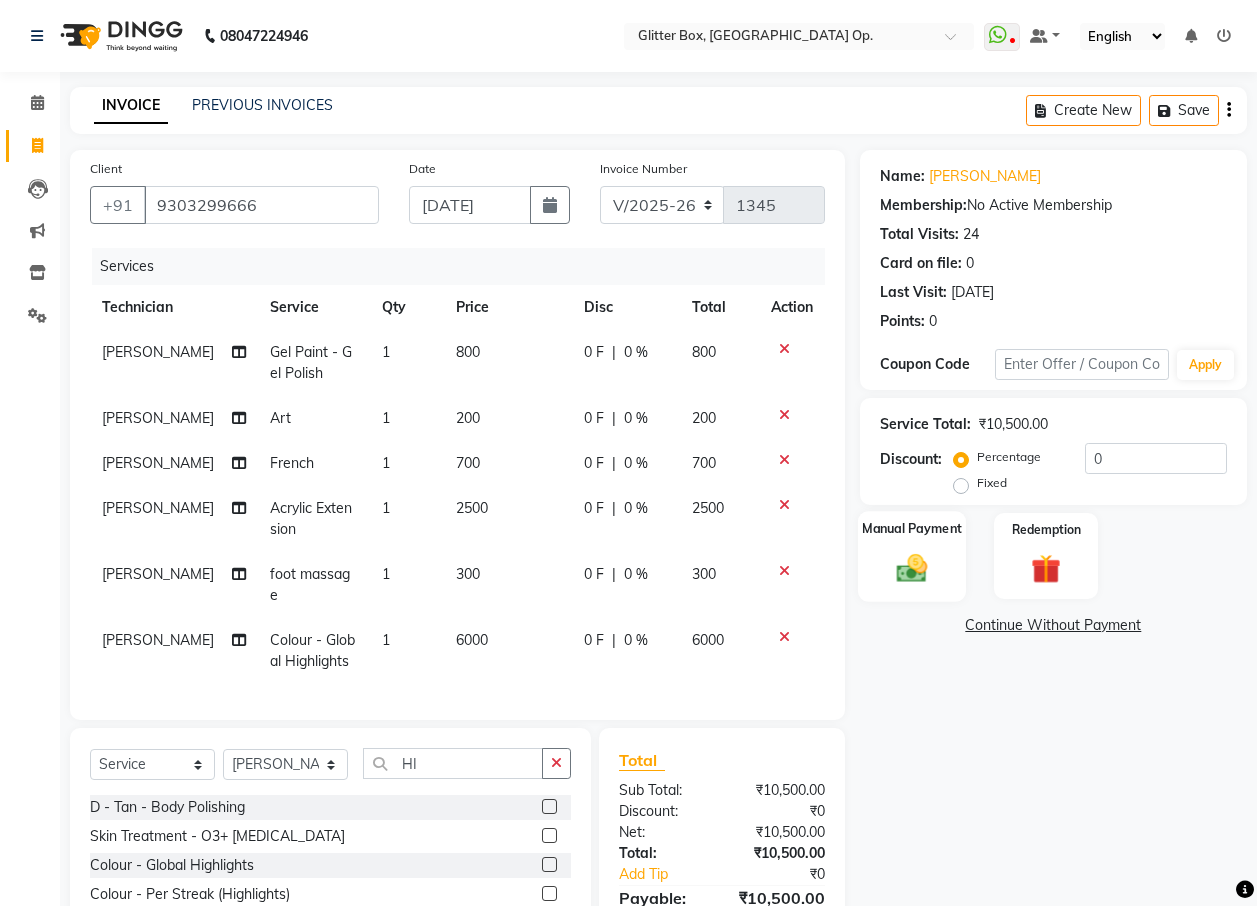 click on "Manual Payment" 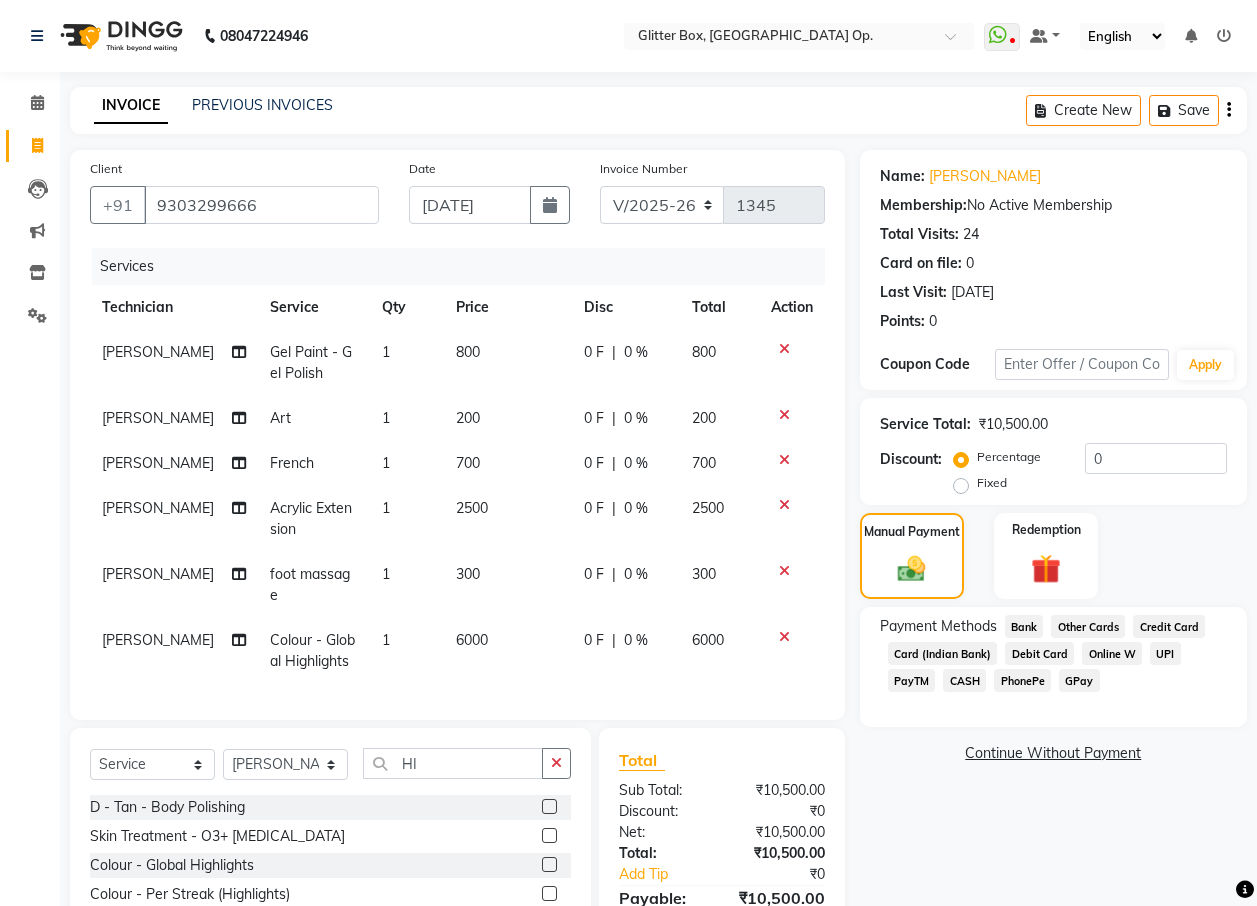 click on "CASH" 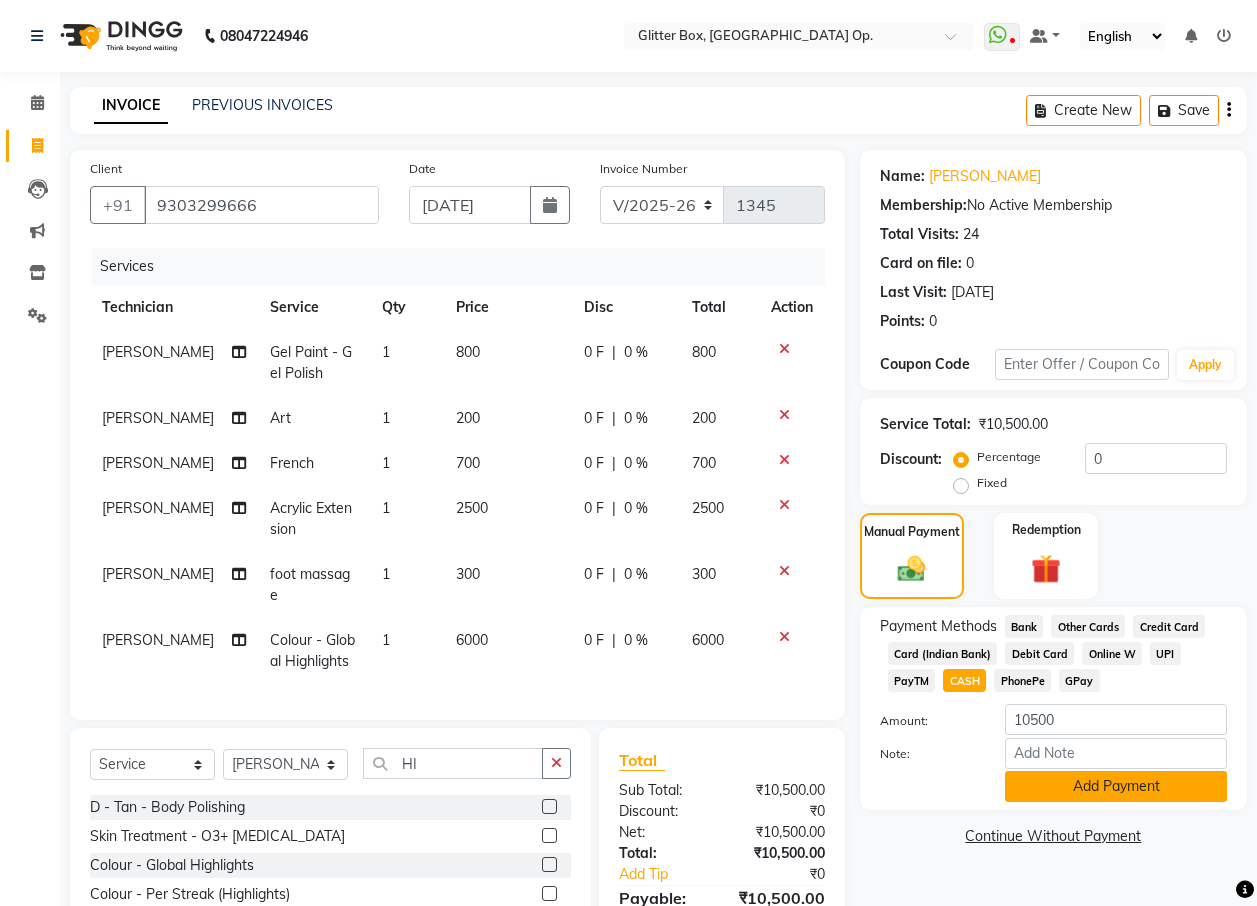 drag, startPoint x: 968, startPoint y: 681, endPoint x: 1039, endPoint y: 791, distance: 130.92365 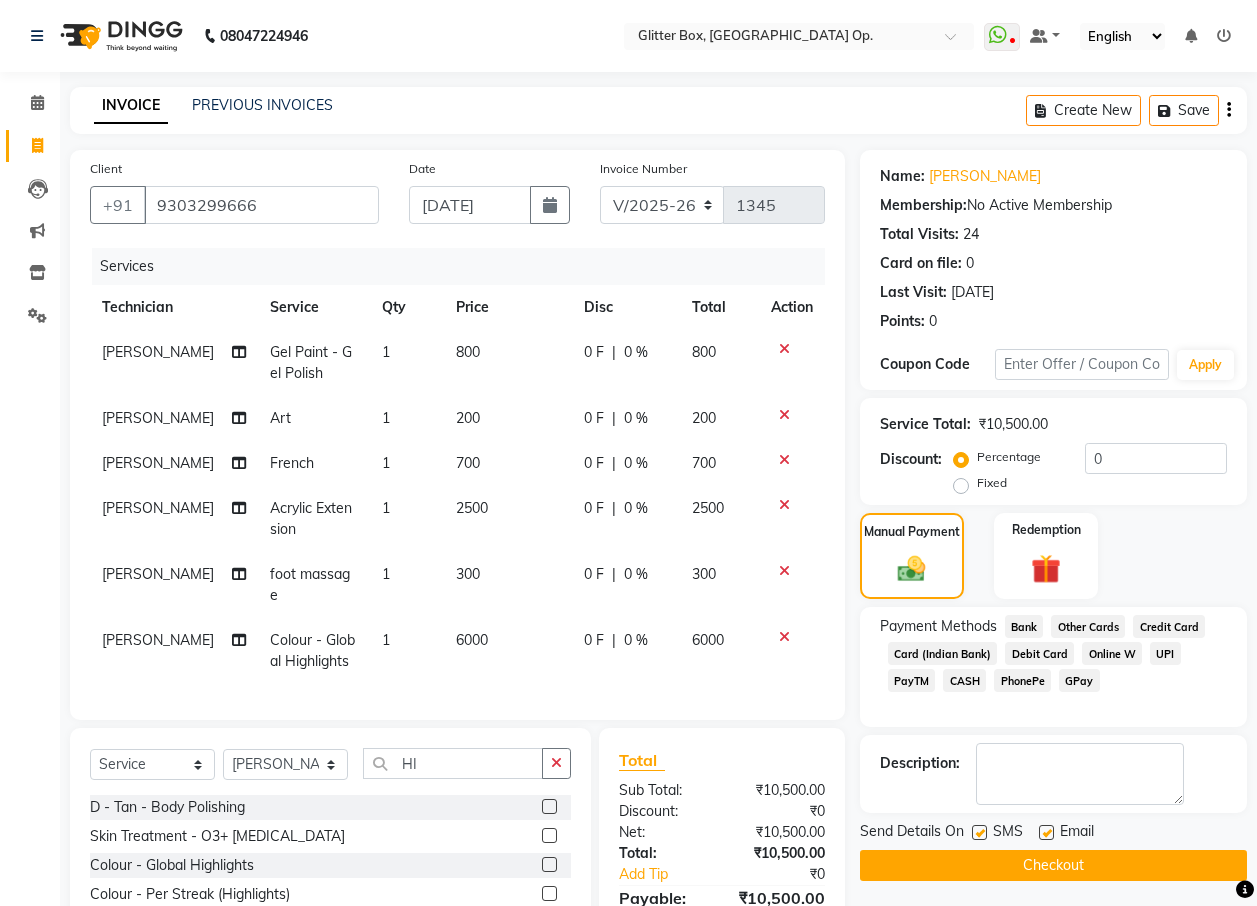 click on "Checkout" 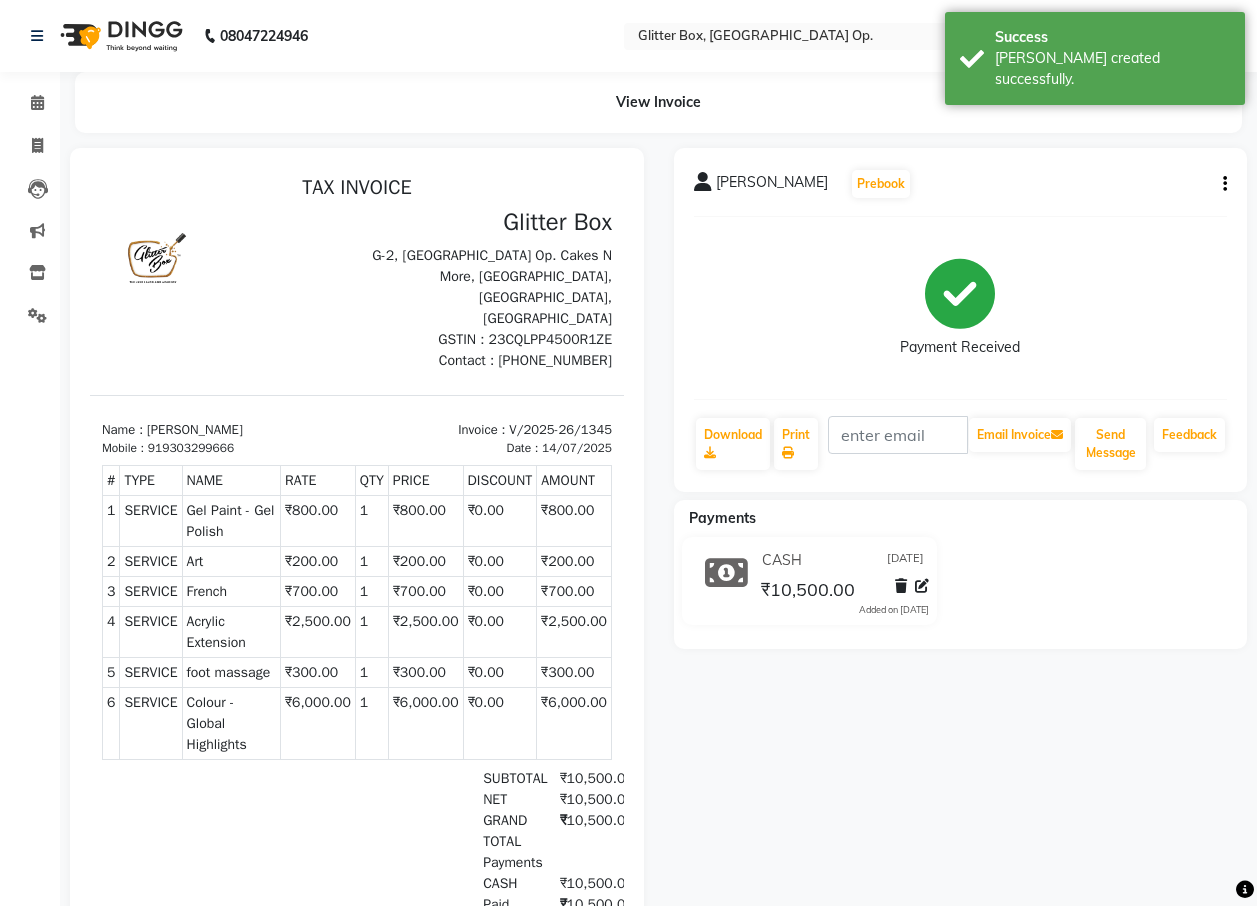 scroll, scrollTop: 0, scrollLeft: 0, axis: both 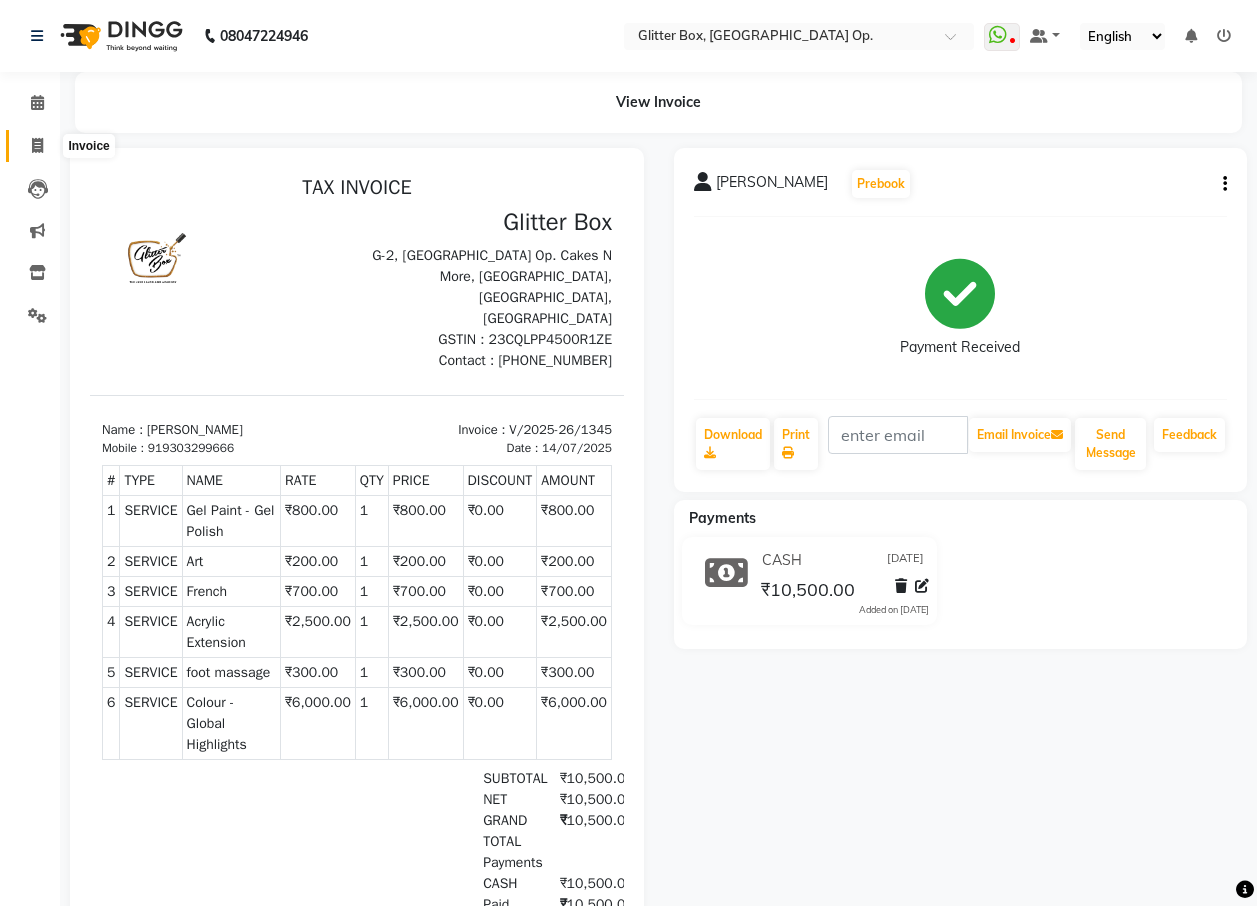 click 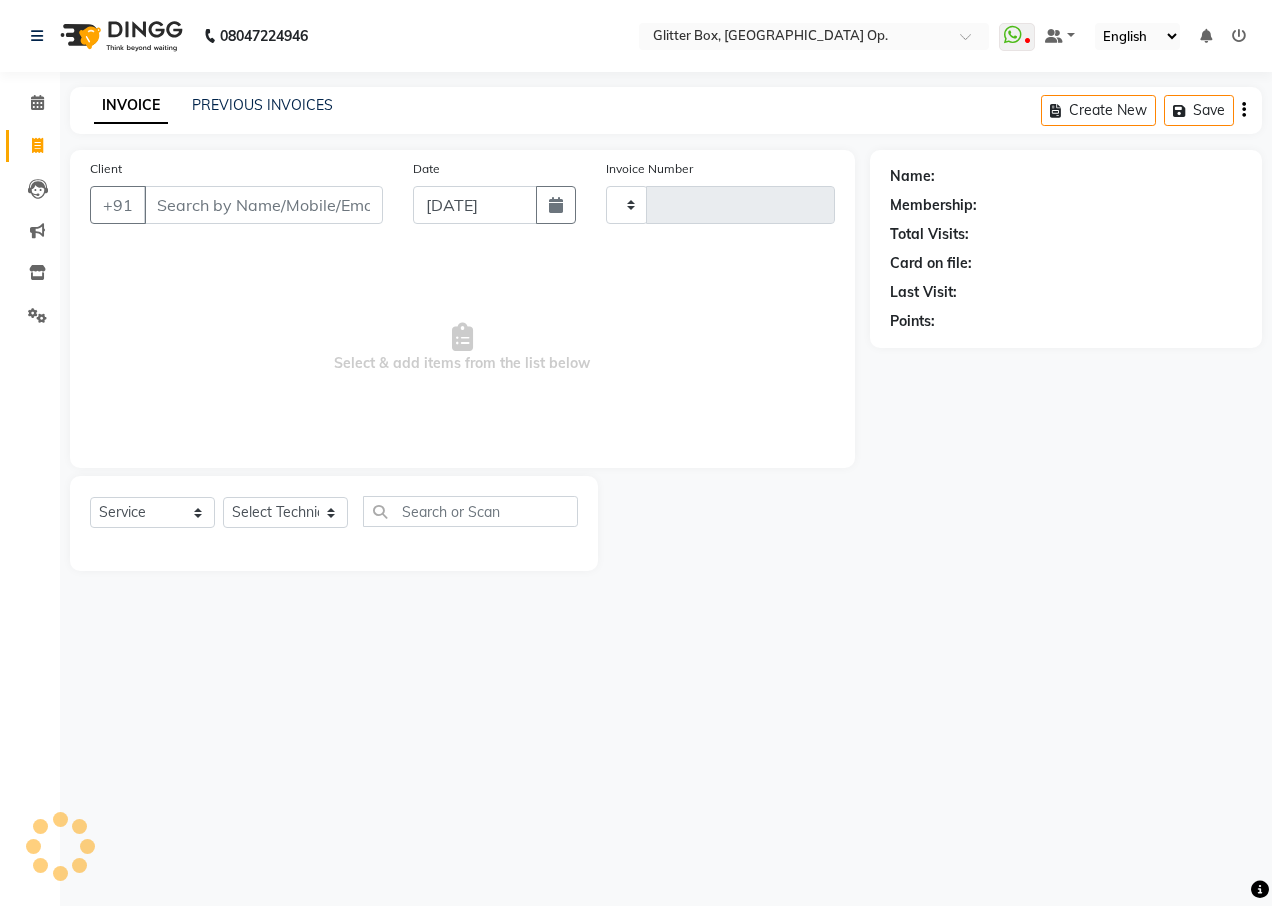 type on "1346" 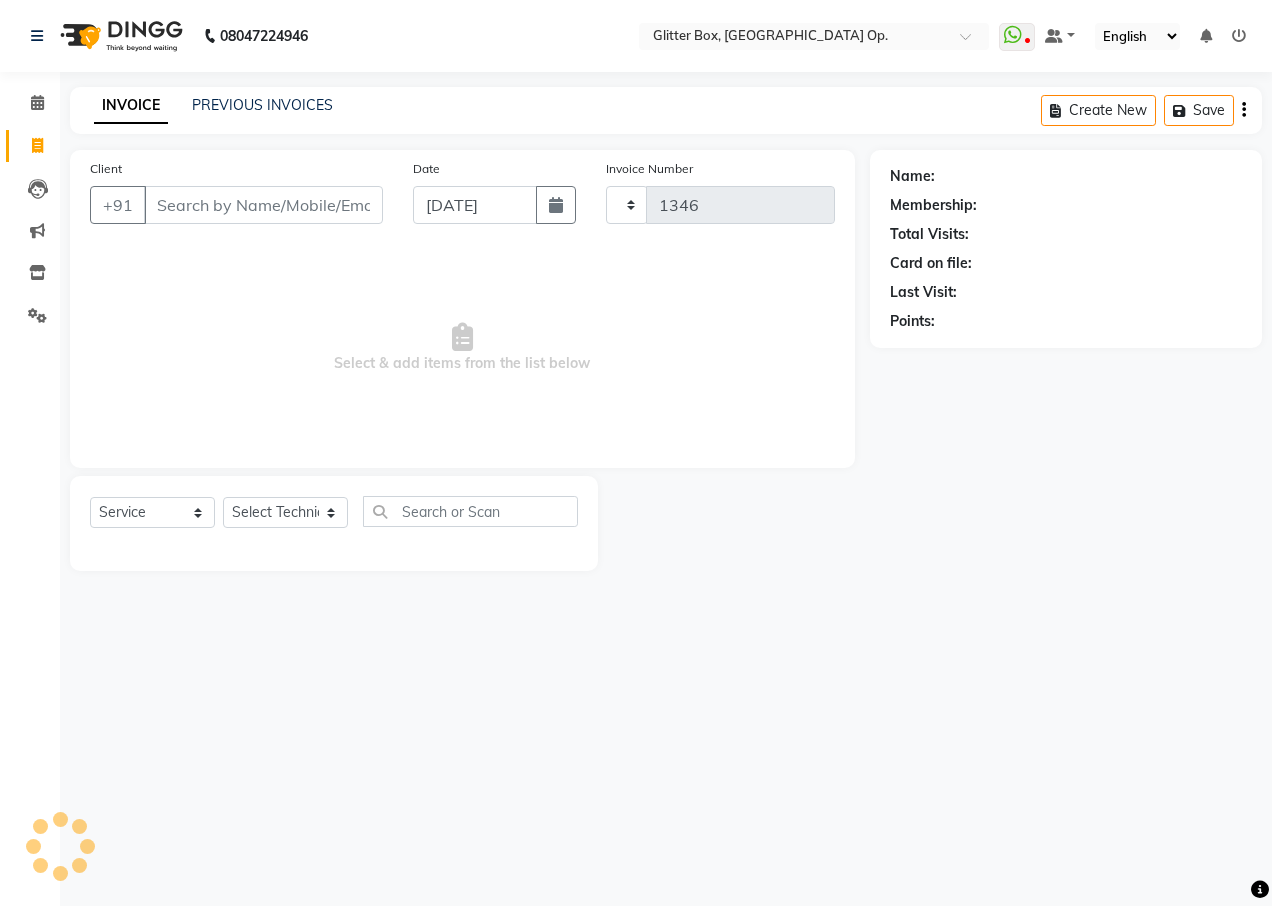 select on "5563" 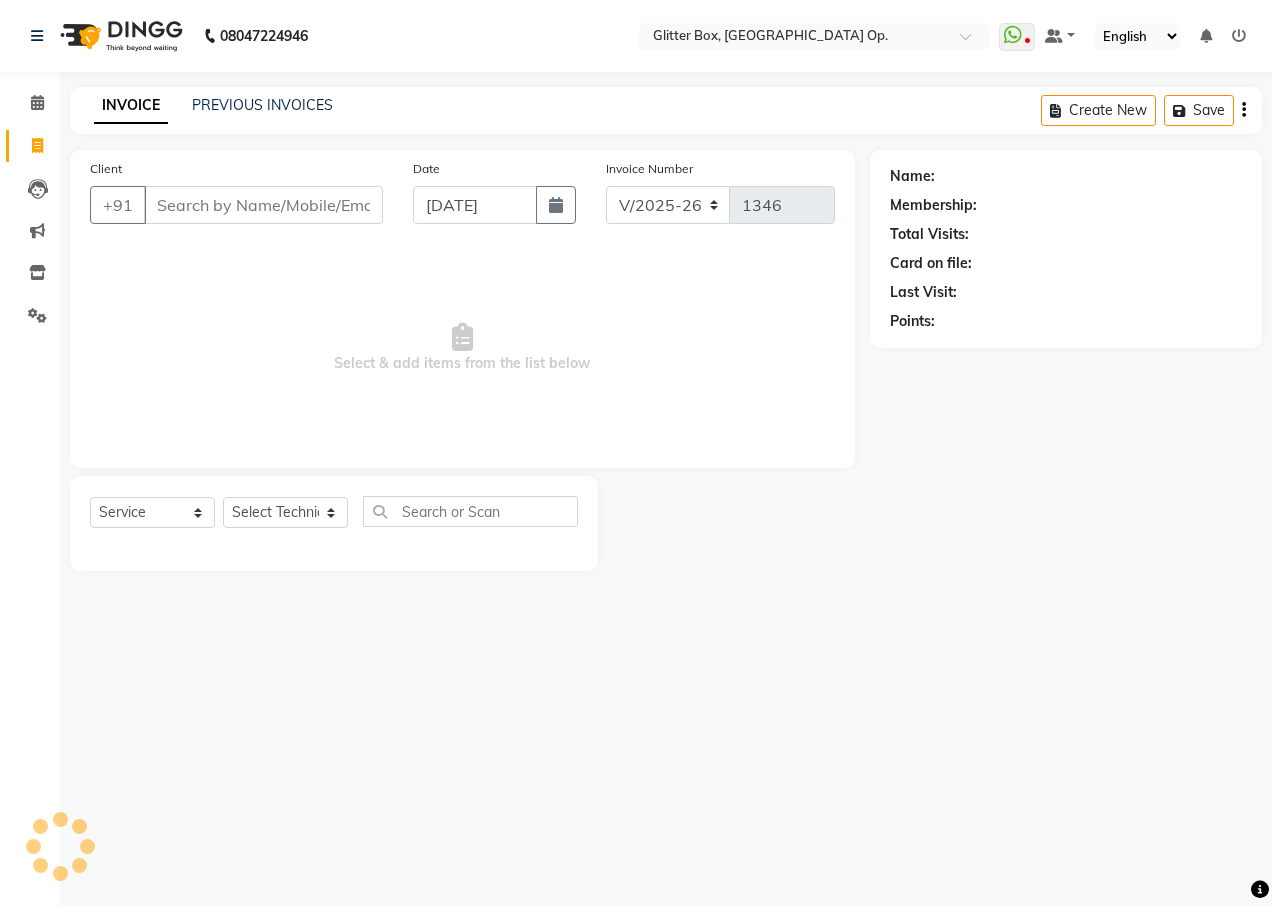 click on "Client" at bounding box center [263, 205] 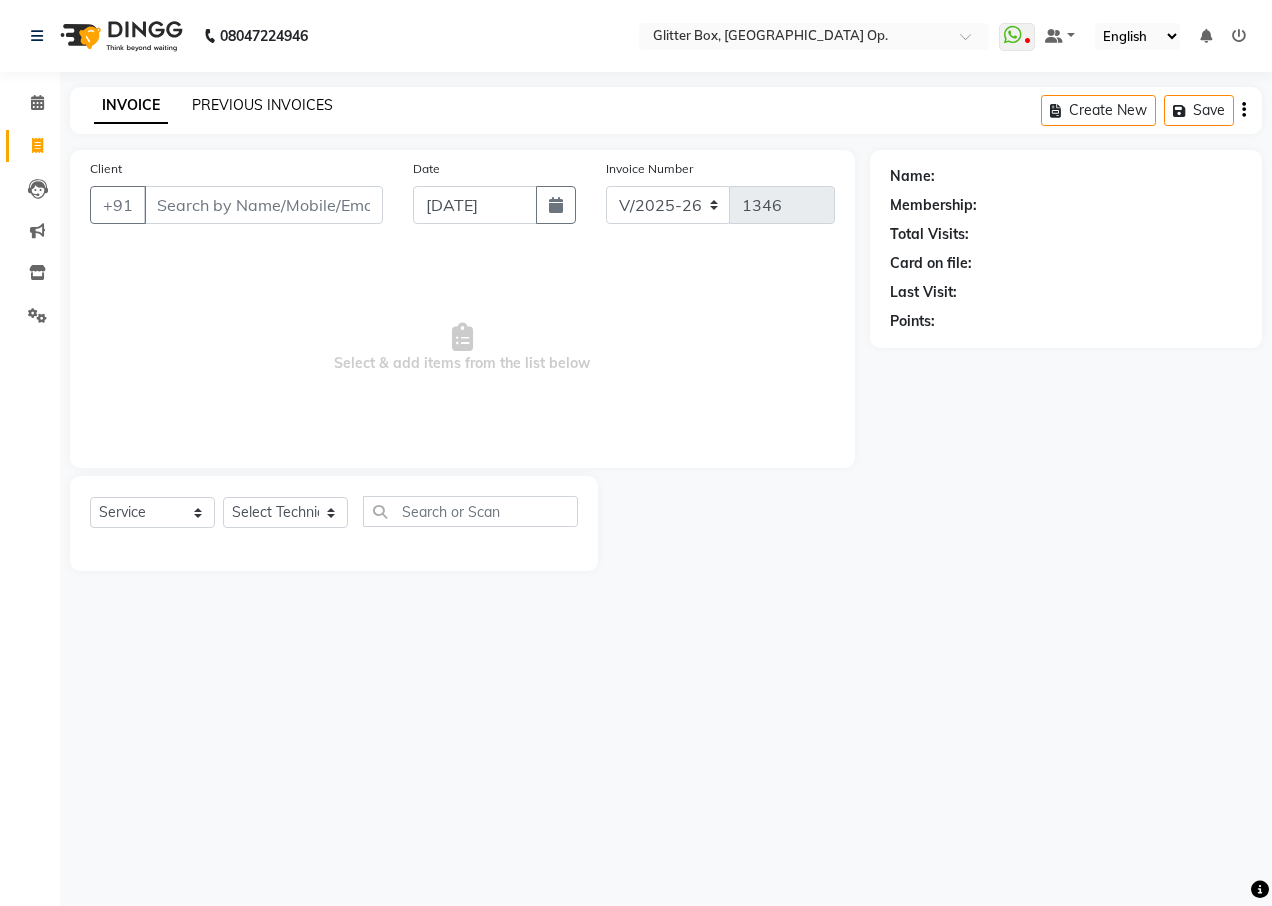 click on "PREVIOUS INVOICES" 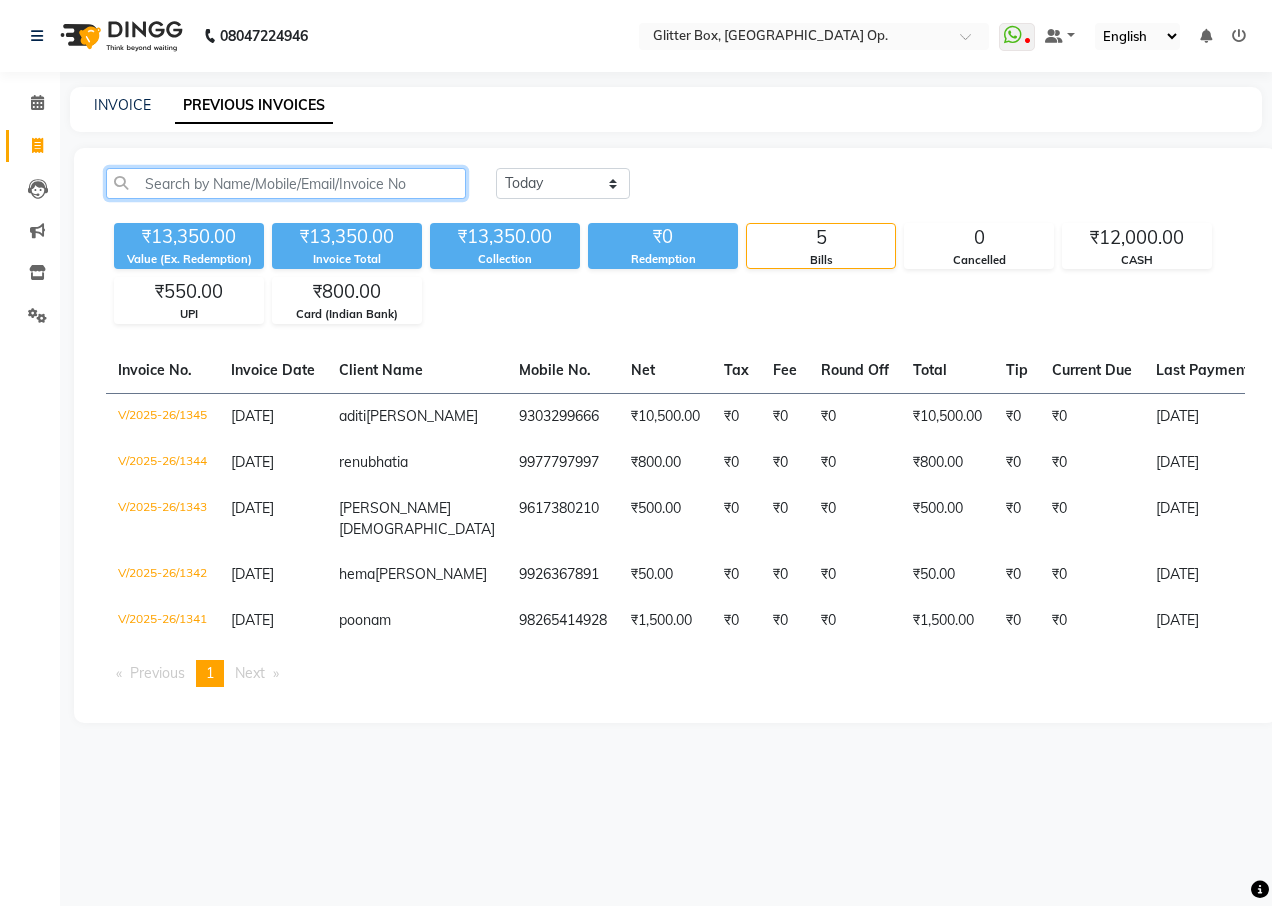 drag, startPoint x: 265, startPoint y: 100, endPoint x: 259, endPoint y: 177, distance: 77.23341 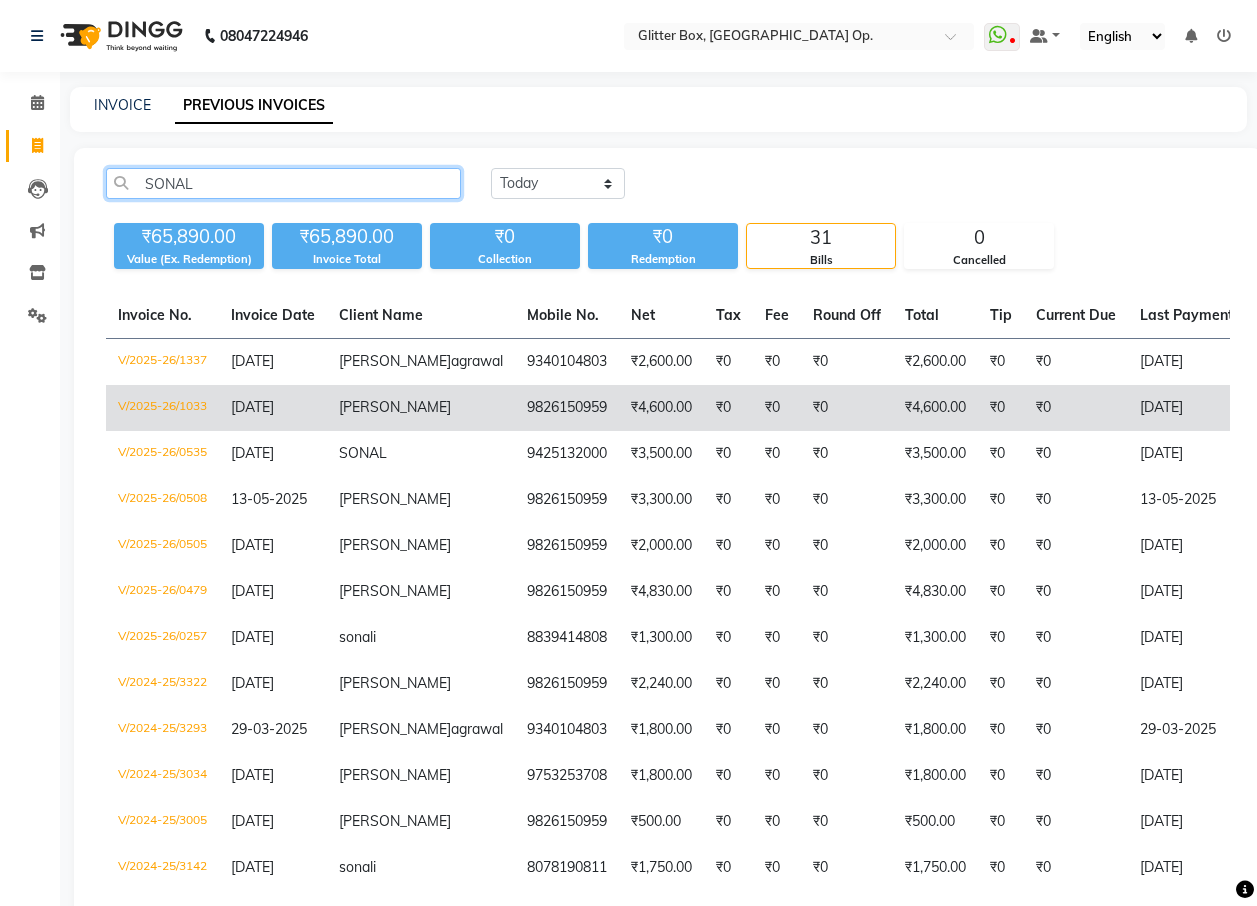 type on "SONAL" 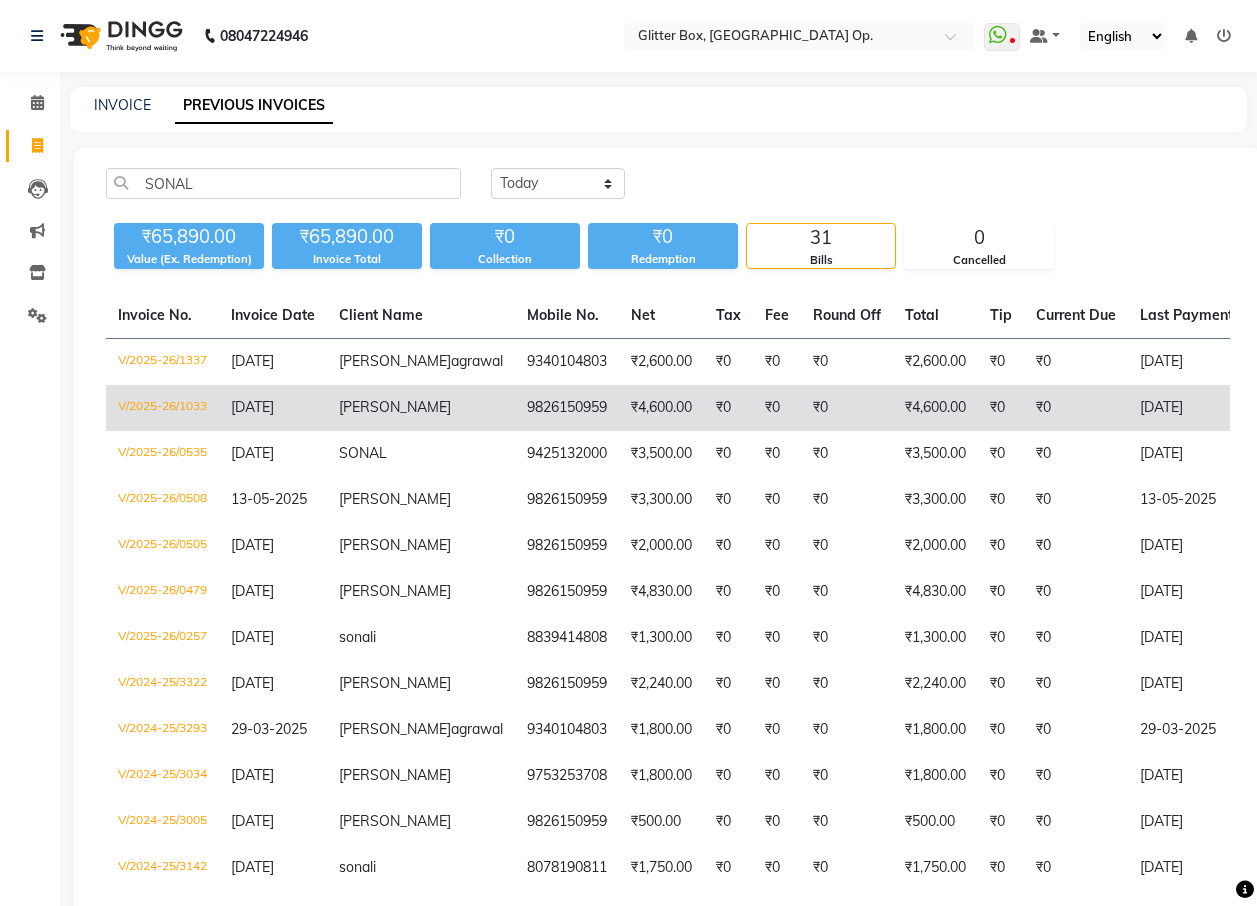 click on "V/2025-26/1033" 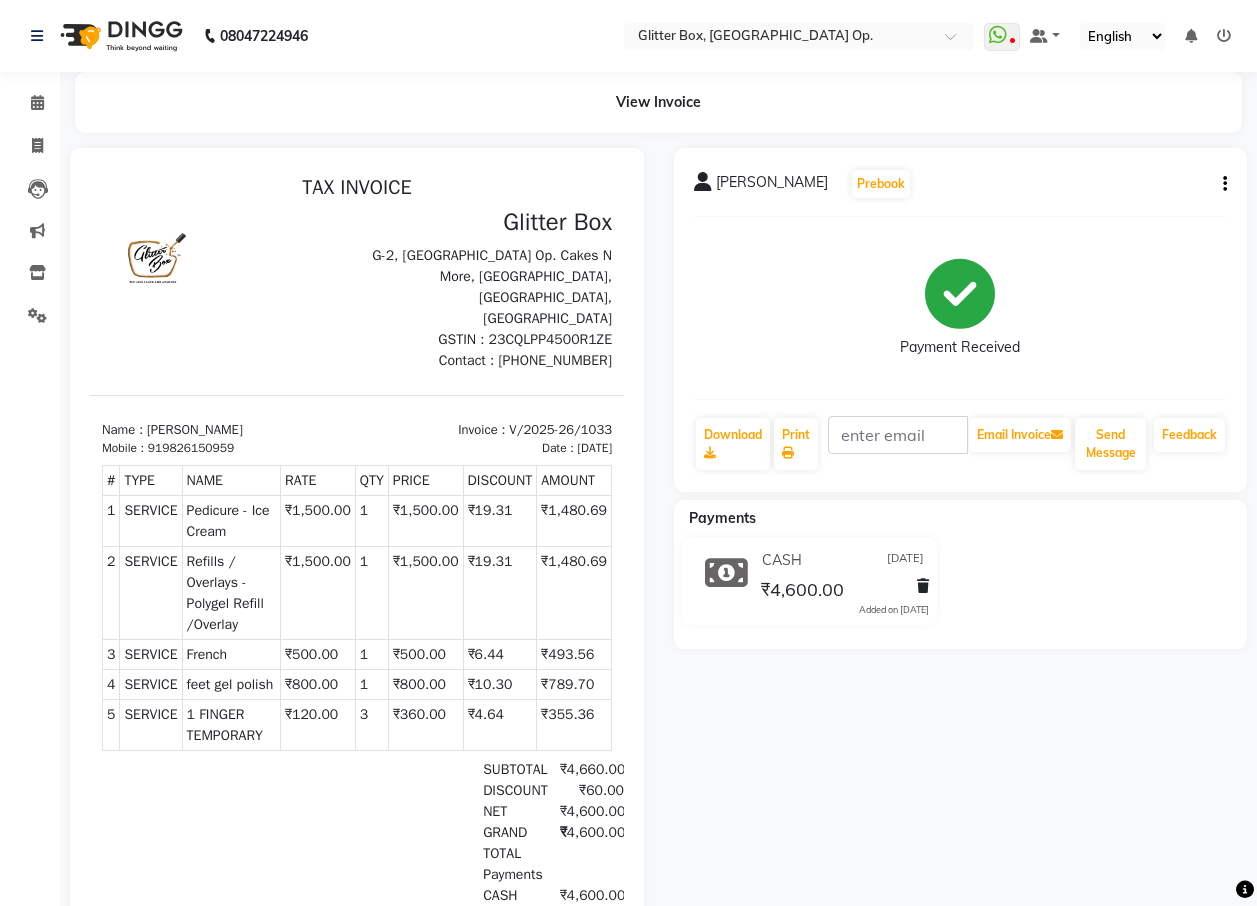 scroll, scrollTop: 0, scrollLeft: 0, axis: both 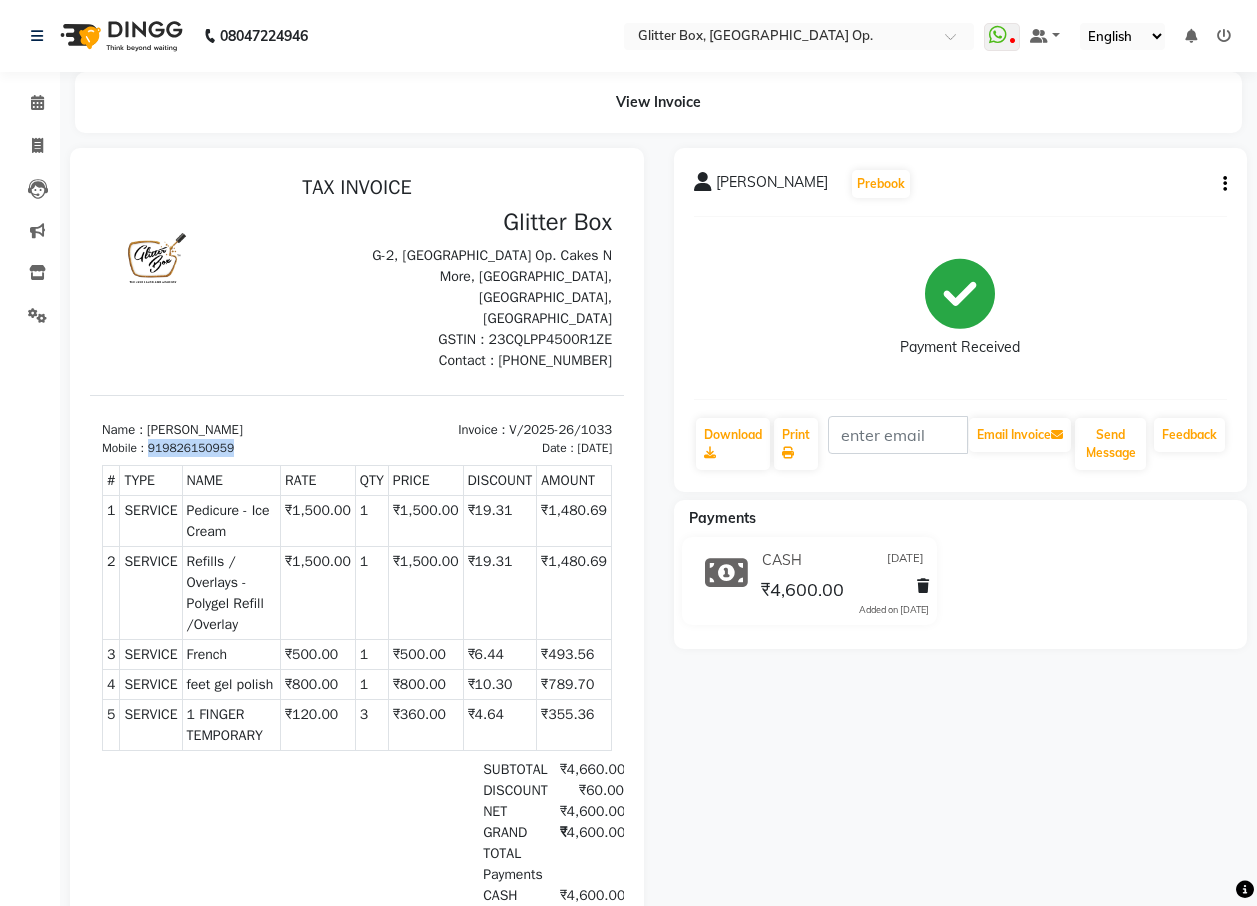 drag, startPoint x: 240, startPoint y: 425, endPoint x: 175, endPoint y: 430, distance: 65.192024 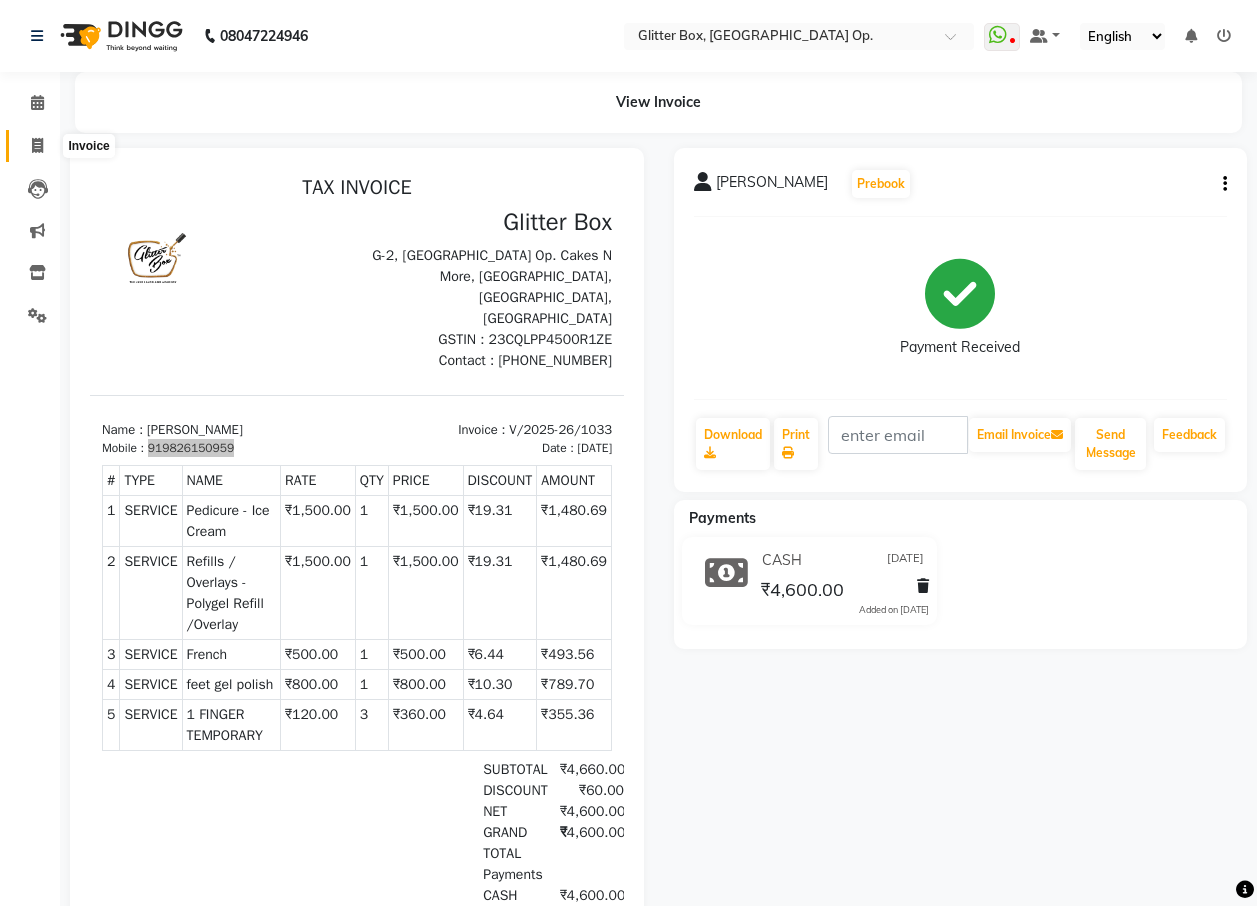 click 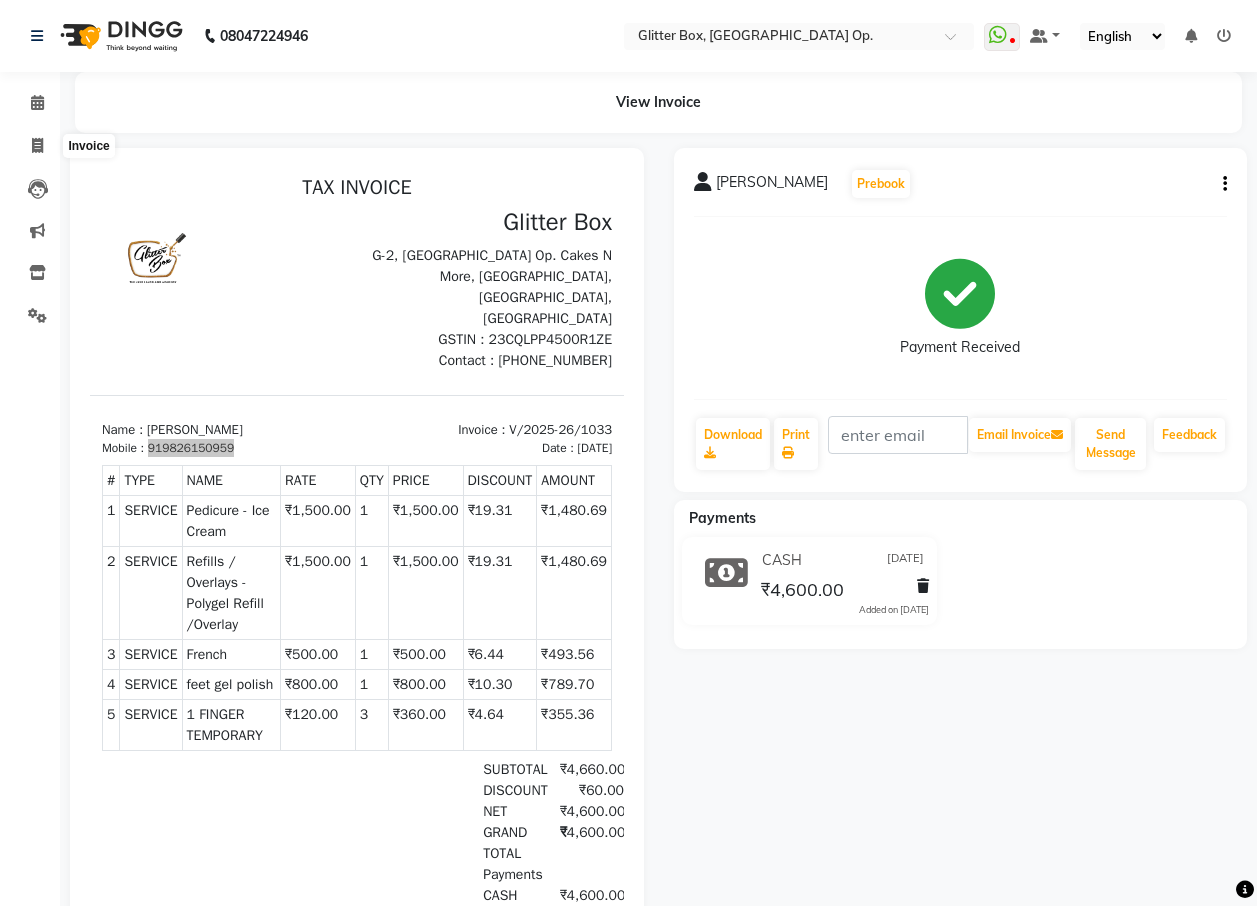 select on "5563" 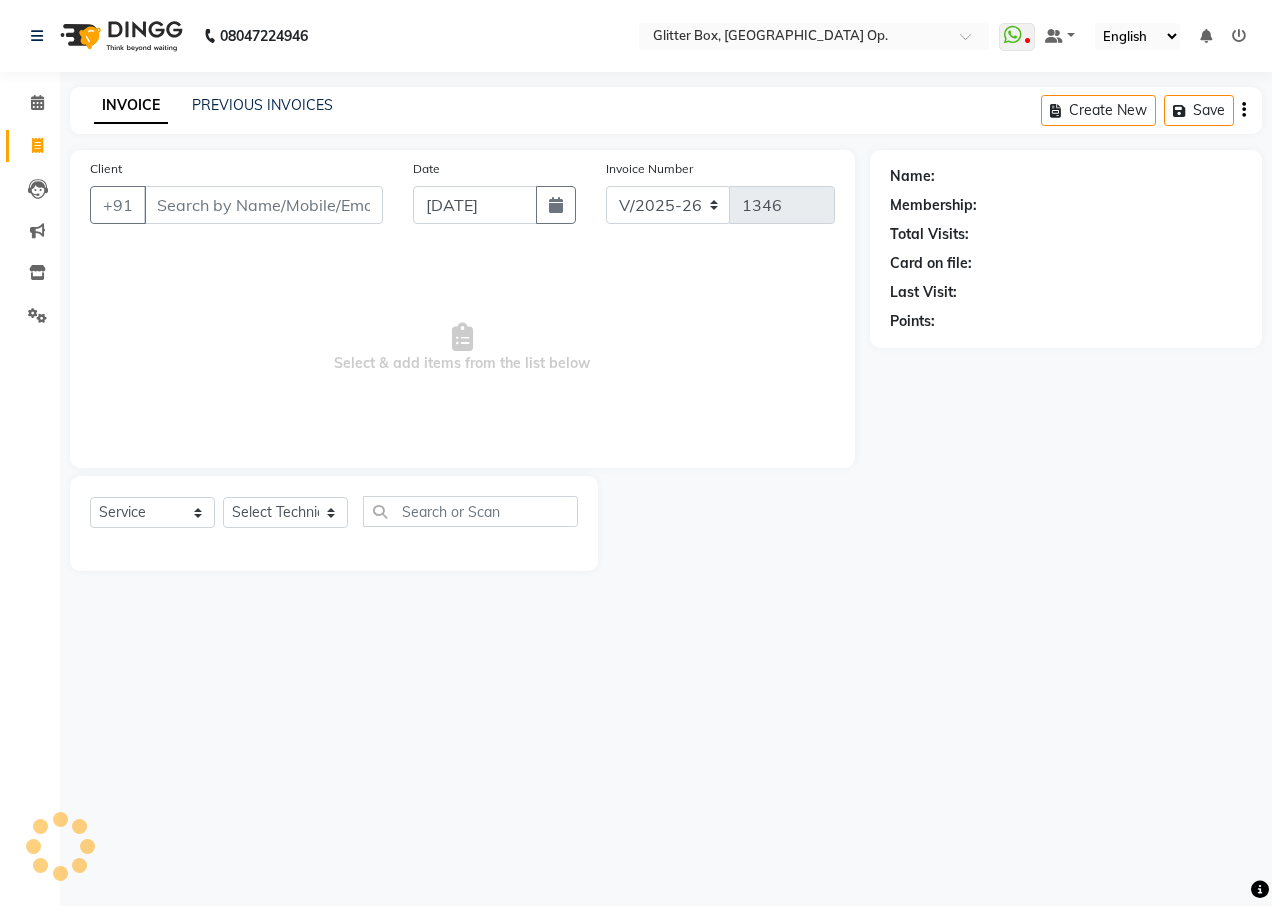 click on "Client" at bounding box center [263, 205] 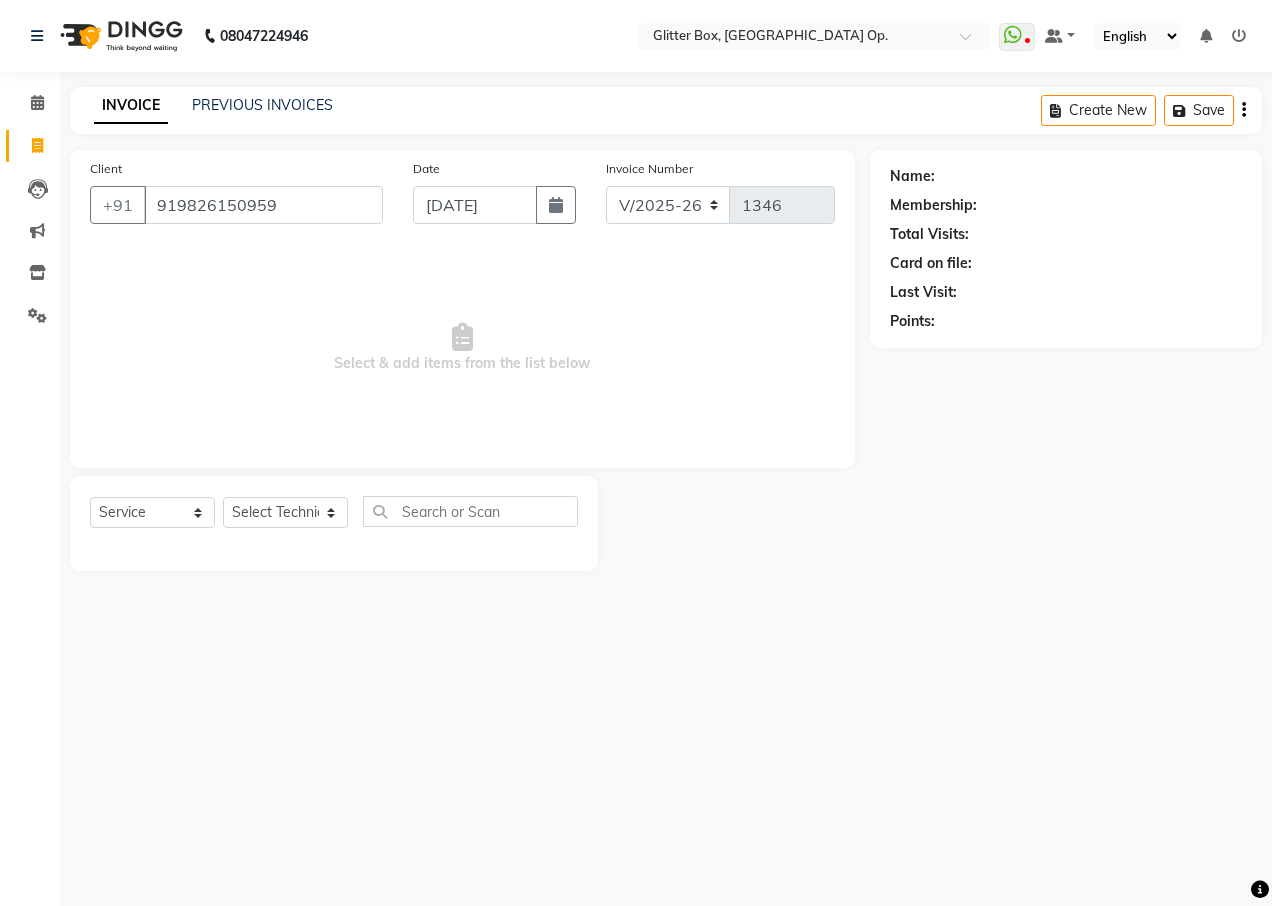 type on "919826150959" 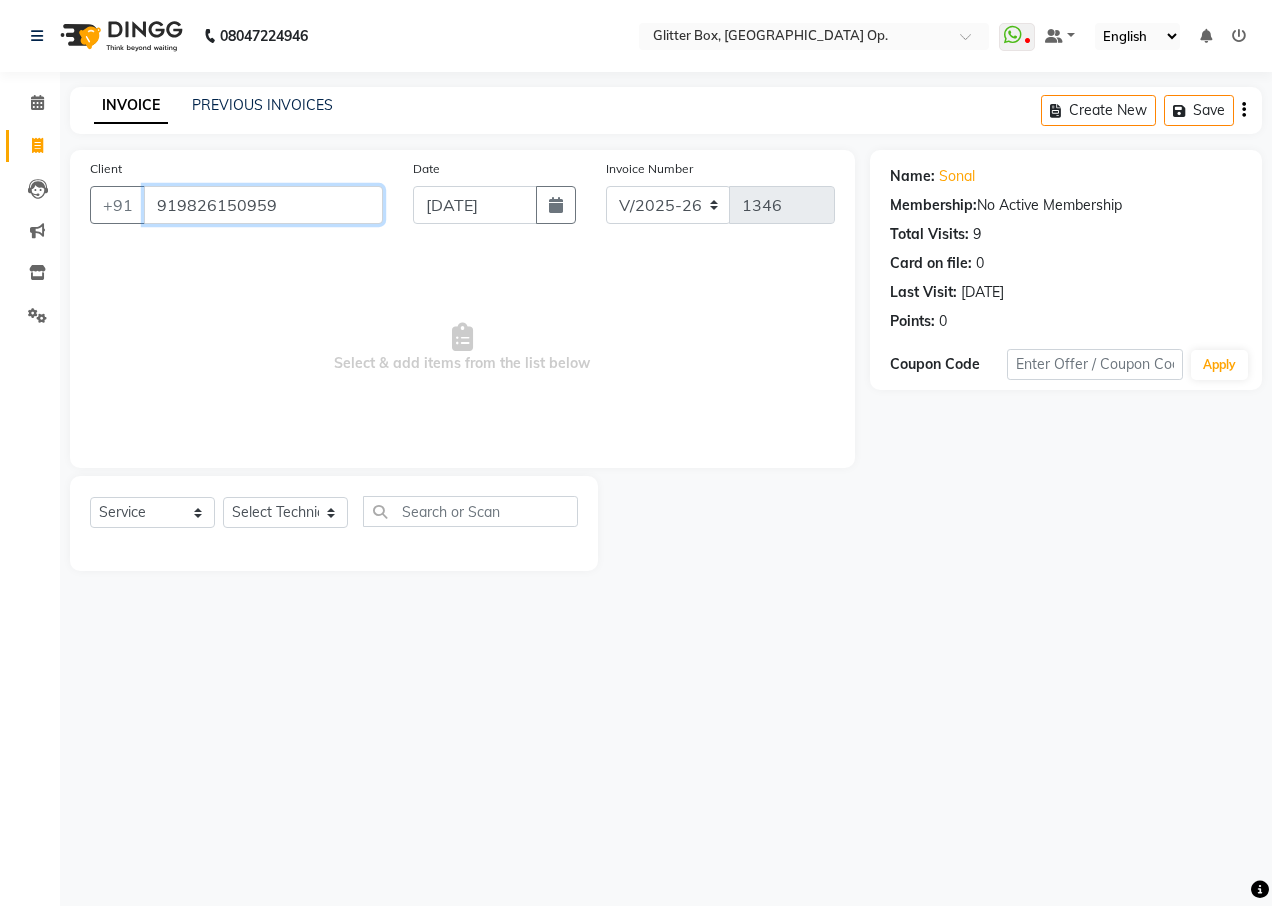 click on "919826150959" at bounding box center [263, 205] 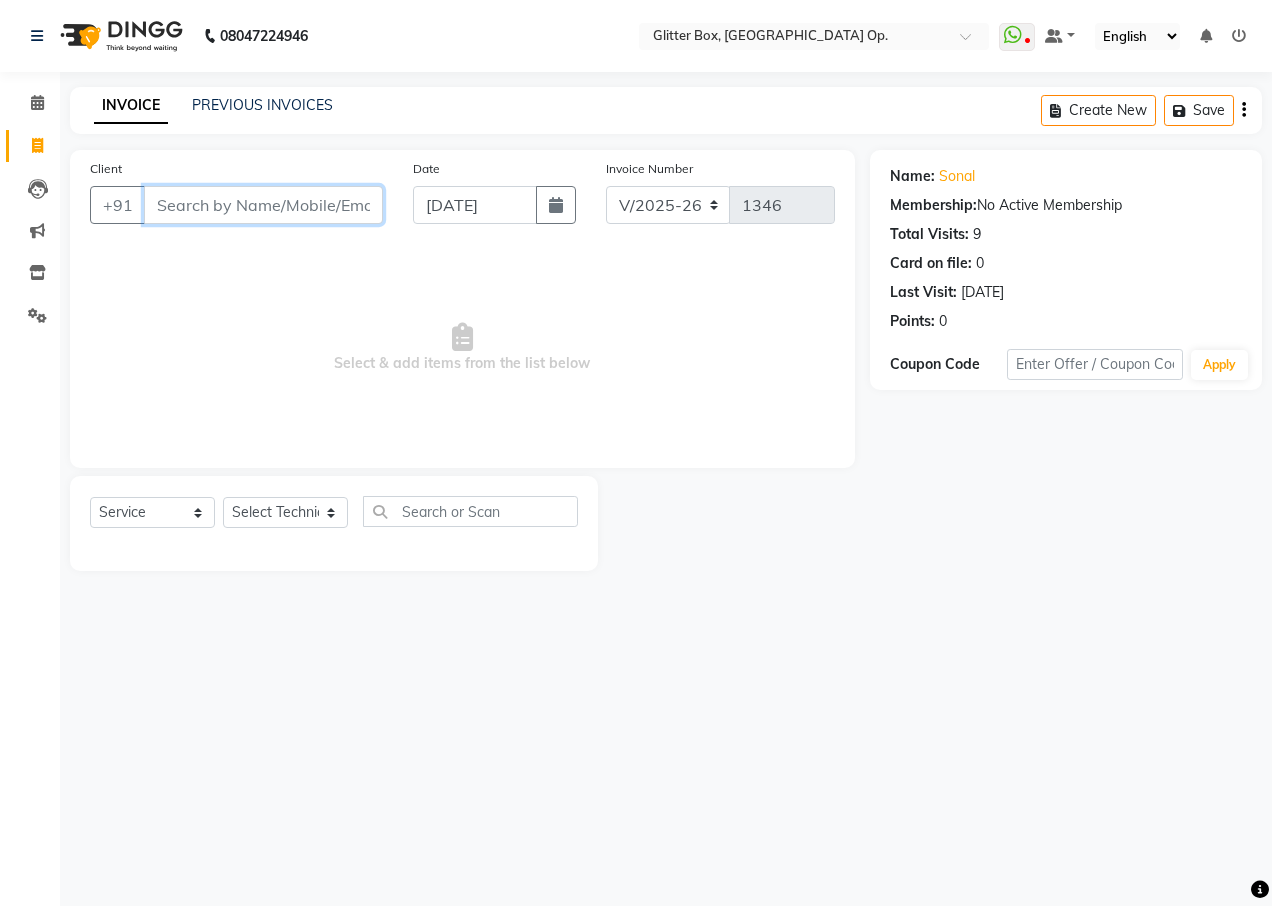 paste on "919826150959" 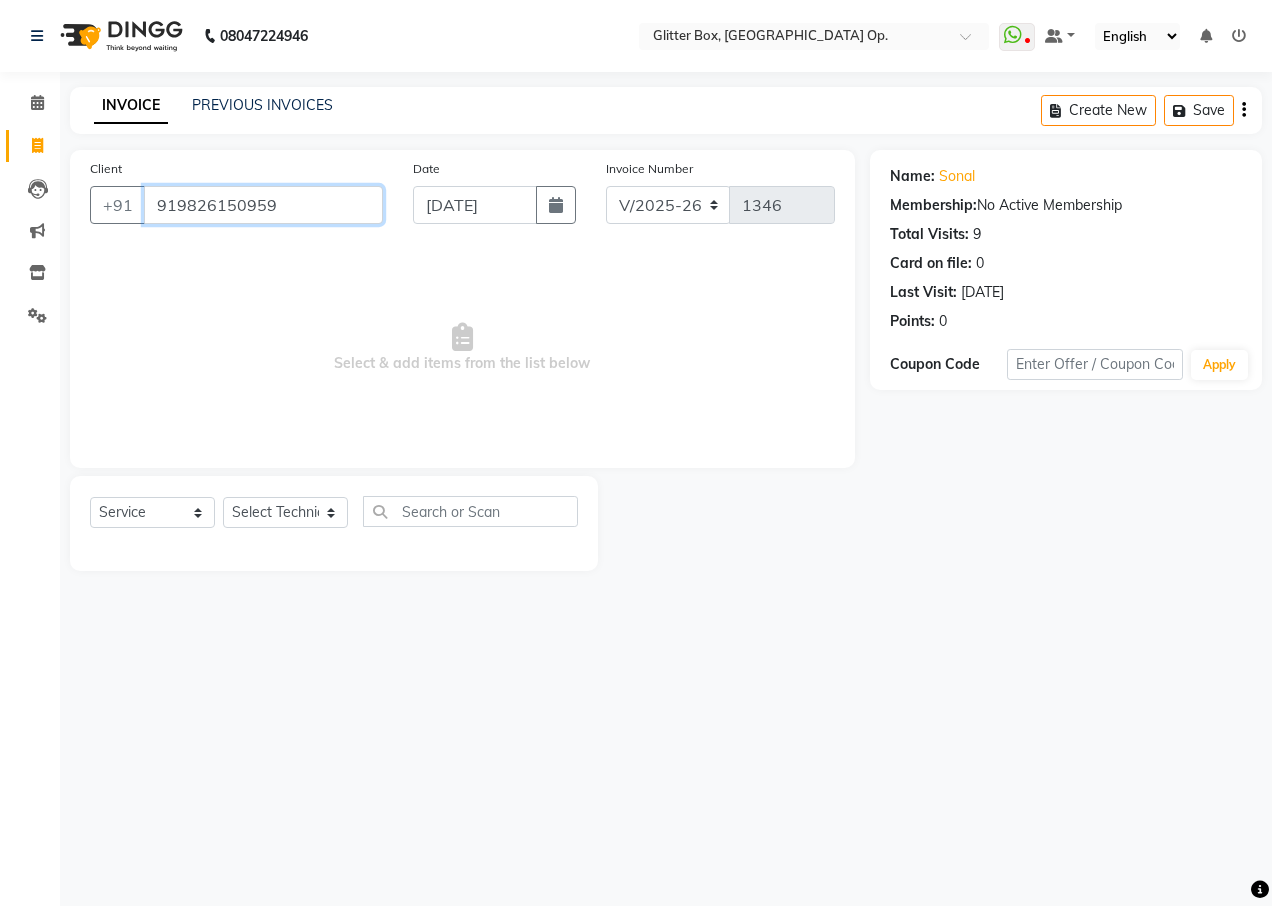 click on "919826150959" at bounding box center [263, 205] 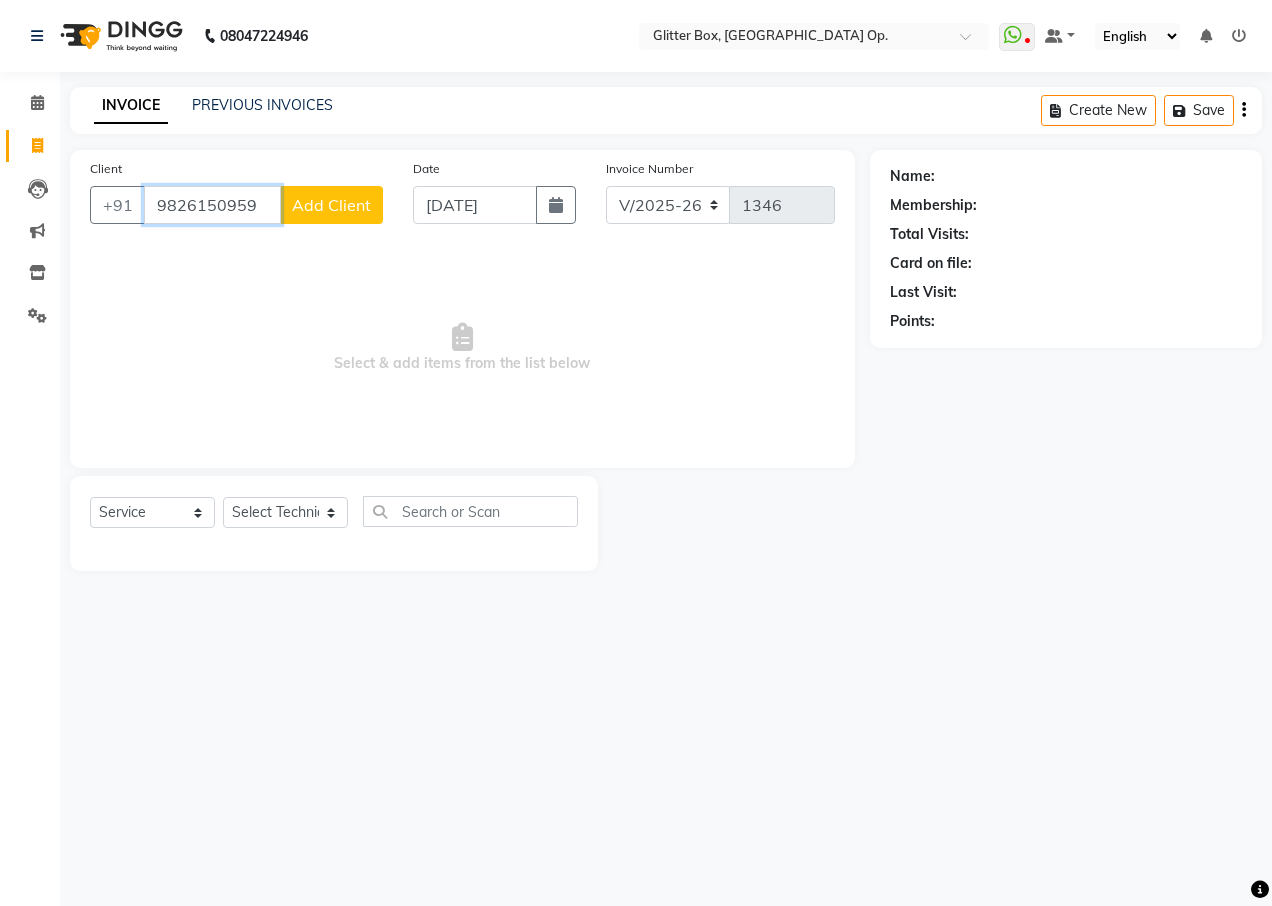 type on "9826150959" 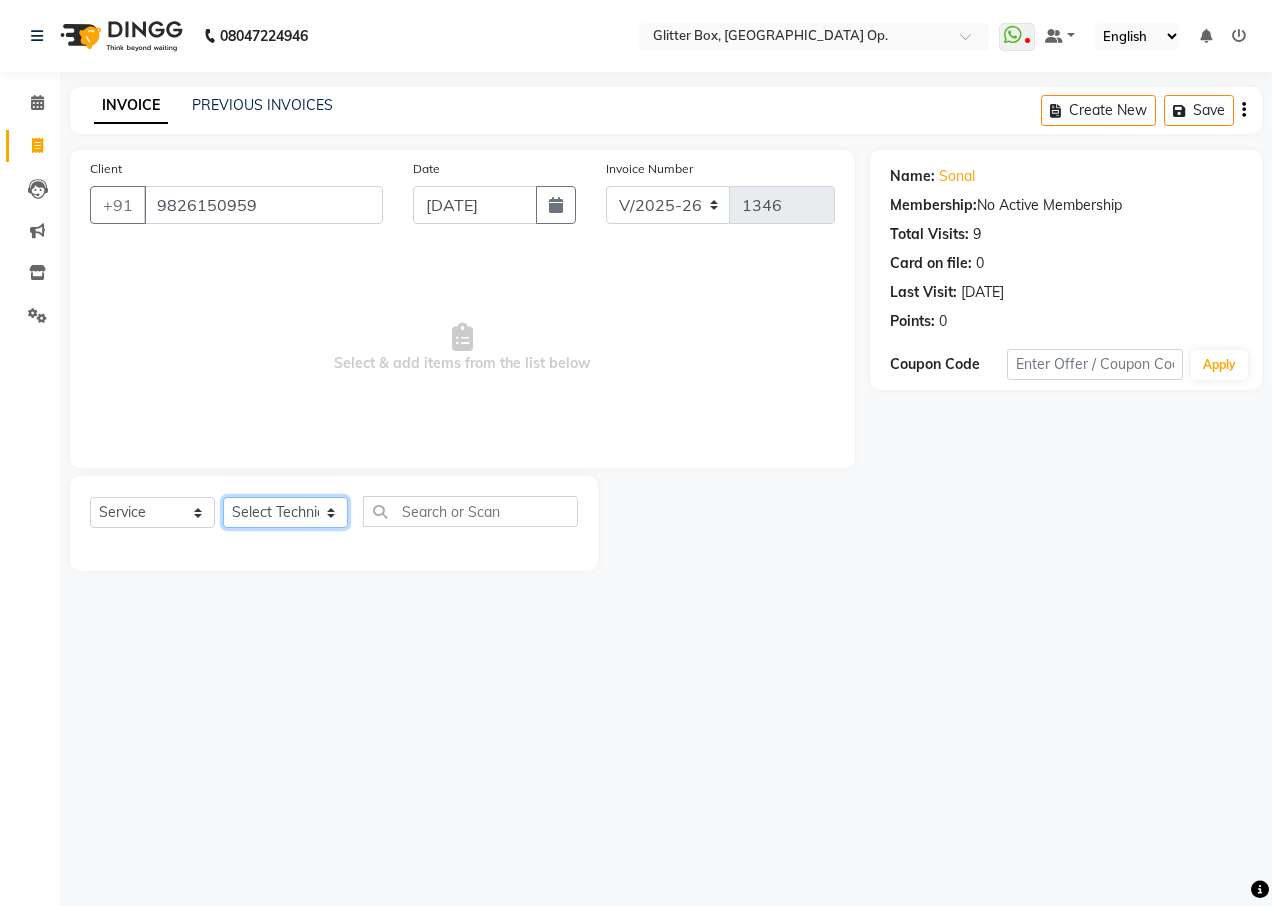 click on "Select Technician [PERSON_NAME] [PERSON_NAME] [PERSON_NAME] [PERSON_NAME] [PERSON_NAME] [PERSON_NAME] [PERSON_NAME] [PERSON_NAME] Das owner [PERSON_NAME] pooja Preeti makore Rupa [PERSON_NAME] [PERSON_NAME]" 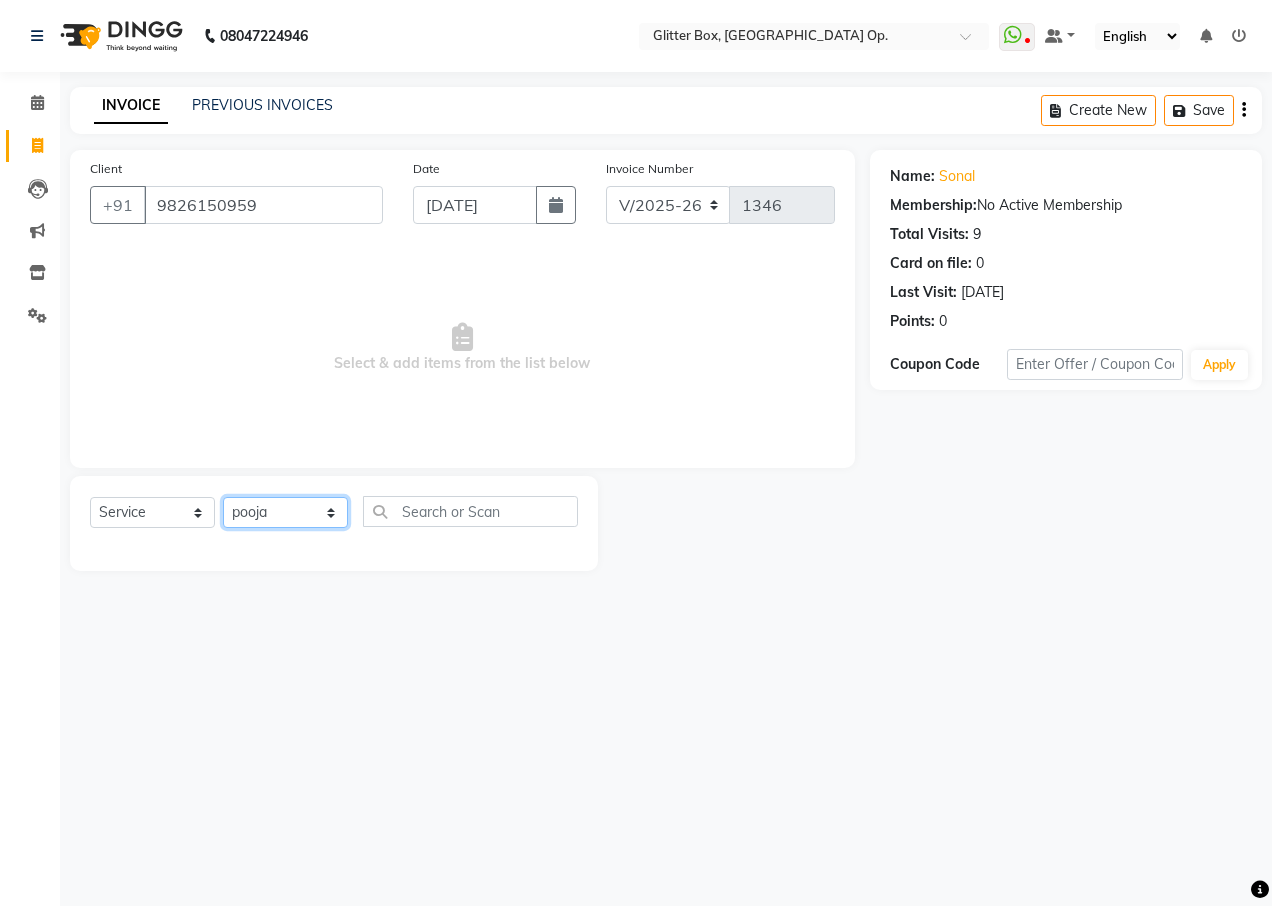 click on "Select Technician [PERSON_NAME] [PERSON_NAME] [PERSON_NAME] [PERSON_NAME] [PERSON_NAME] [PERSON_NAME] [PERSON_NAME] [PERSON_NAME] Das owner [PERSON_NAME] pooja Preeti makore Rupa [PERSON_NAME] [PERSON_NAME]" 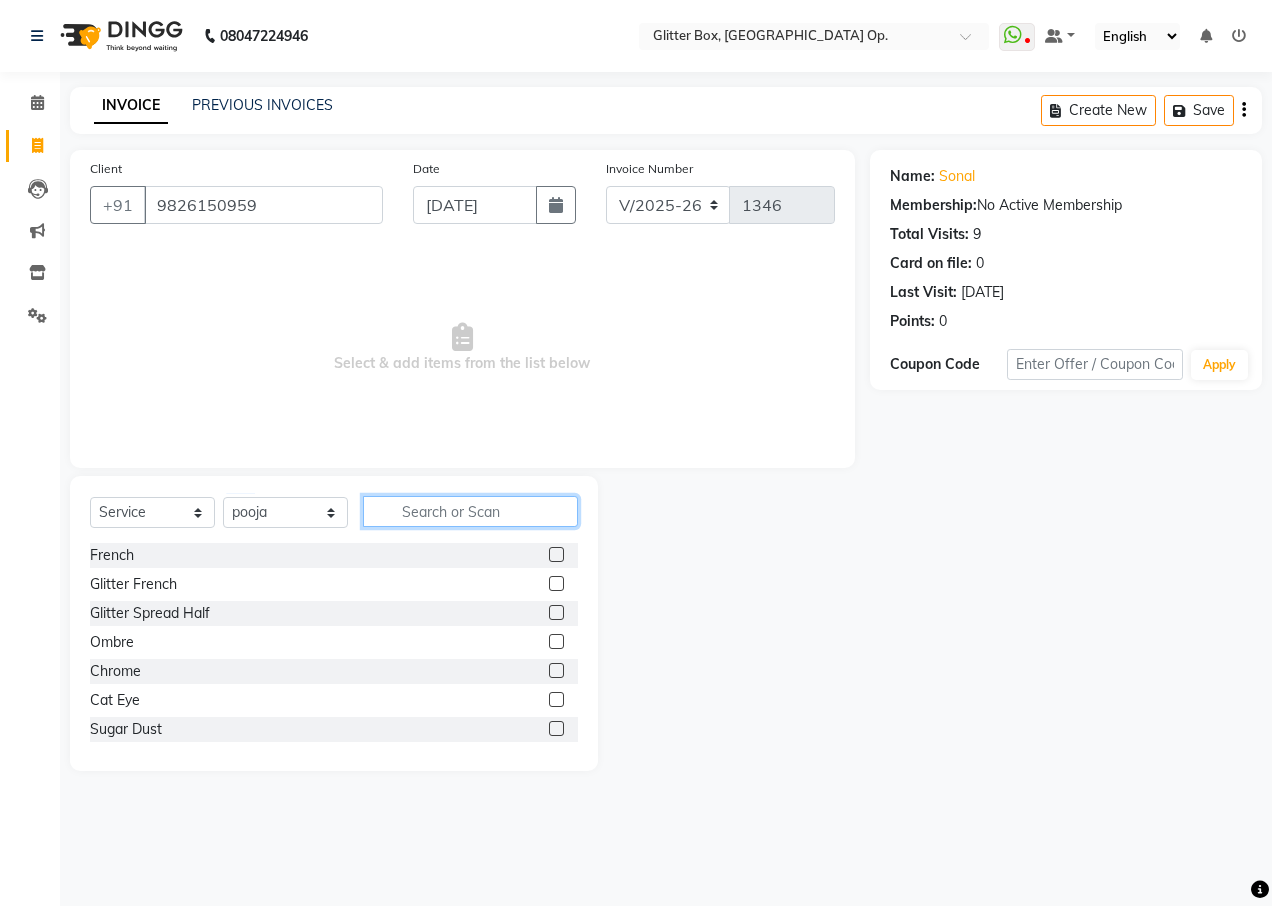 click 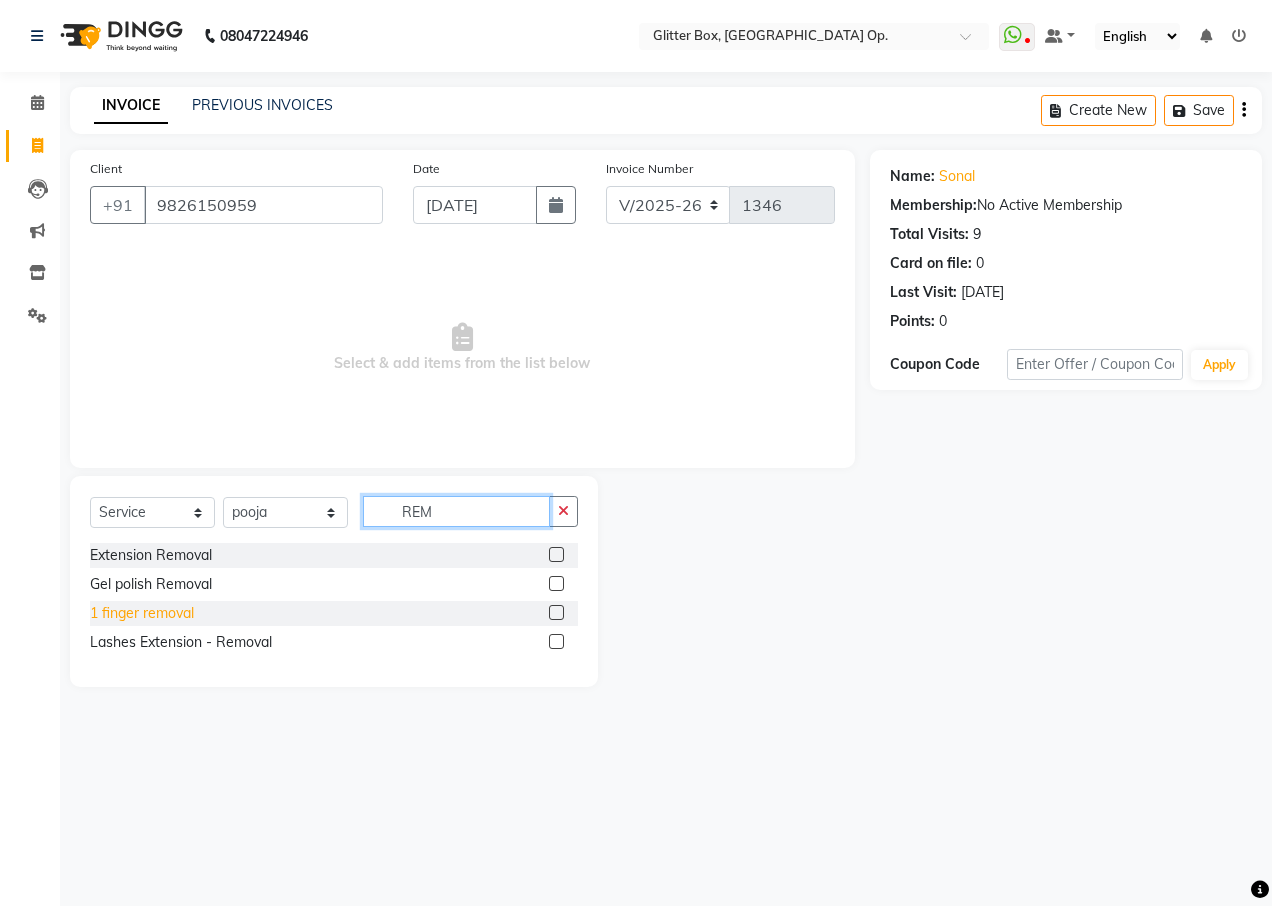 type on "REM" 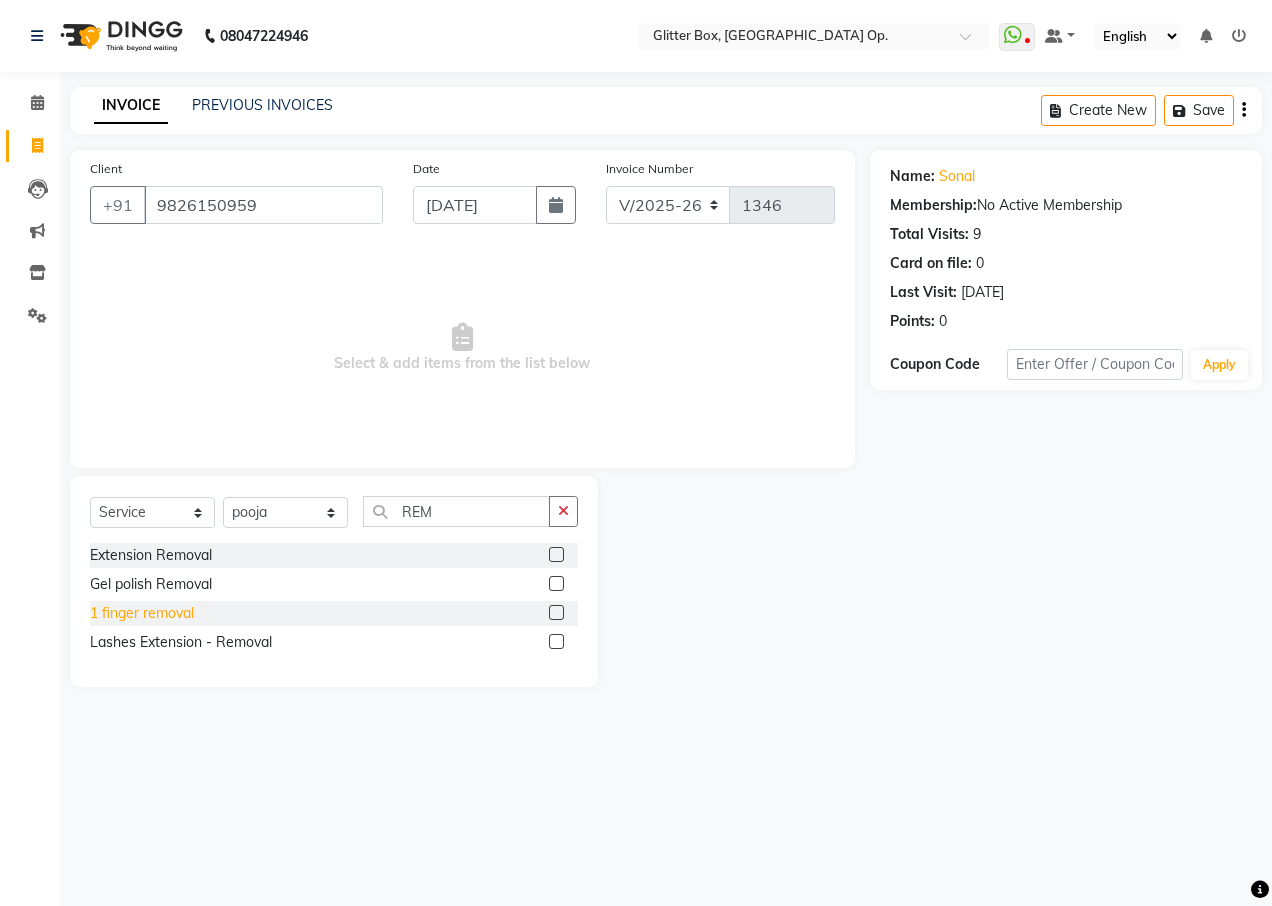 click on "1 finger removal" 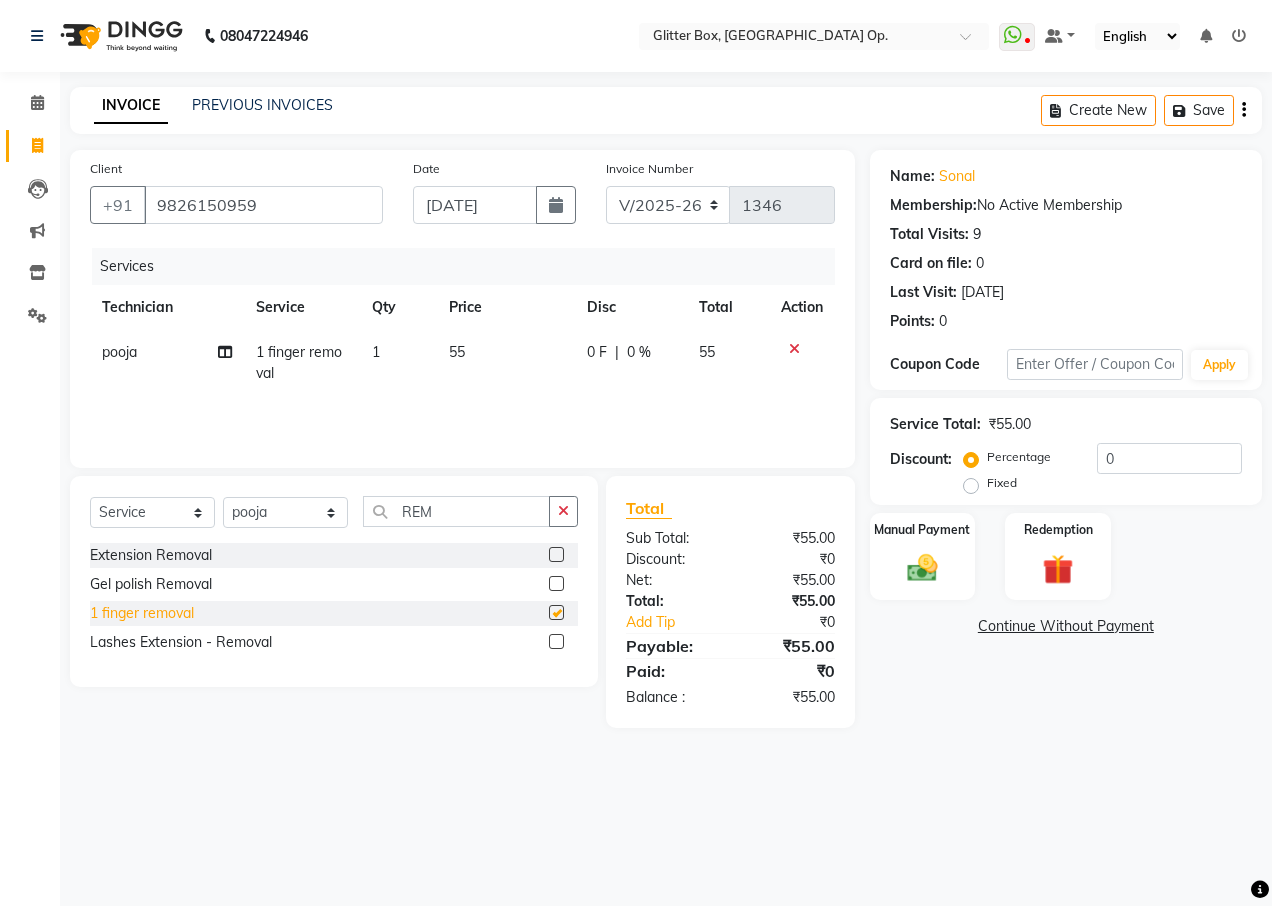 checkbox on "false" 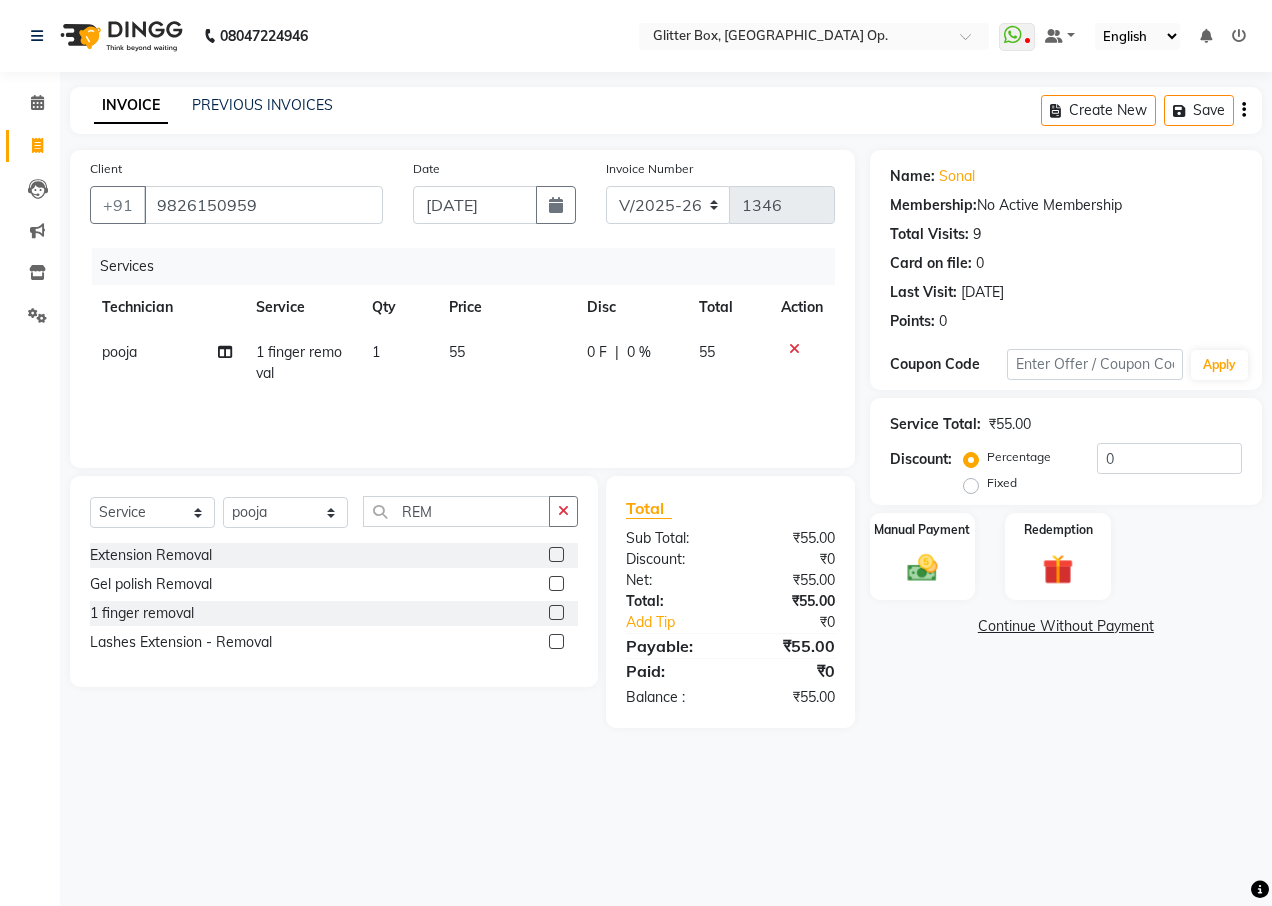 click on "1" 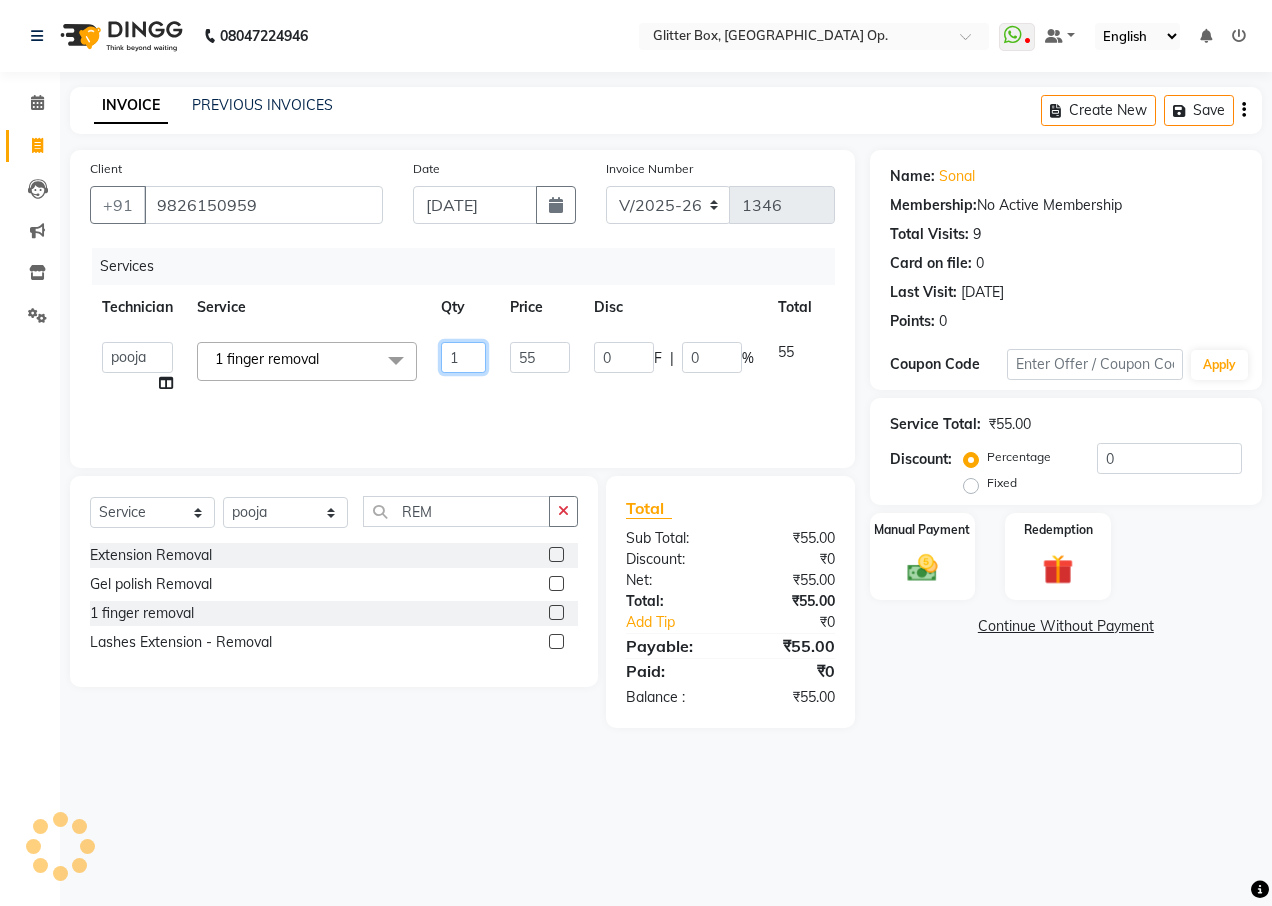 click on "1" 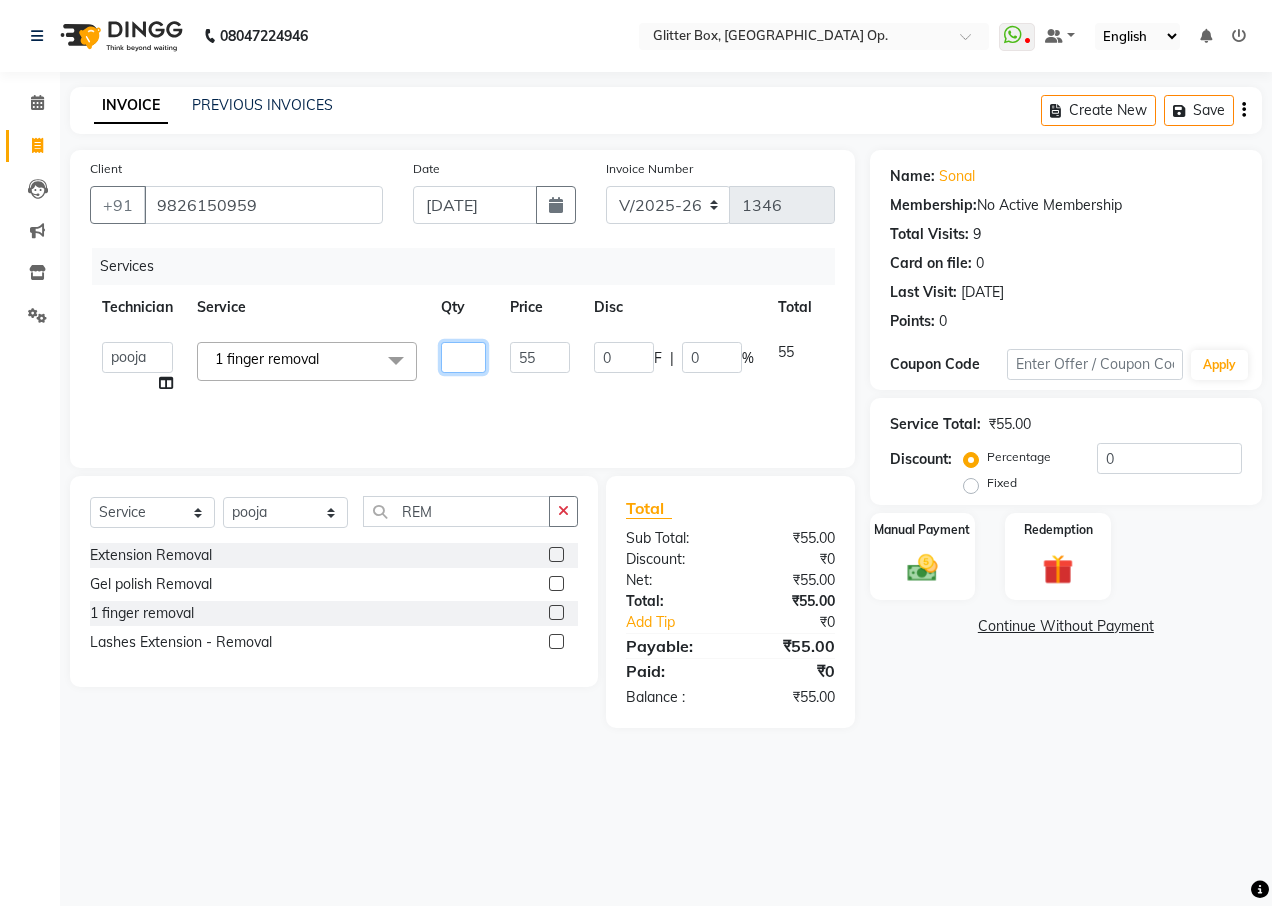 type on "7" 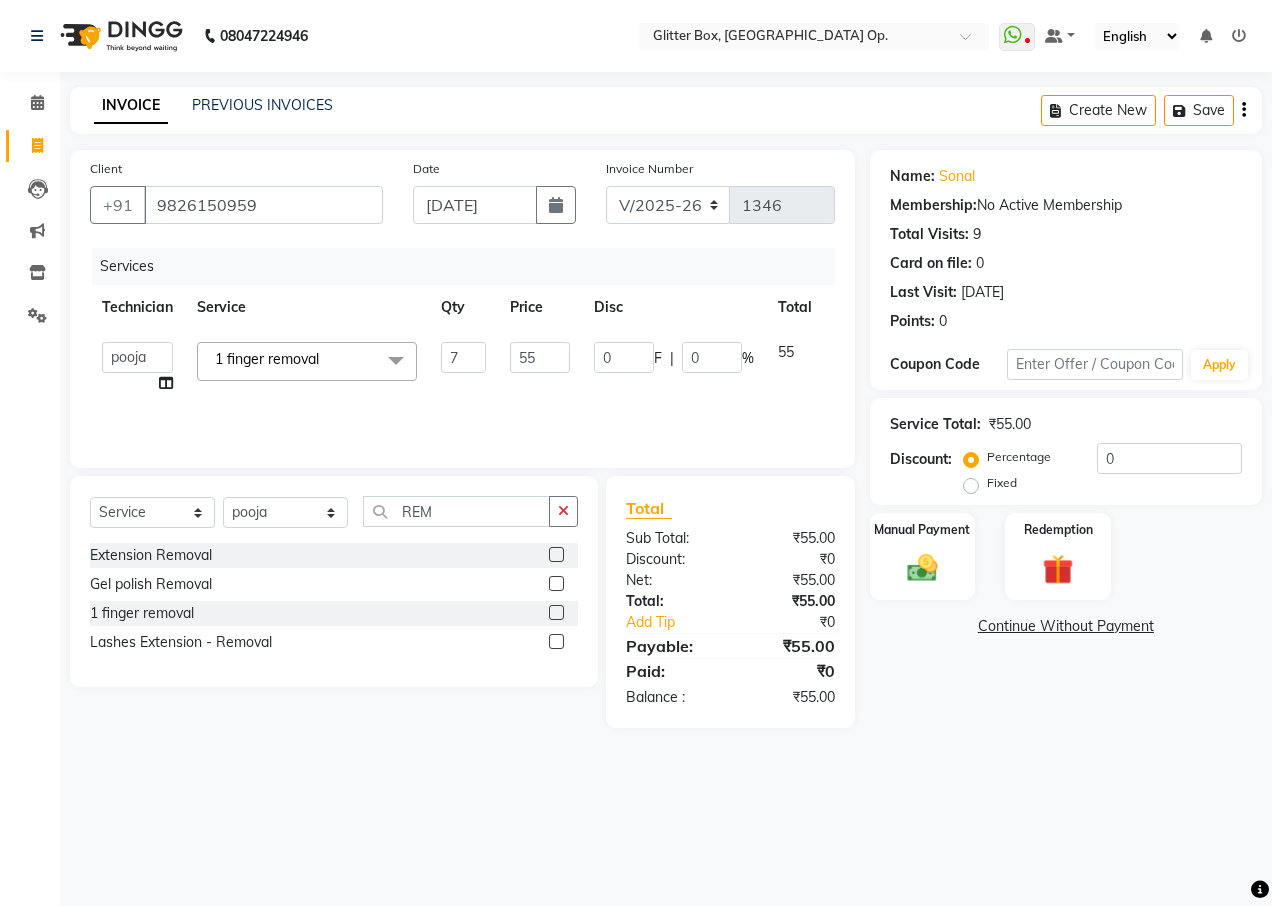 click on "Services Technician Service Qty Price Disc Total Action  Ankita Yadav   Ankit Tiwari   bharat   DEBNATH   Govind Rana   hema   john   Kajal Rana   Kajal Rathour   Katick Das   kelly   Nairmal Das   owner   Pankaj Malayya   pooja   Preeti makore   Rupa Chettri   shalu   shruti   shubham   Suraj  1 finger removal  x French Glitter French Glitter Spread Half Ombre Chrome Cat Eye Sugar Dust Art sticker Cuticle Oil Professional Nail course 1 Finger refil Advance Course glitter coat personal course OLAPLEX TREATMENT BASIC HAIR WASH accessories shea spa treatment Temporary Extension Gel Extension Acrylic Extension Polygel Extension Sculpting Extension 1 finger ac ext 1 FINGER GEL EXT 1 FINGER TEMPORARY 1 hand acrylic extension 1 hand gel extension 1 hand polygel extension 1 finger polygel ext nail preping nail fixing Extension Removal Gel polish Removal 1 finger removal Gel Paint  - Gel Polish Gel Paint  - Gel French Gel Paint  - Glitter Polish Gel Paint  - Chrome Nails Gel Paint  - Matte Coat feet gel polish 7 55" 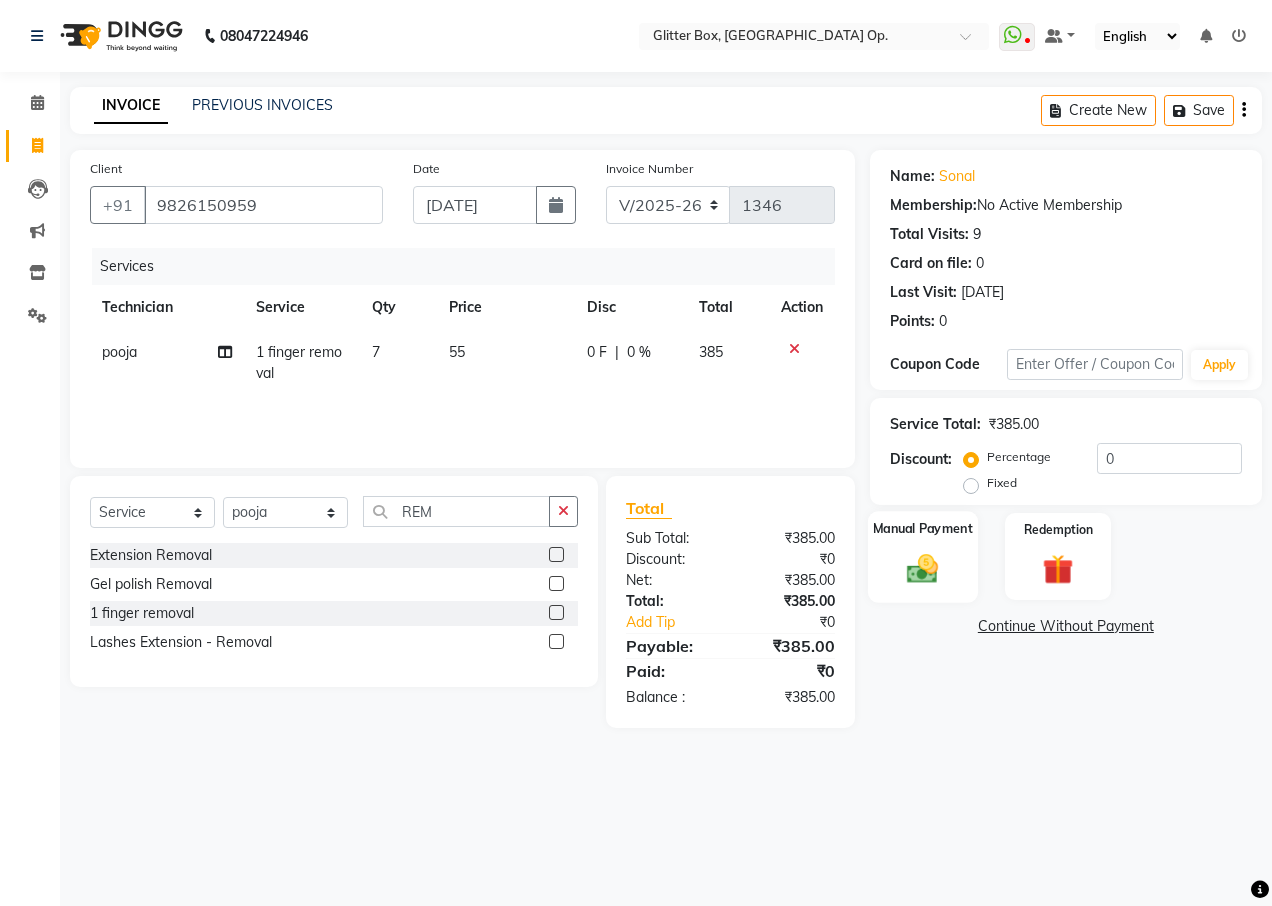 click on "Manual Payment" 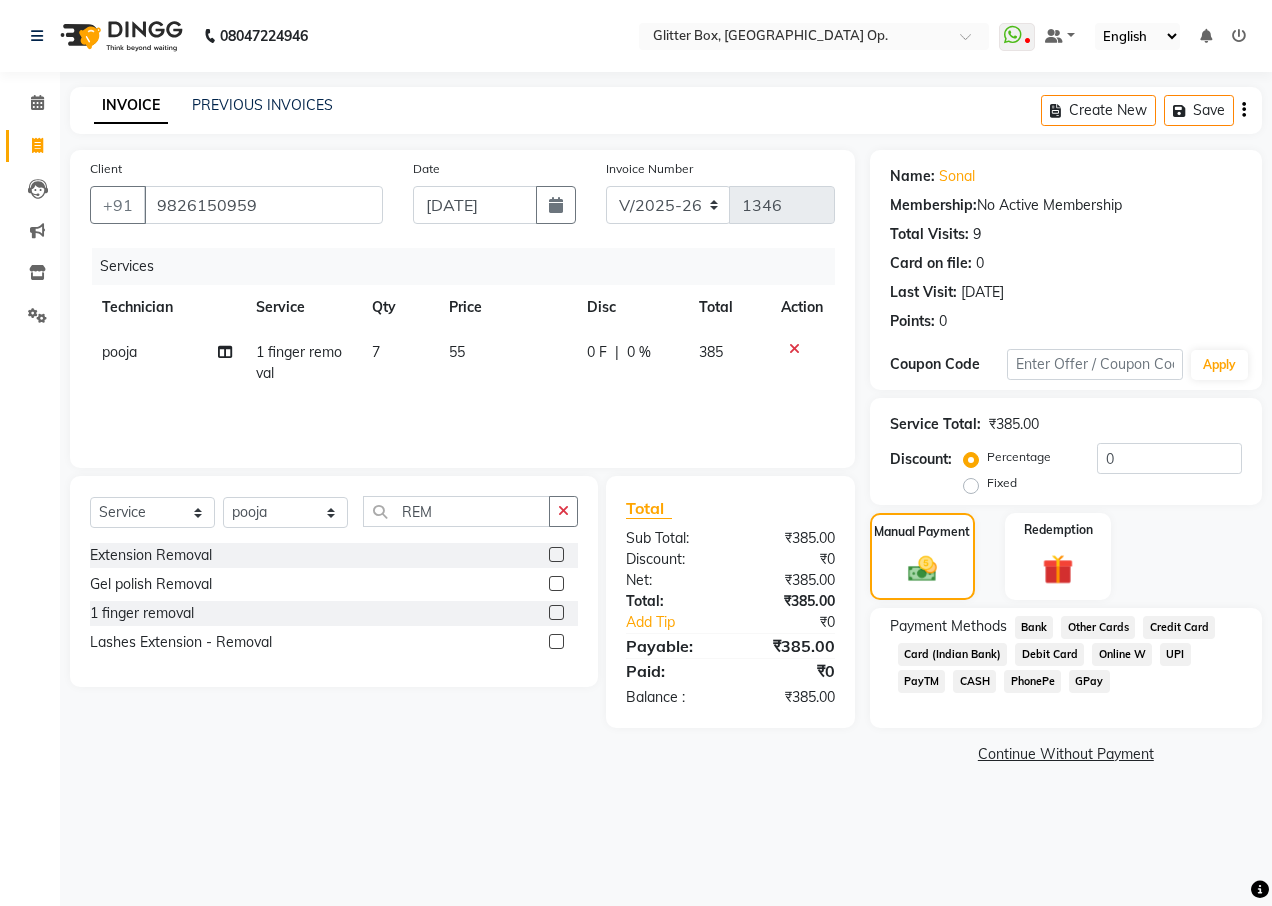 click on "CASH" 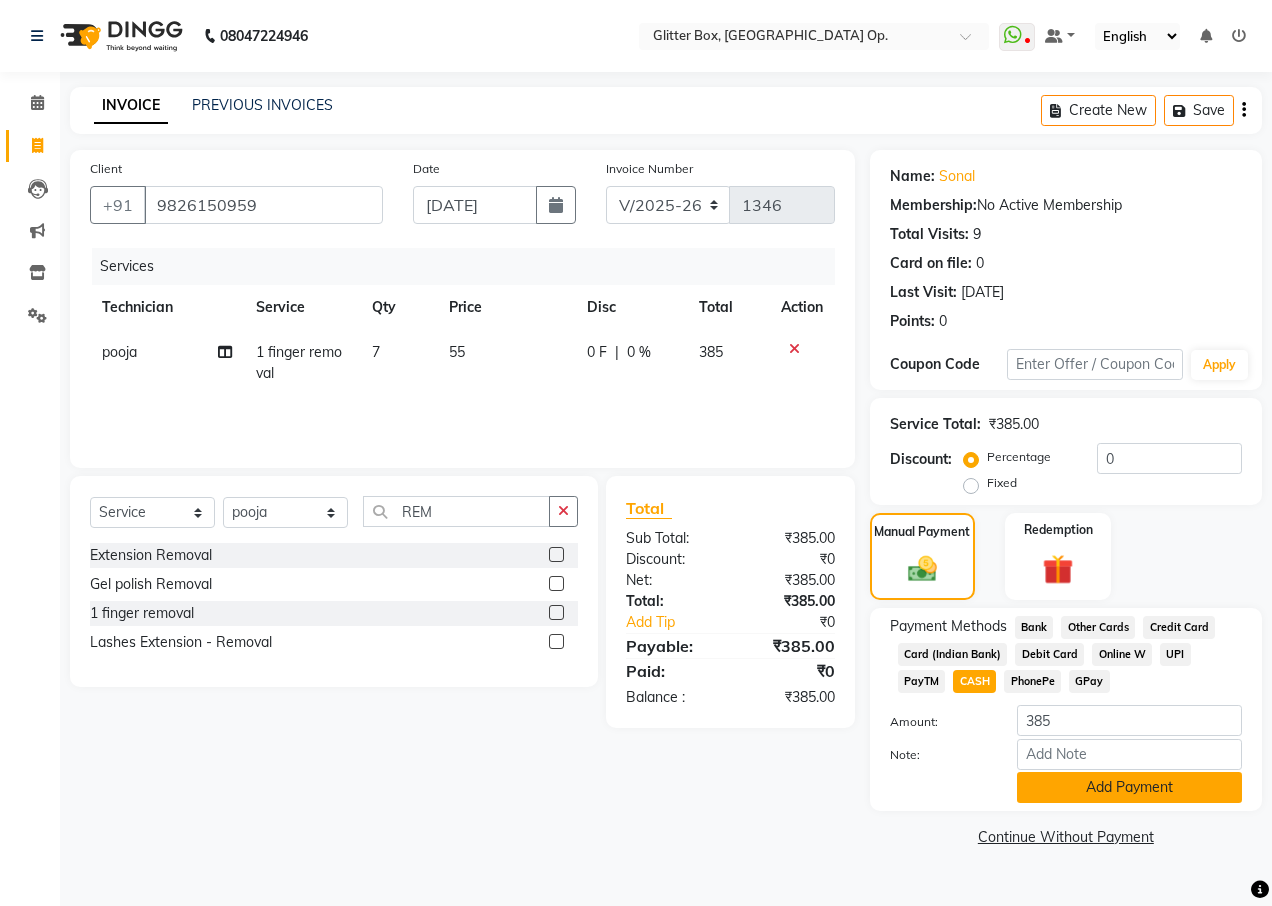 click on "Add Payment" 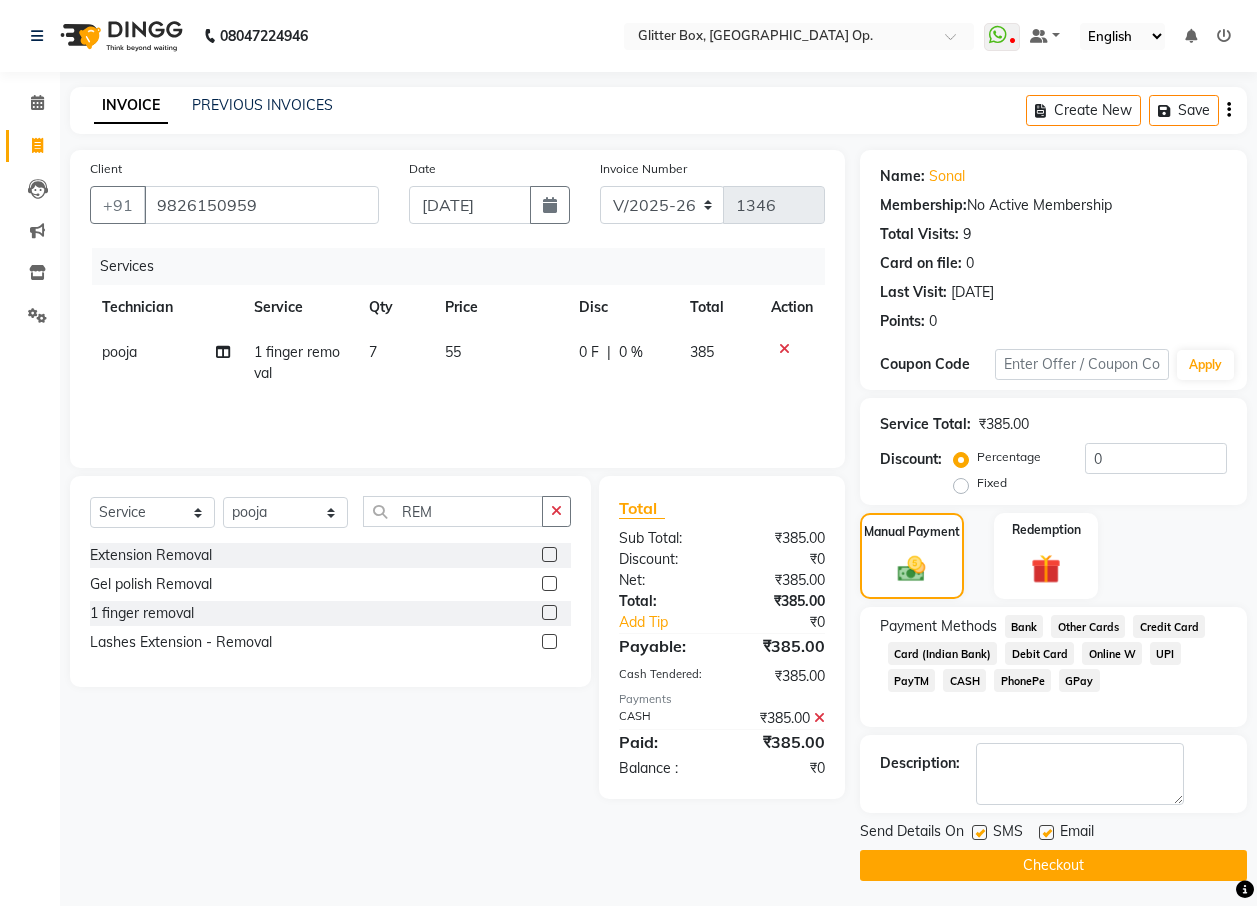 click on "Checkout" 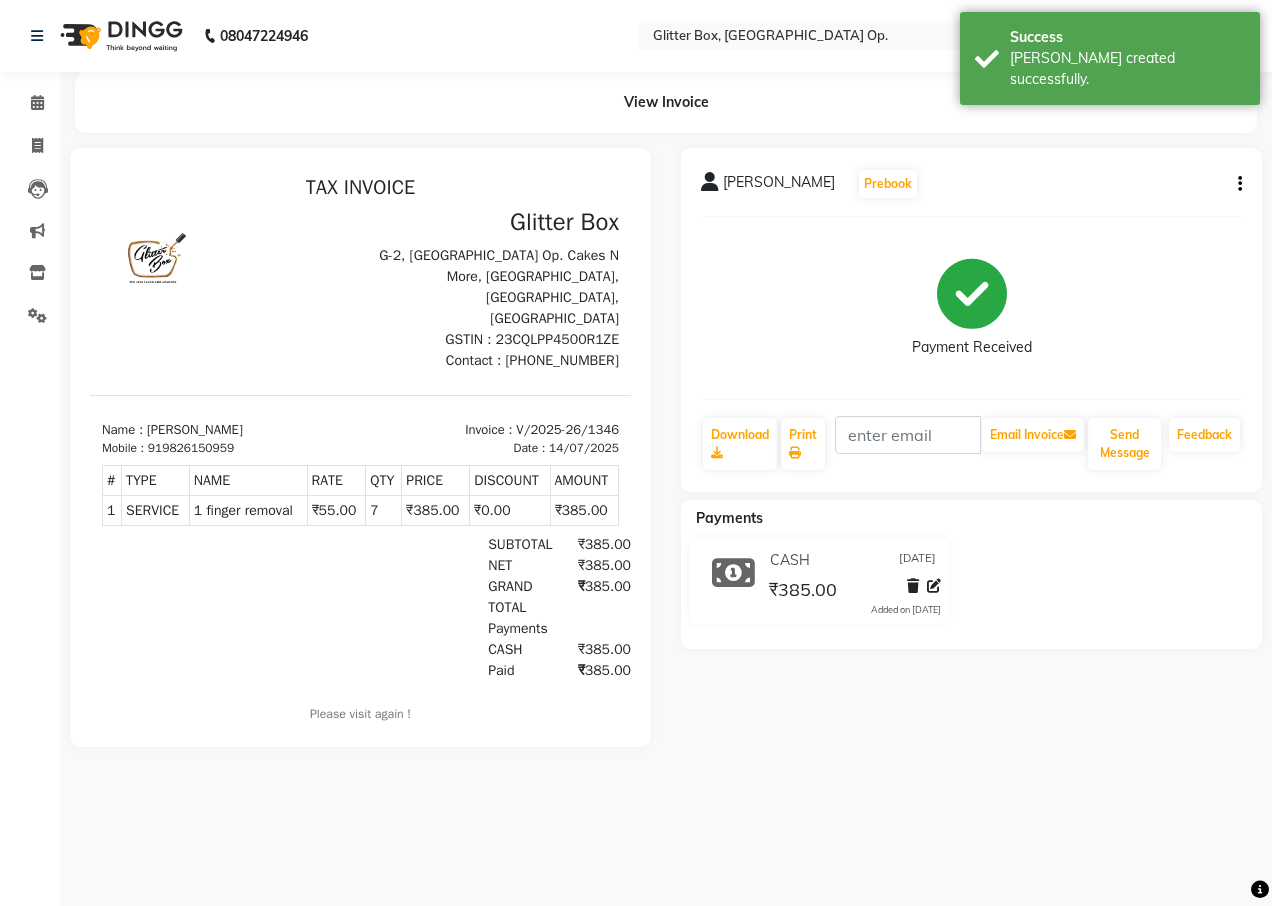 scroll, scrollTop: 0, scrollLeft: 0, axis: both 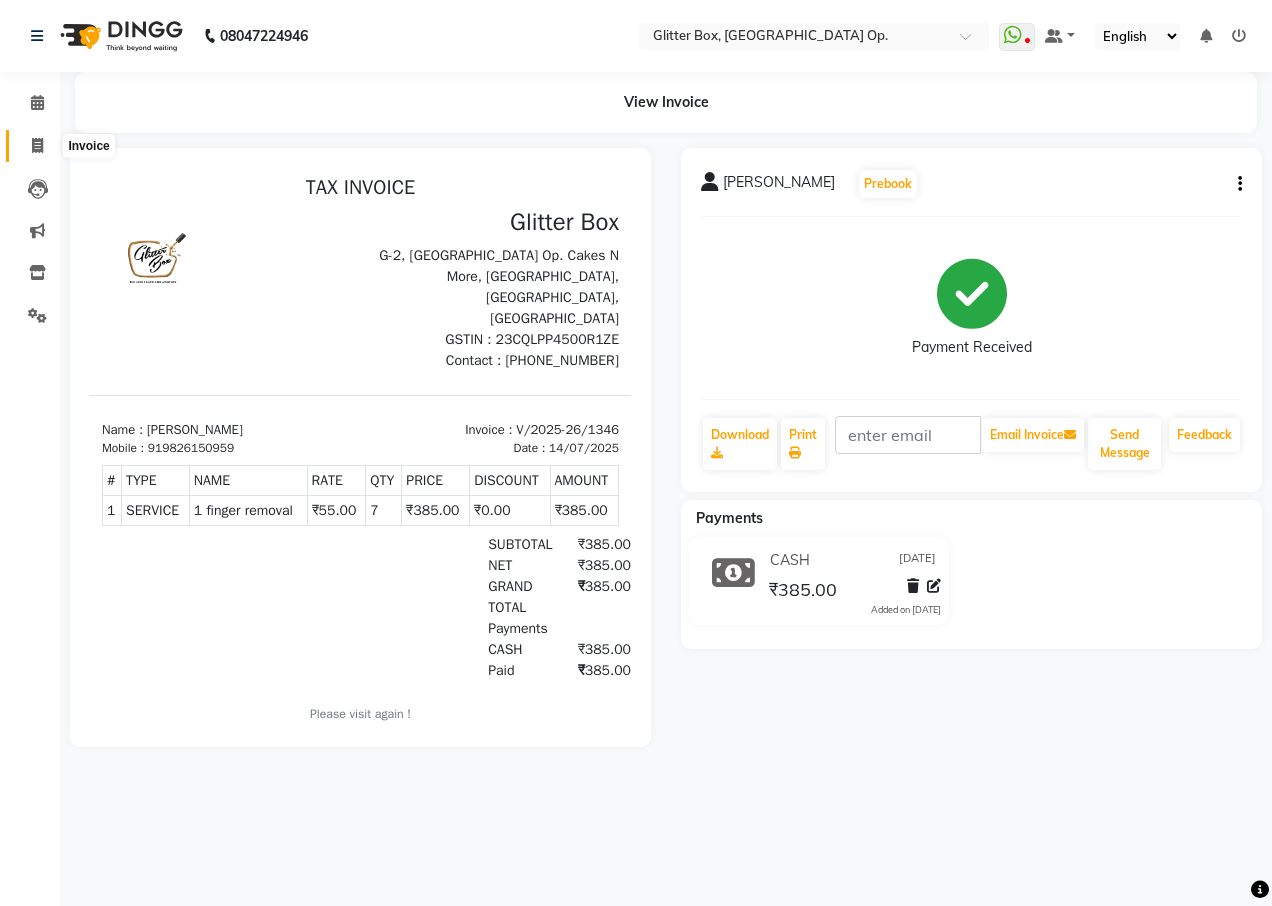 click 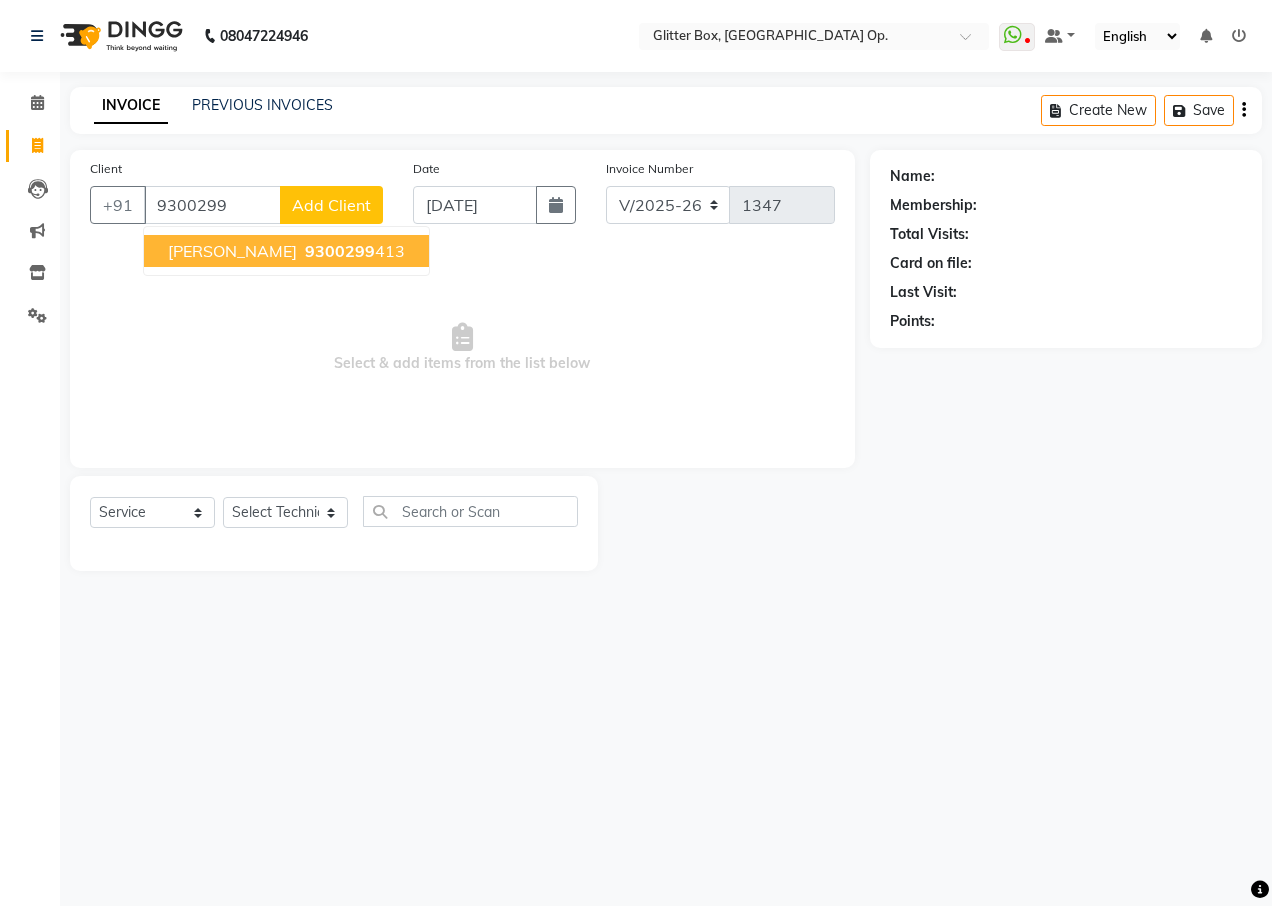 click on "9300299 413" at bounding box center [353, 251] 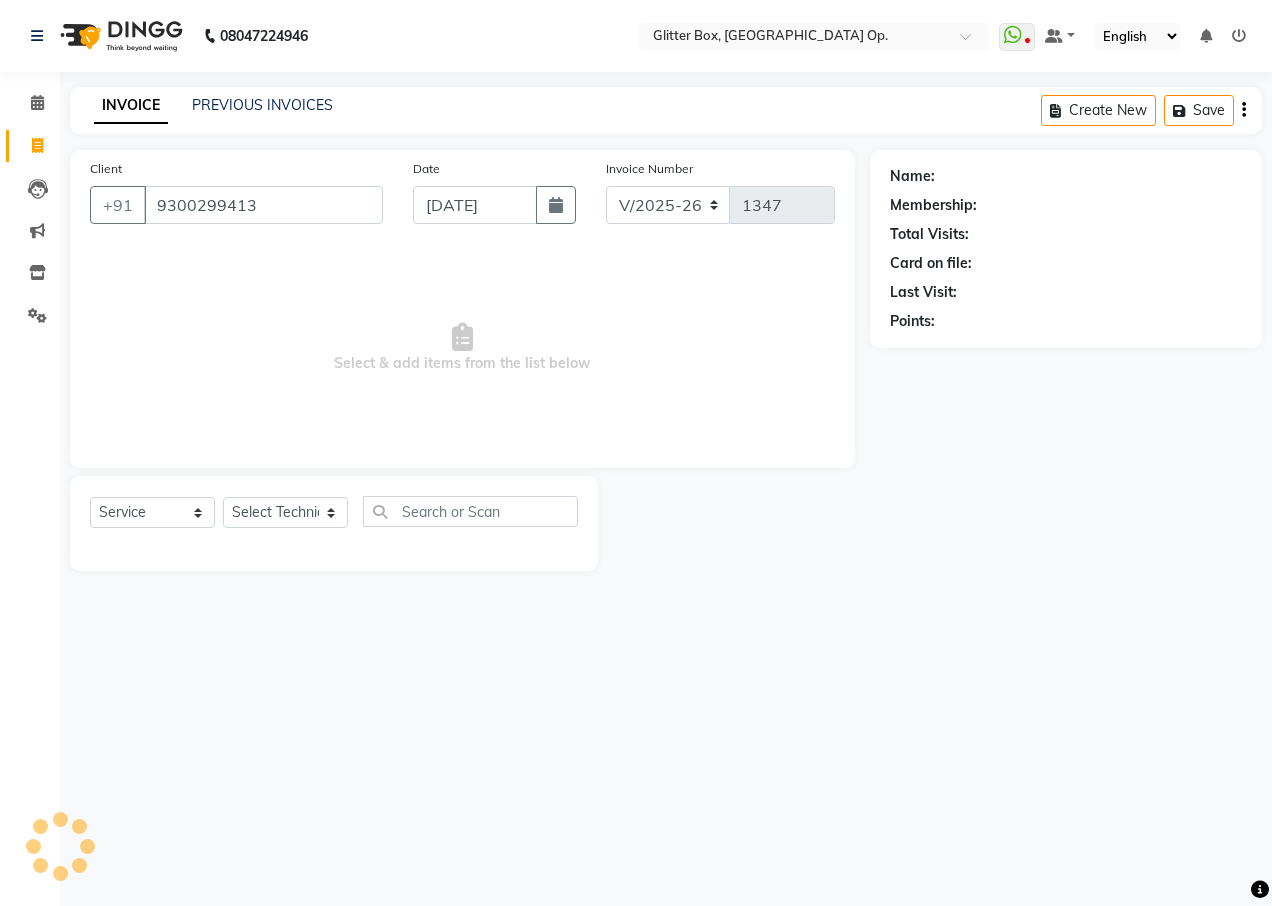 type on "9300299413" 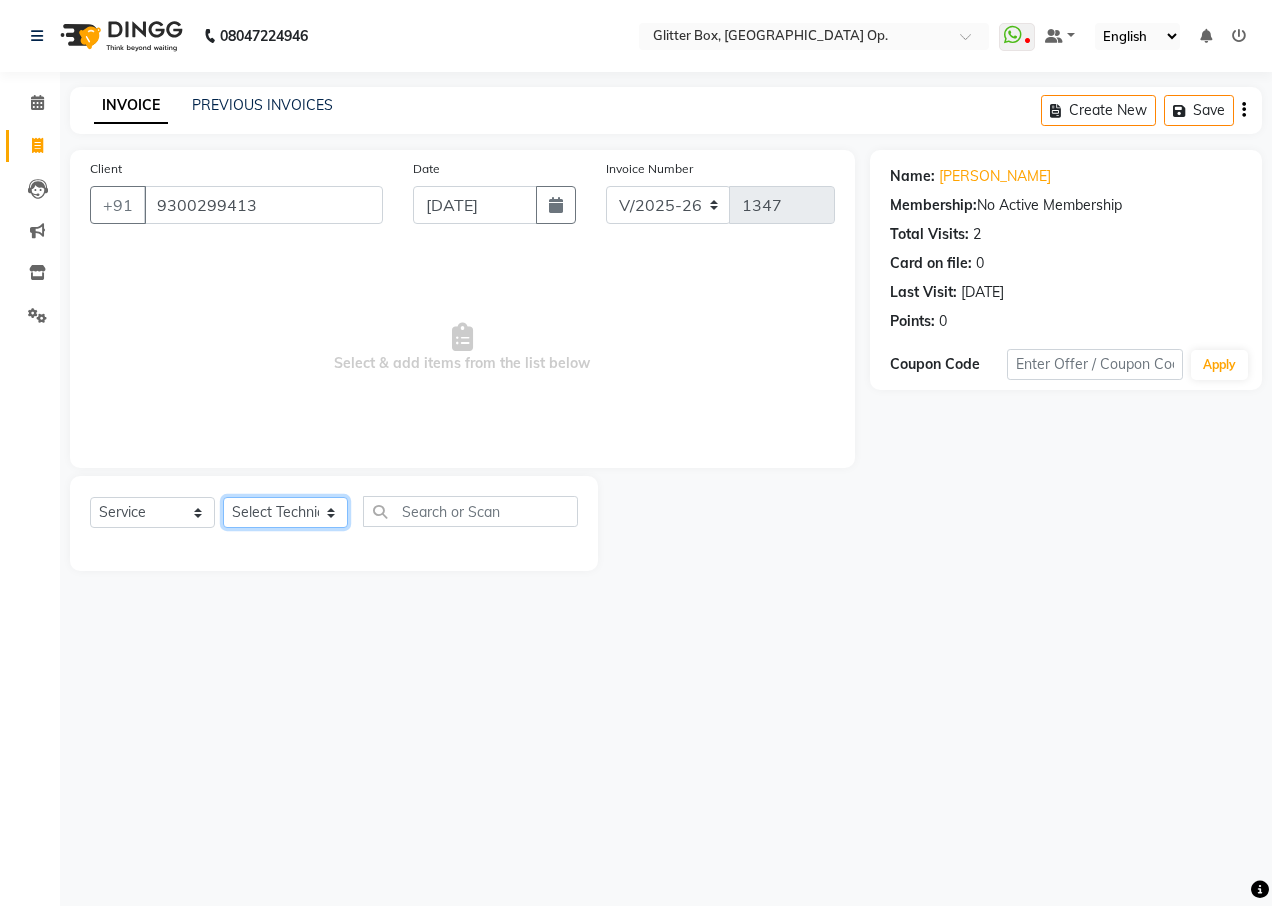 click on "Select Technician [PERSON_NAME] [PERSON_NAME] [PERSON_NAME] [PERSON_NAME] [PERSON_NAME] [PERSON_NAME] [PERSON_NAME] [PERSON_NAME] Das owner [PERSON_NAME] pooja Preeti makore Rupa [PERSON_NAME] [PERSON_NAME]" 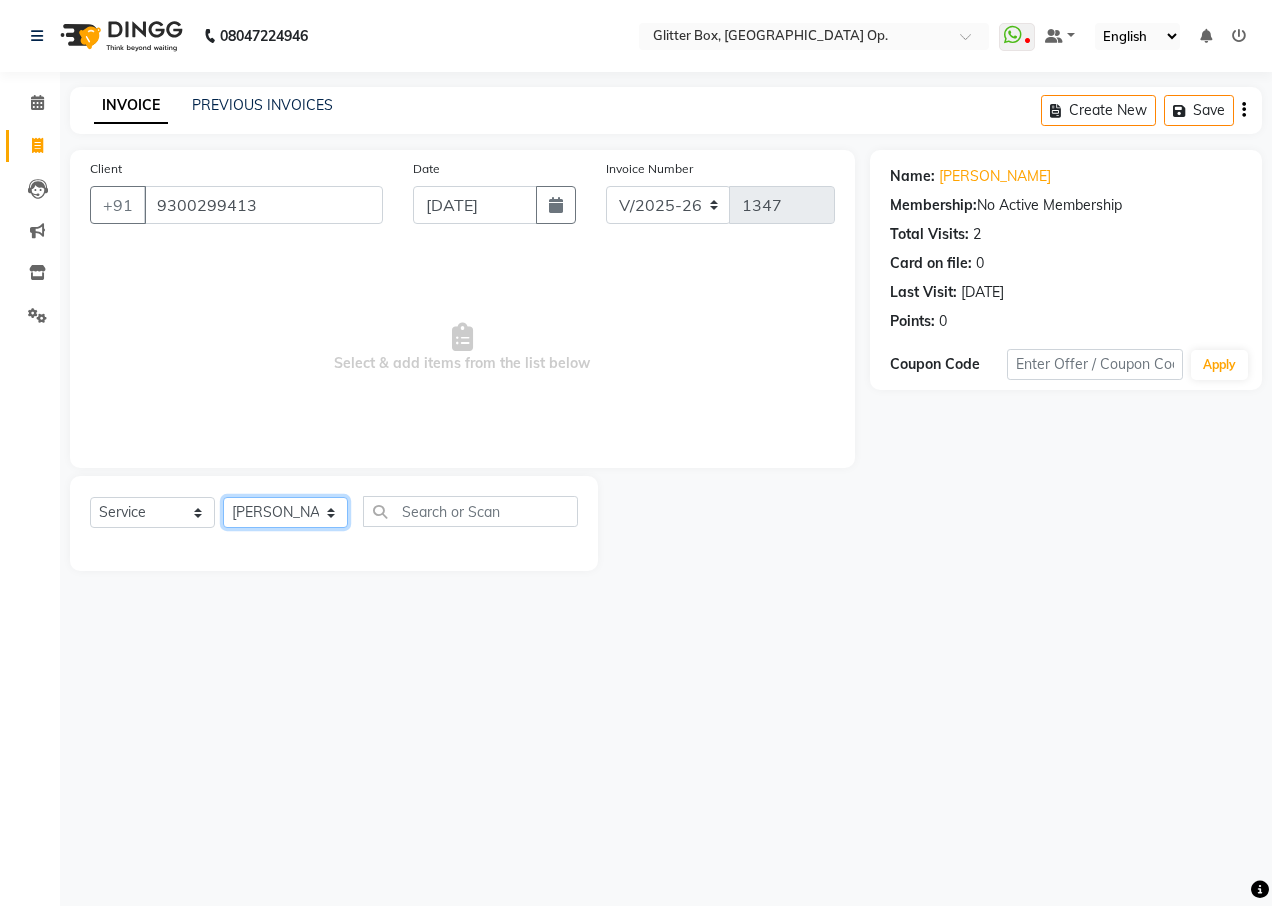 click on "Select Technician [PERSON_NAME] [PERSON_NAME] [PERSON_NAME] [PERSON_NAME] [PERSON_NAME] [PERSON_NAME] [PERSON_NAME] [PERSON_NAME] Das owner [PERSON_NAME] pooja Preeti makore Rupa [PERSON_NAME] [PERSON_NAME]" 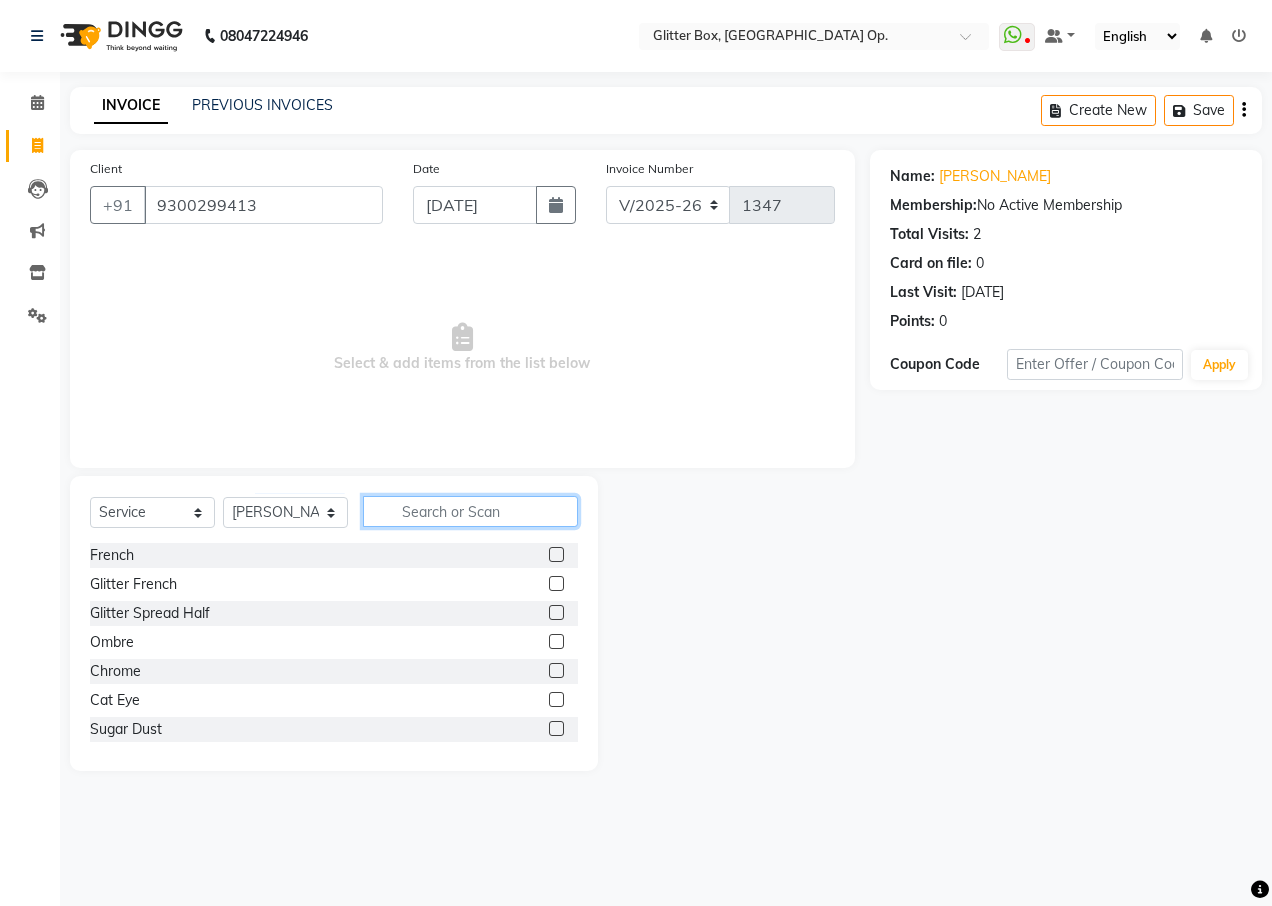 click 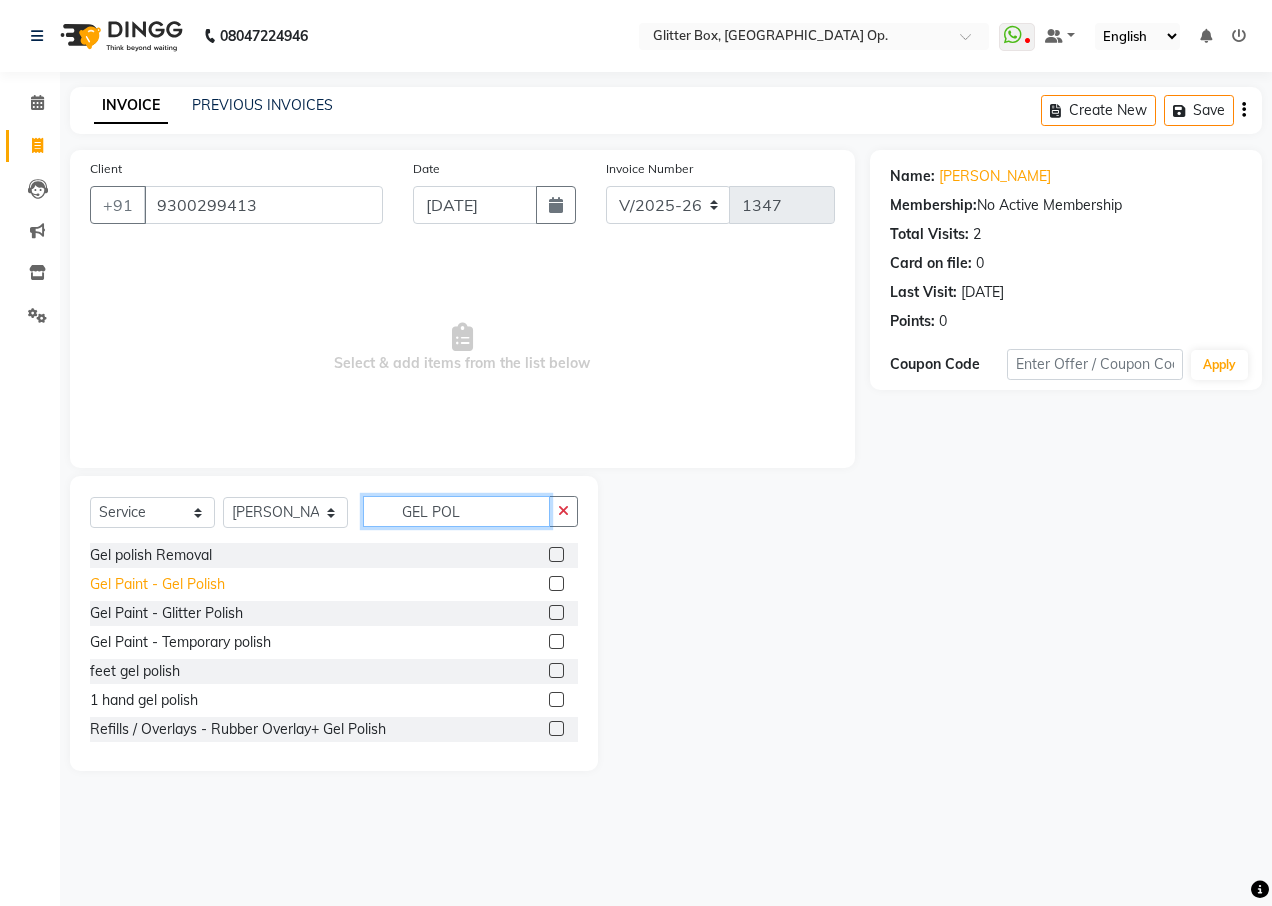 type on "GEL POL" 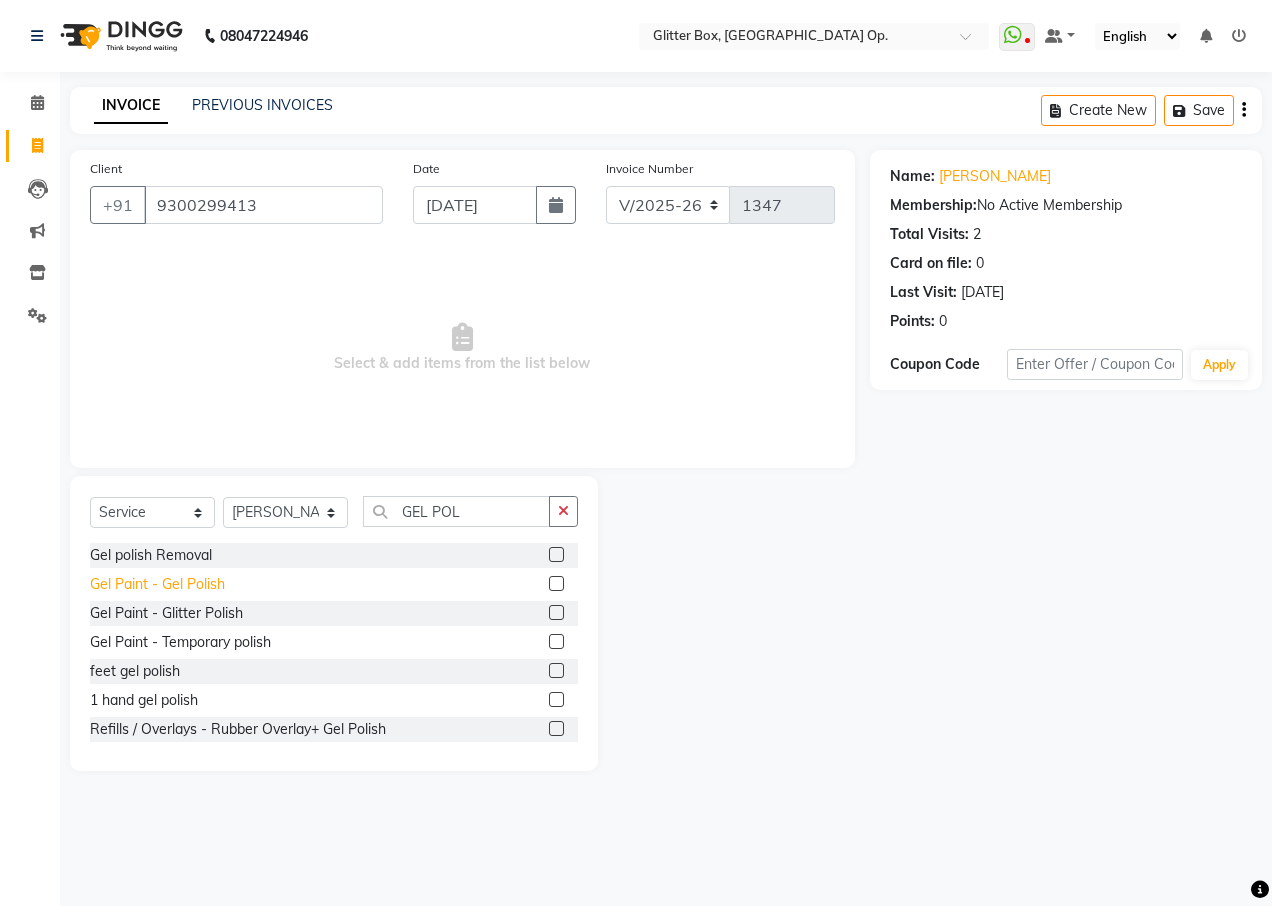 click on "Gel Paint  - Gel Polish" 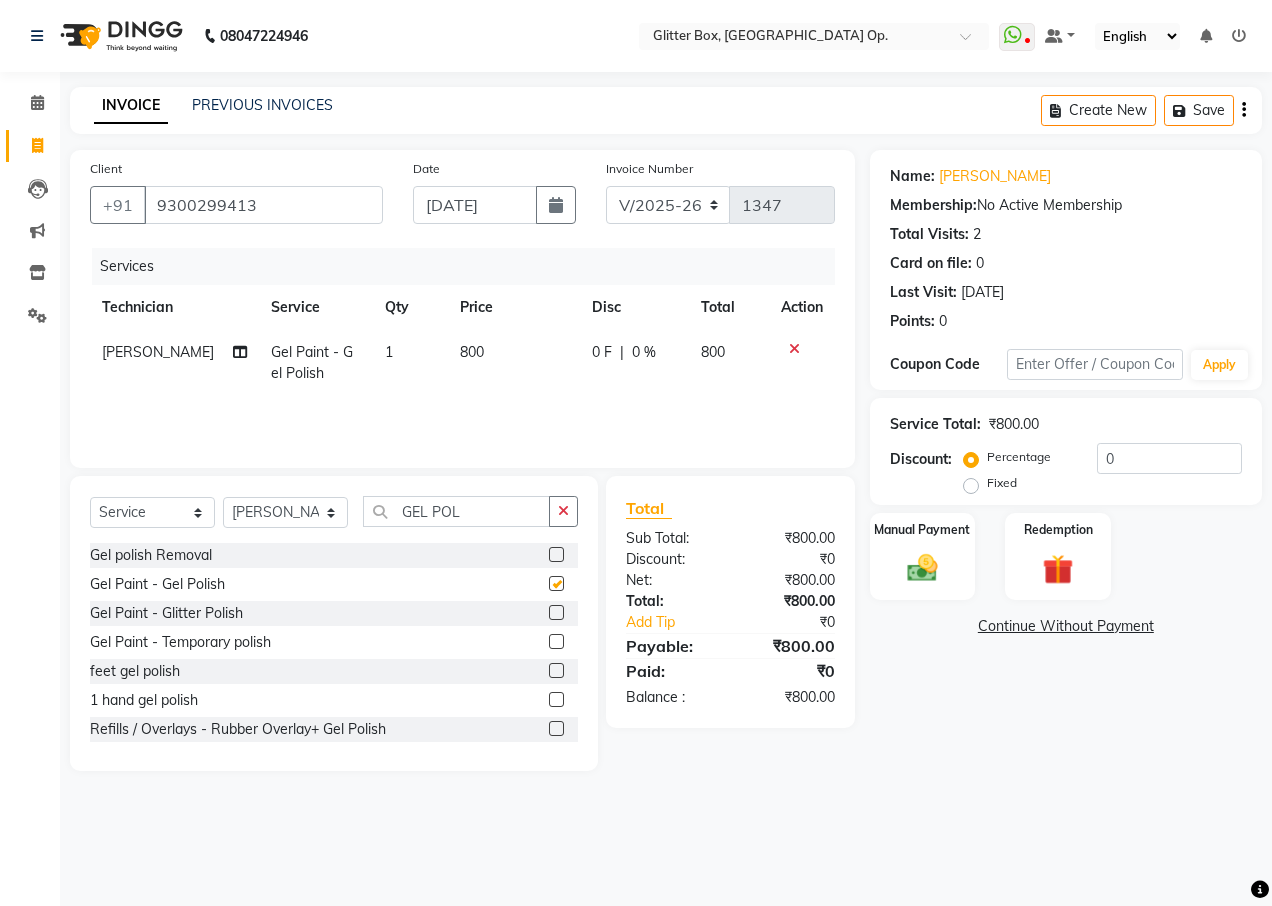 checkbox on "false" 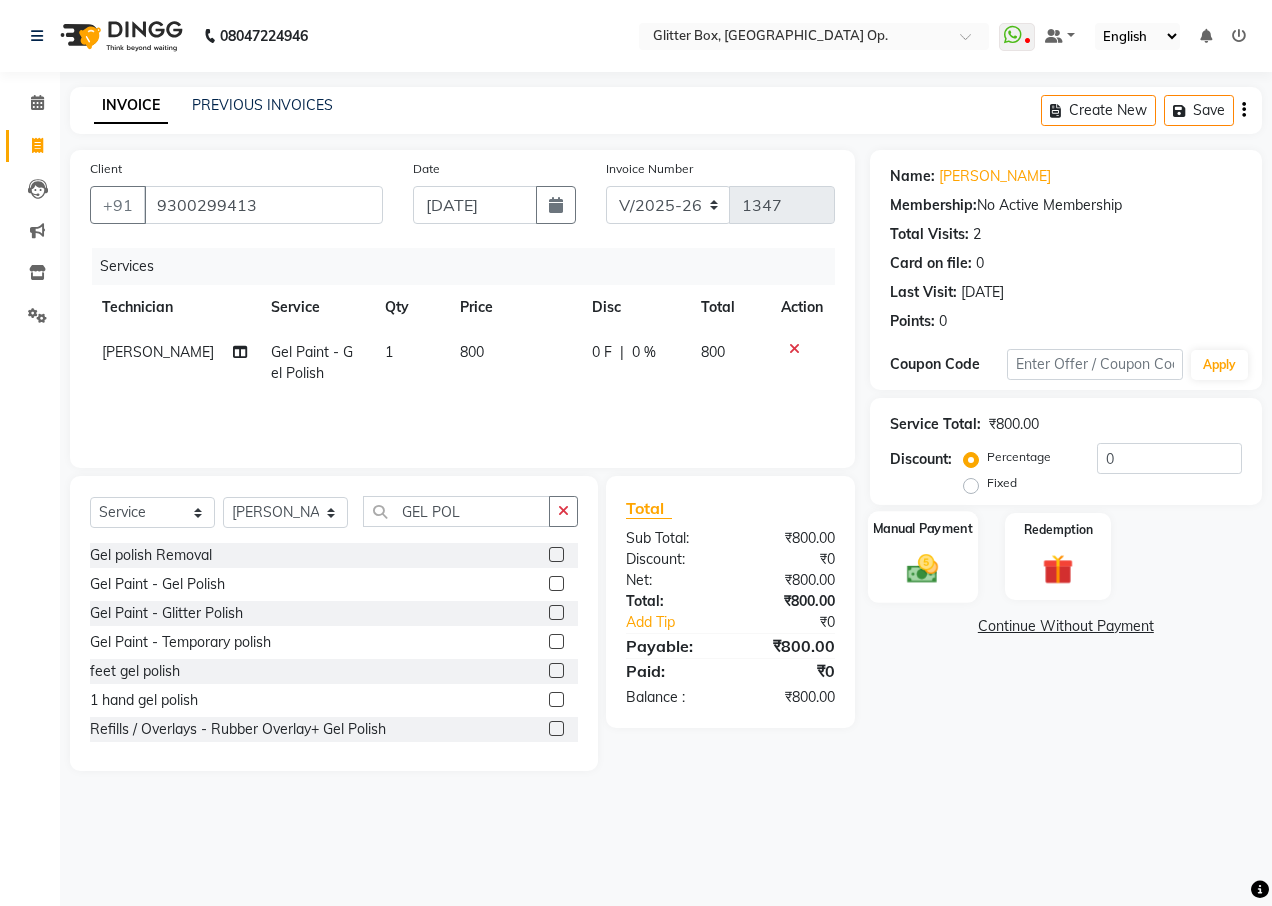 click 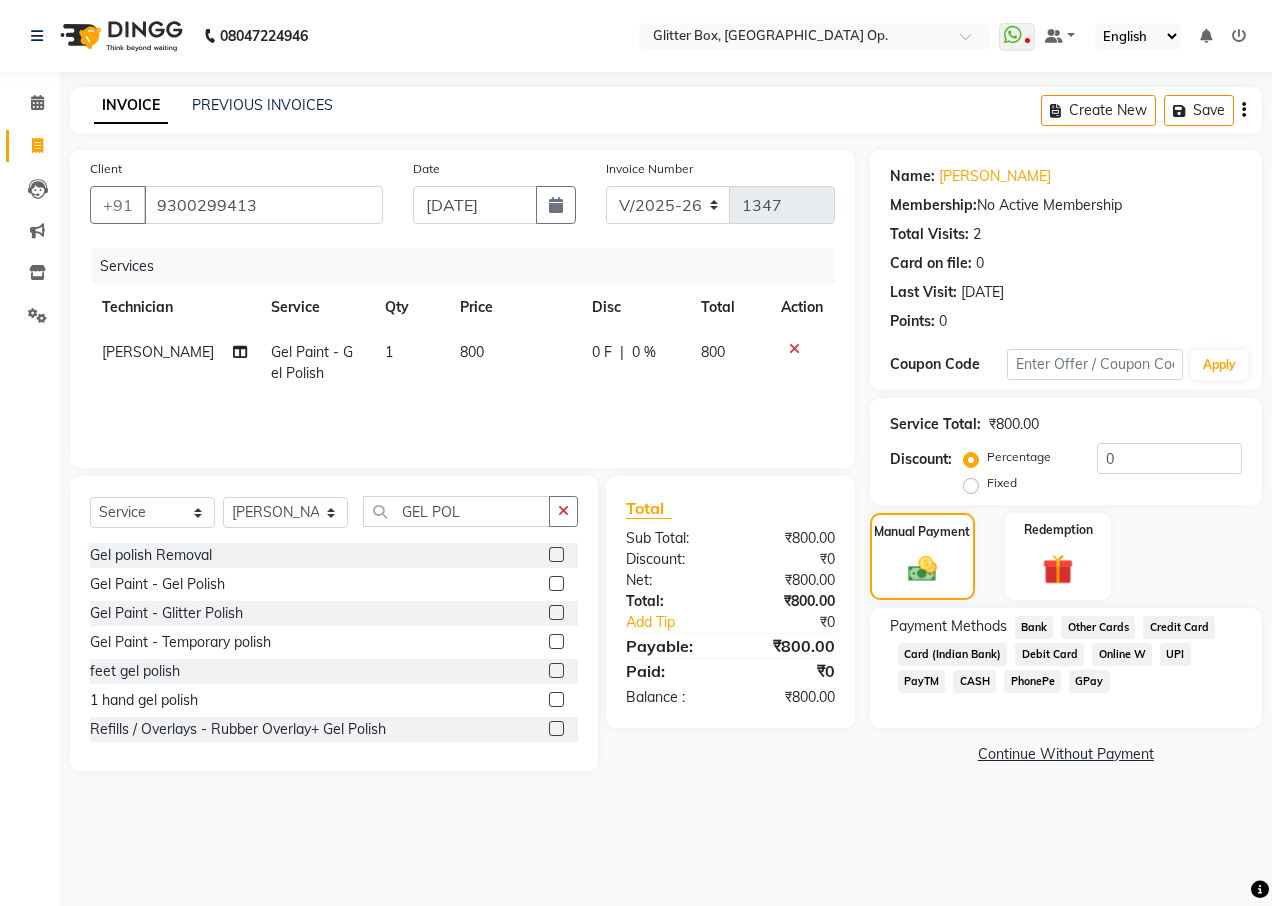 click on "UPI" 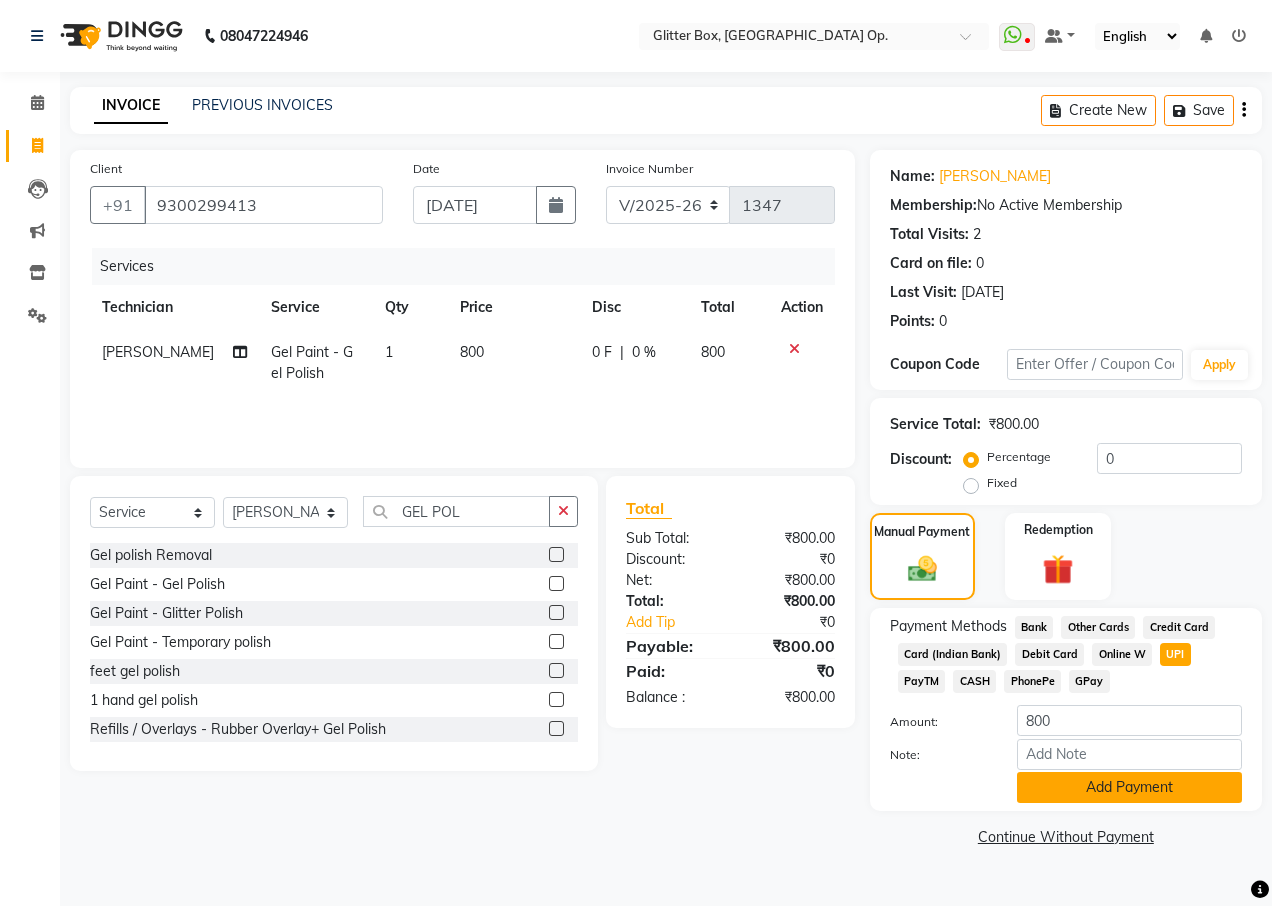 click on "Add Payment" 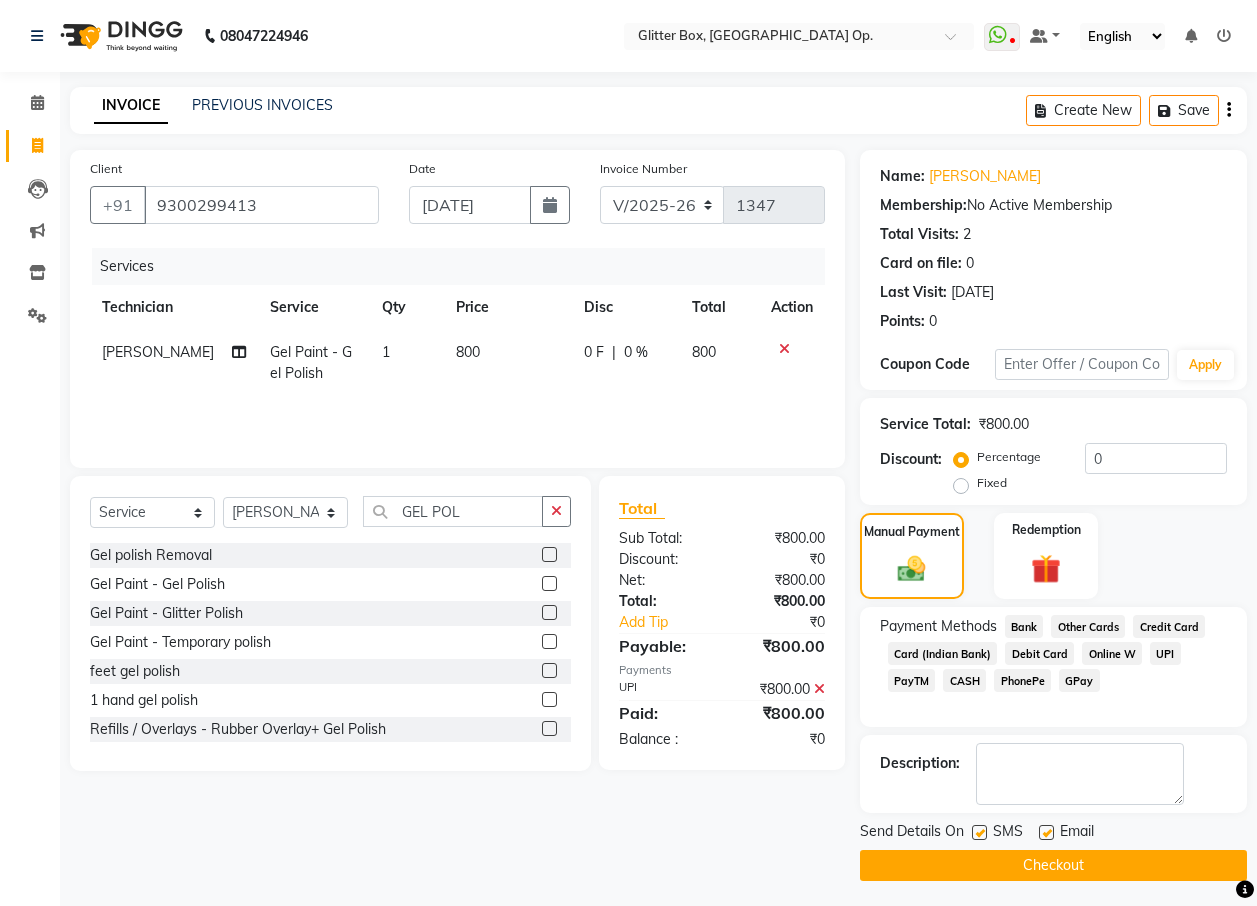 click on "Checkout" 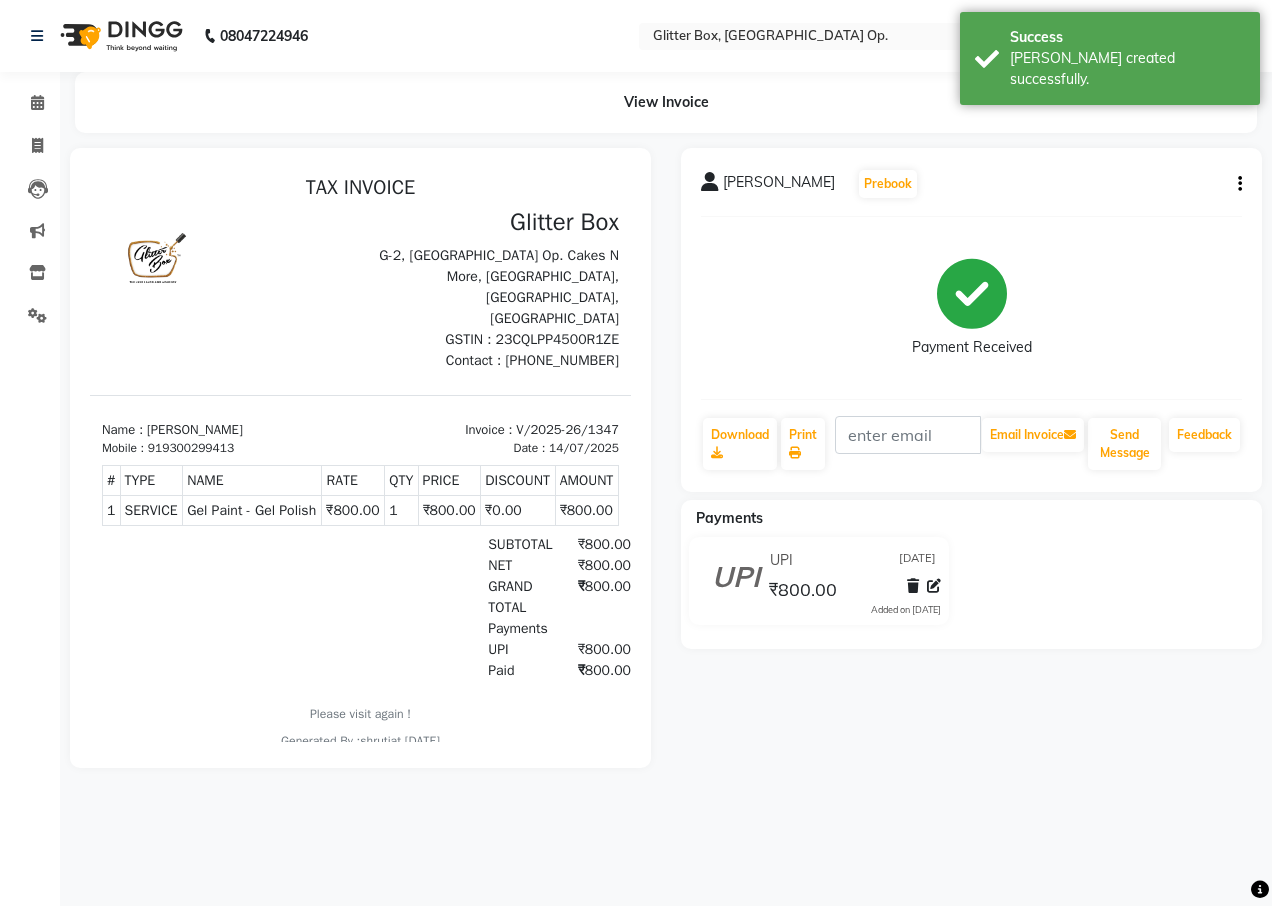 scroll, scrollTop: 0, scrollLeft: 0, axis: both 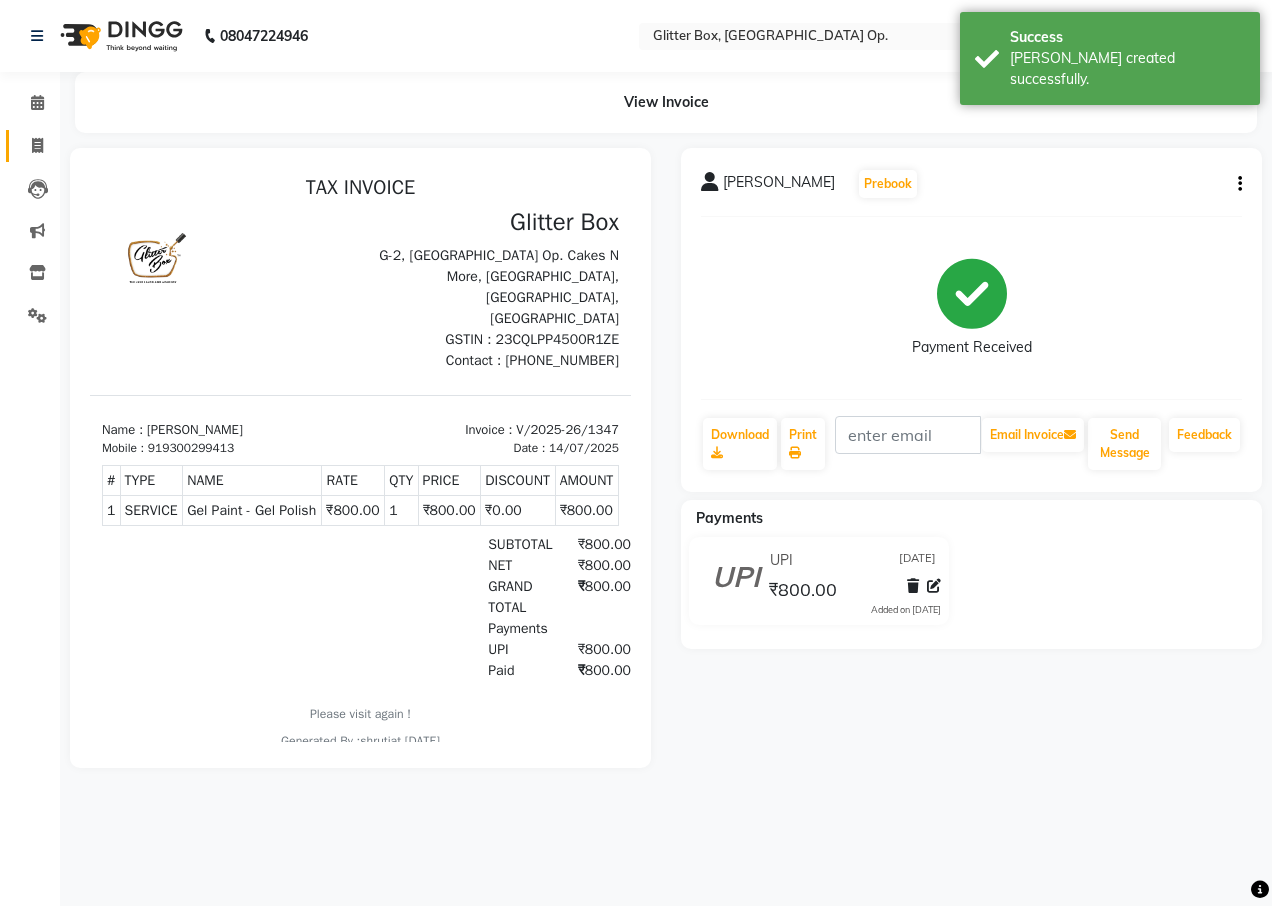 click on "Invoice" 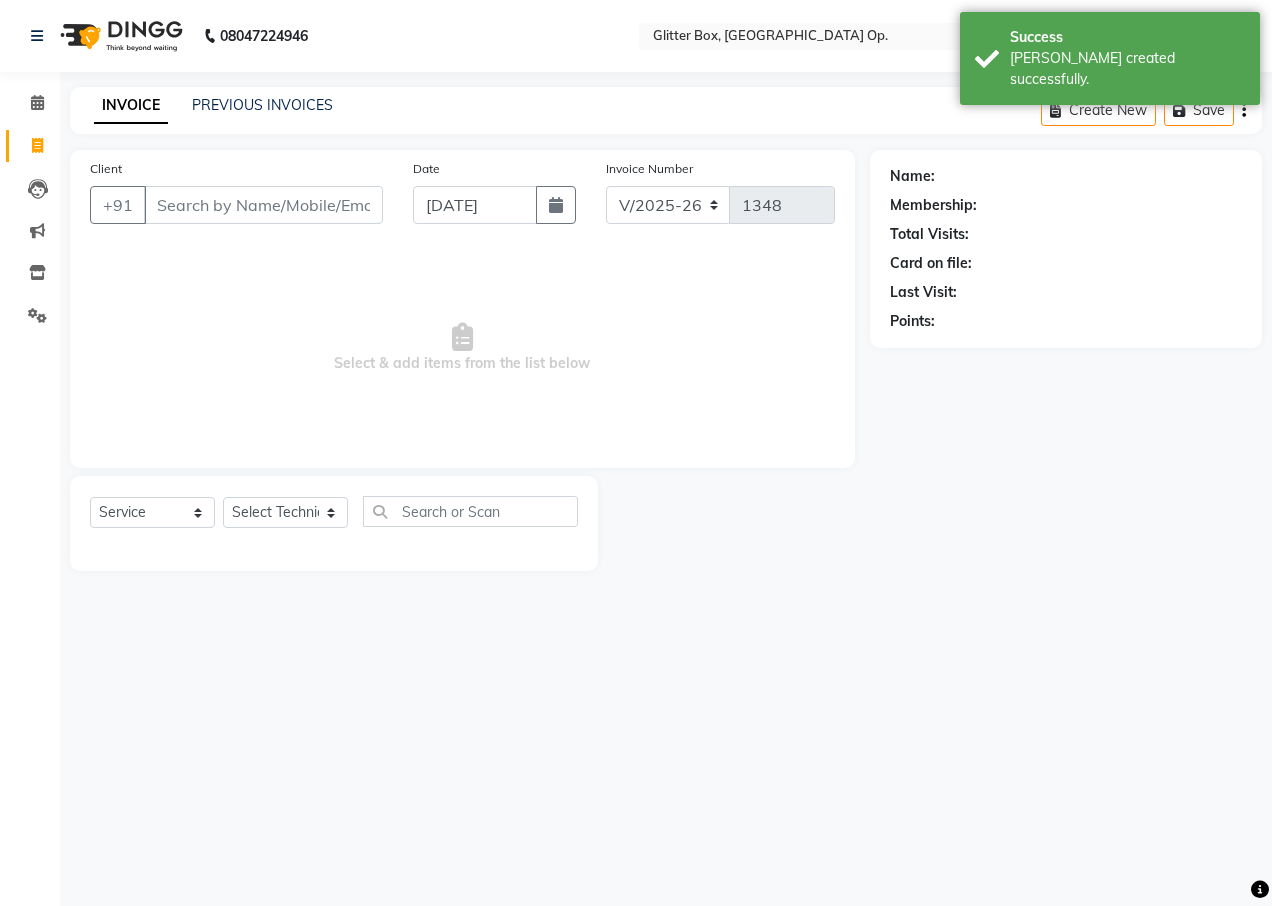 click on "Client +91" 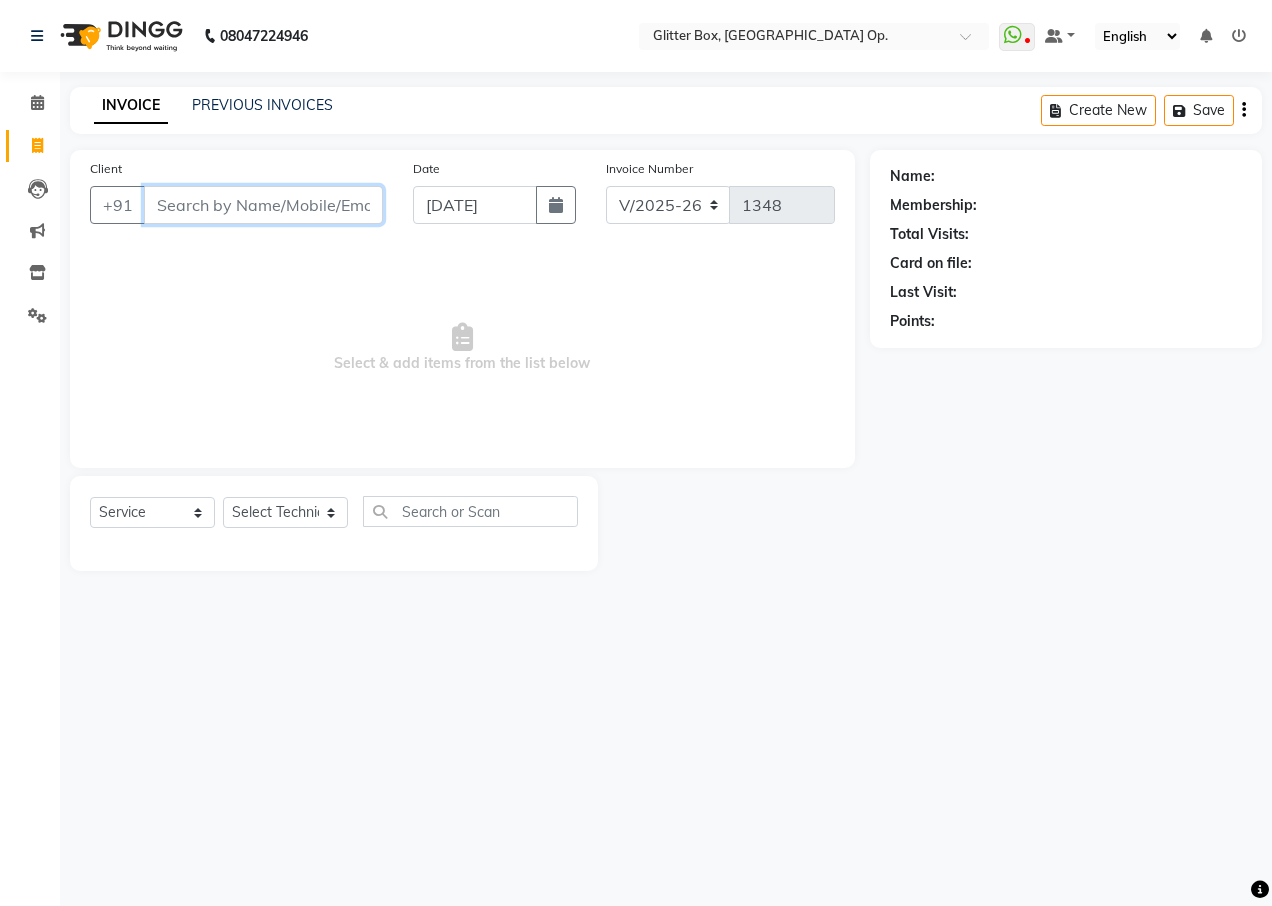 click on "Client" at bounding box center (263, 205) 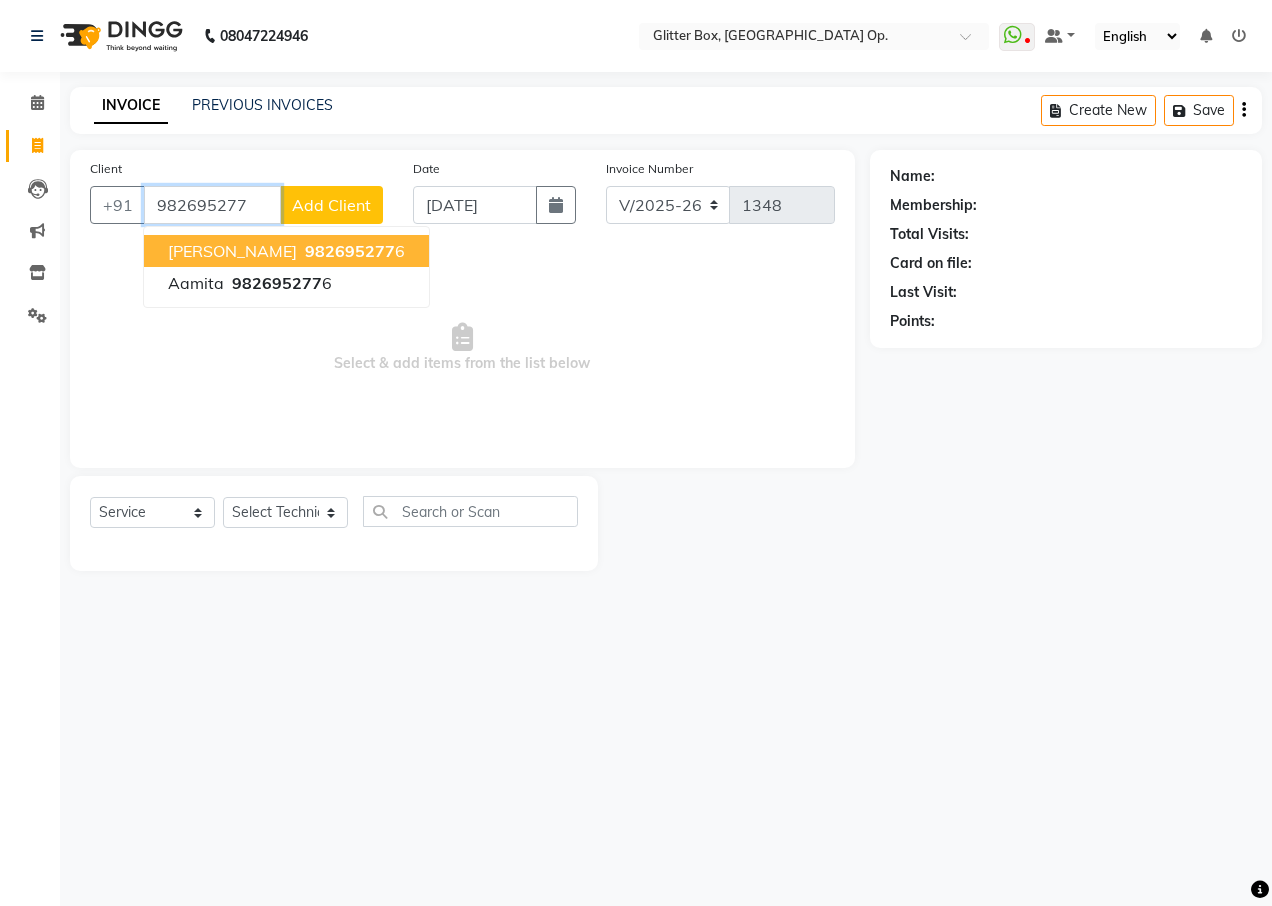 click on "982695277" at bounding box center (350, 251) 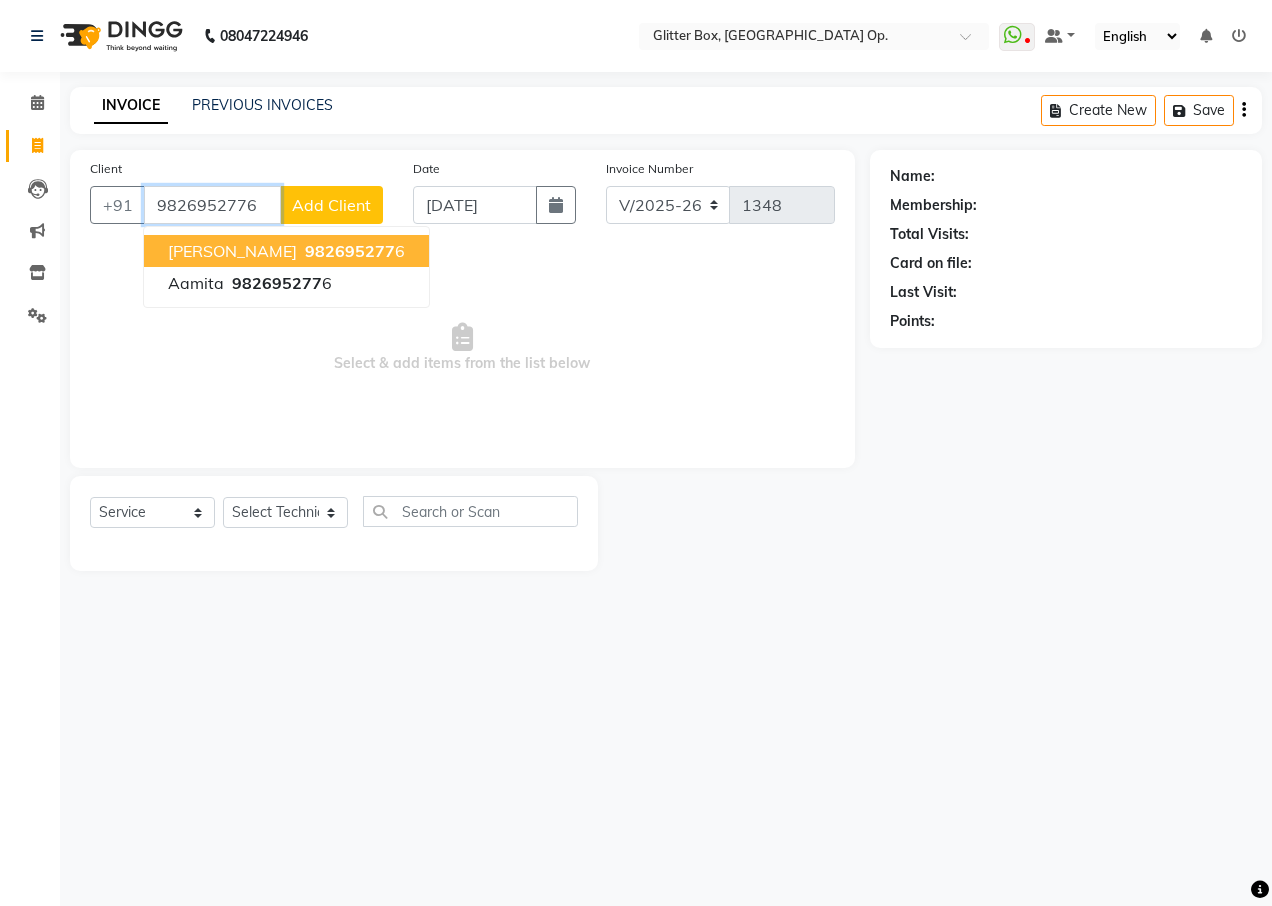 type on "9826952776" 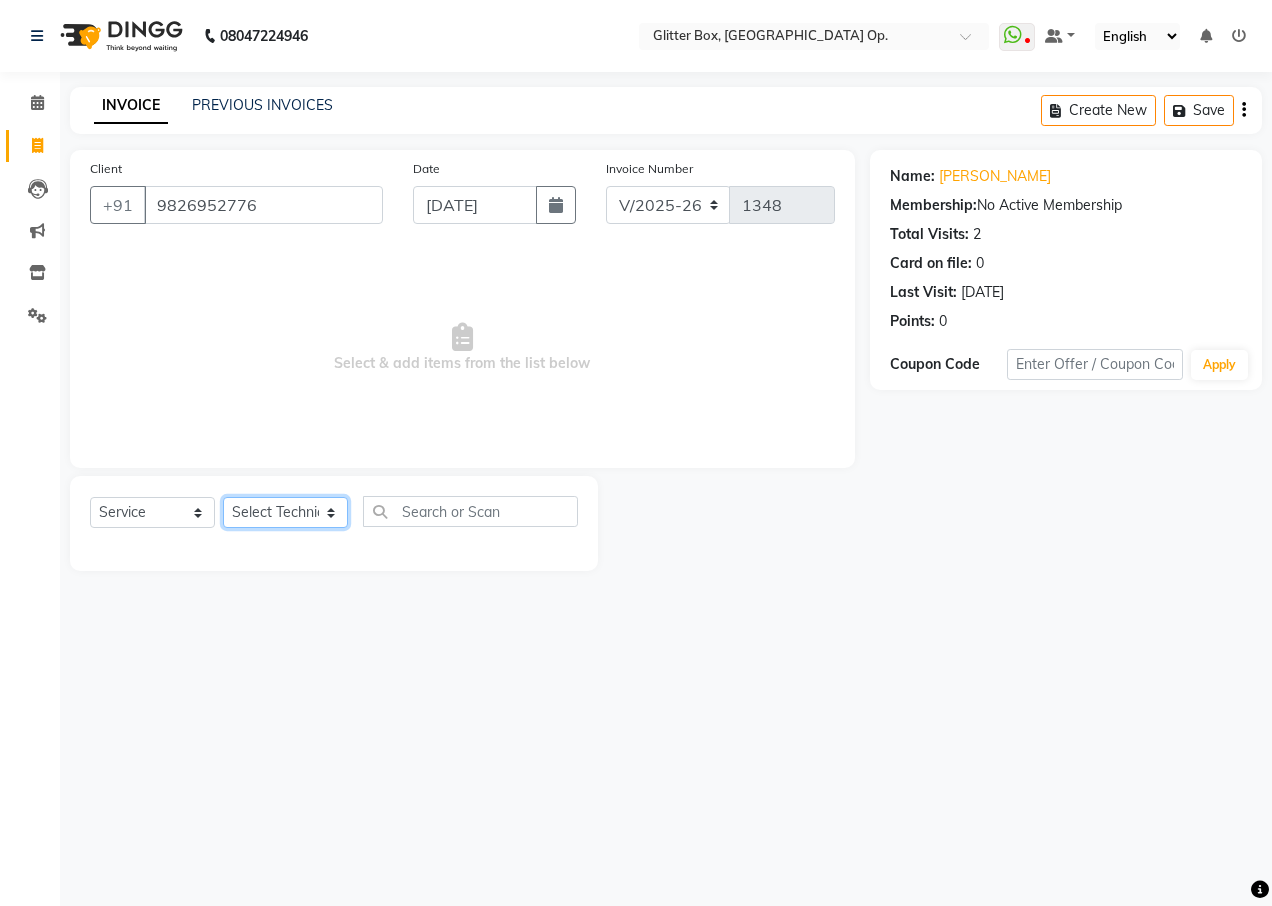 click on "Select Technician [PERSON_NAME] [PERSON_NAME] [PERSON_NAME] [PERSON_NAME] [PERSON_NAME] [PERSON_NAME] [PERSON_NAME] [PERSON_NAME] Das owner [PERSON_NAME] pooja Preeti makore Rupa [PERSON_NAME] [PERSON_NAME]" 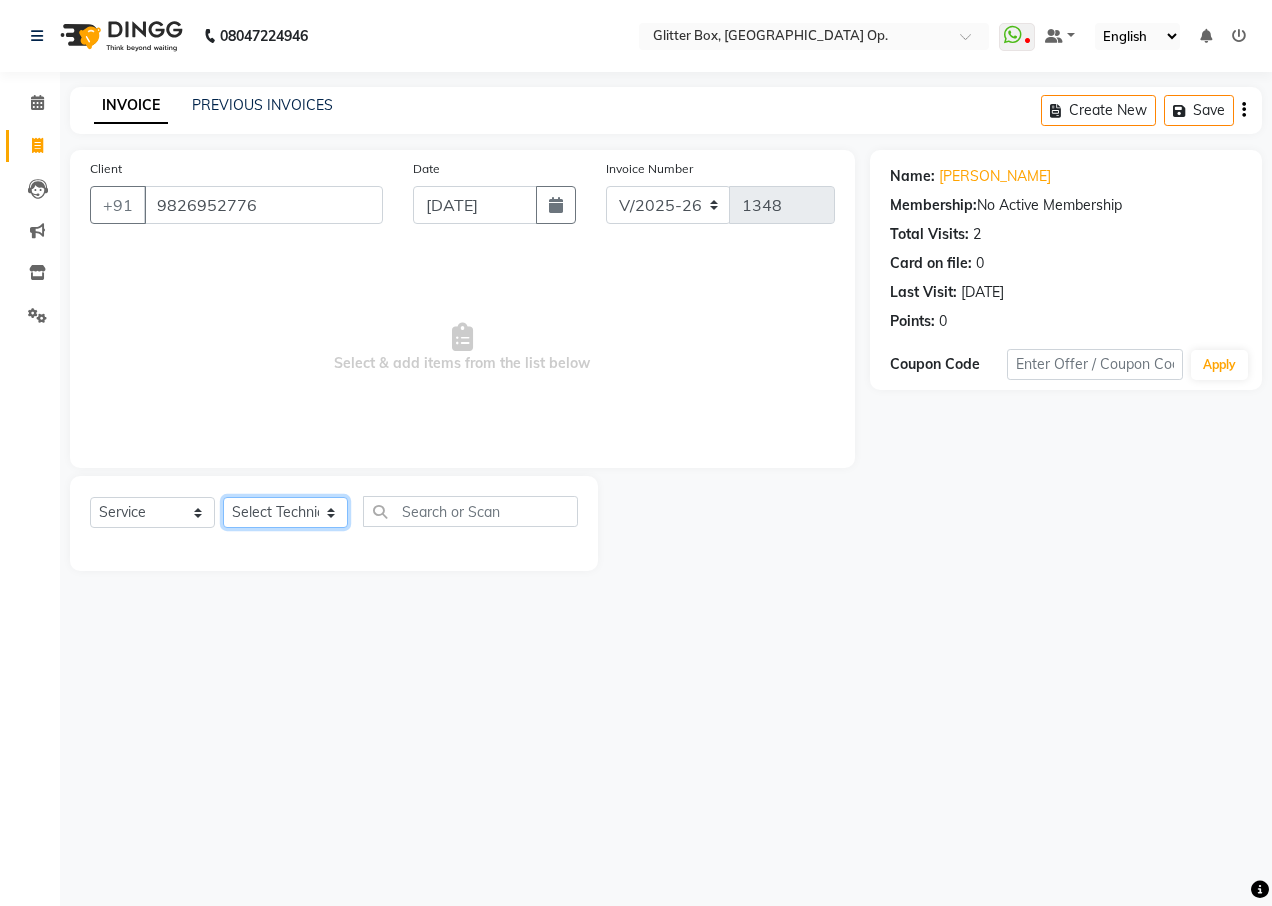 select on "38314" 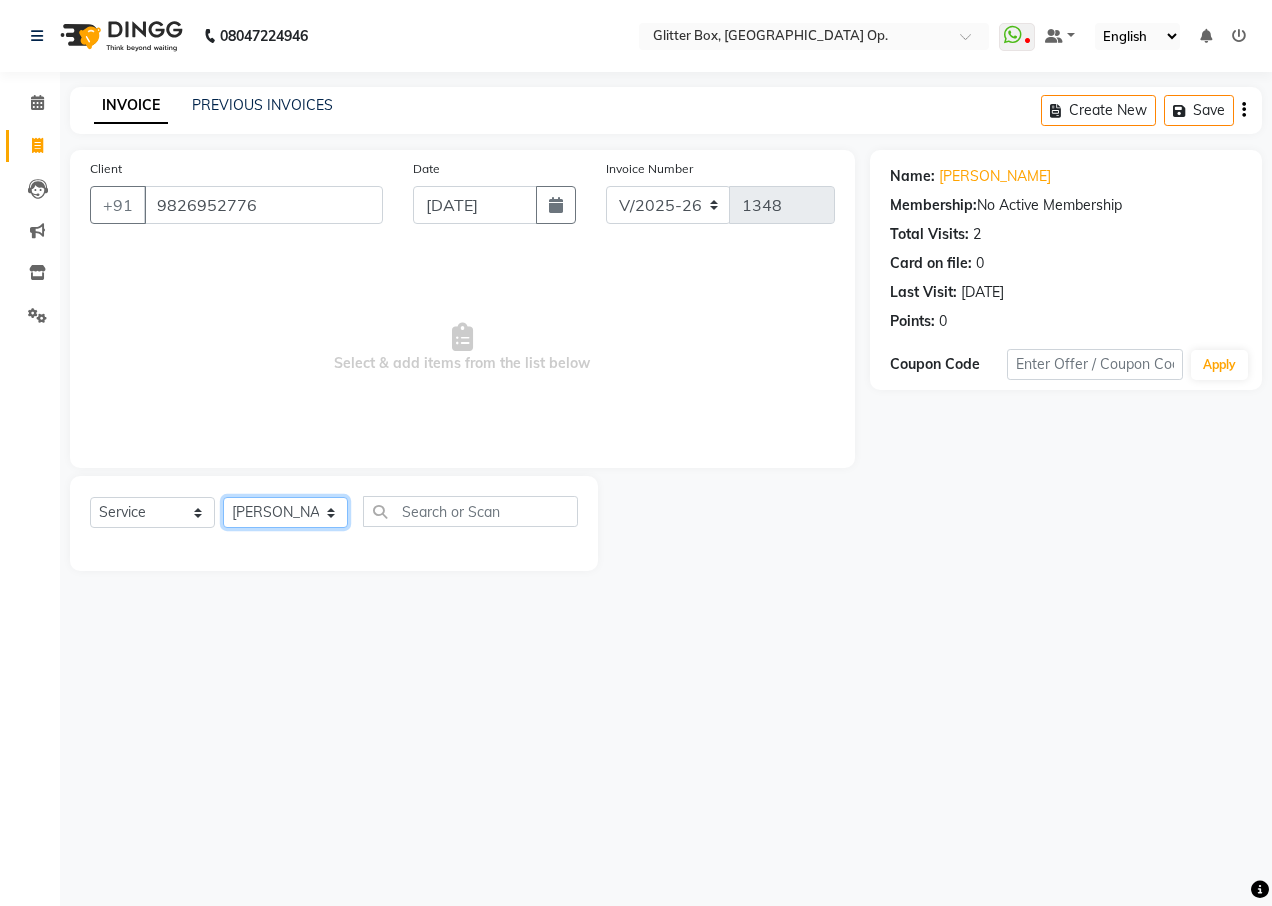 click on "Select Technician [PERSON_NAME] [PERSON_NAME] [PERSON_NAME] [PERSON_NAME] [PERSON_NAME] [PERSON_NAME] [PERSON_NAME] [PERSON_NAME] Das owner [PERSON_NAME] pooja Preeti makore Rupa [PERSON_NAME] [PERSON_NAME]" 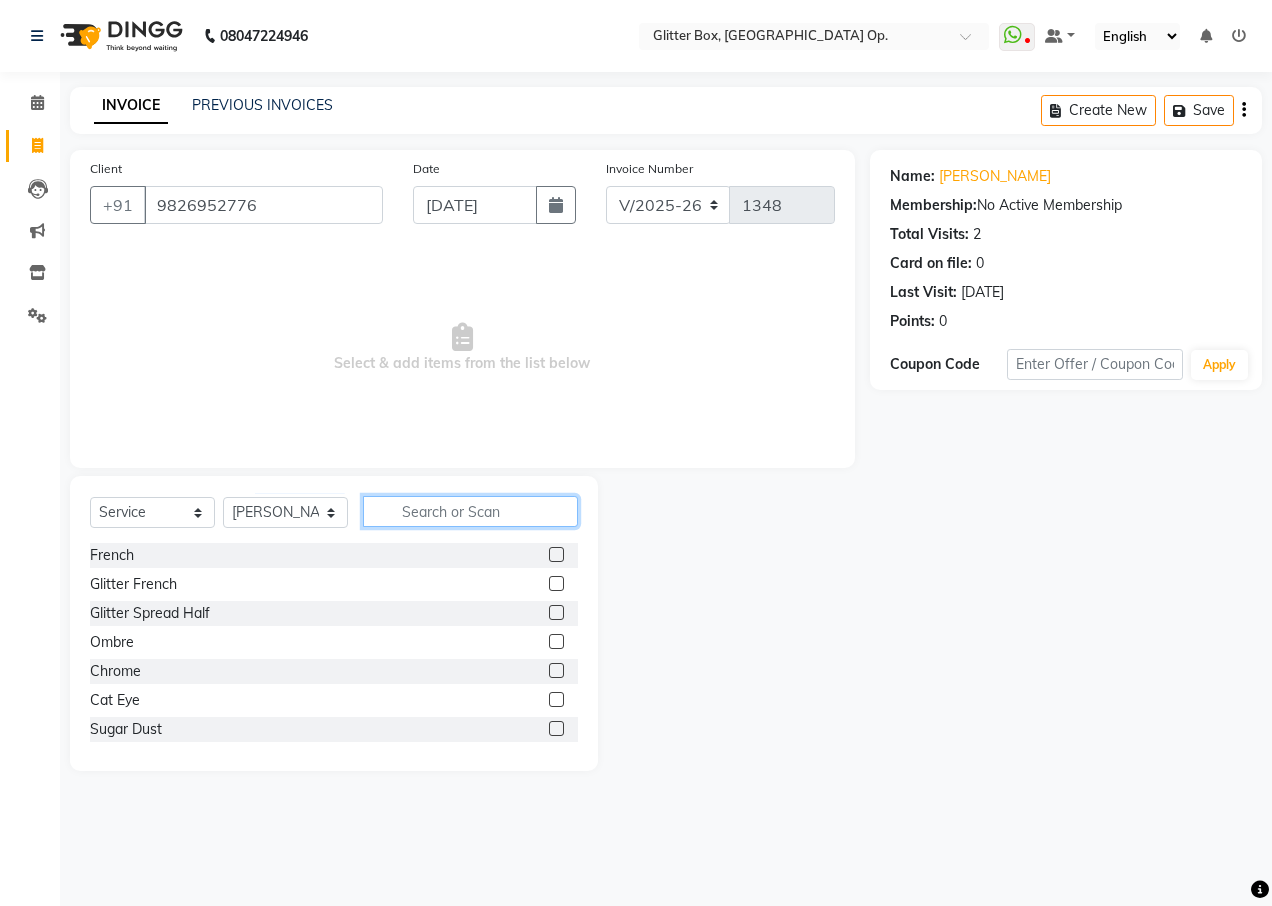 click 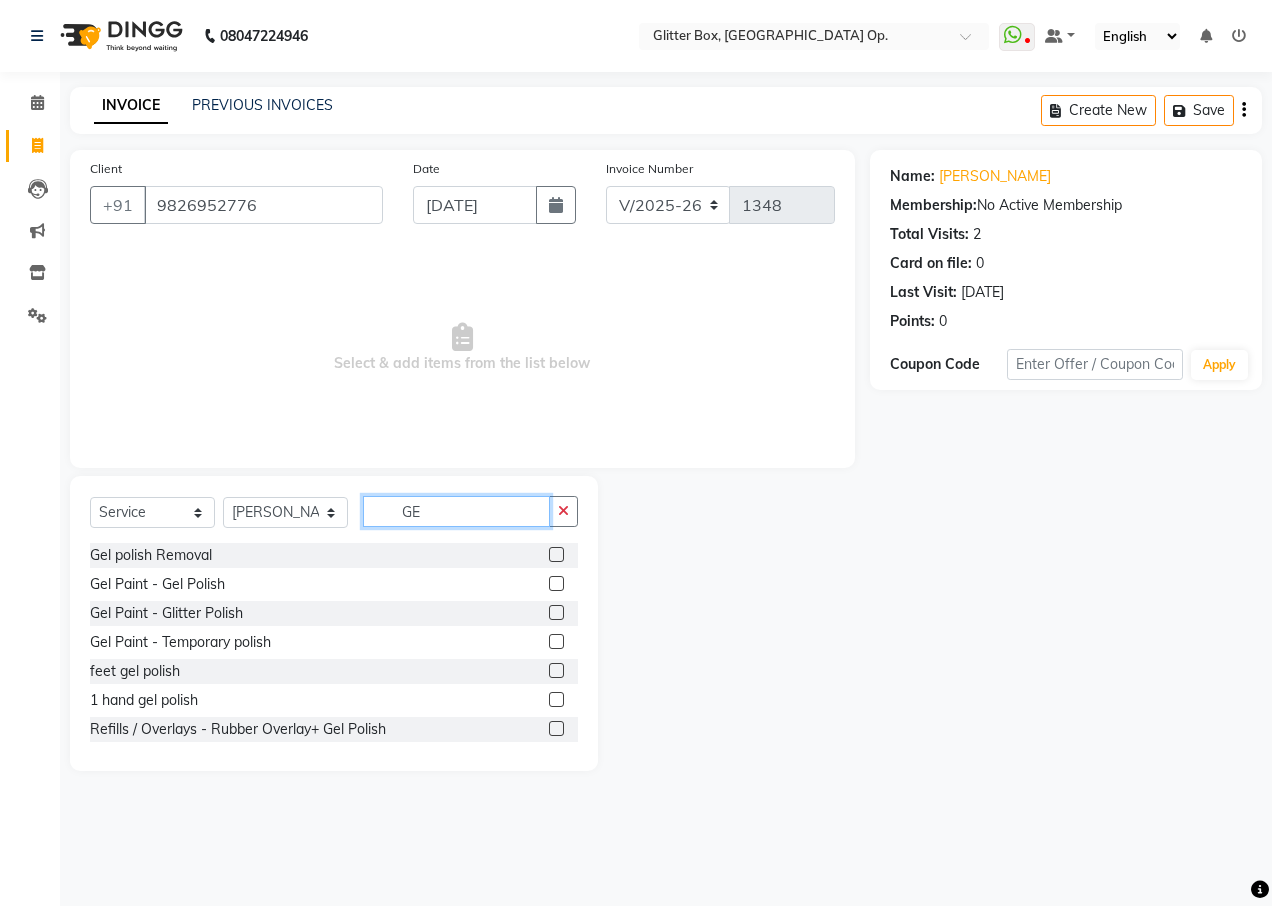 type on "G" 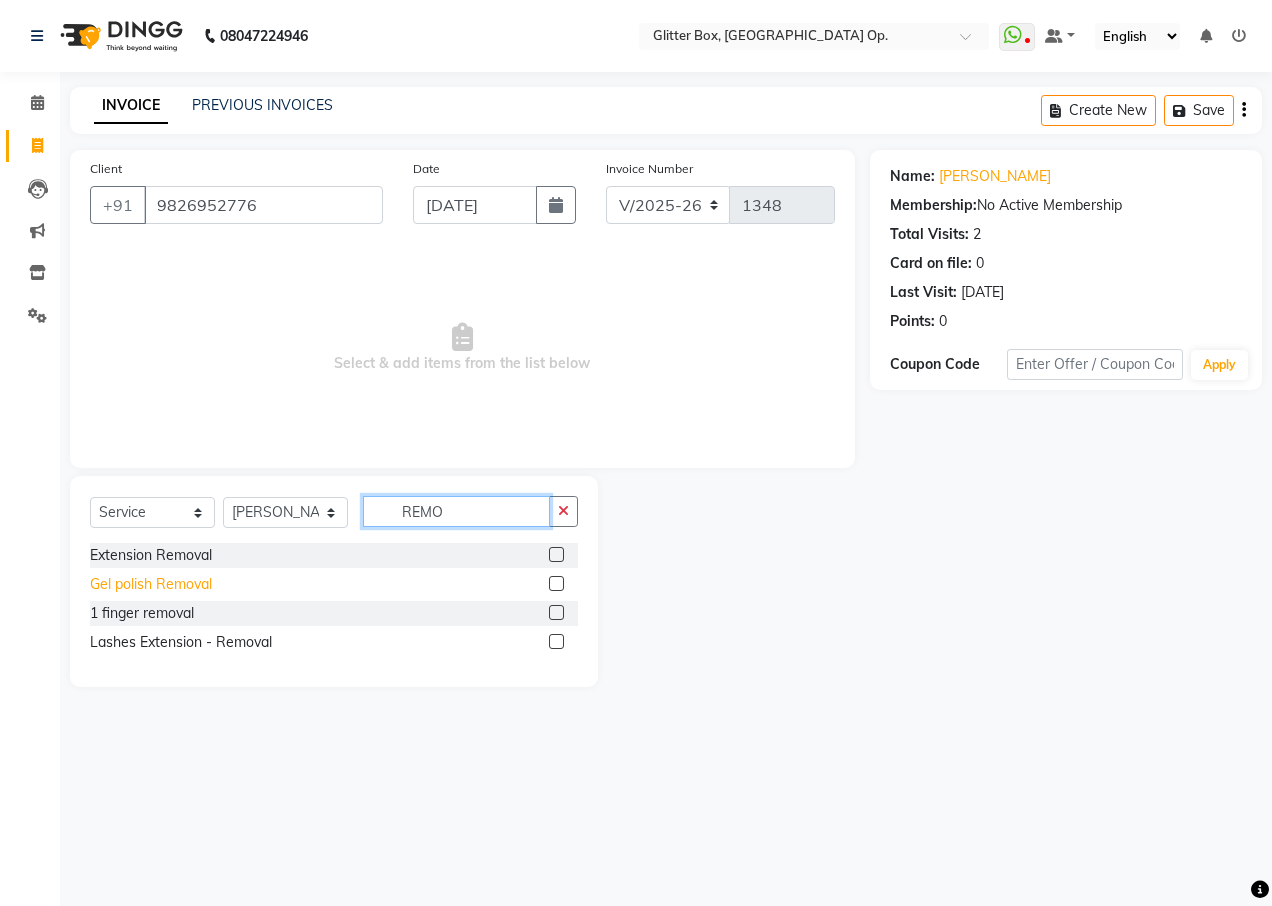 type on "REMO" 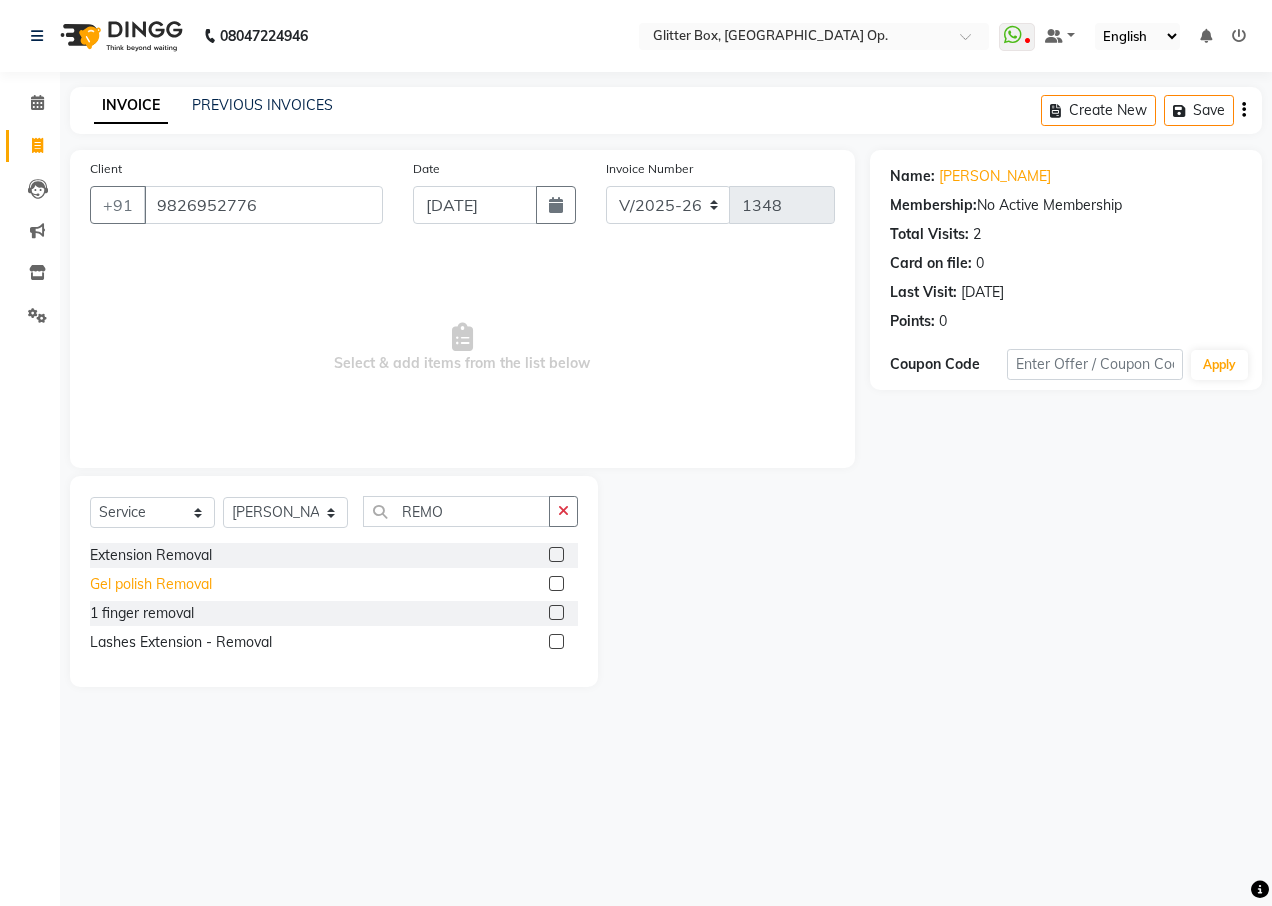 click on "Gel polish Removal" 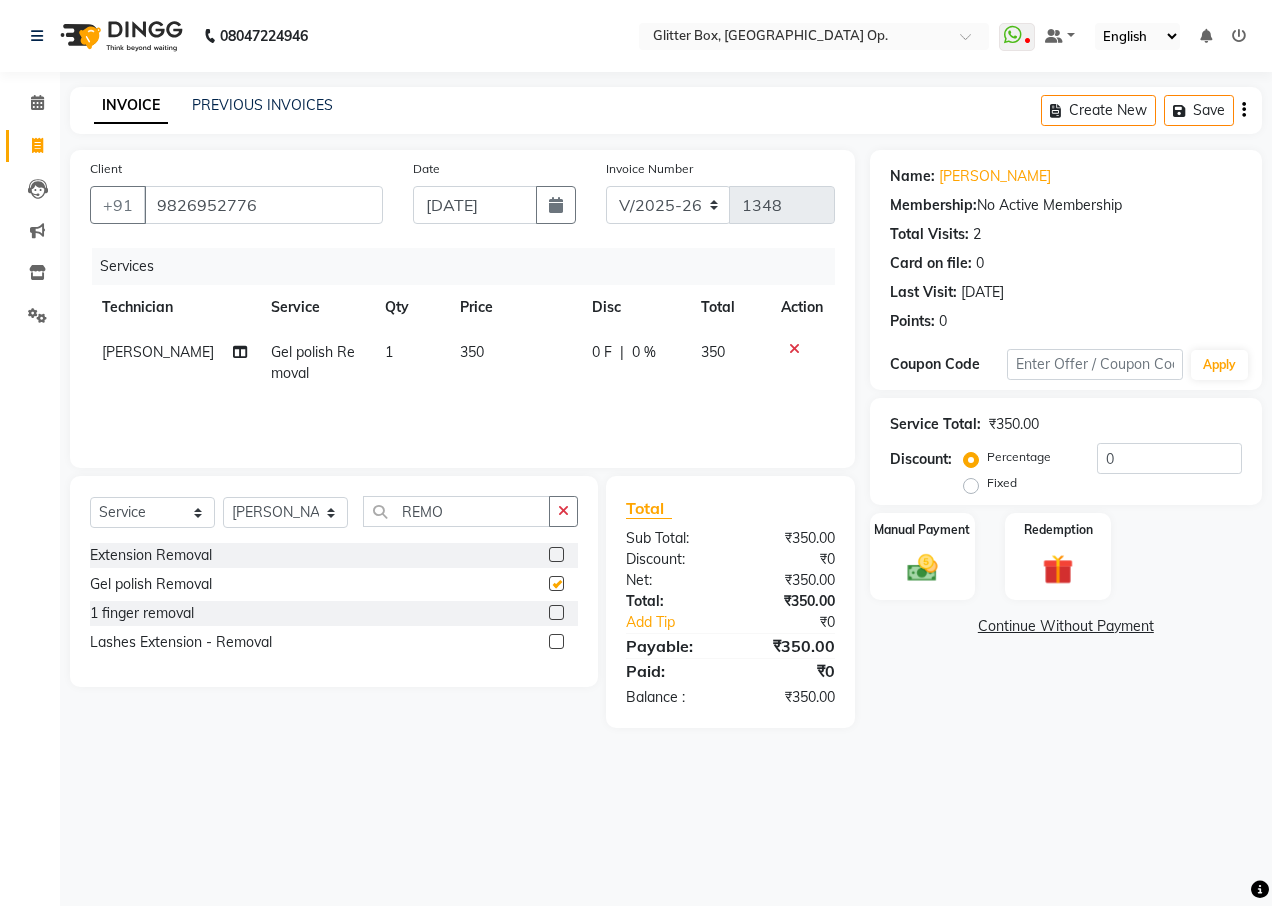 checkbox on "false" 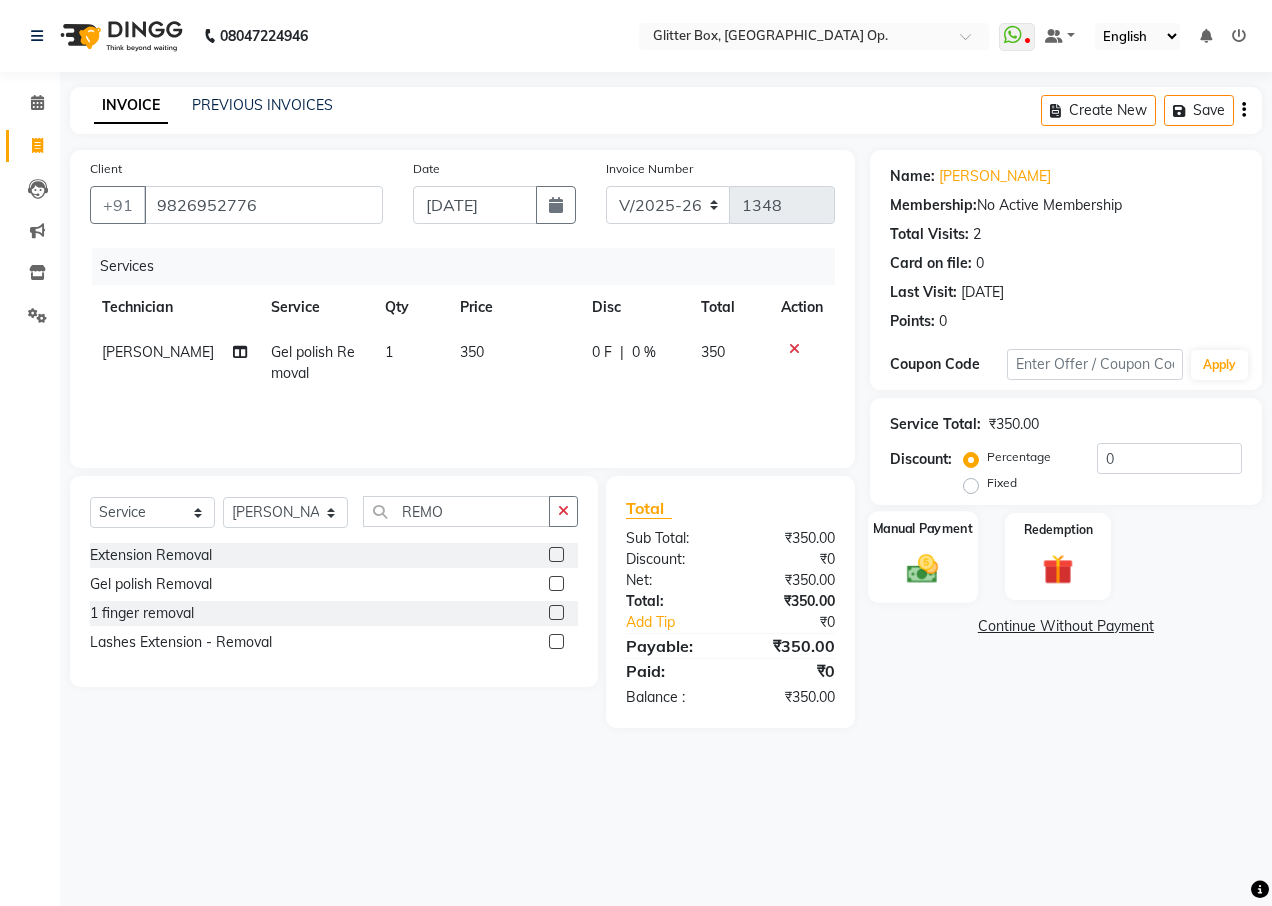 click on "Manual Payment" 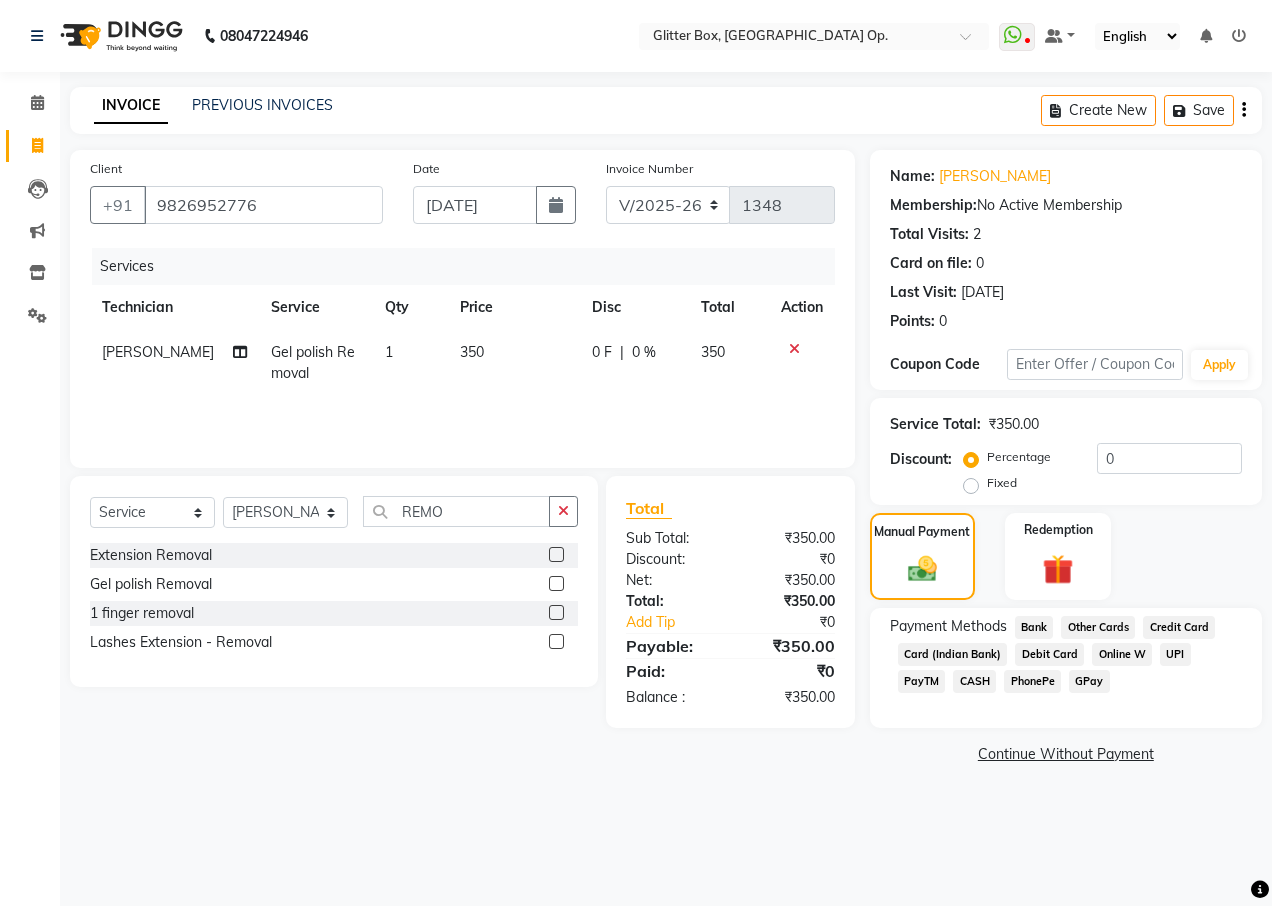 click on "CASH" 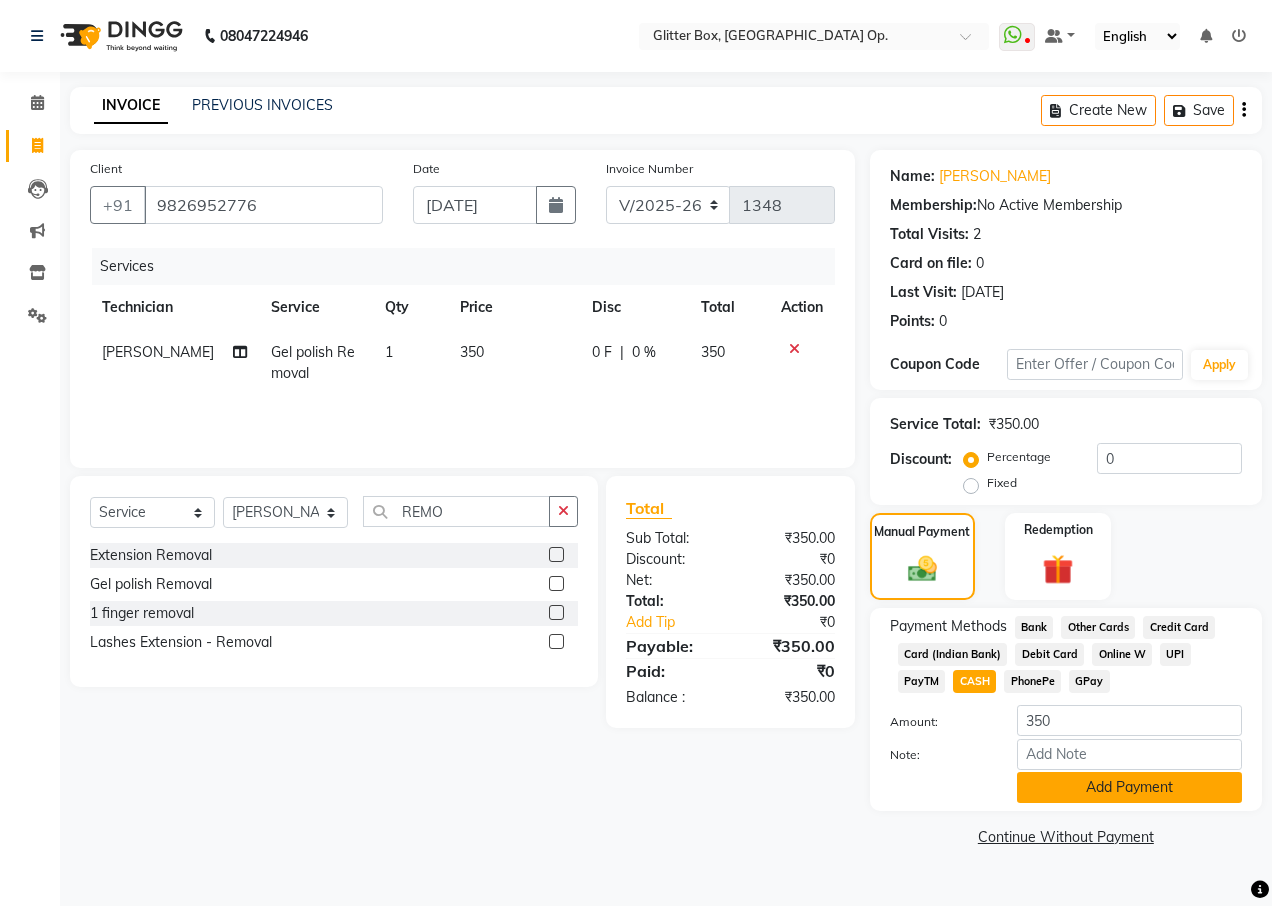 click on "Add Payment" 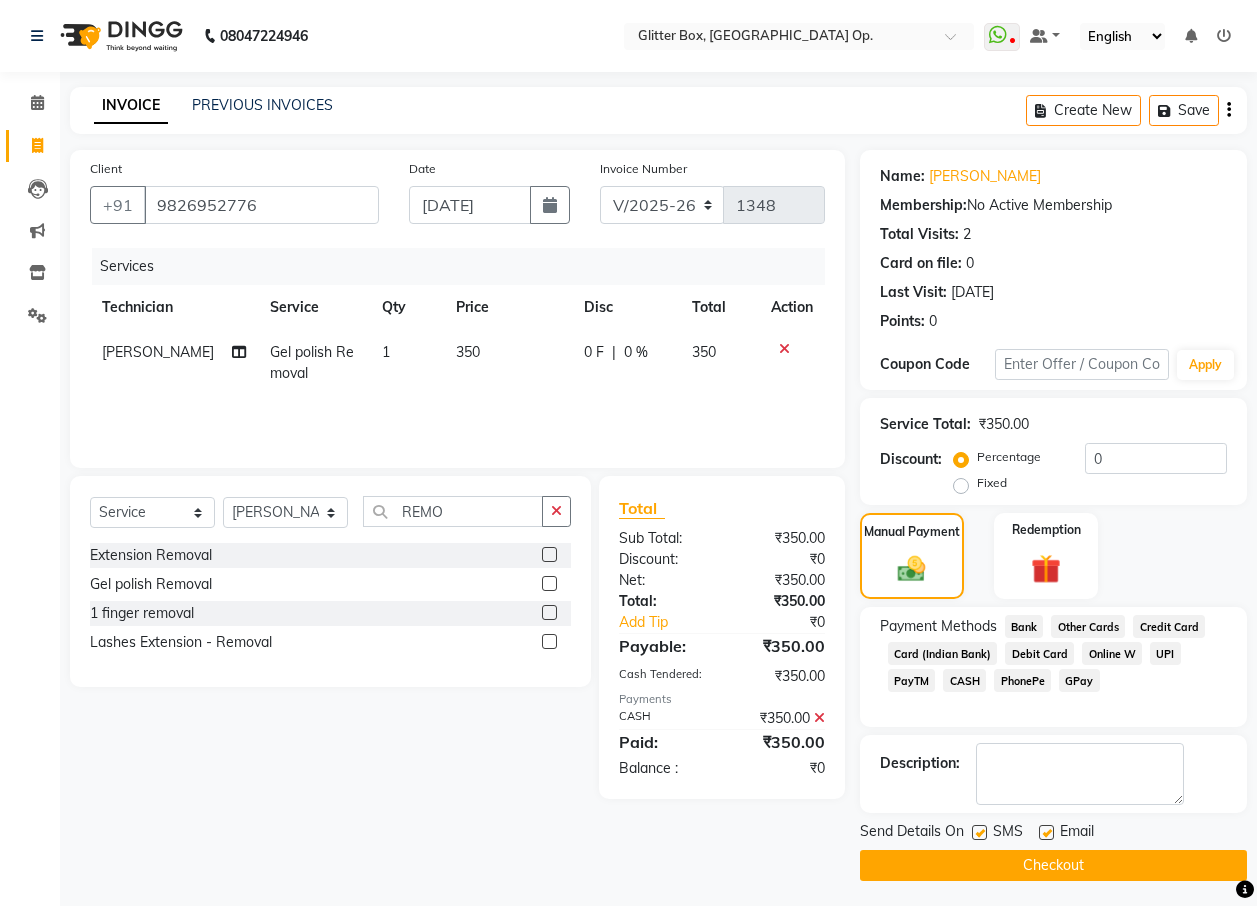 click on "Checkout" 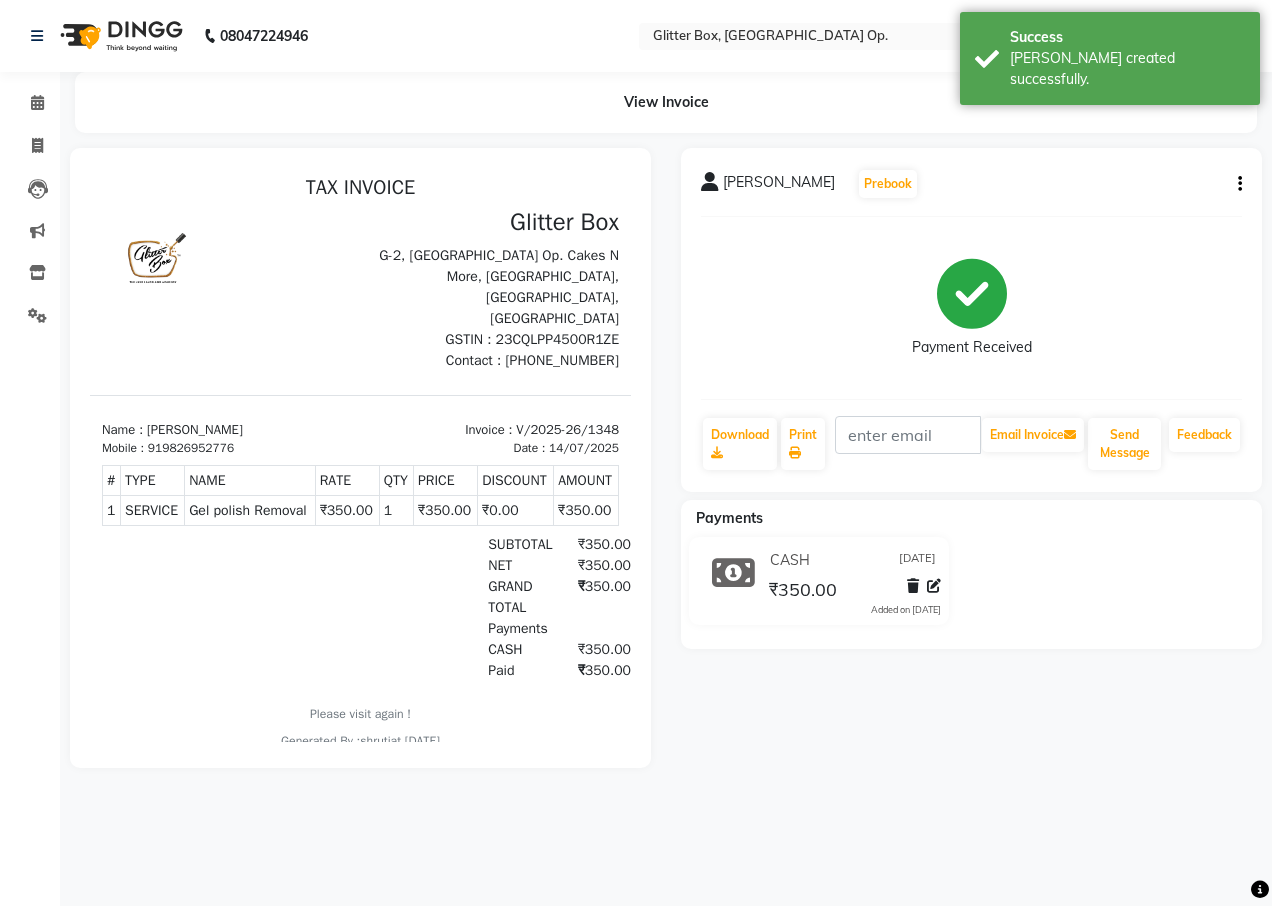 scroll, scrollTop: 0, scrollLeft: 0, axis: both 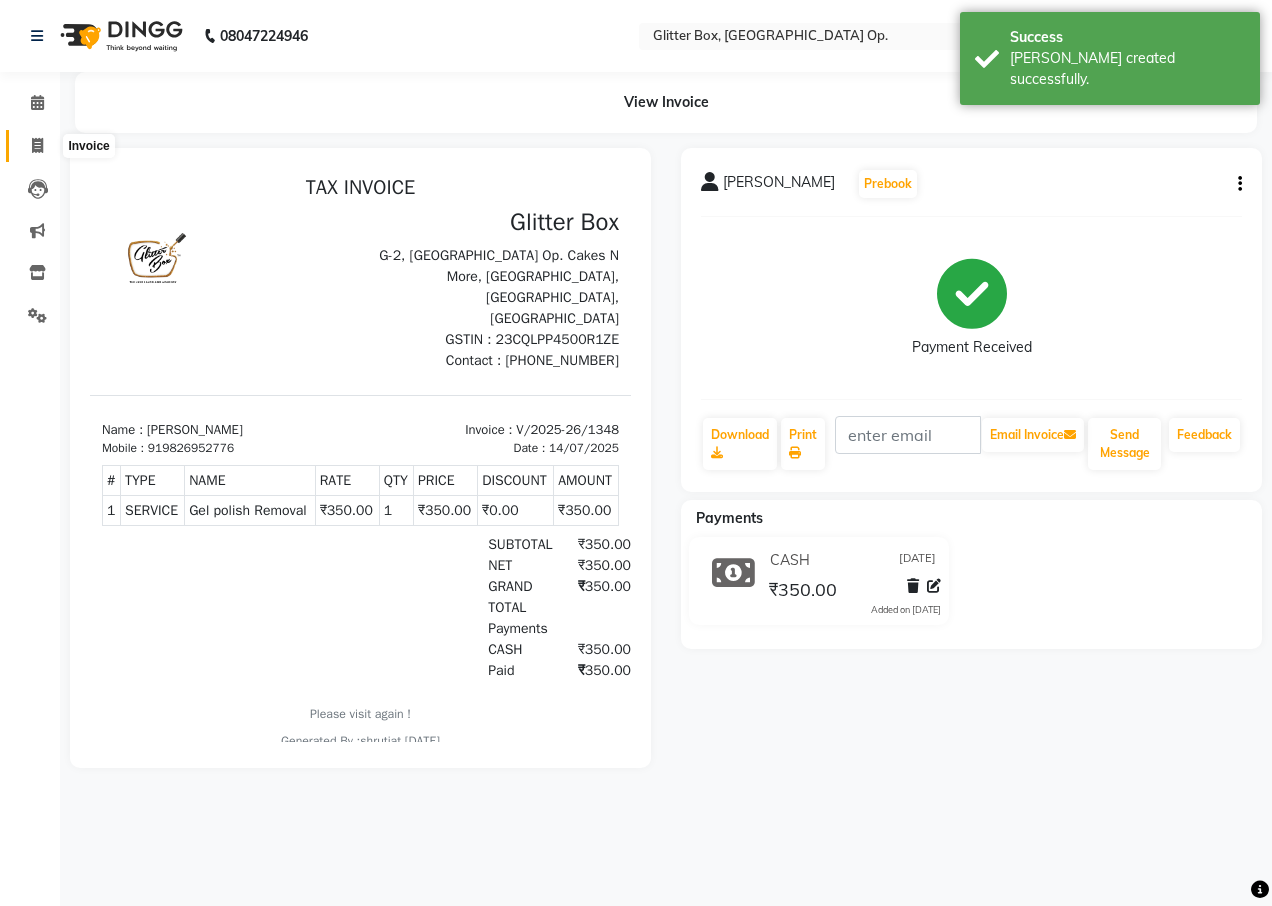 click 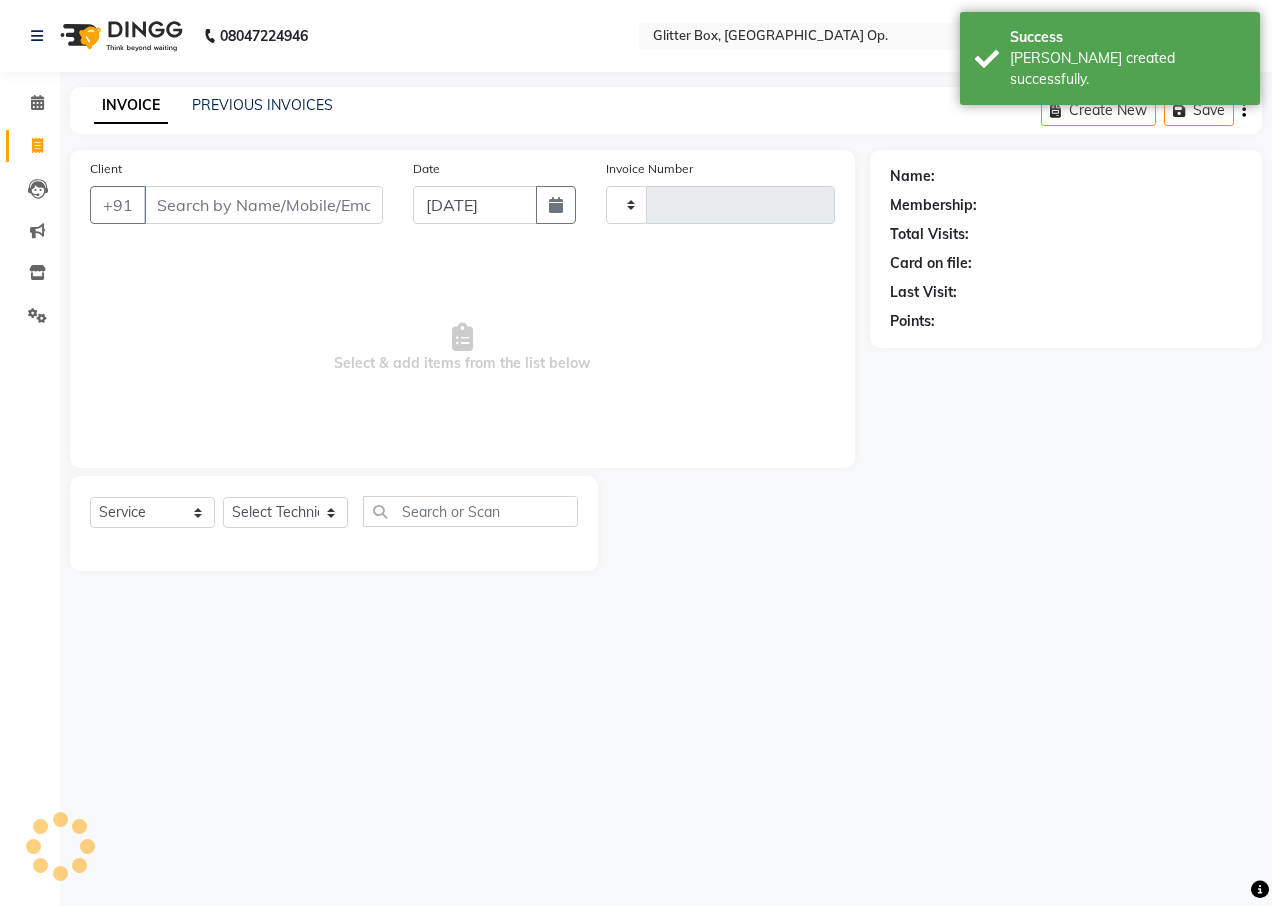 type on "1349" 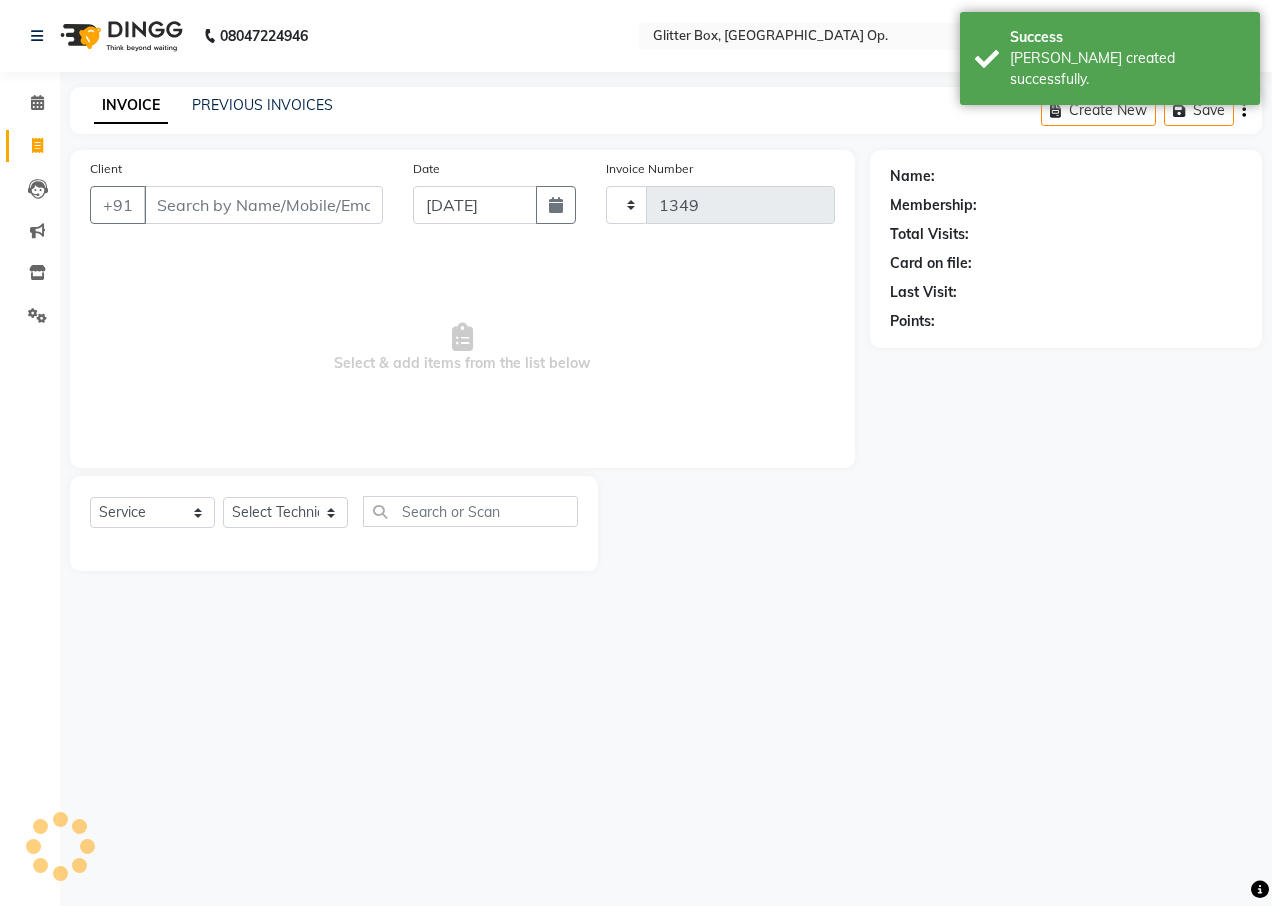 select on "5563" 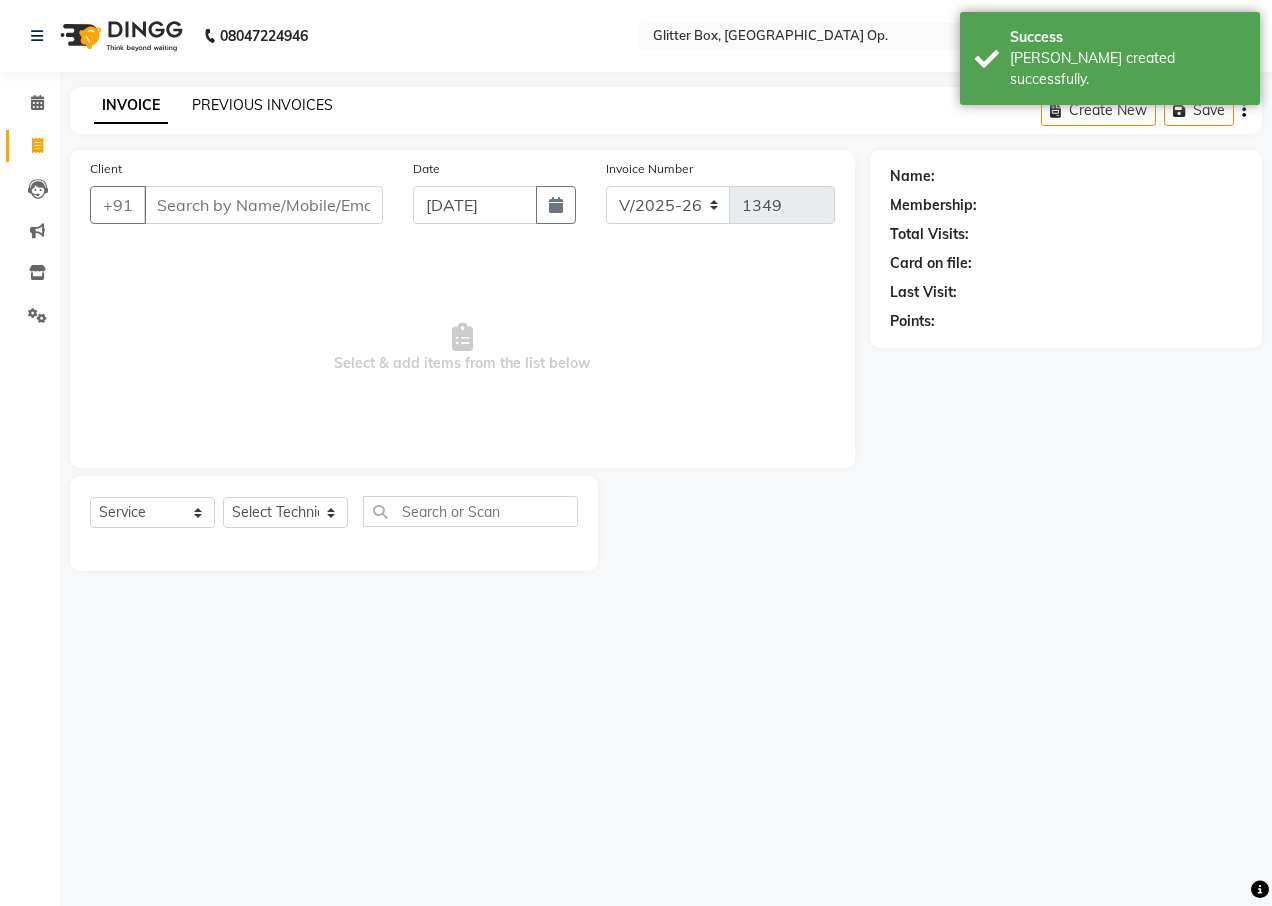 click on "PREVIOUS INVOICES" 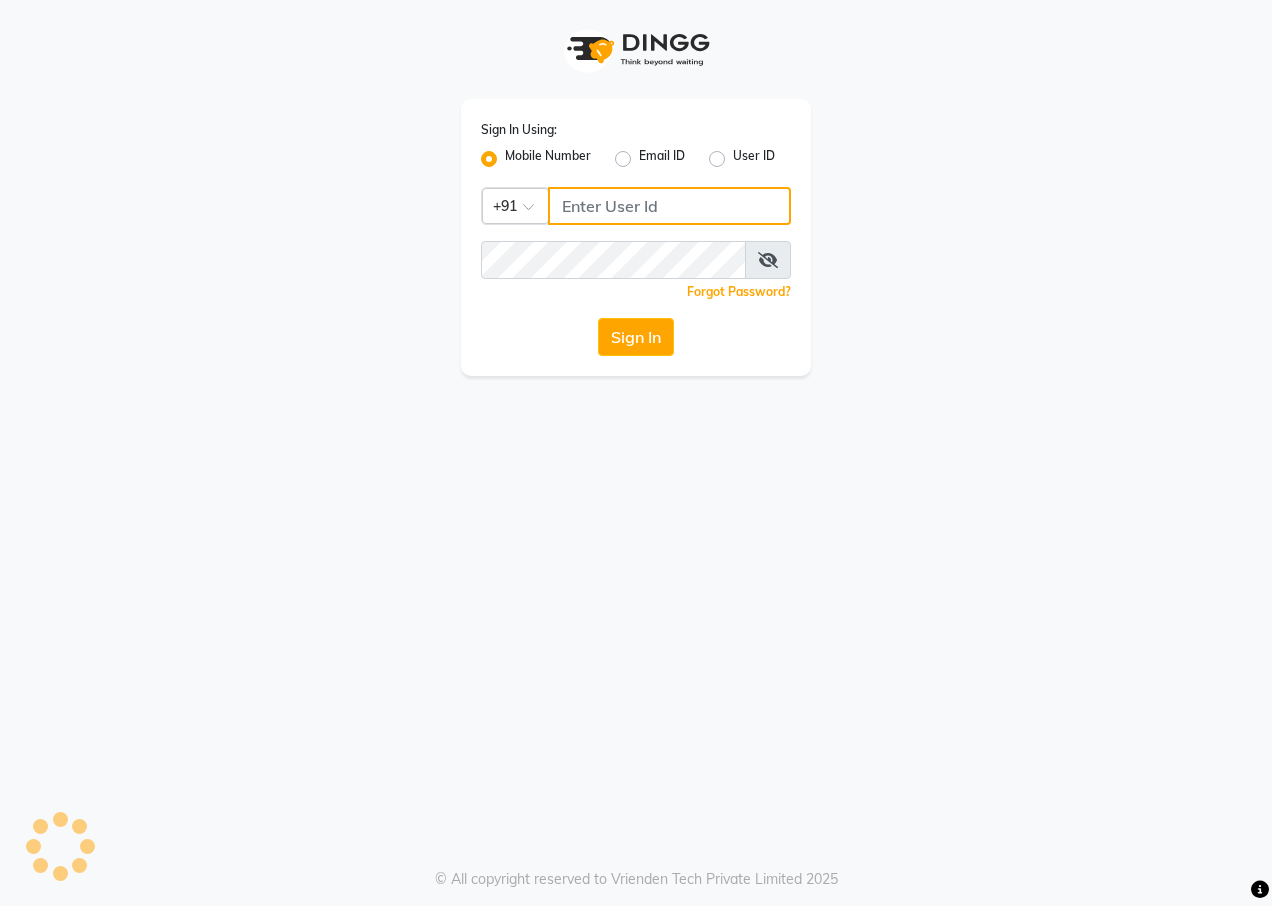 type on "9209647270" 